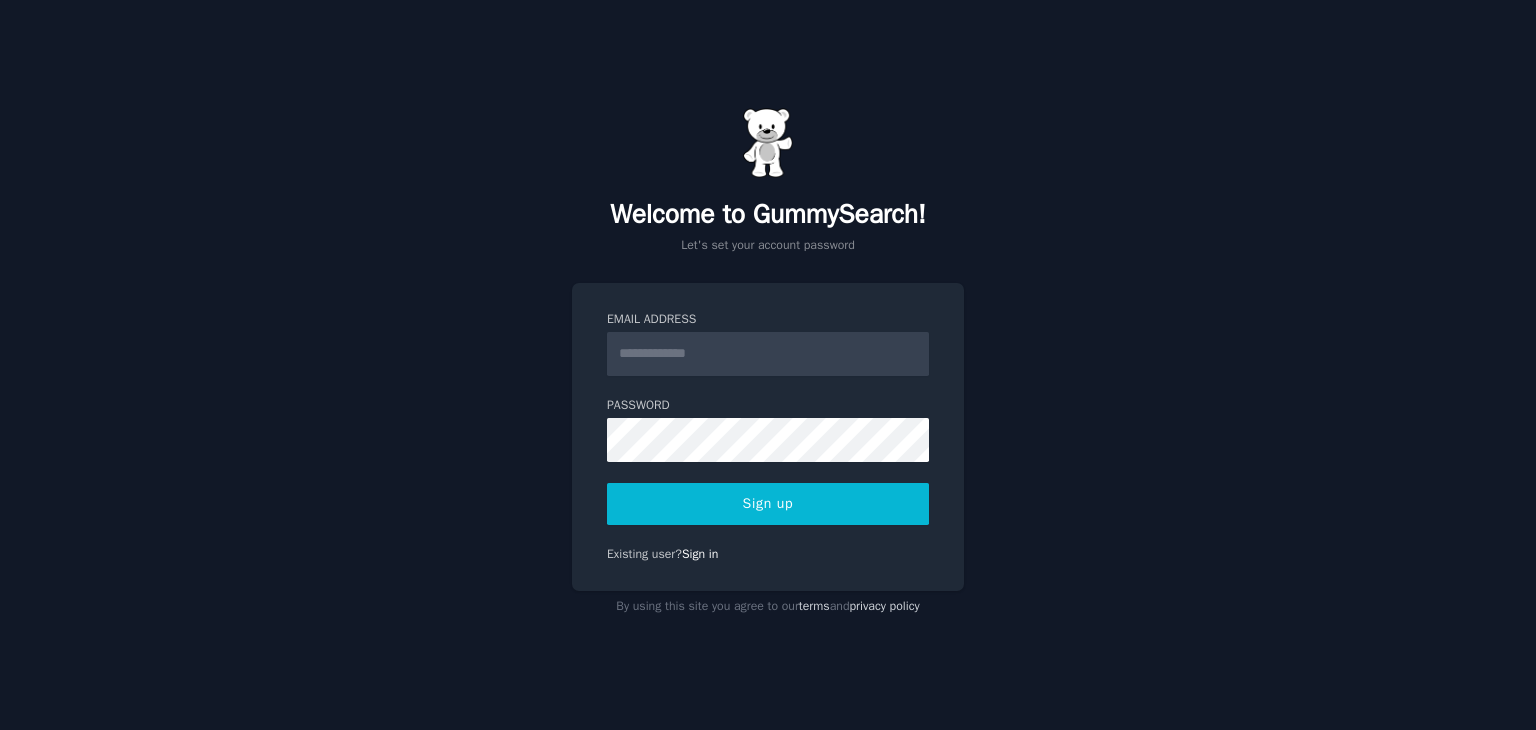 scroll, scrollTop: 0, scrollLeft: 0, axis: both 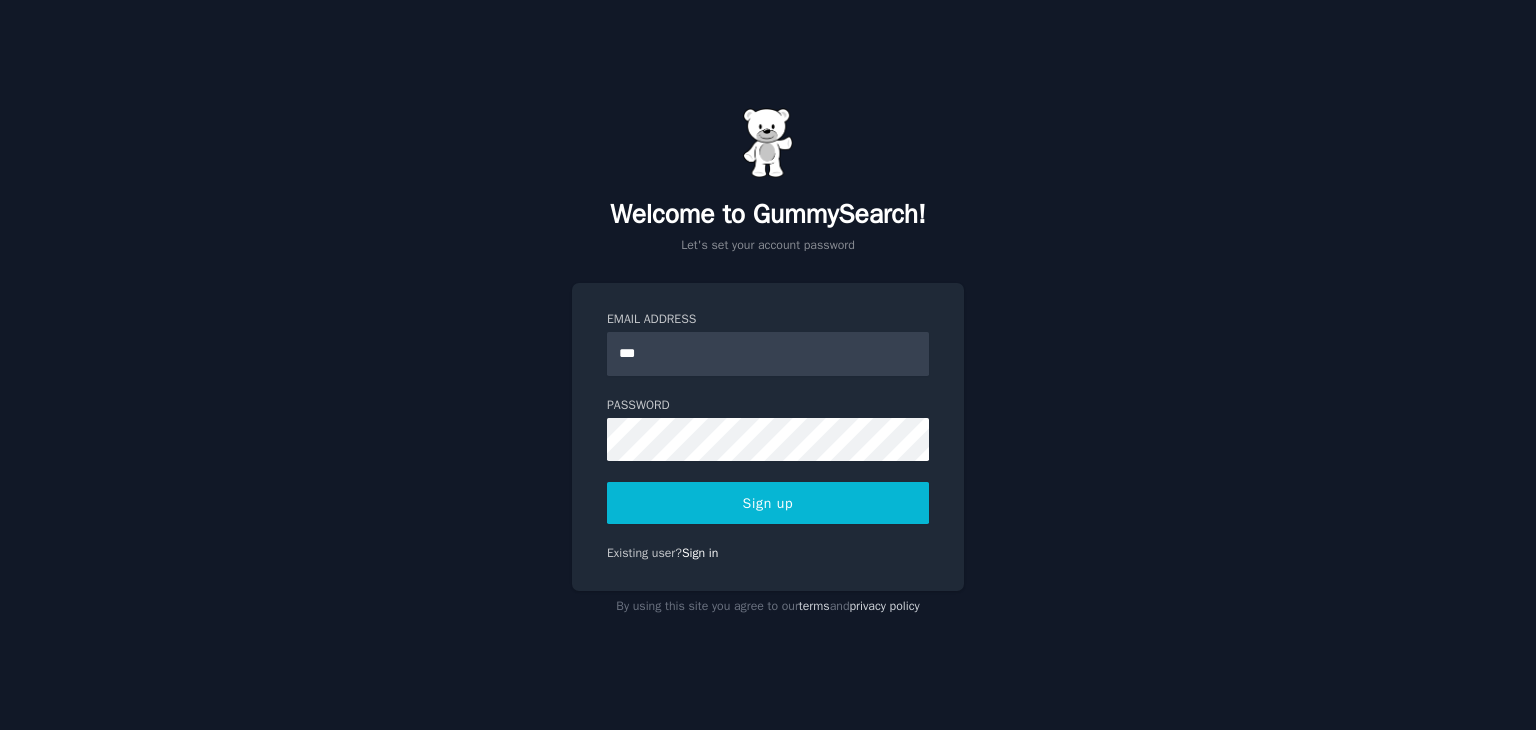 type on "**********" 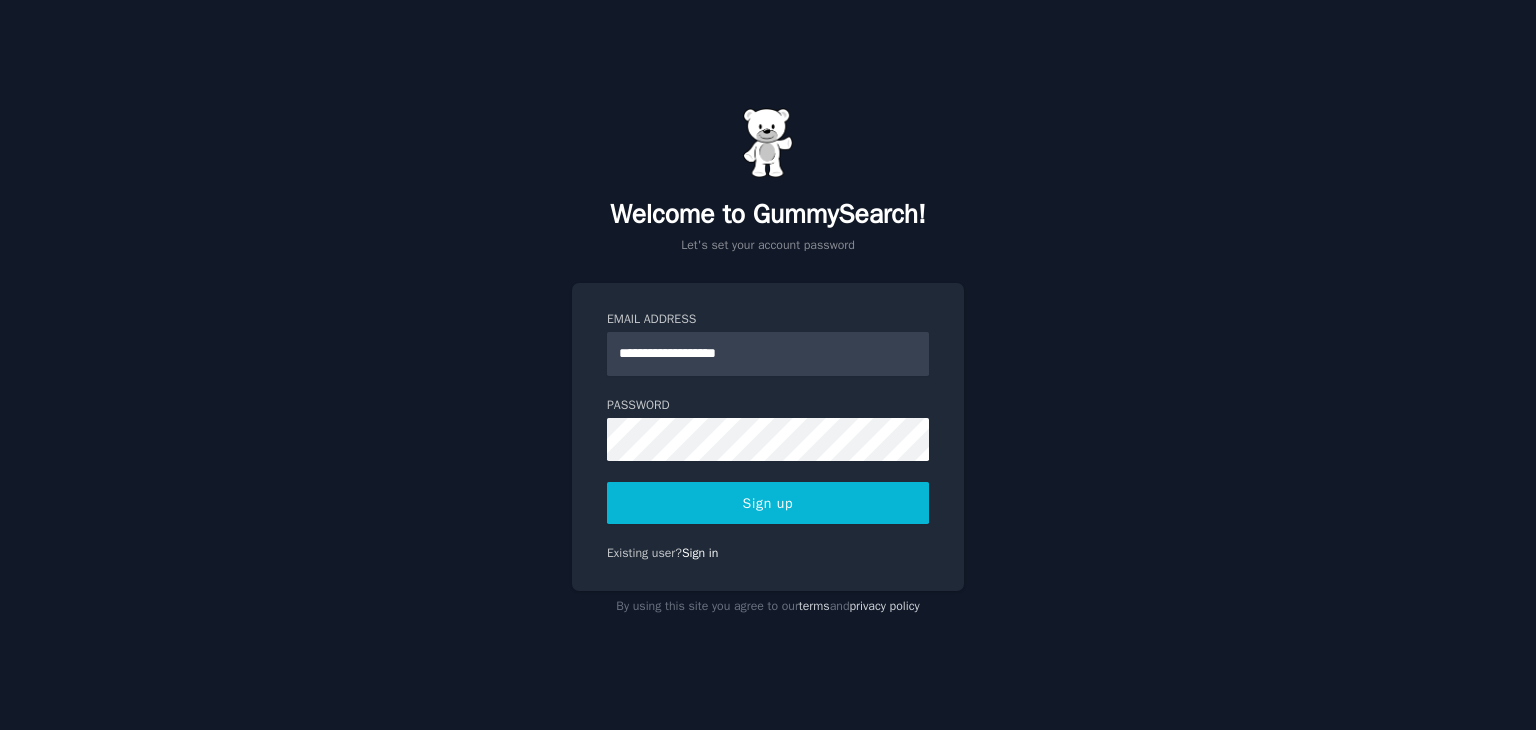 click on "Sign up" at bounding box center (768, 503) 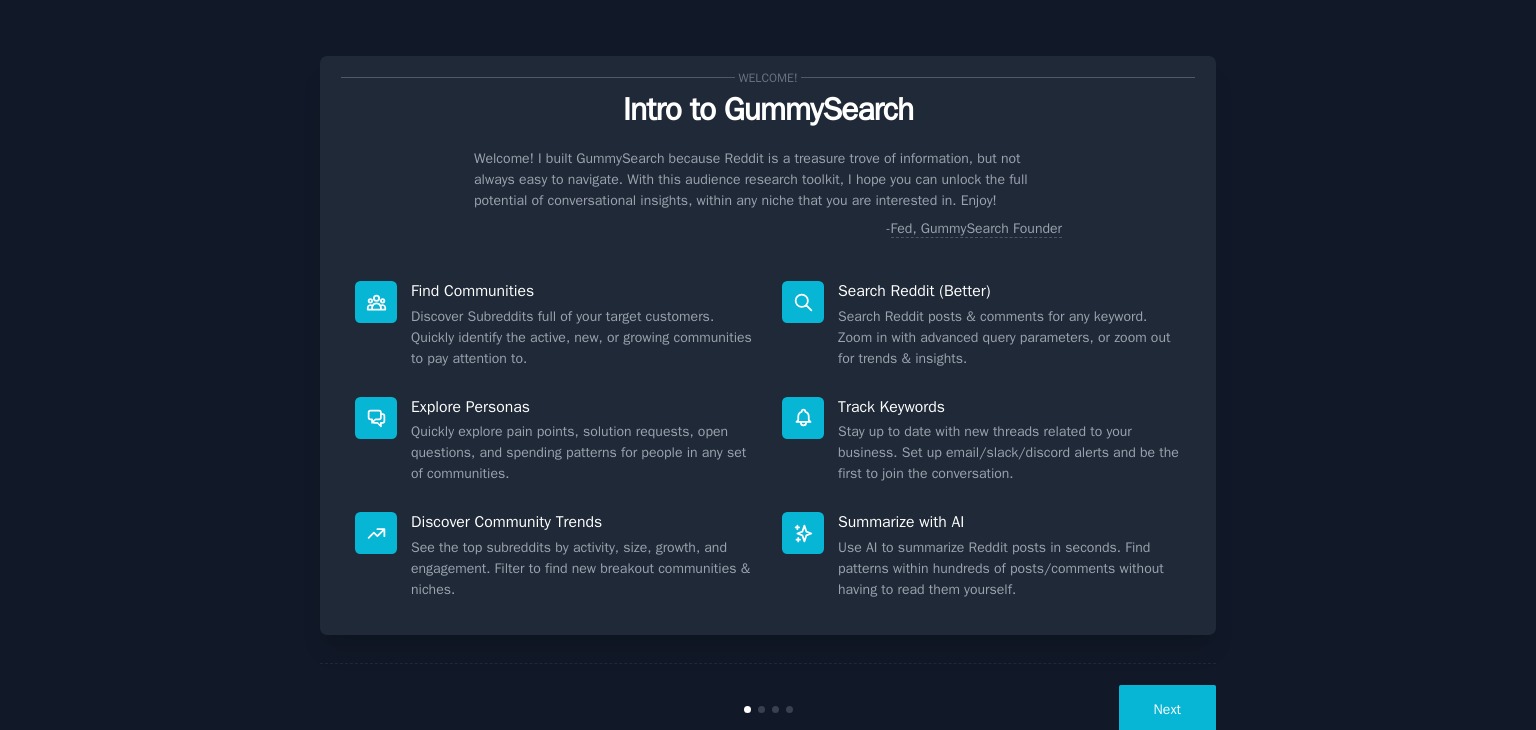 scroll, scrollTop: 0, scrollLeft: 0, axis: both 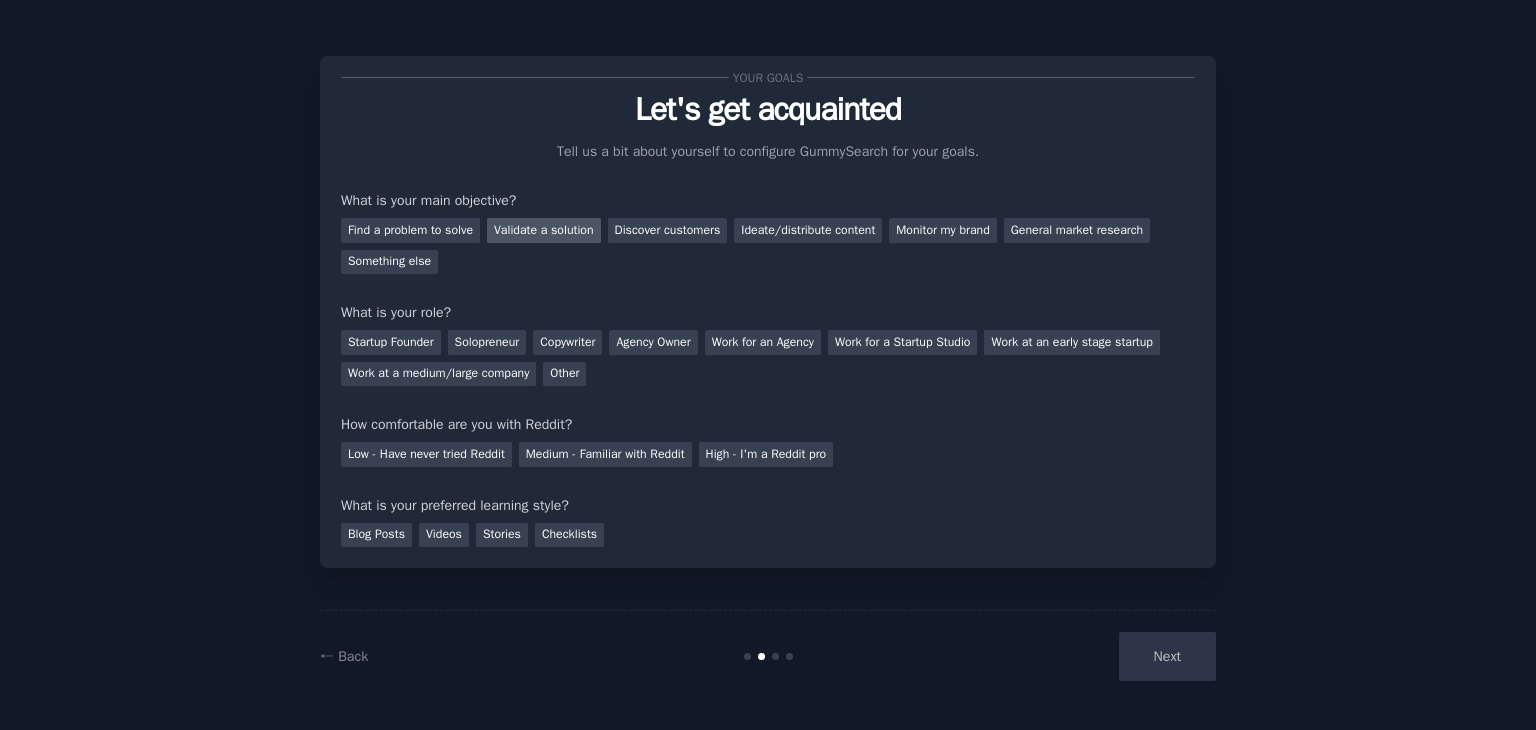 click on "Validate a solution" at bounding box center [544, 230] 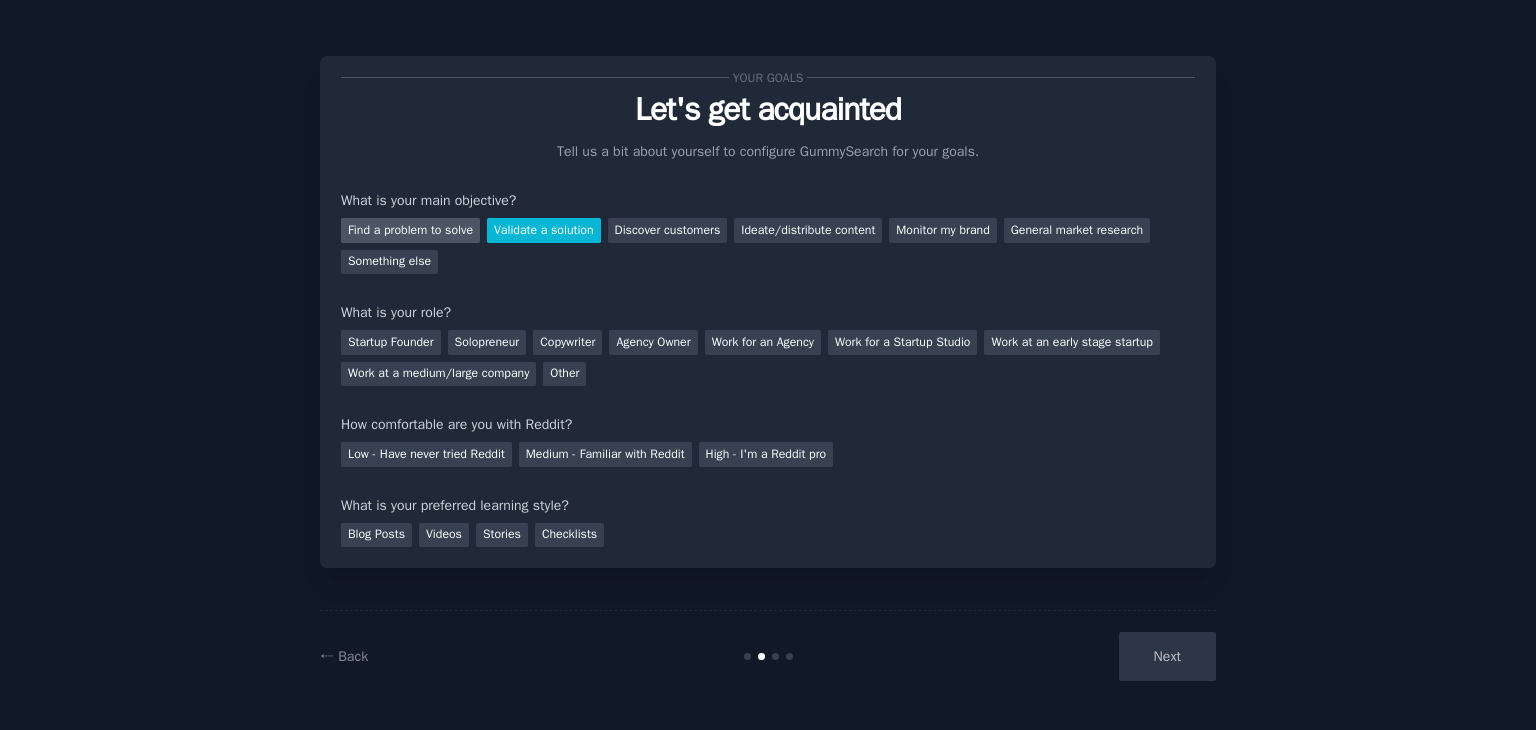 click on "Find a problem to solve" at bounding box center (410, 230) 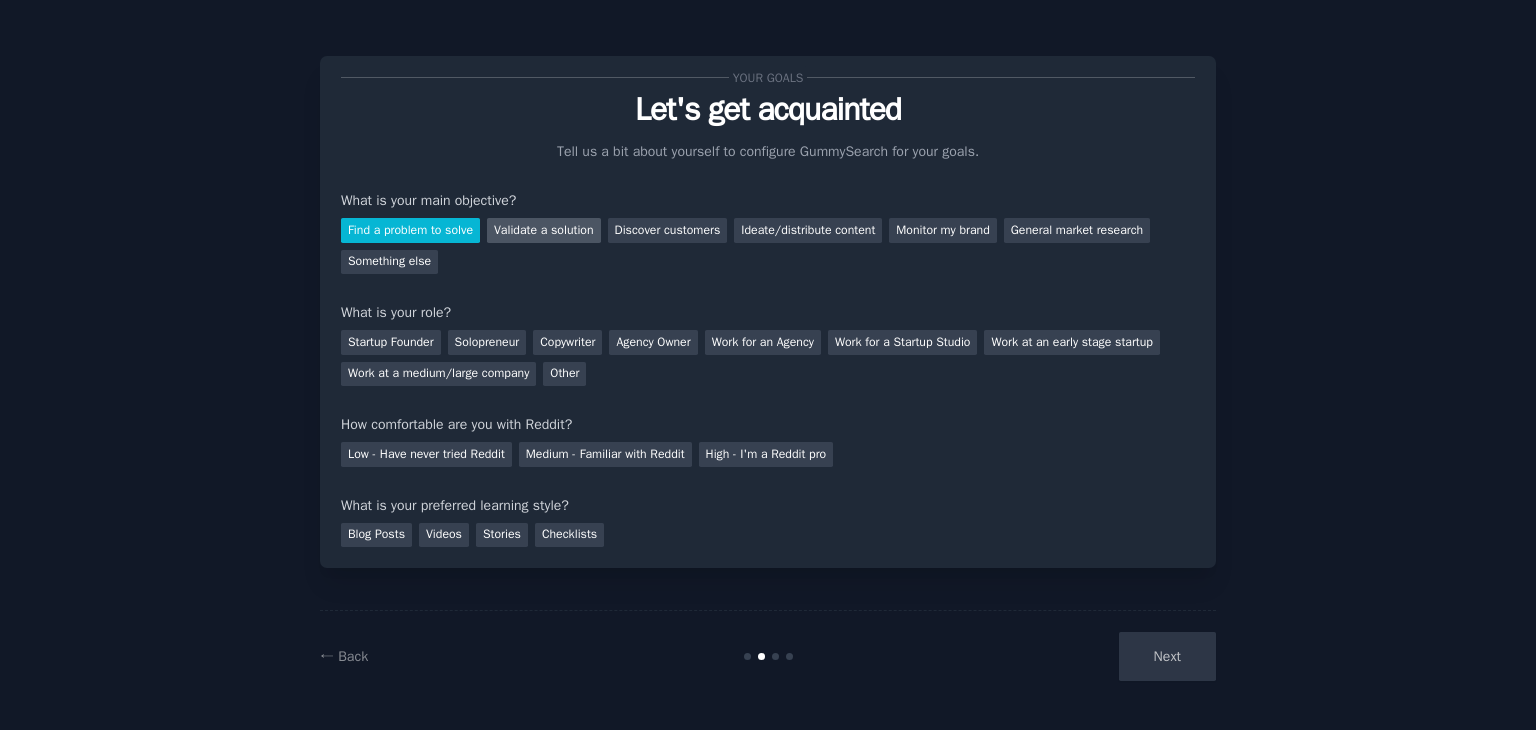 click on "Validate a solution" at bounding box center [544, 230] 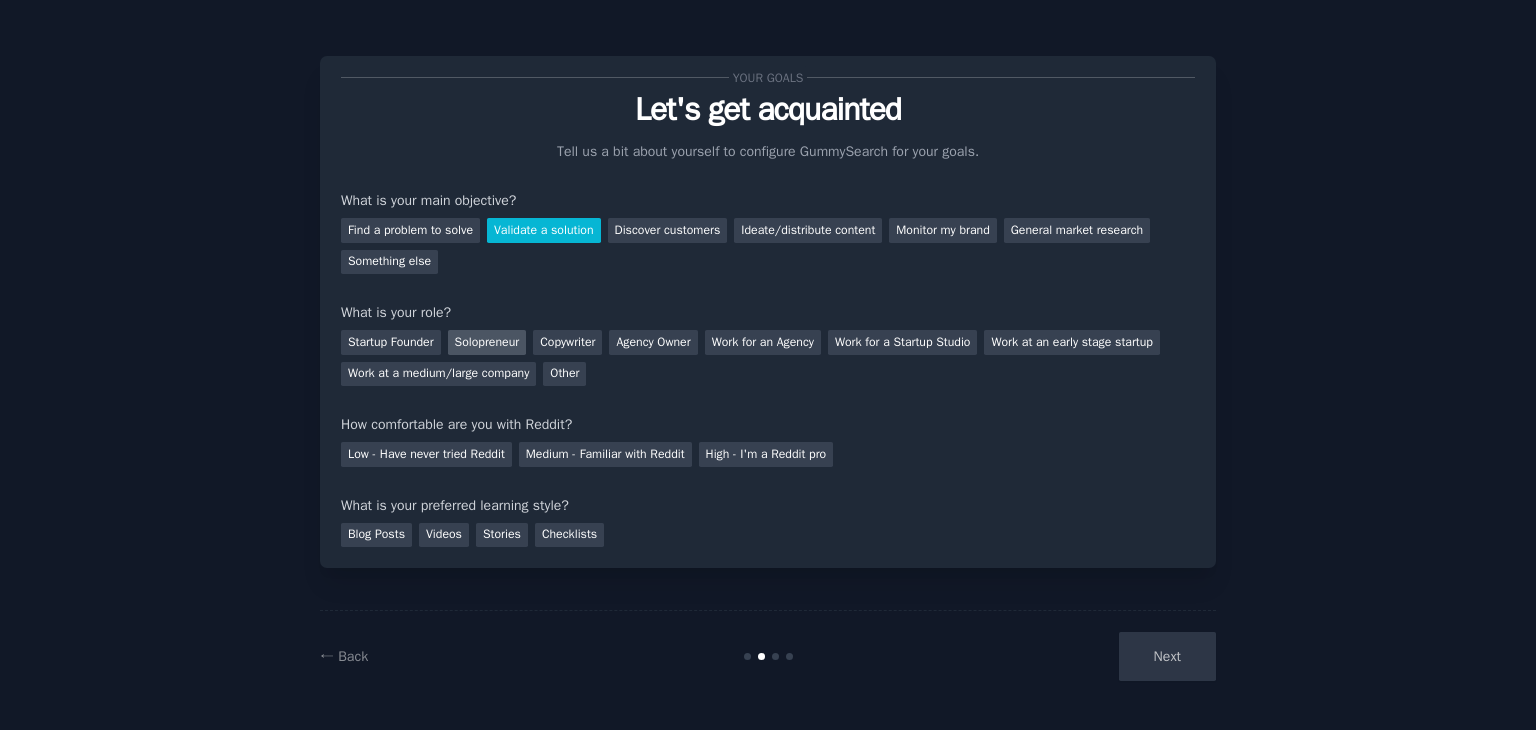 click on "Solopreneur" at bounding box center [487, 342] 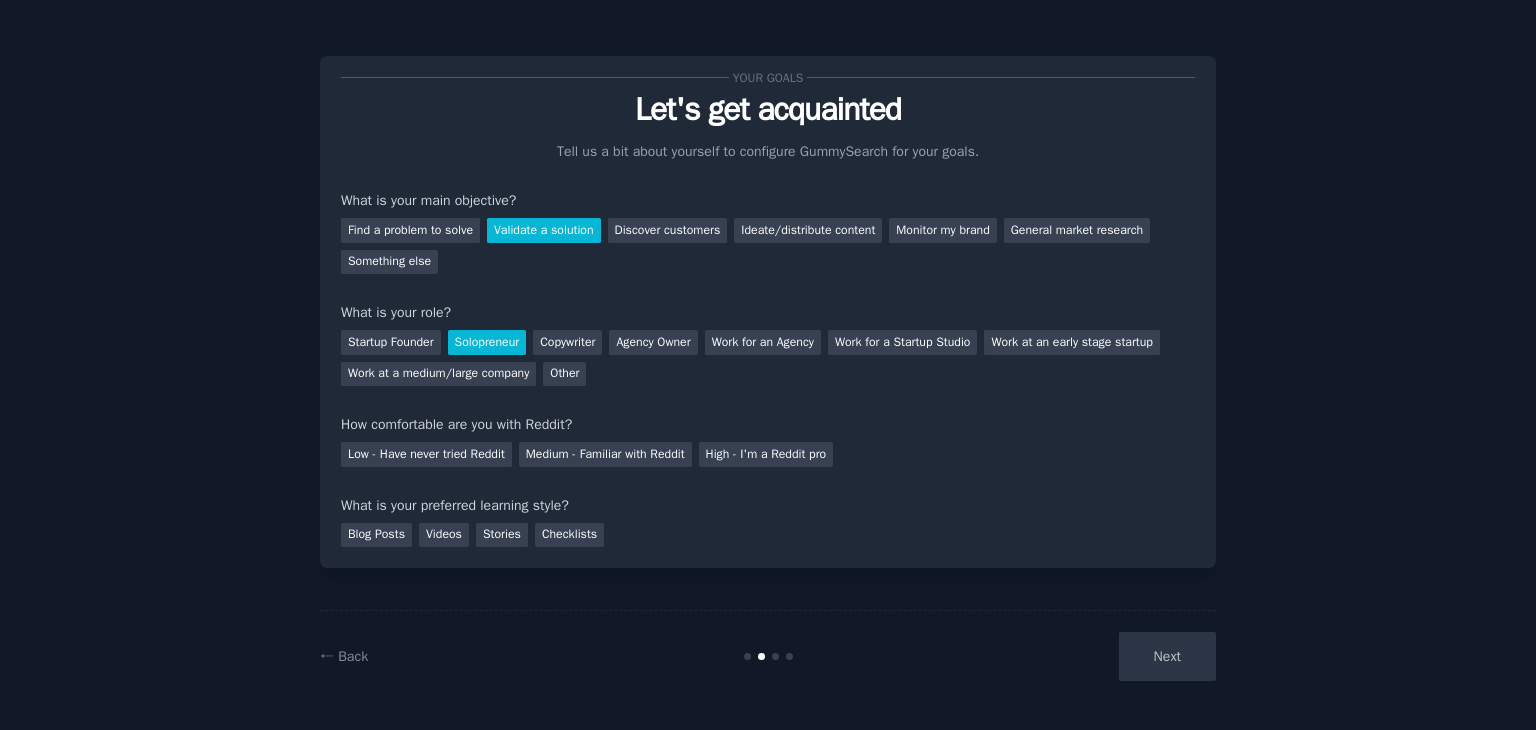 click on "Low - Have never tried Reddit Medium - Familiar with Reddit High - I'm a Reddit pro" at bounding box center (768, 451) 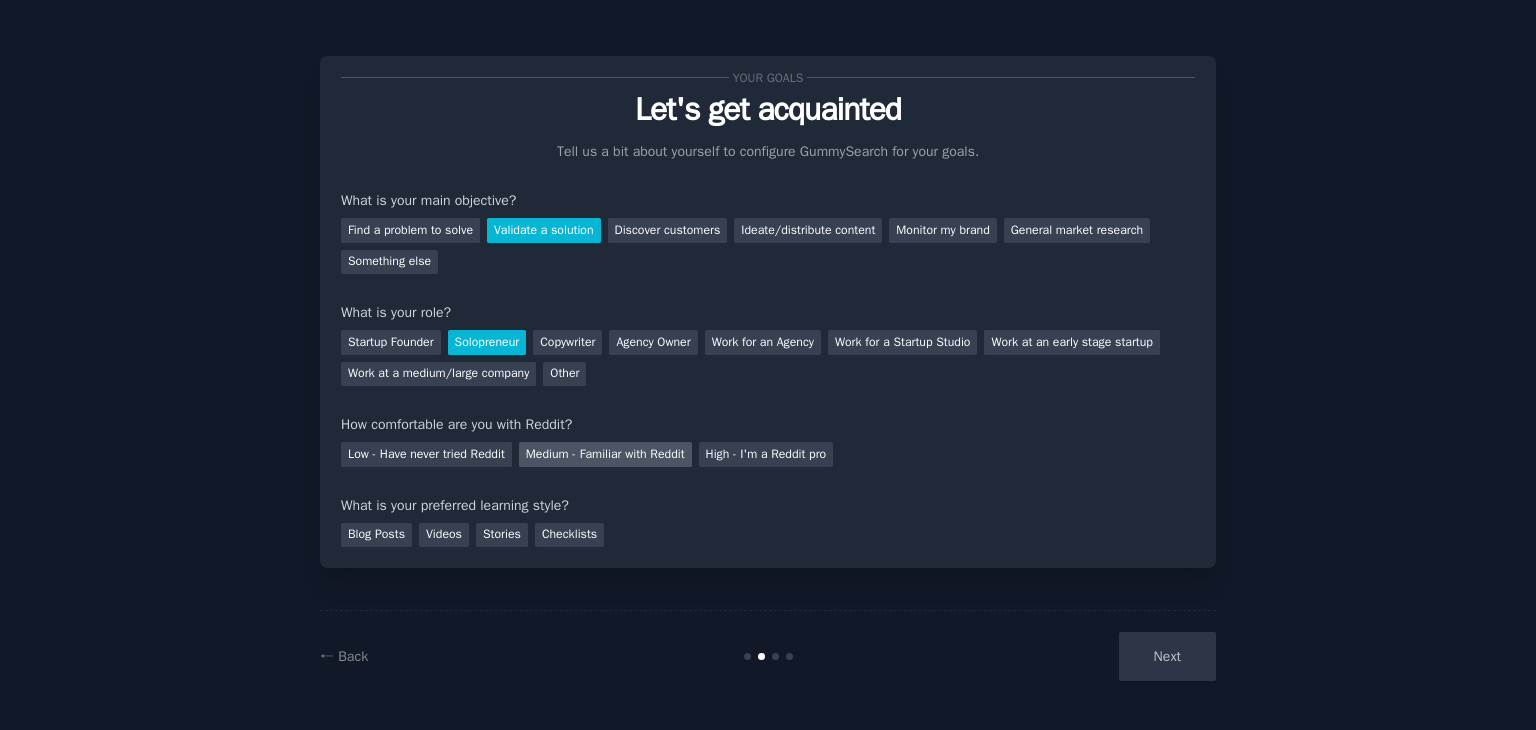 click on "Medium - Familiar with Reddit" at bounding box center [605, 454] 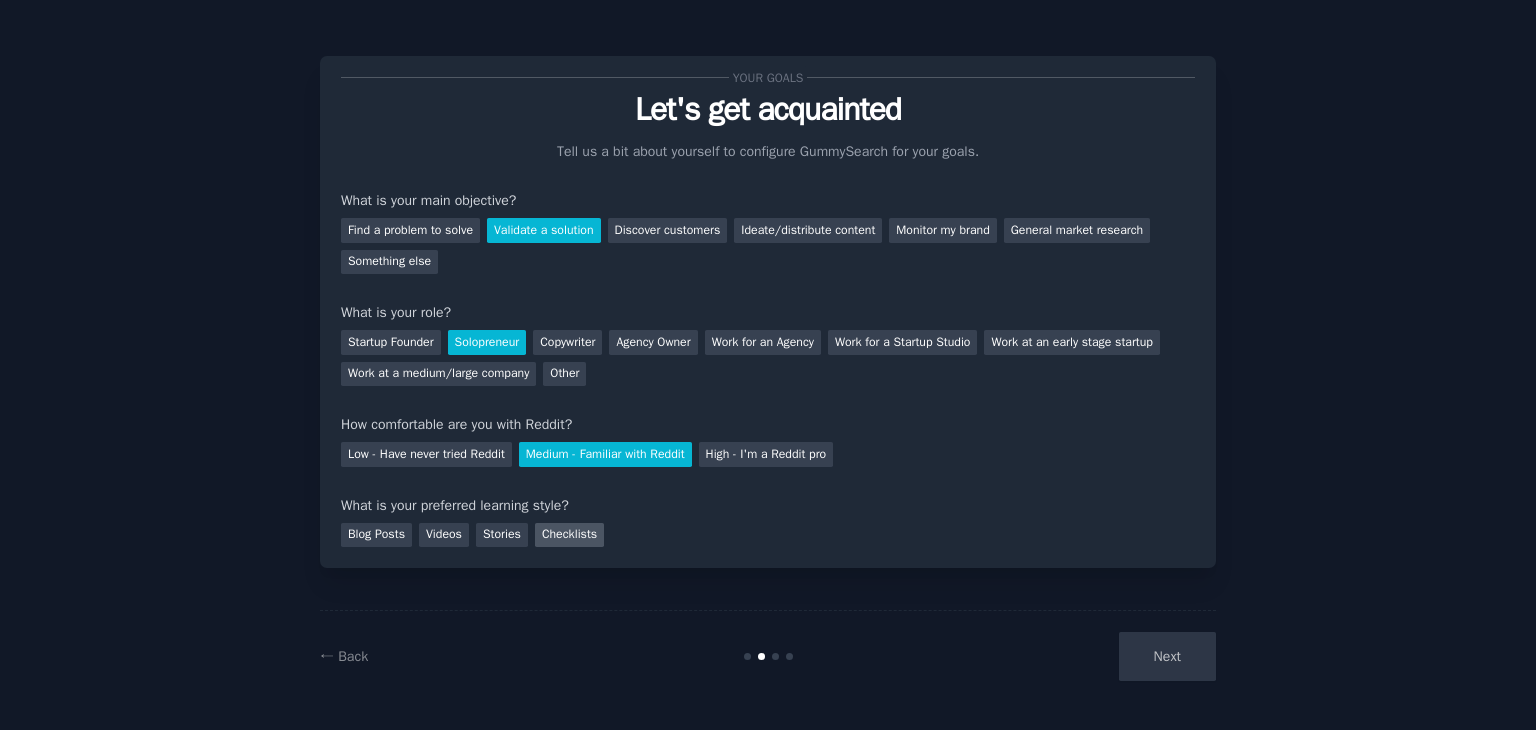 click on "Checklists" at bounding box center (569, 535) 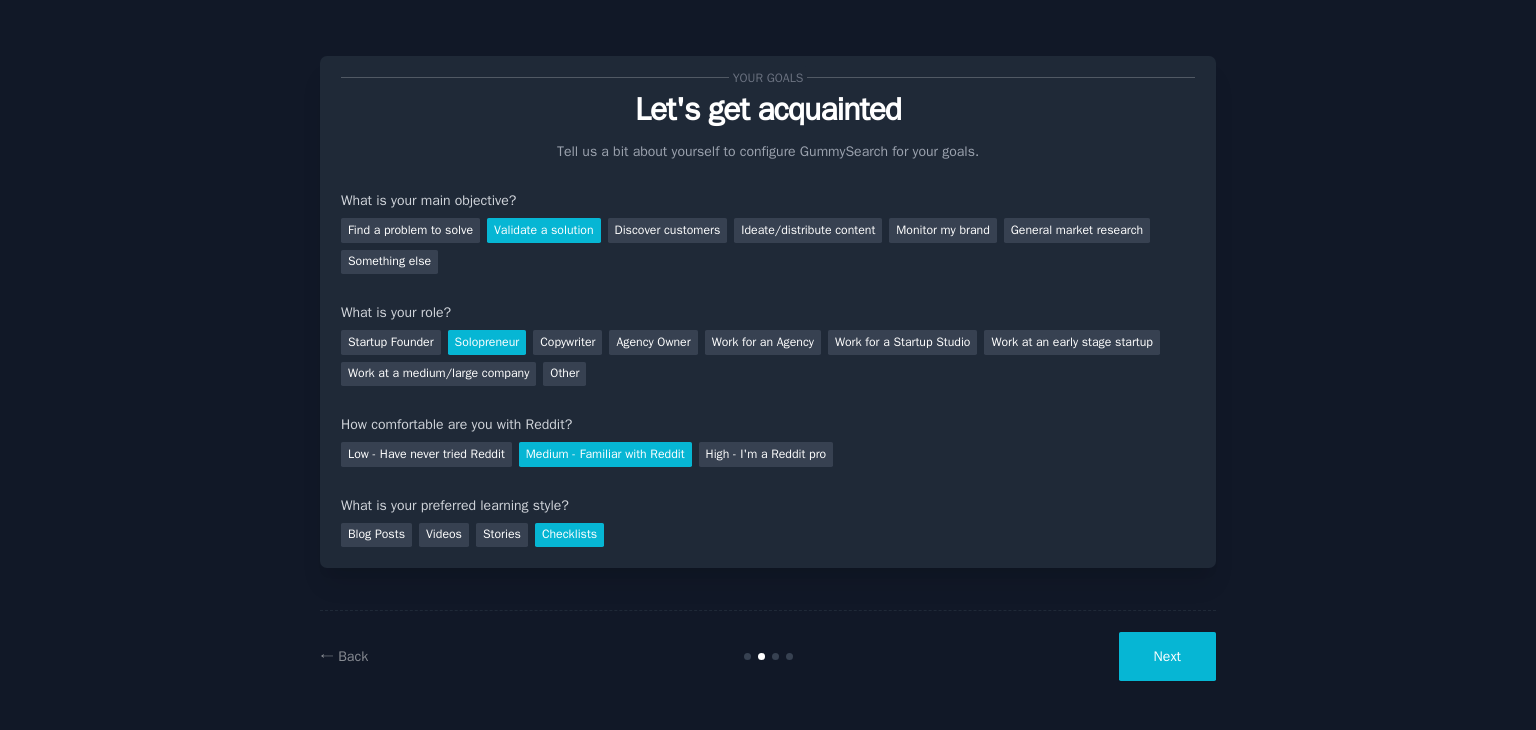 click on "Next" at bounding box center (1167, 656) 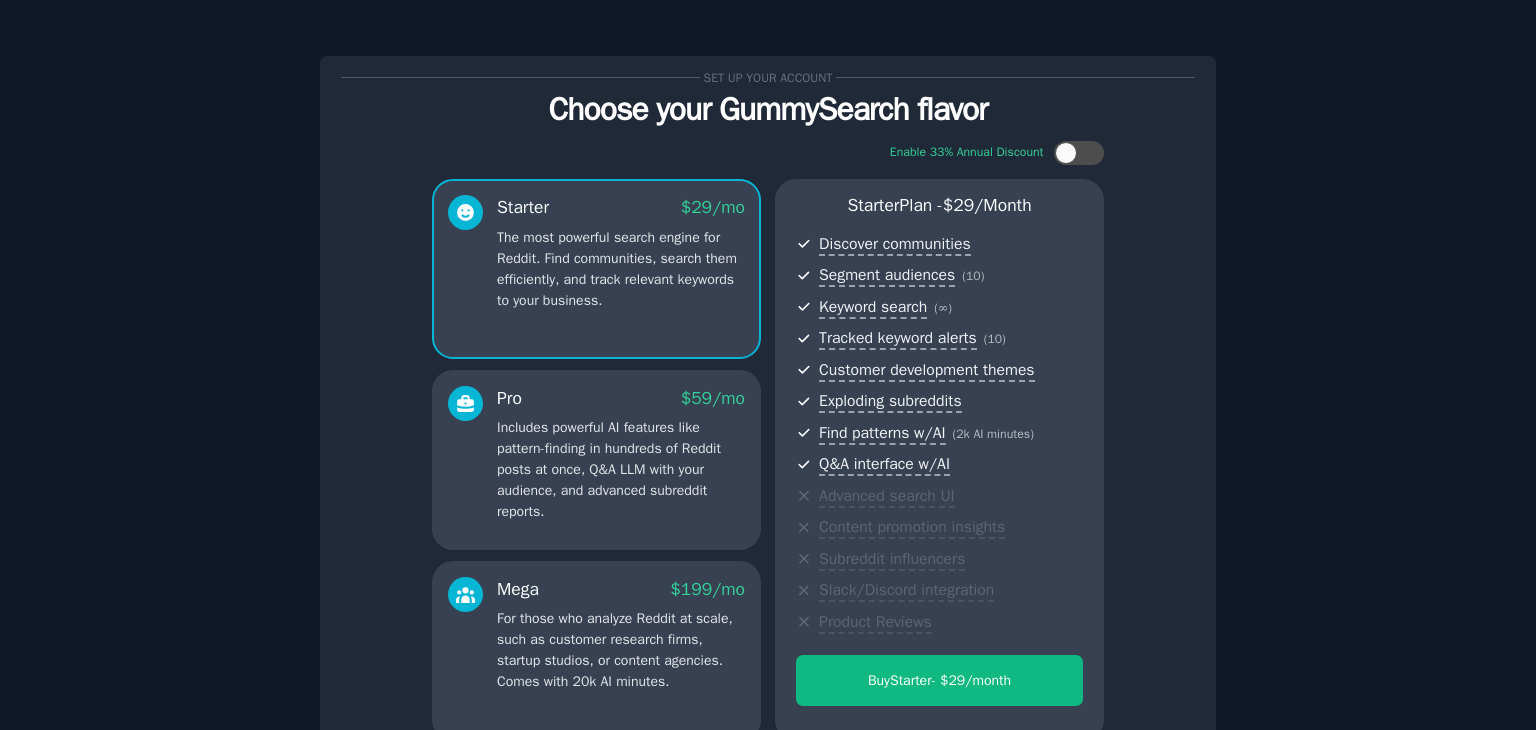 click on "Set up your account Choose your GummySearch flavor Enable 33% Annual Discount Starter $ 29 /mo The most powerful search engine for Reddit. Find communities, search them efficiently, and track relevant keywords to your business. Pro $ 59 /mo Includes powerful AI features like pattern-finding in hundreds of Reddit posts at once, Q&A LLM with your audience, and advanced subreddit reports. Mega $ 199 /mo For those who analyze Reddit at scale, such as customer research firms, startup studios, or content agencies. Comes with 20k AI minutes. Starter  Plan -  $ 29 /month Discover communities Segment audiences ( 10 ) Keyword search ( ∞ ) Tracked keyword alerts ( 10 ) Customer development themes Exploding subreddits Find patterns w/AI ( 2k AI minutes ) Q&A interface w/AI Advanced search UI Content promotion insights Subreddit influencers Slack/Discord integration Product Reviews Buy  Starter  - $ 29 /month Continue on free tier (you can upgrade anytime, or buy a day pass if subscriptions aren't your thing) ← Back" at bounding box center [768, 474] 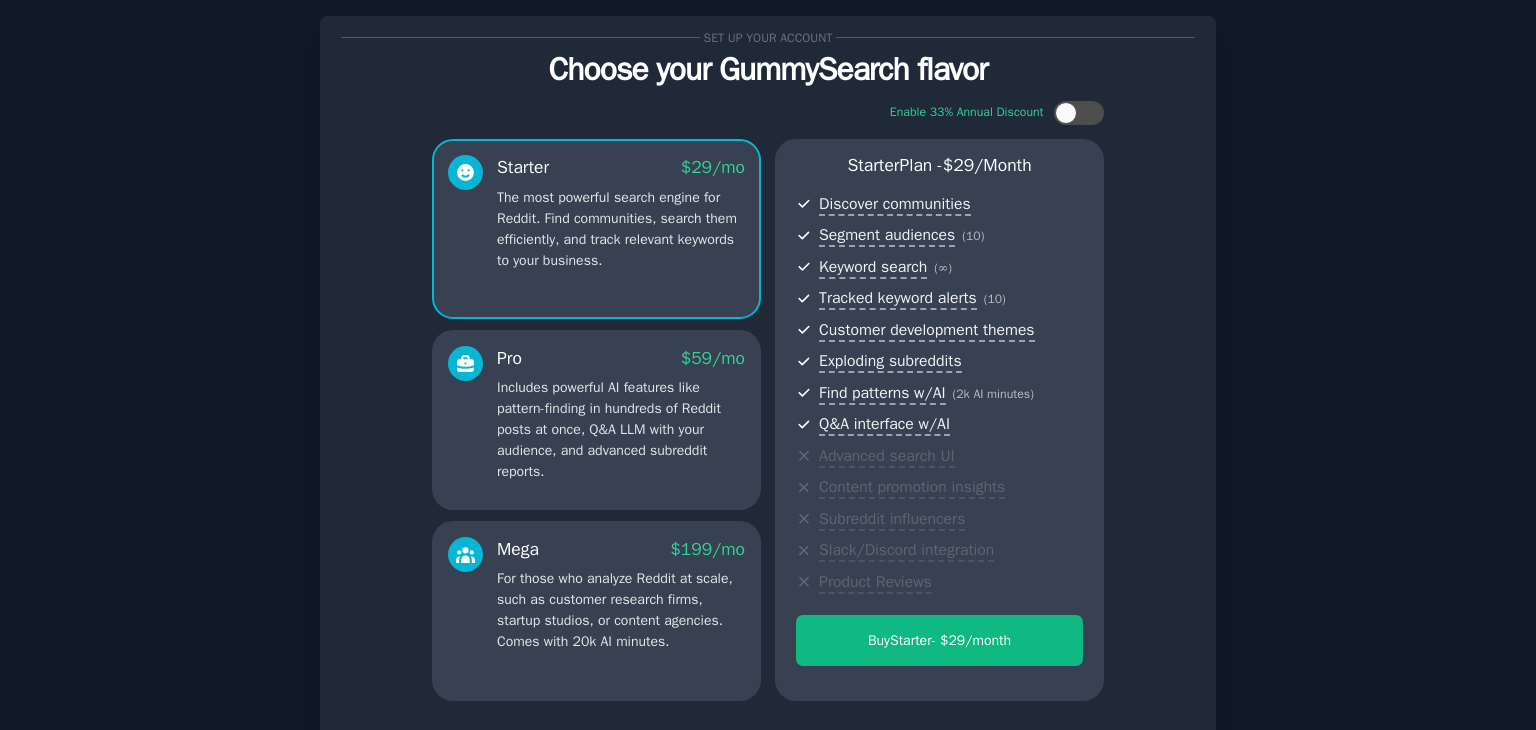 scroll, scrollTop: 218, scrollLeft: 0, axis: vertical 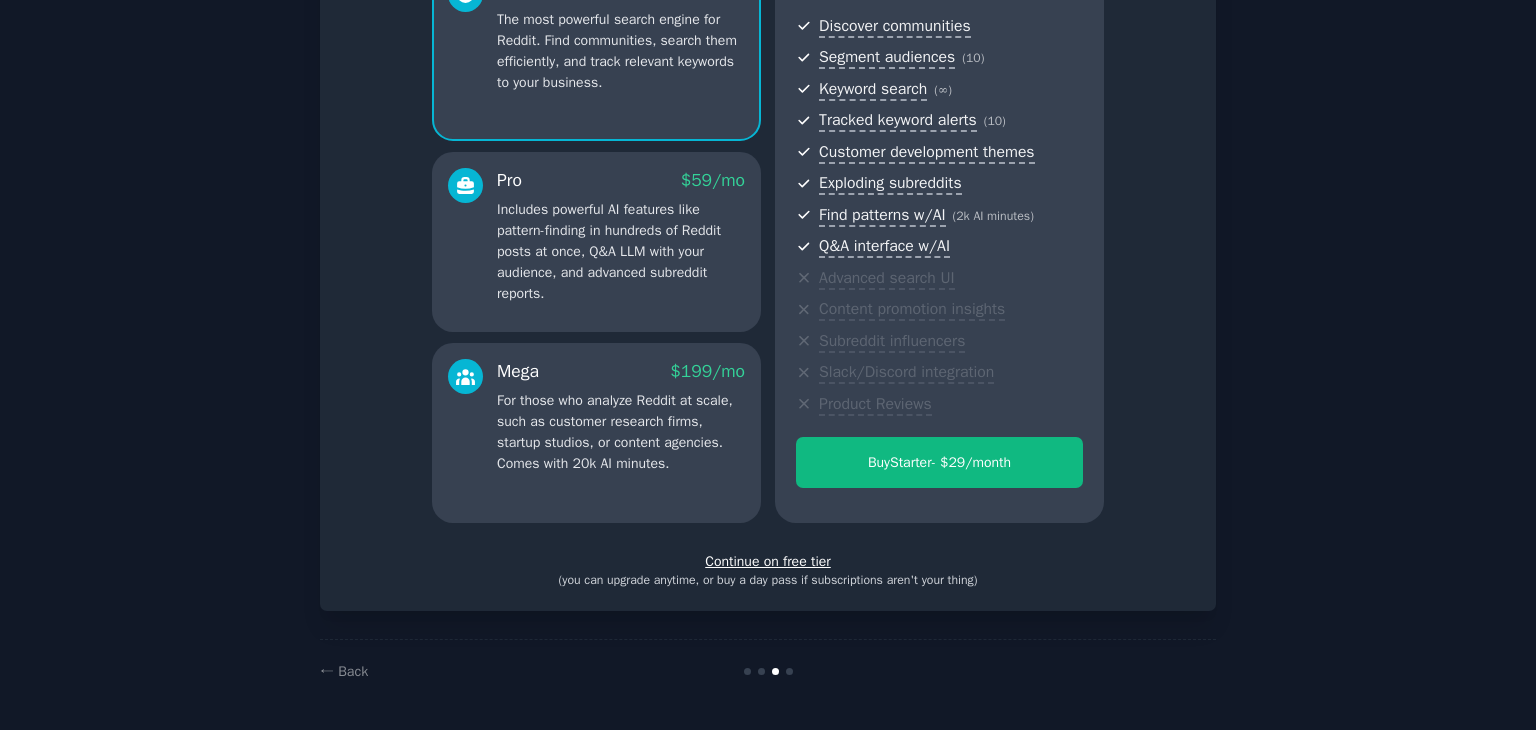 click on "Continue on free tier" at bounding box center [768, 561] 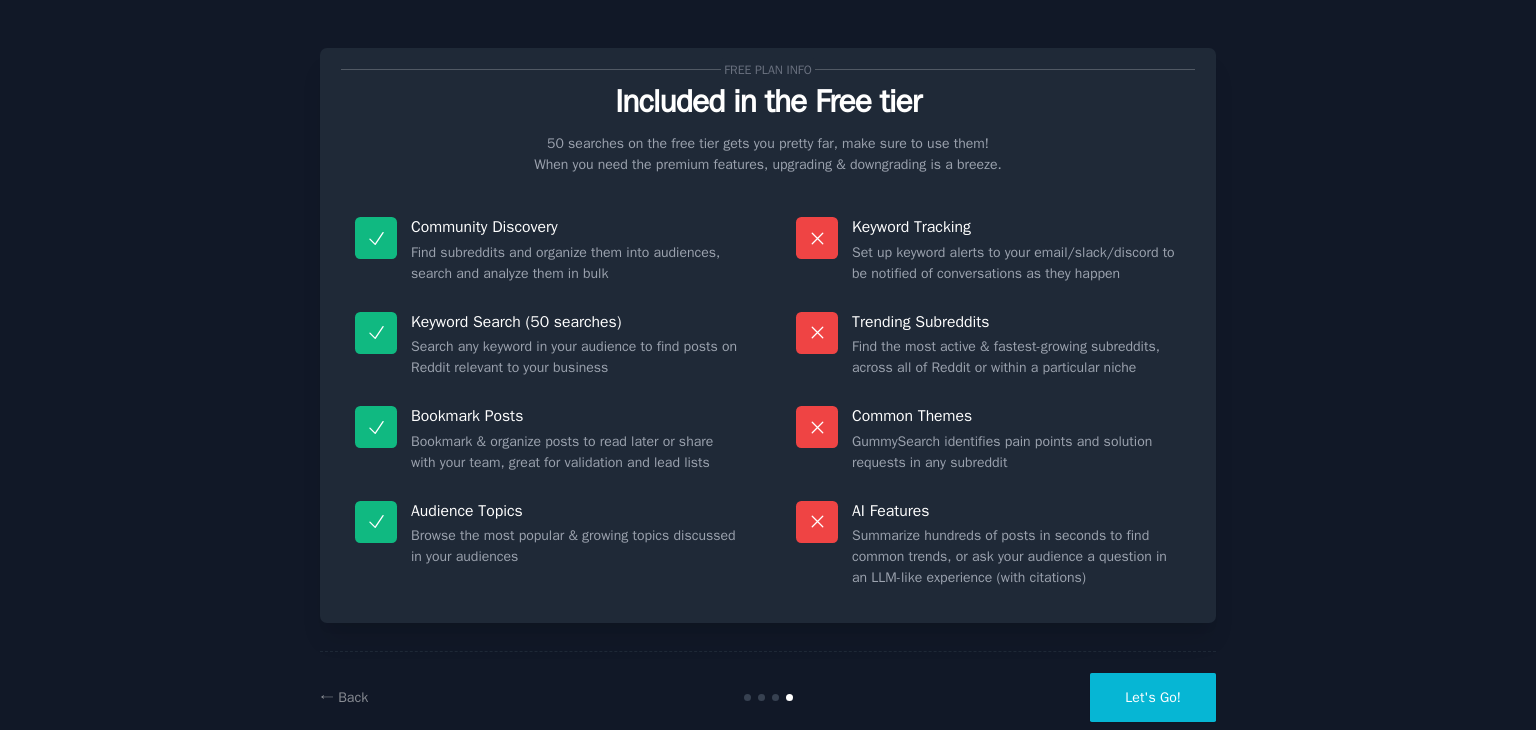 scroll, scrollTop: 48, scrollLeft: 0, axis: vertical 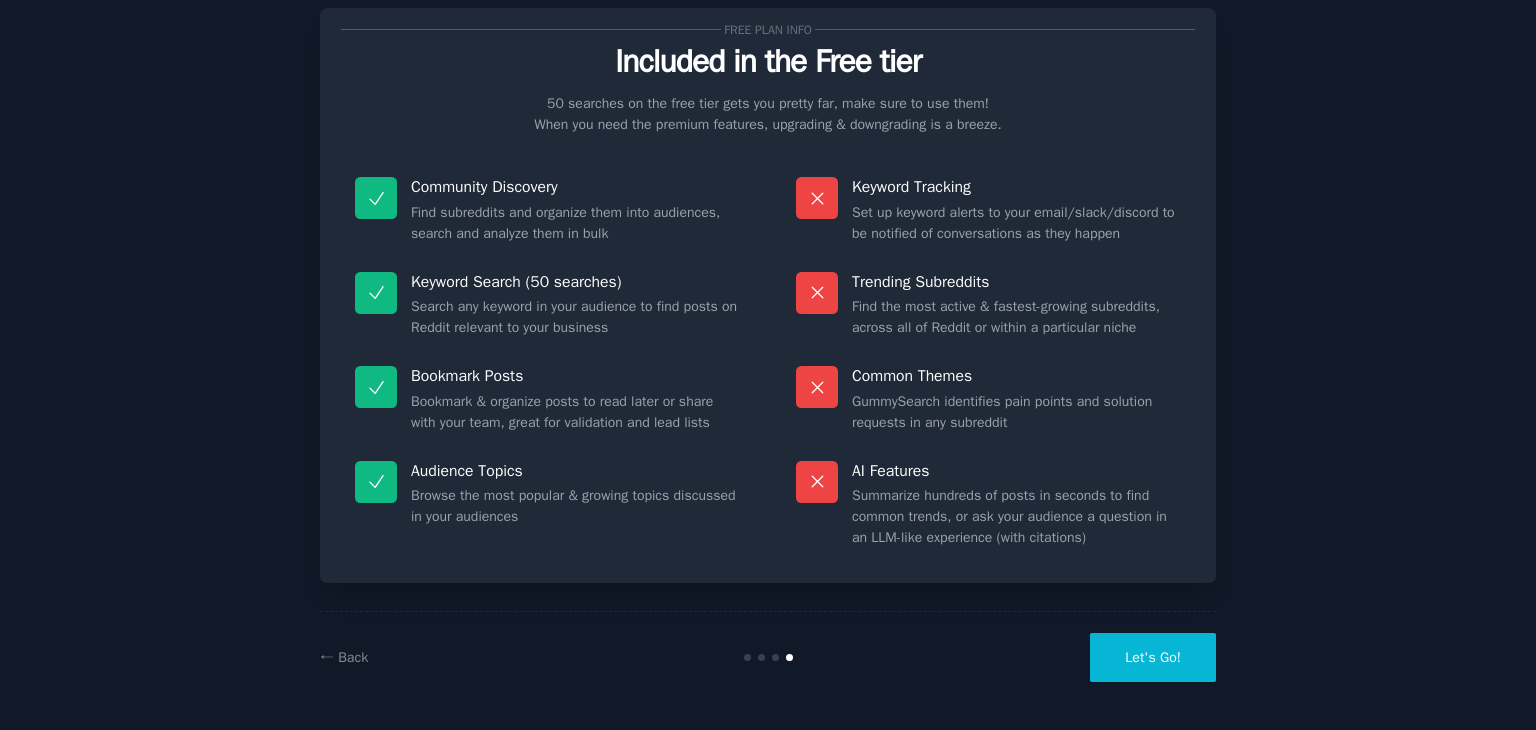 click on "Let's Go!" at bounding box center [1153, 657] 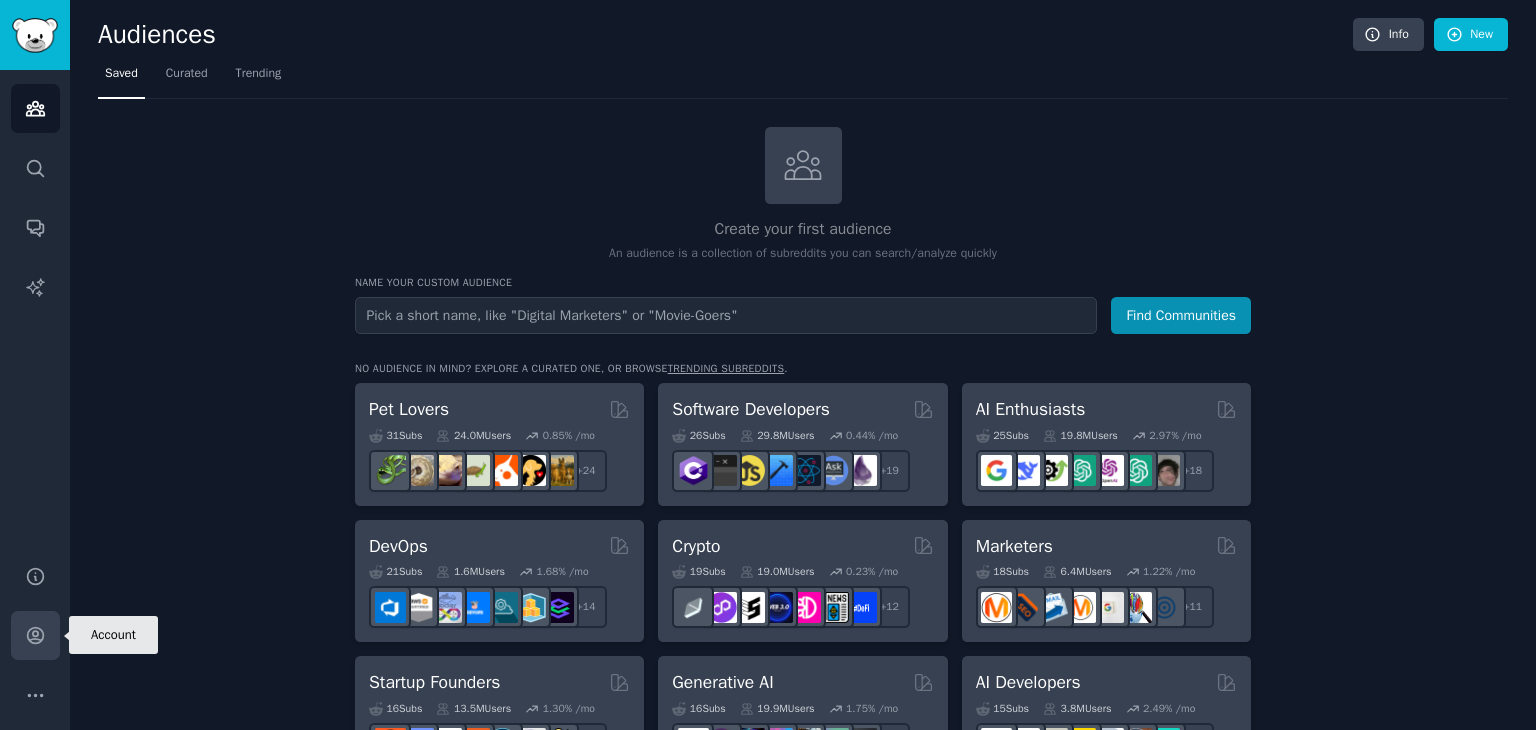 click 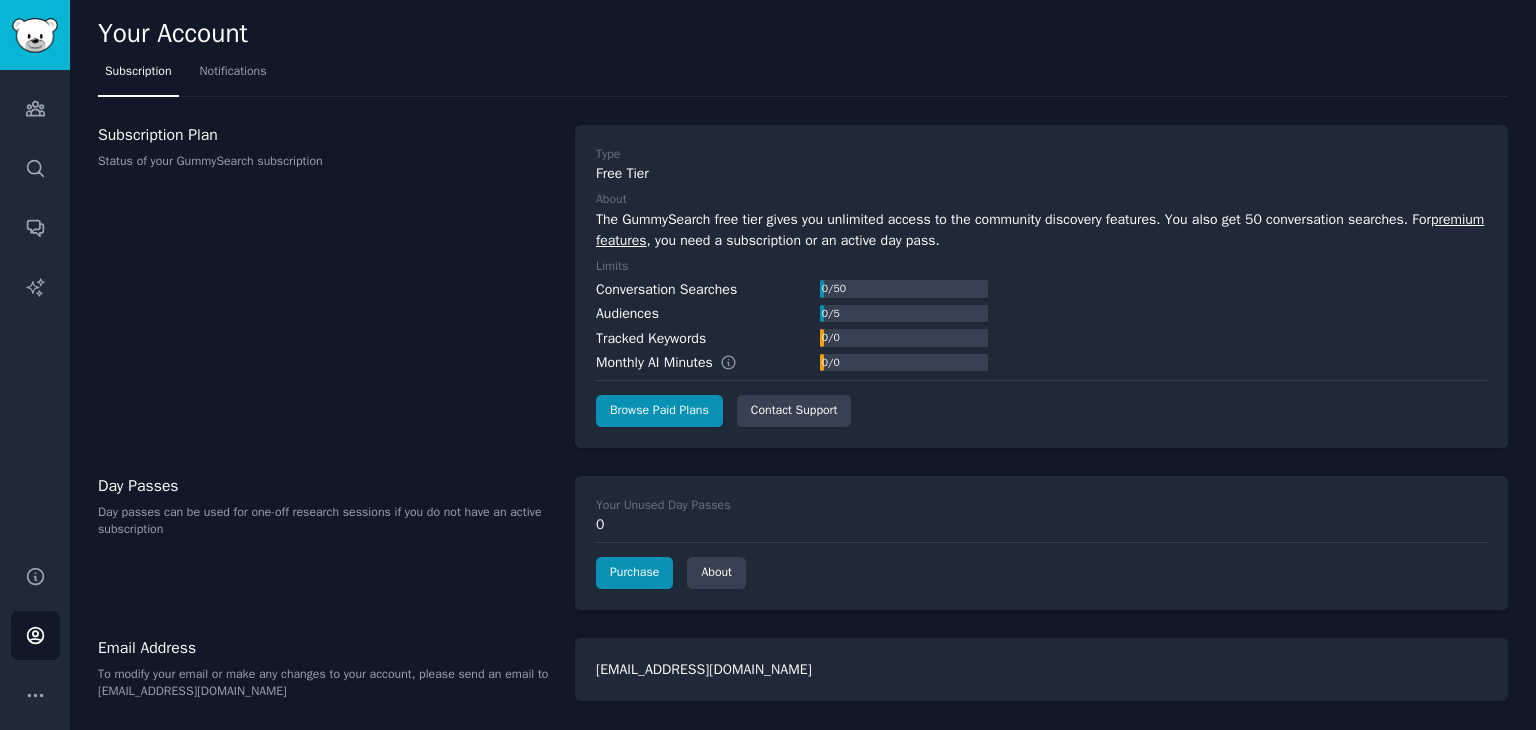 click on "Subscription Plan Status of your GummySearch subscription" at bounding box center [326, 286] 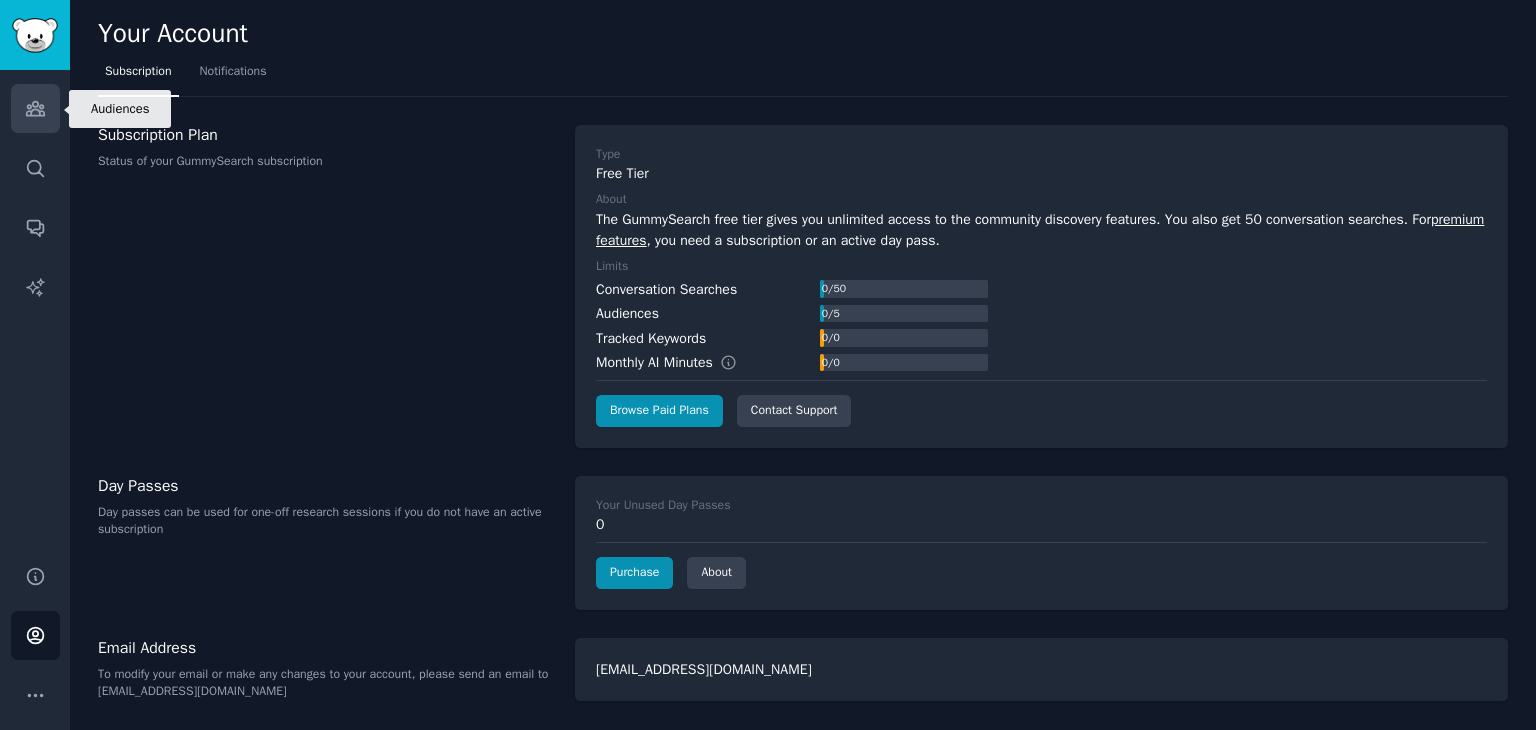 click 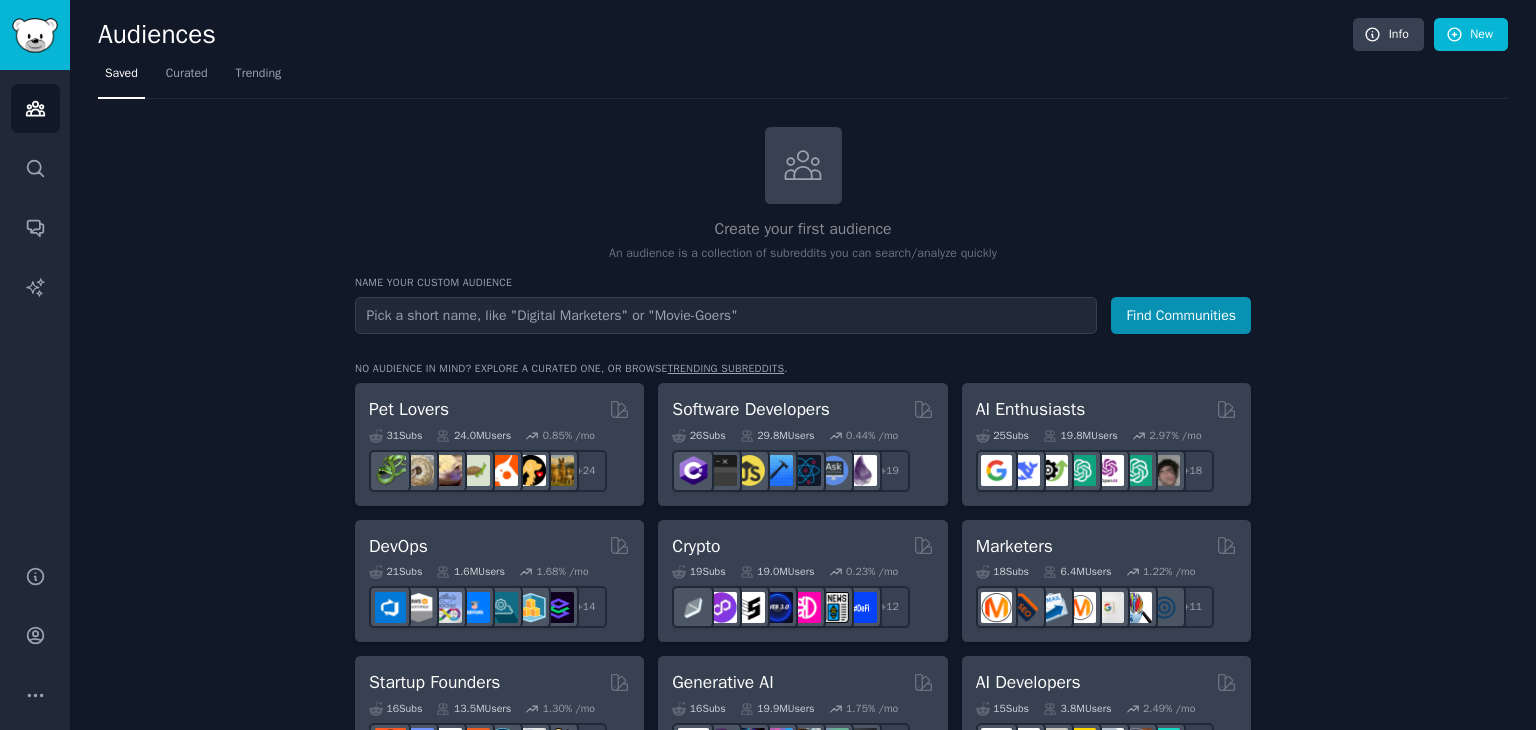 click on "Create your first audience An audience is a collection of subreddits you can search/analyze quickly Name your custom audience Audience Name Find Communities No audience in mind? Explore a curated one, or browse  trending subreddits . Pet Lovers 31  Sub s 24.0M  Users 0.85 % /mo + 24 Software Developers 26  Sub s 29.8M  Users 0.44 % /mo + 19 AI Enthusiasts 25  Sub s 19.8M  Users 2.97 % /mo + 18 DevOps 21  Sub s 1.6M  Users 1.68 % /mo + 14 Crypto 19  Sub s 19.0M  Users 0.23 % /mo + 12 Marketers 18  Sub s 6.4M  Users 1.22 % /mo + 11 Startup Founders 16  Sub s 13.5M  Users 1.30 % /mo + 9 Generative AI 16  Sub s 19.9M  Users 1.75 % /mo + 9 AI Developers 15  Sub s 3.8M  Users 2.49 % /mo + 8 Stock Investors 15  Sub s 28.3M  Users 0.53 % /mo + 8 Video Editors 15  Sub s 2.3M  Users 1.52 % /mo + 8 Designers 13  Sub s 9.7M  Users 0.28 % /mo + 6 Data Scientists 13  Sub s 7.6M  Users 0.62 % /mo + 6 Fitness Enthusiasts 12  Sub s 31.1M  Users 0.24 % /mo + 5 Gardeners 11  Sub s 13.5M  Users 2.08 % /mo + 4 Photographers 11 s" at bounding box center [803, 1204] 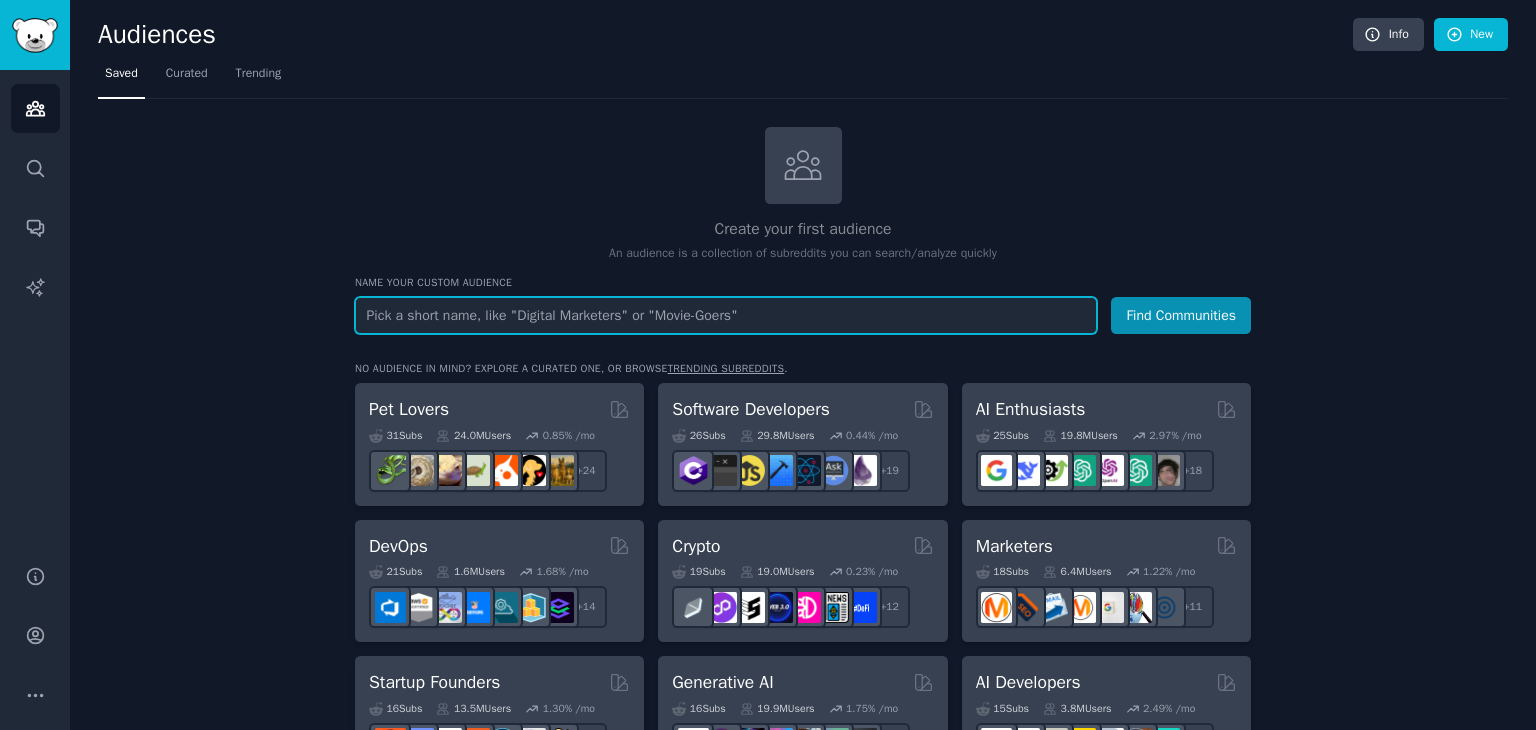 click at bounding box center [726, 315] 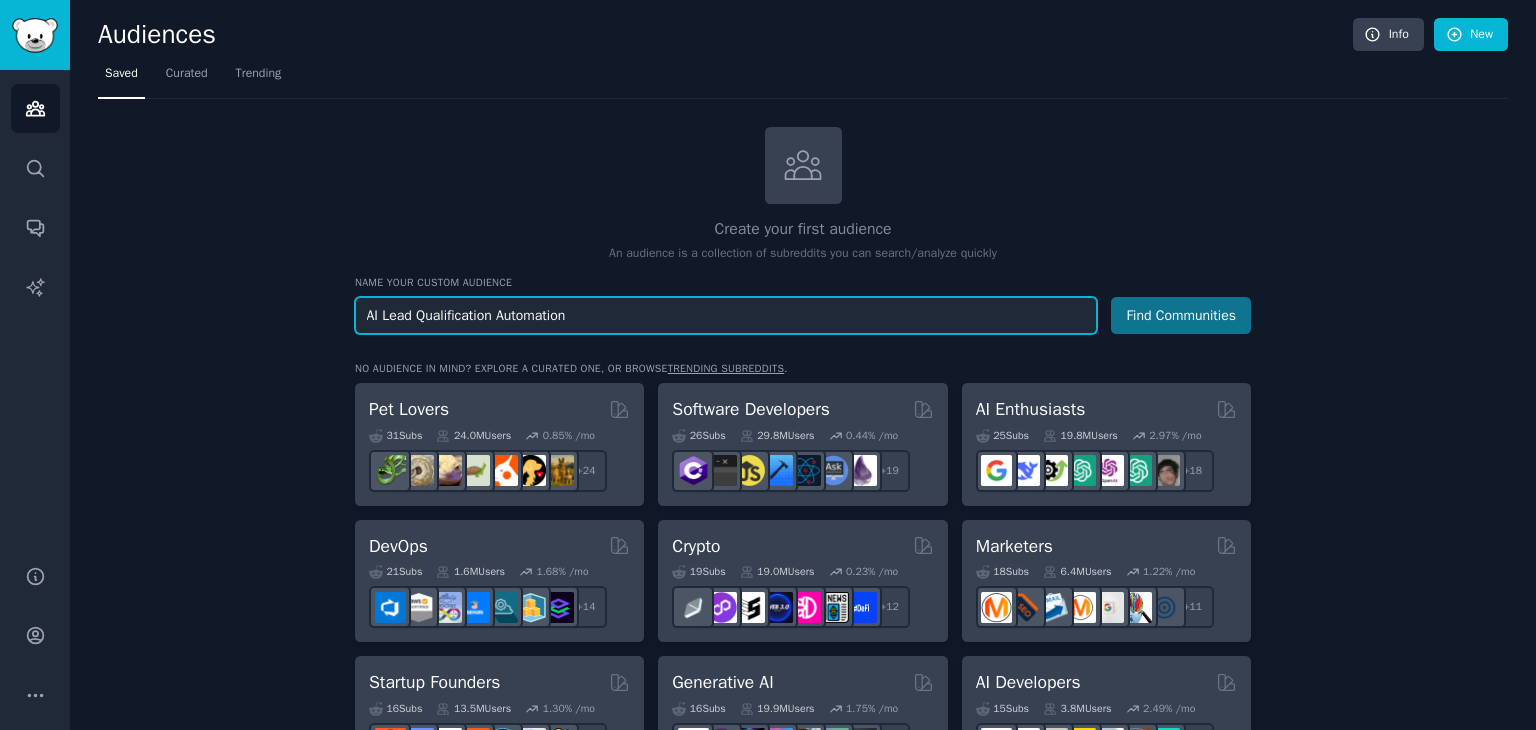 type on "AI Lead Qualification Automation" 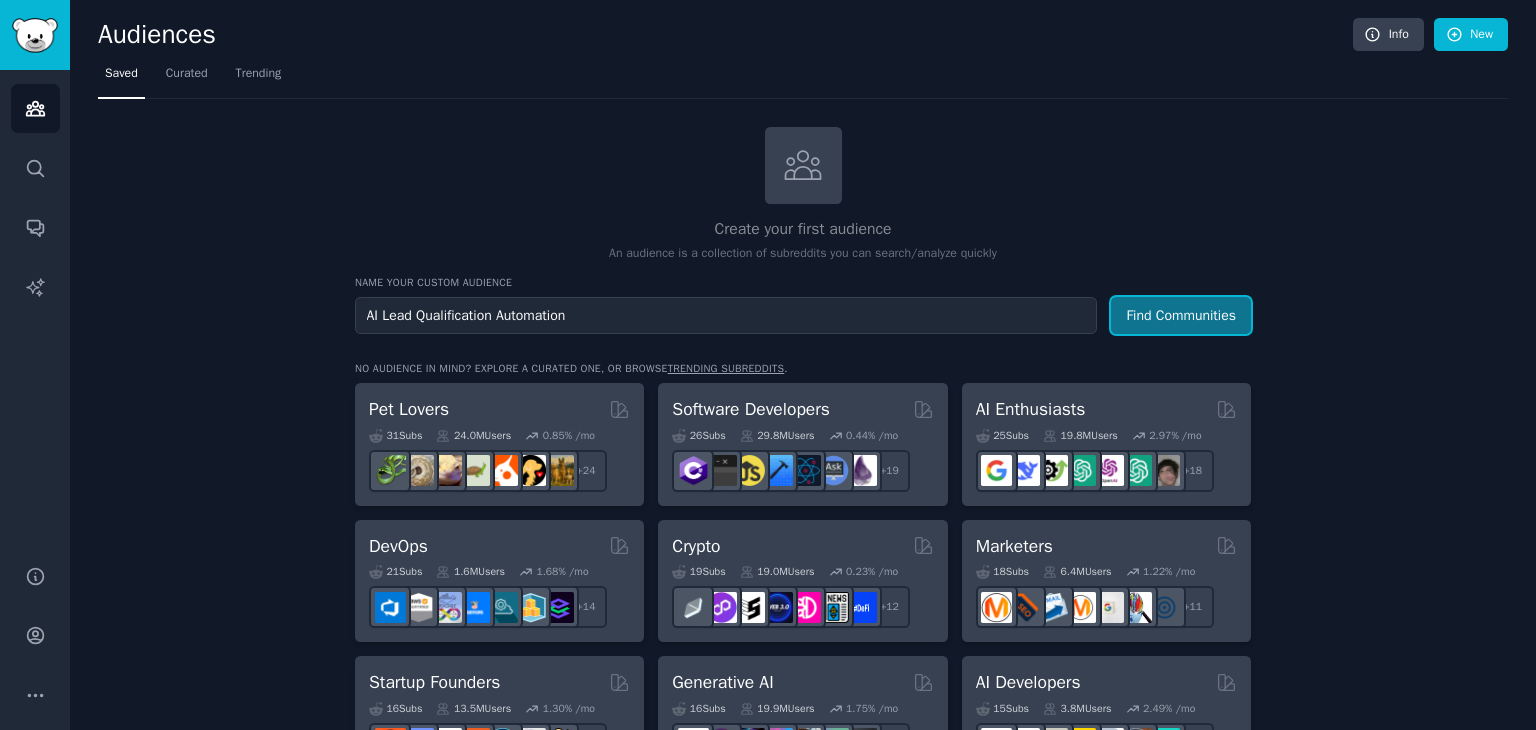 click on "Find Communities" at bounding box center (1181, 315) 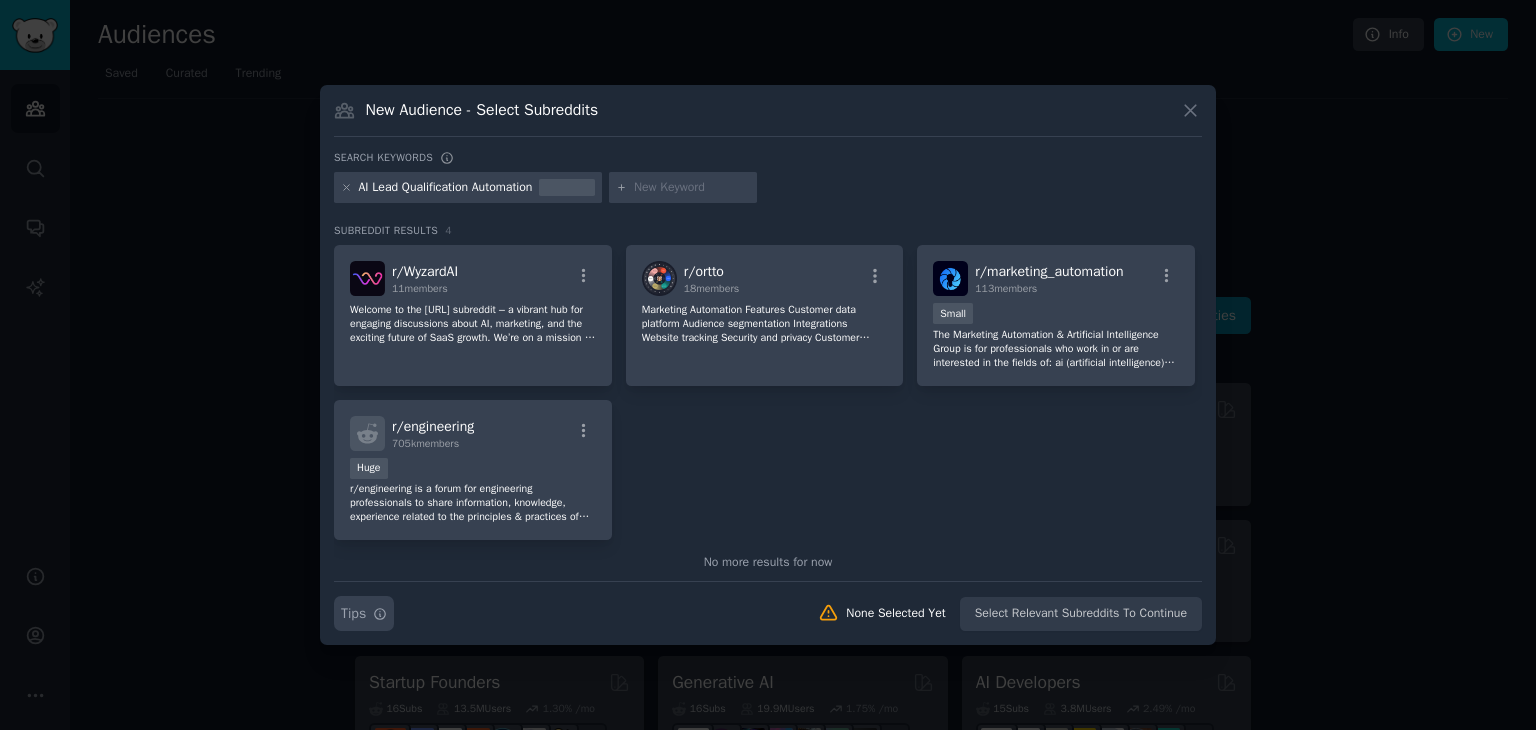 click 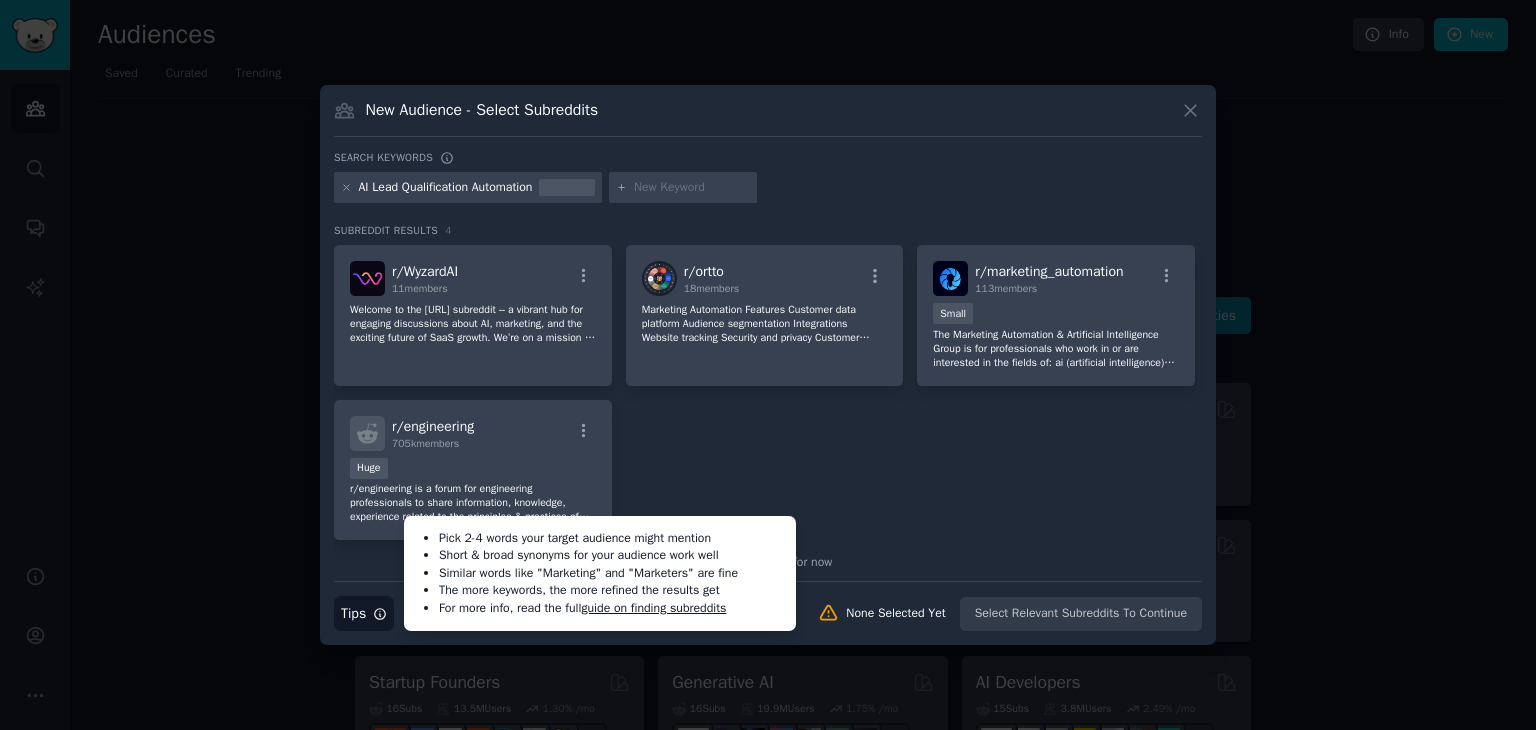 click on "r/ WyzardAI 11  members Welcome to the [URL] subreddit – a vibrant hub for engaging discussions about AI, marketing, and the exciting future of SaaS growth. We’re on a mission to create AI-powered marketing copilots that help transform inbound leads into revenue. We invite founders, marketers, and operators to come together, explore fresh ideas, share valuable insights, and have meaningful conversations!  r/ ortto 18  members Marketing Automation
Features
Customer data platform
Audience segmentation
Integrations
Website tracking
Security and privacy
Customer journeys
Playbooks
Marketing automation
SMS marketing
Surveys
A/B testing
Lead generation
Lead management
Lead scoring
Email marketing
SaaS marketing
Marketing personalization
PLG marketing
Brand book
Marketing integrations
Ecommerce marketing
Facebook retargeting
Nonprofit marketing
AI Marketing
Marketing dashboards
Sales dashboards
Business intelligence r/ marketing_automation 113  members Small r/ engineering 705k  members Huge" at bounding box center [768, 392] 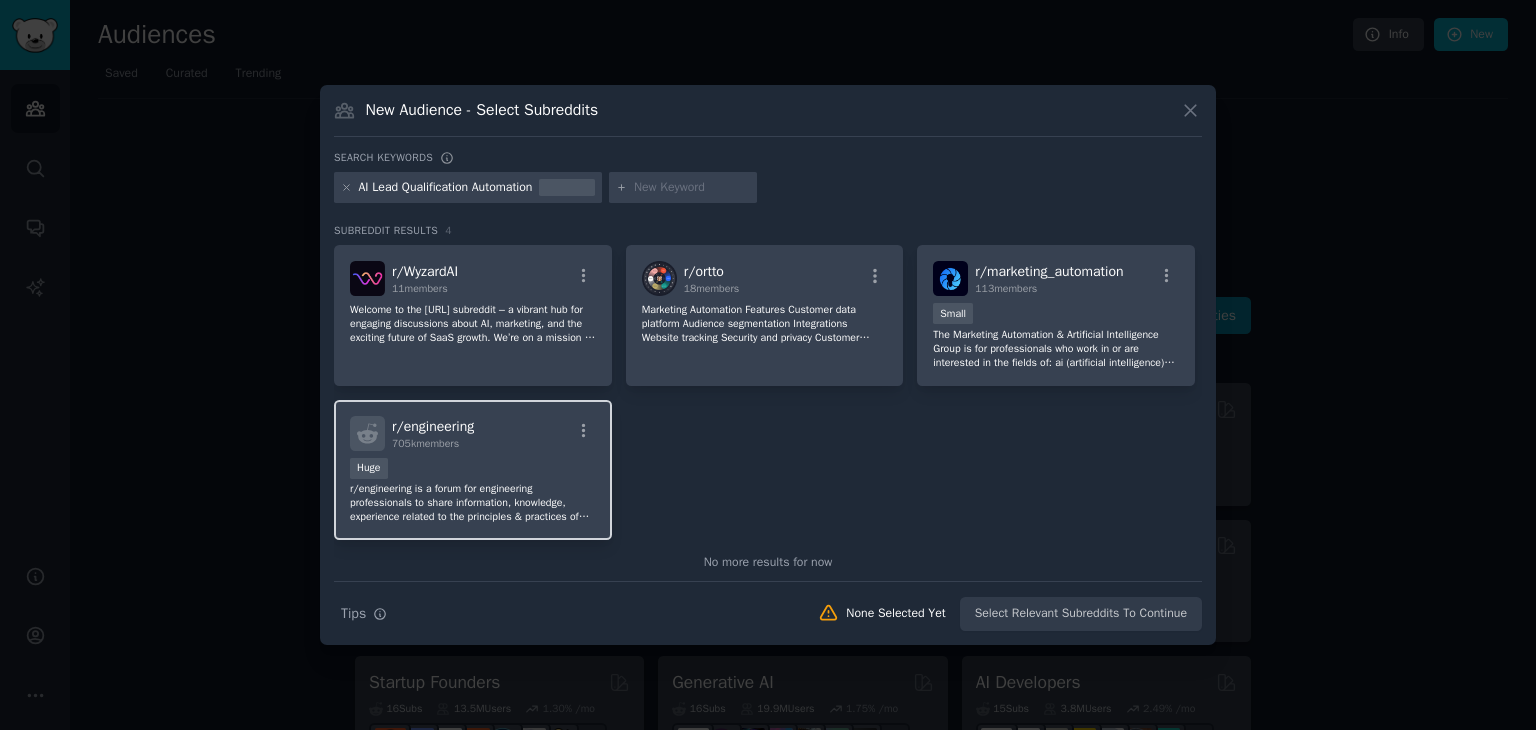 click on "Huge" at bounding box center (473, 470) 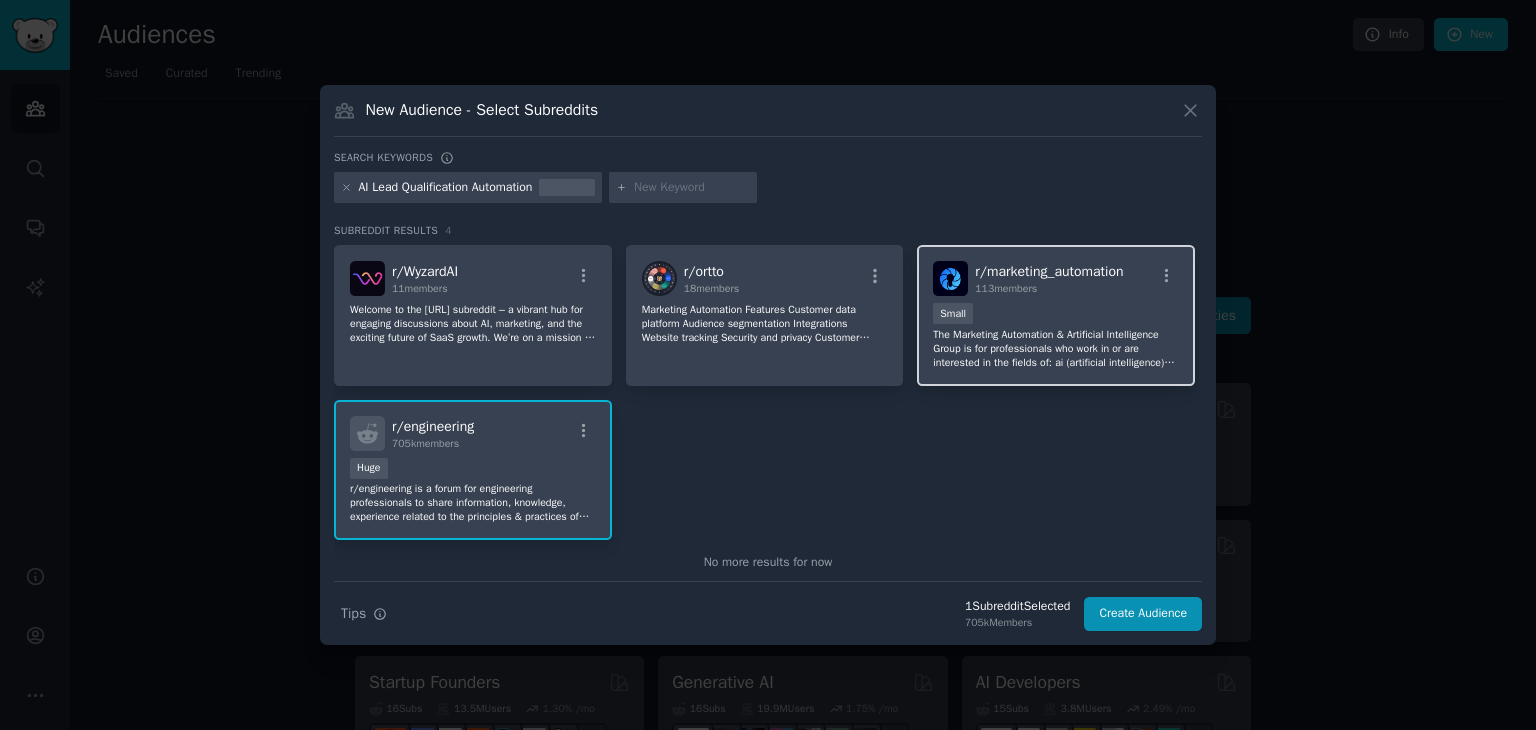 click on "113  members" at bounding box center (1049, 289) 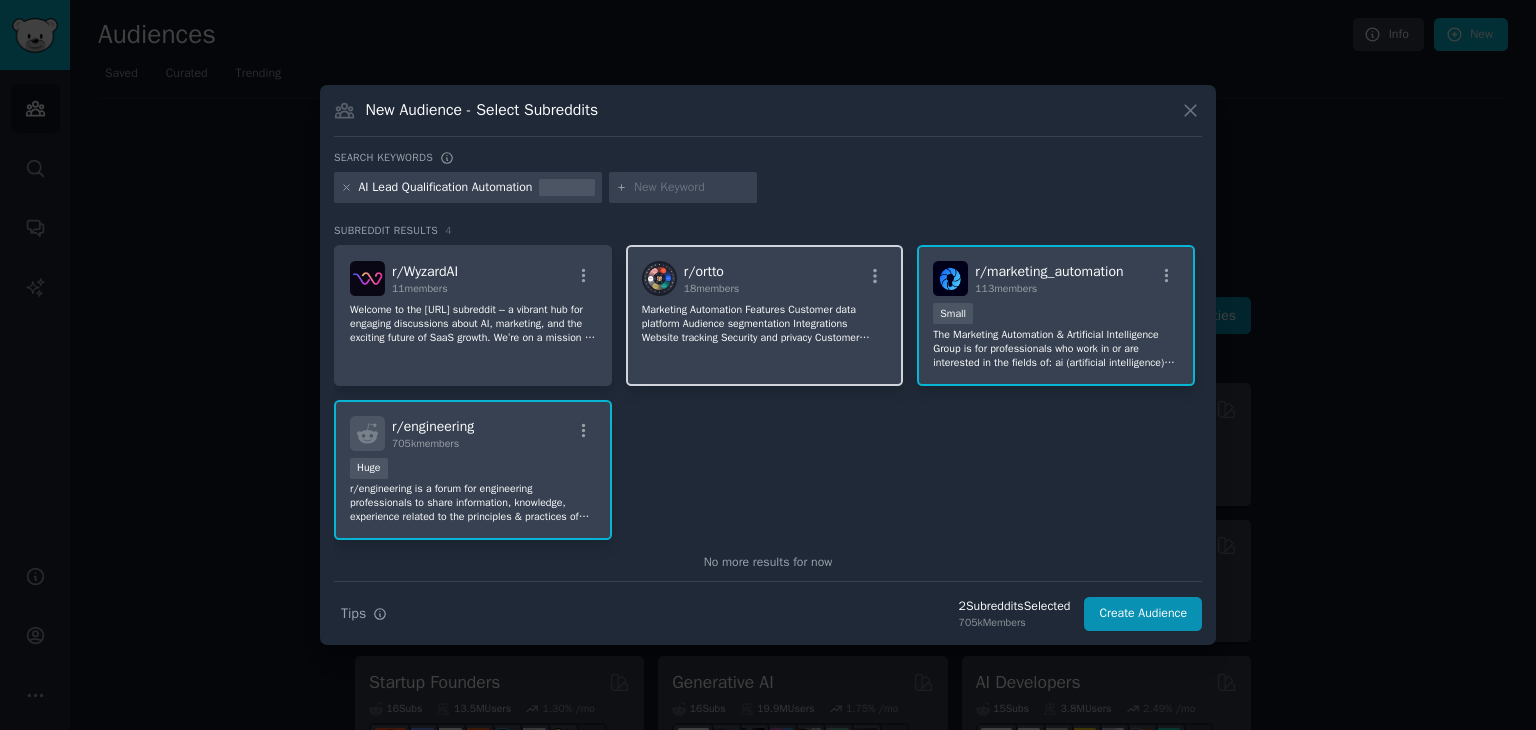 click on "r/ ortto 18  members" at bounding box center (765, 278) 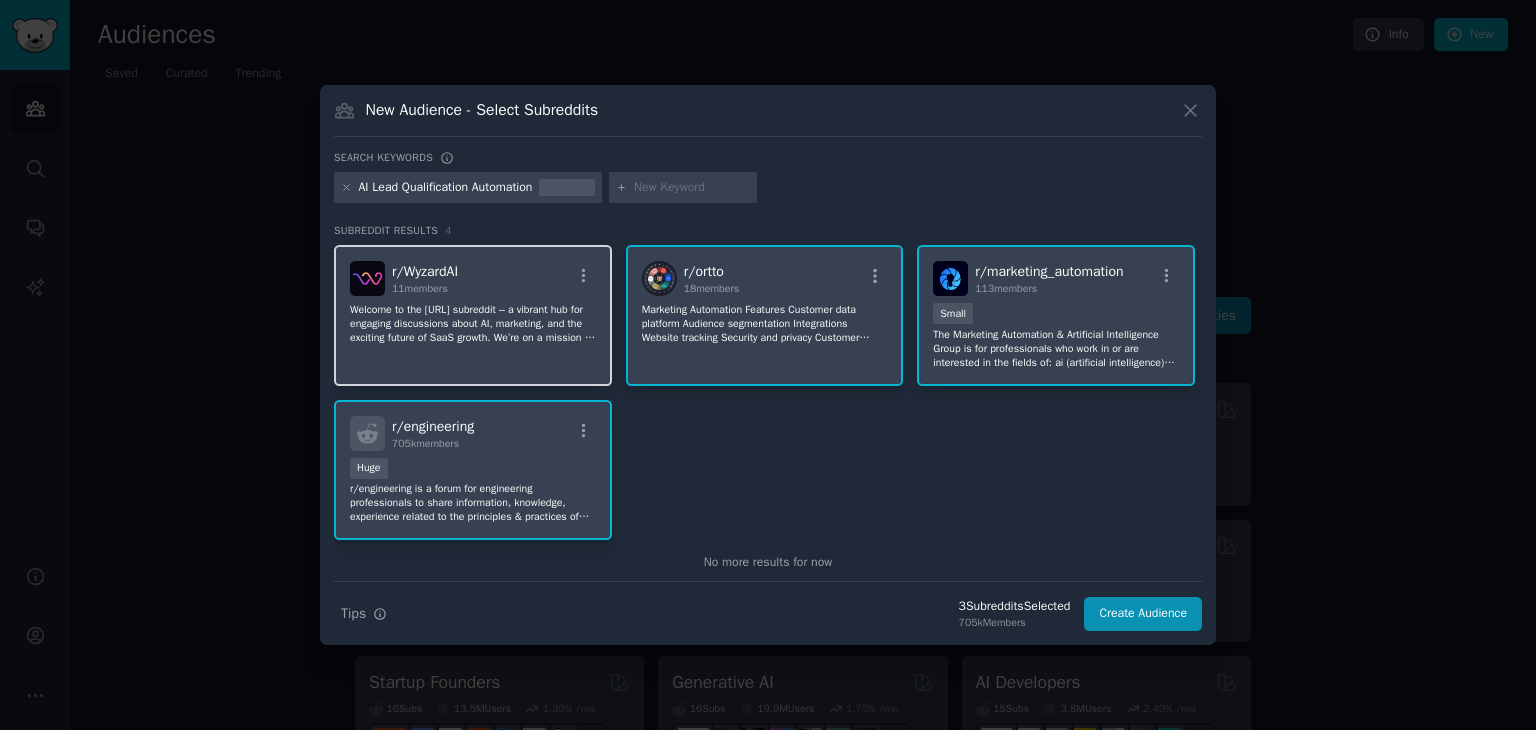 click on "r/ WyzardAI 11  members" at bounding box center [473, 278] 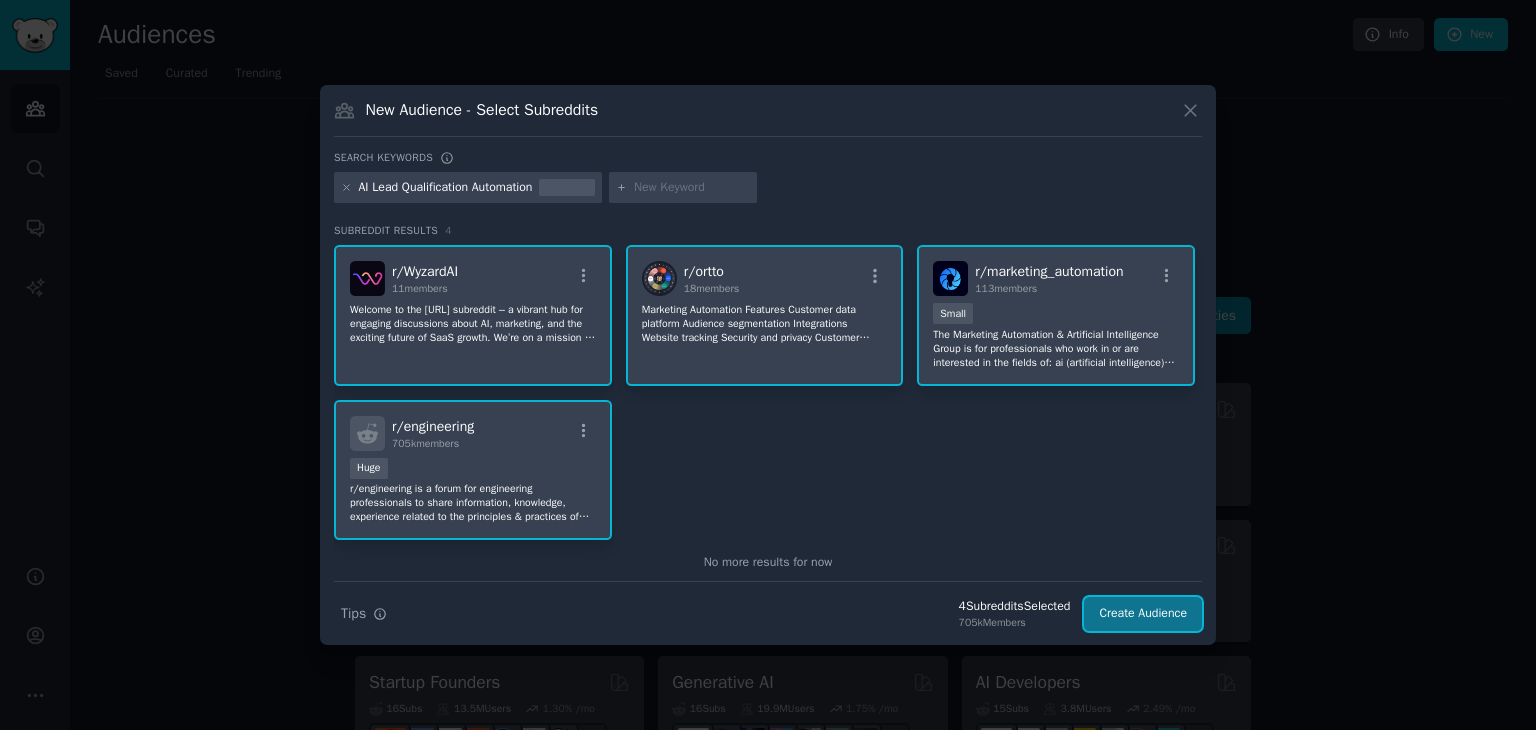 click on "Create Audience" at bounding box center [1143, 614] 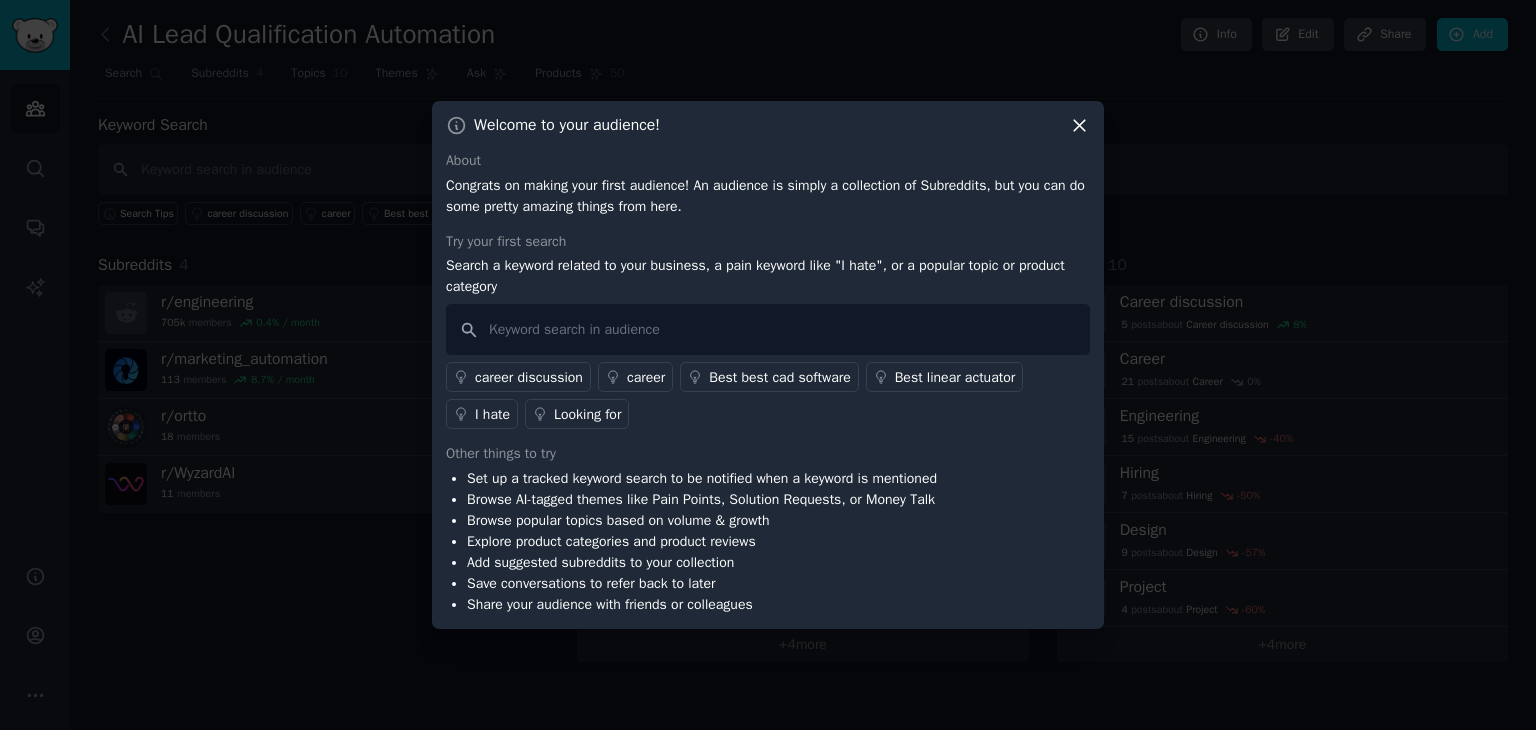 click 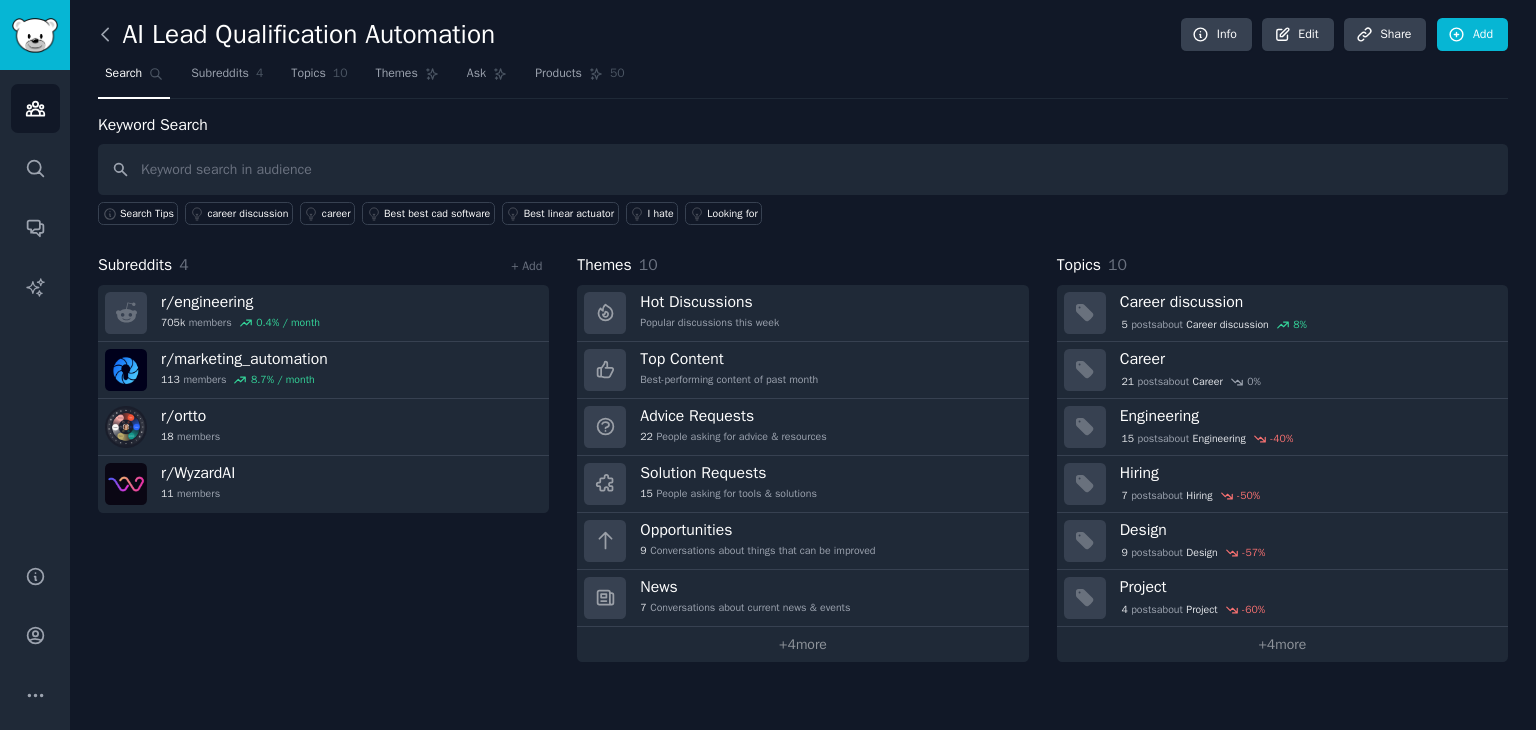 click 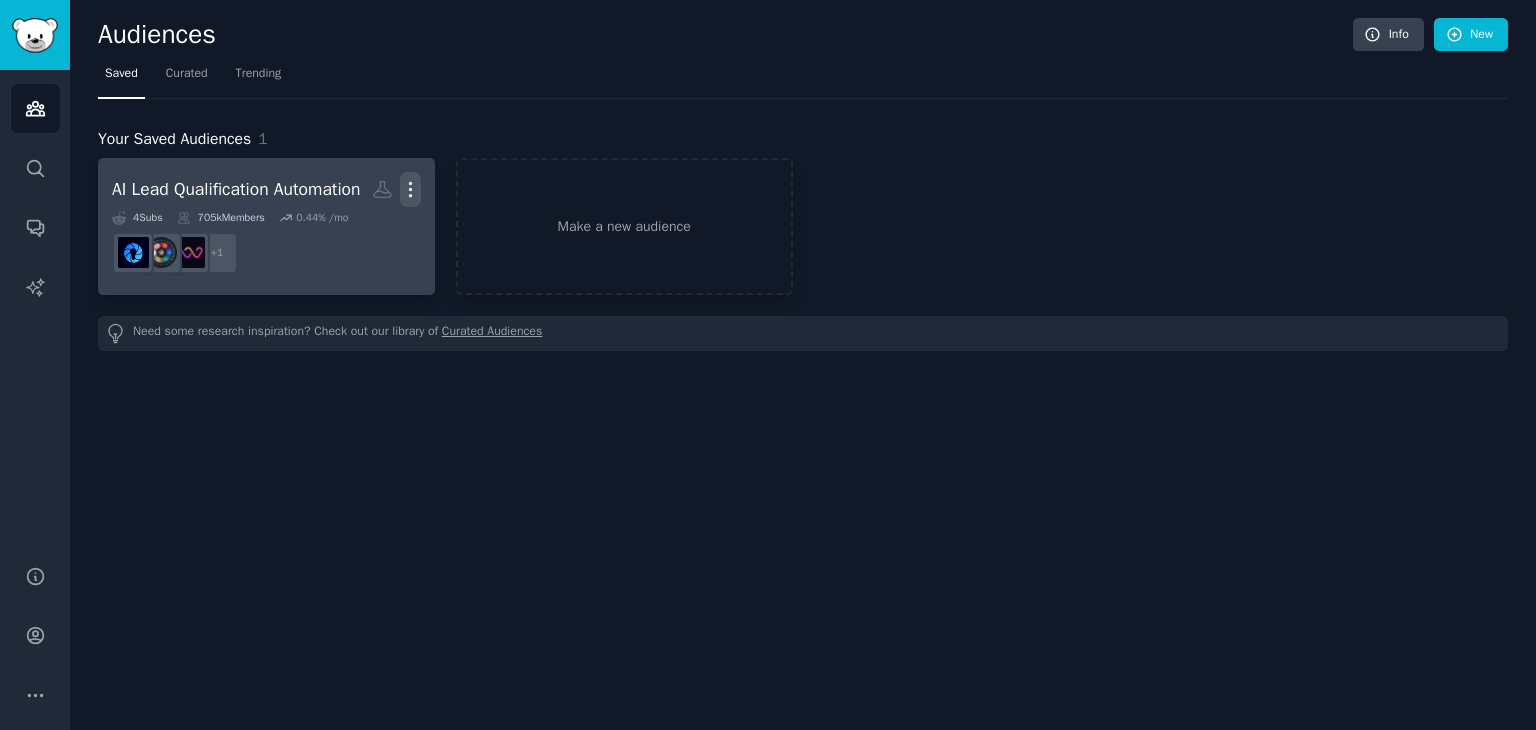 click 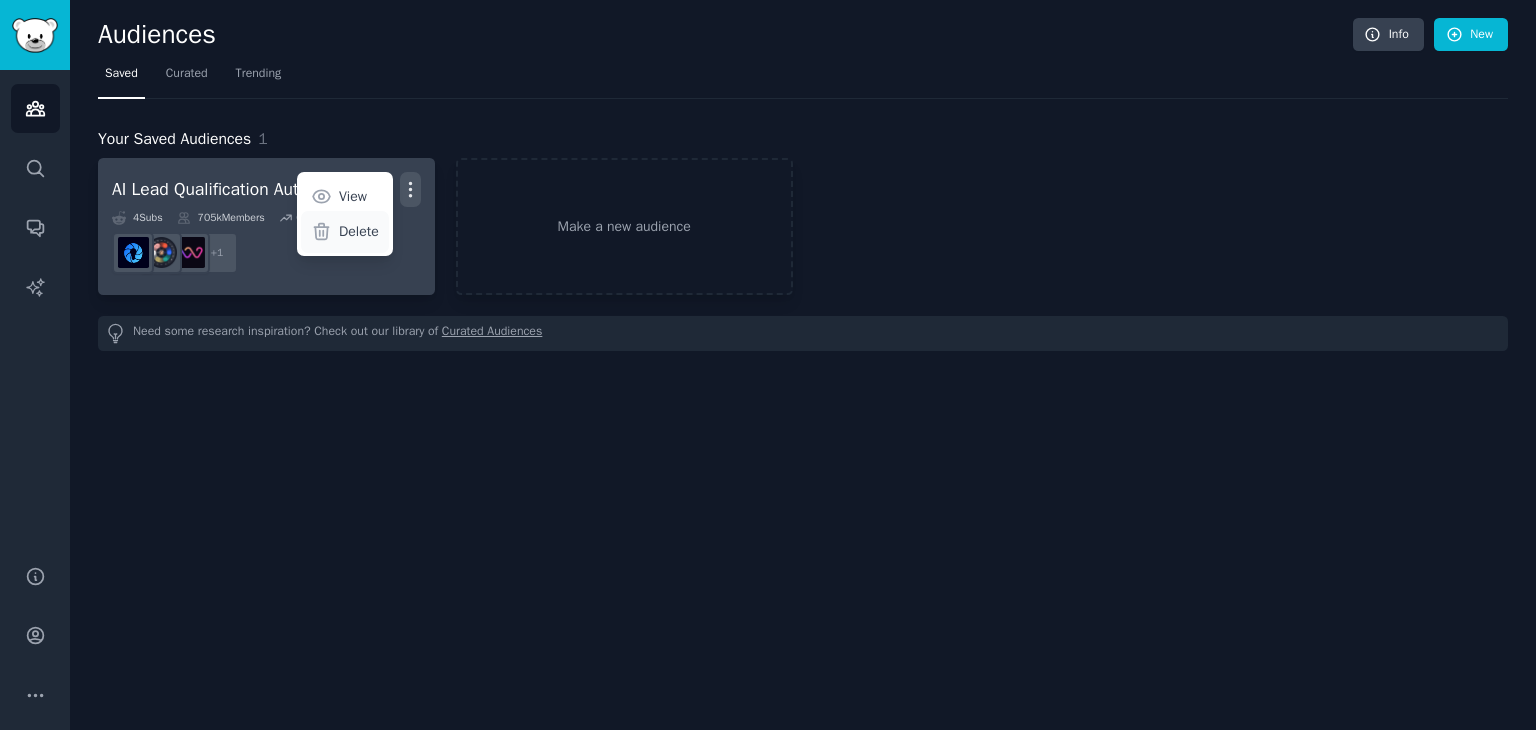 click on "Delete" at bounding box center [359, 231] 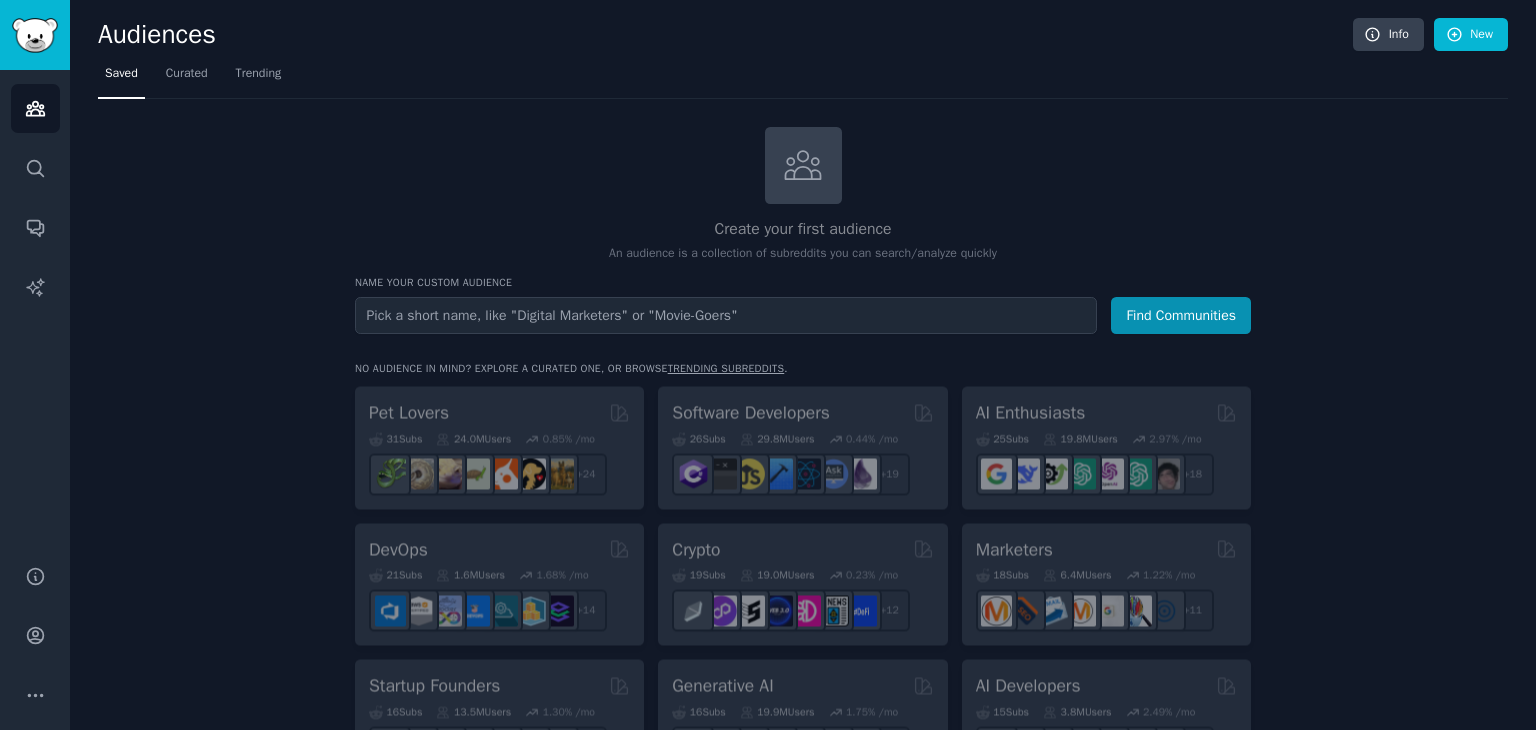 click at bounding box center [726, 315] 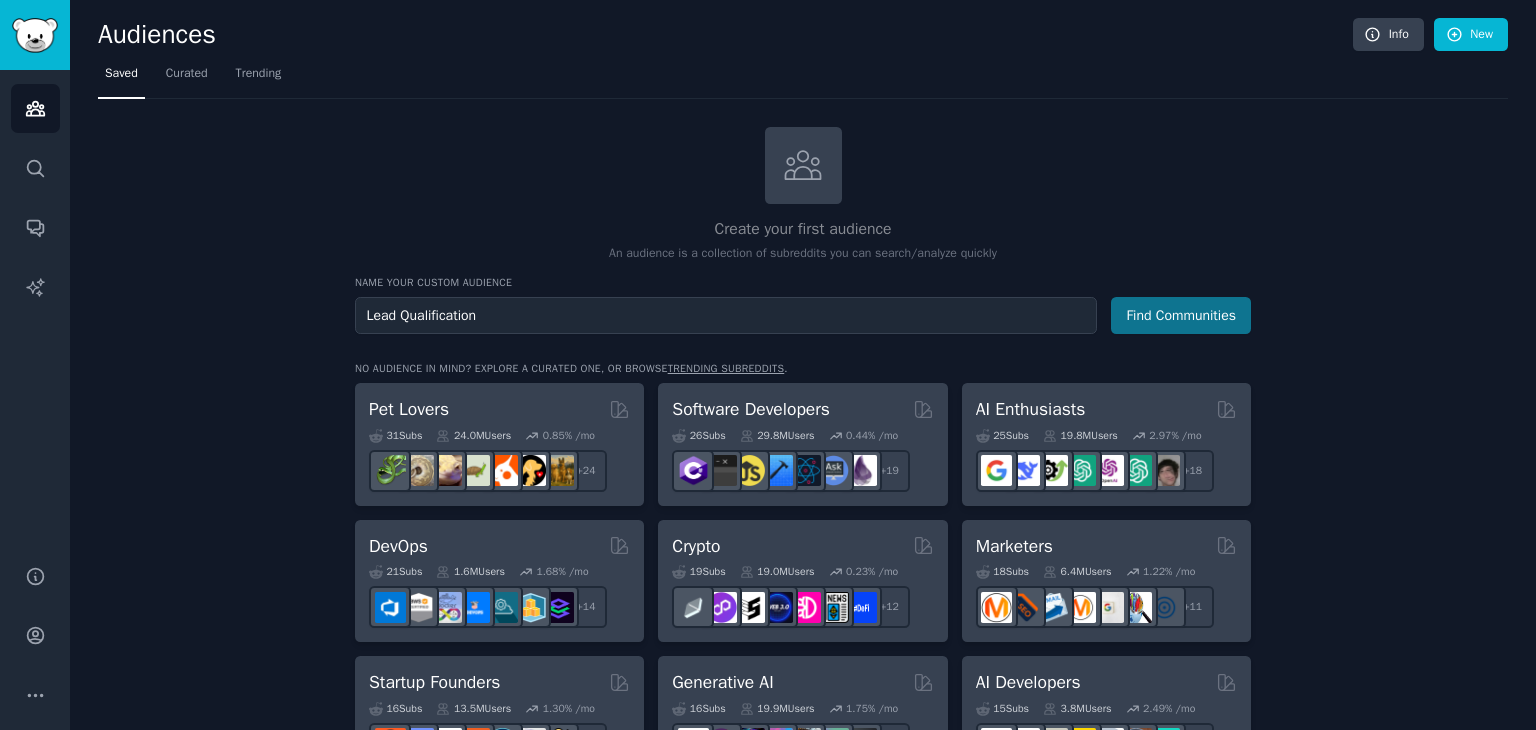 type on "Lead Qualification" 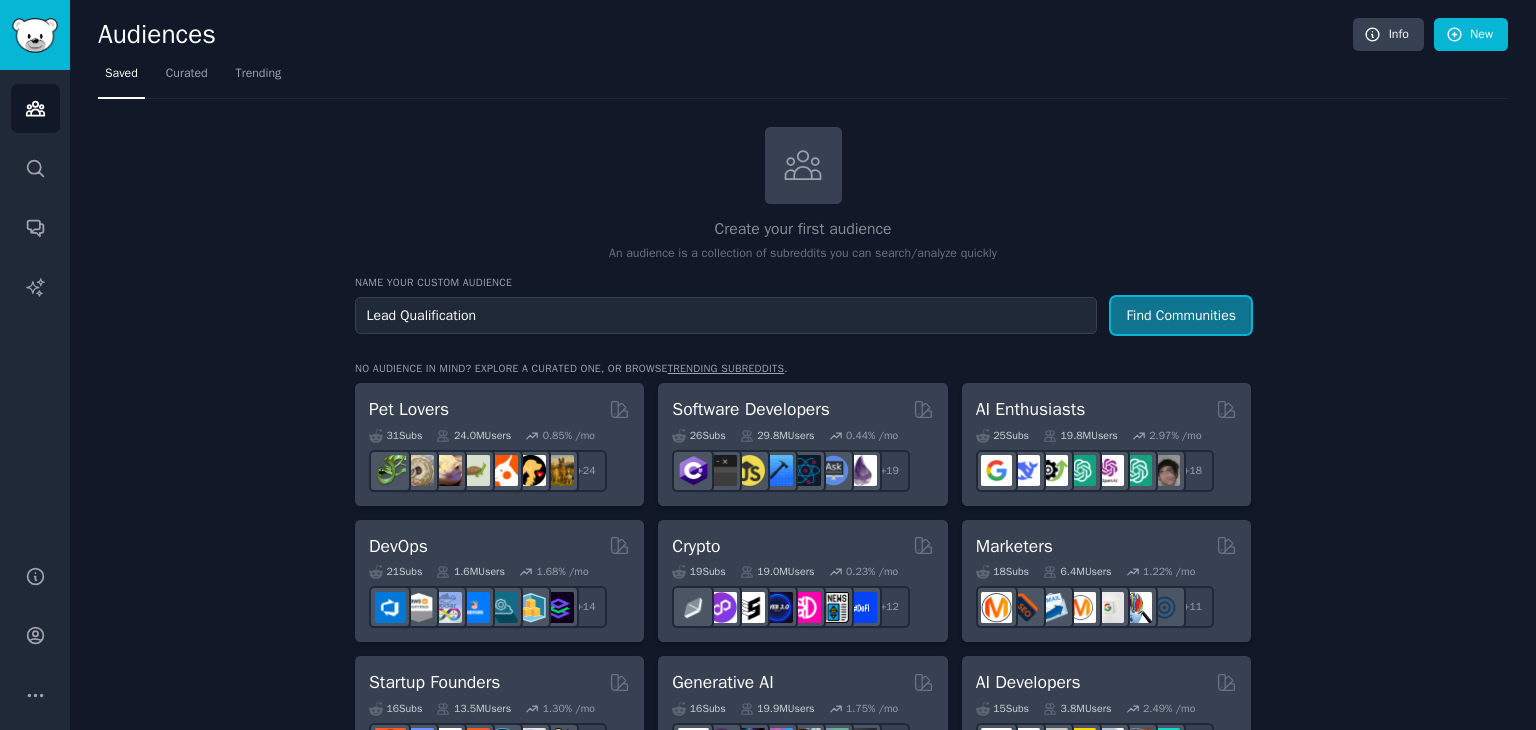 click on "Find Communities" at bounding box center [1181, 315] 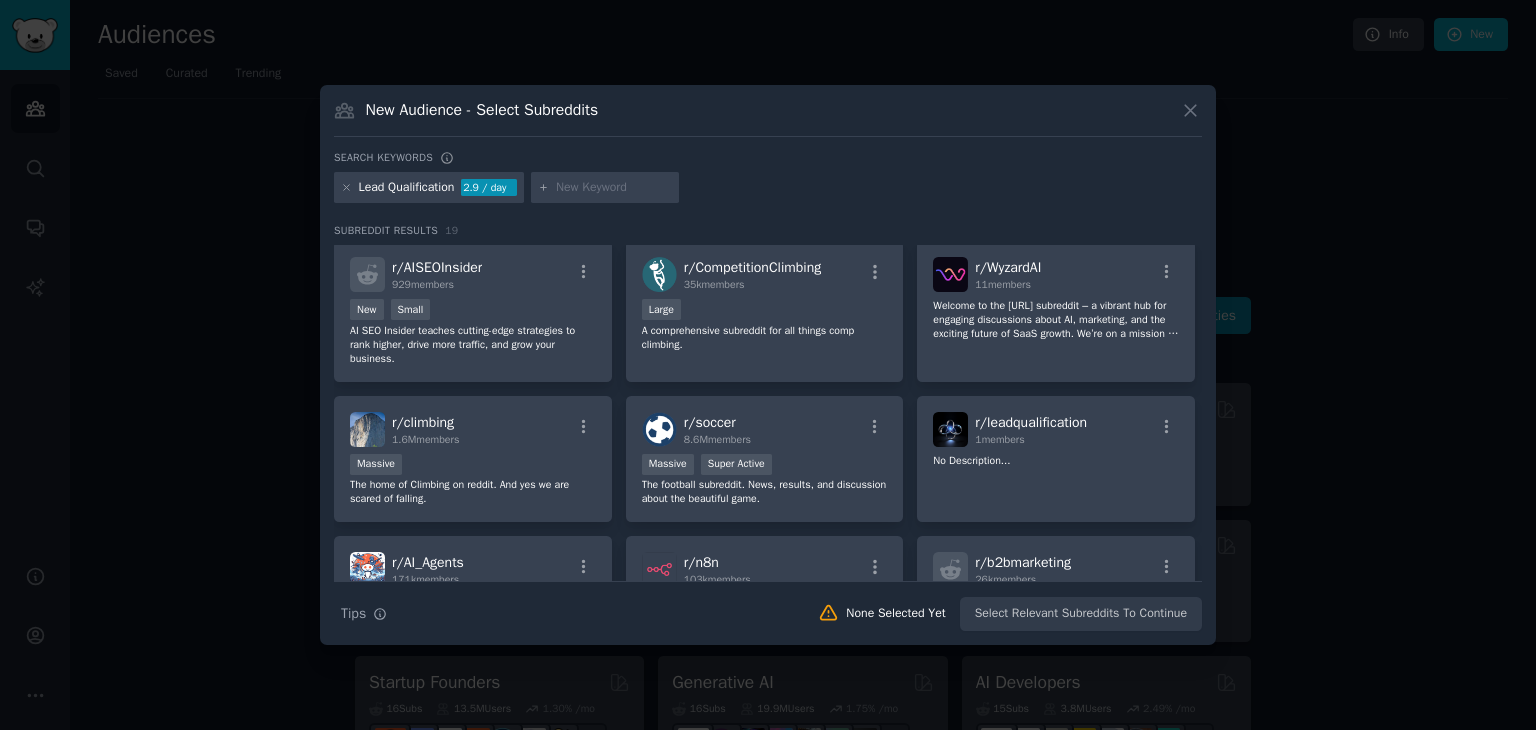 scroll, scrollTop: 3, scrollLeft: 0, axis: vertical 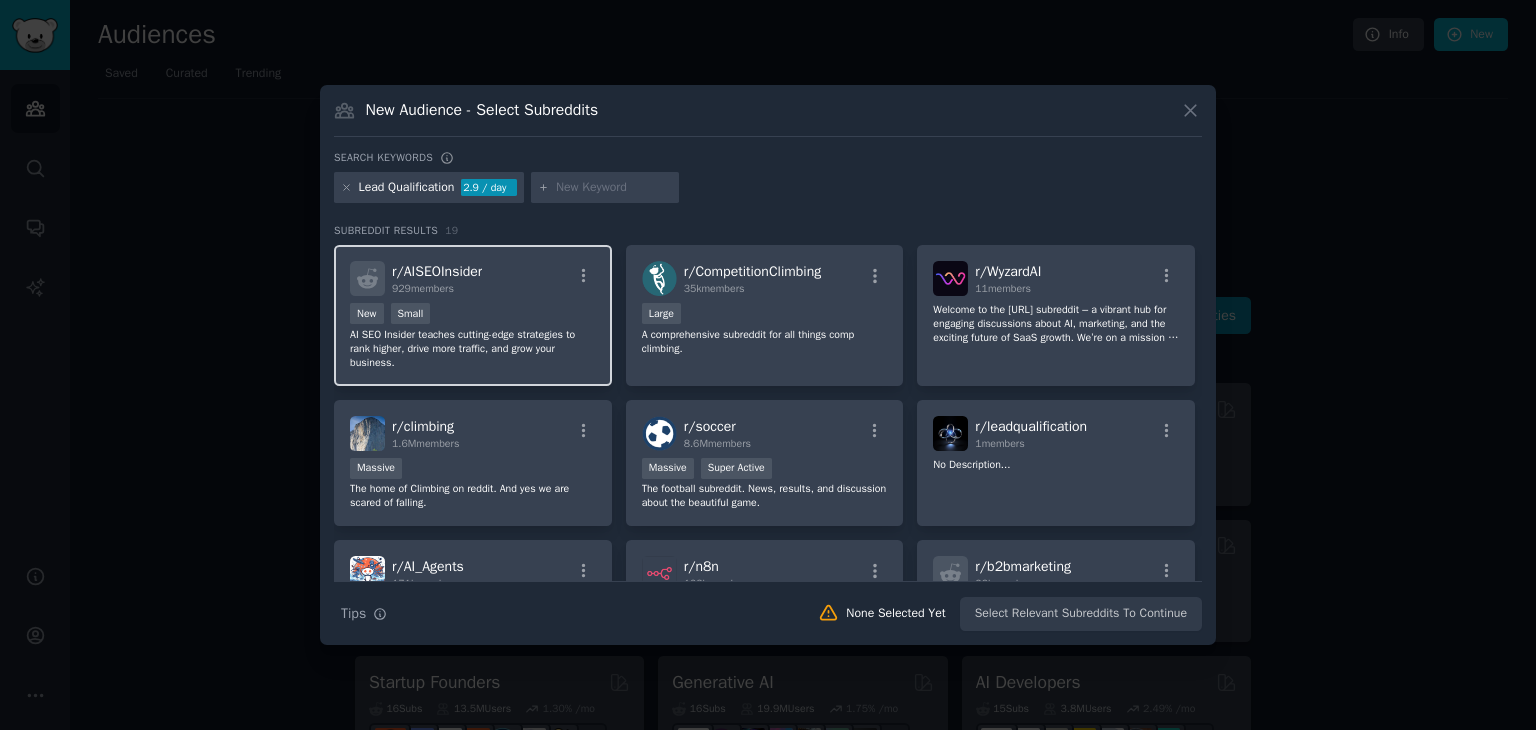 click on "r/ AISEOInsider 929  members New Small AI SEO Insider teaches cutting-edge strategies to rank higher, drive more traffic, and grow your business." at bounding box center (473, 315) 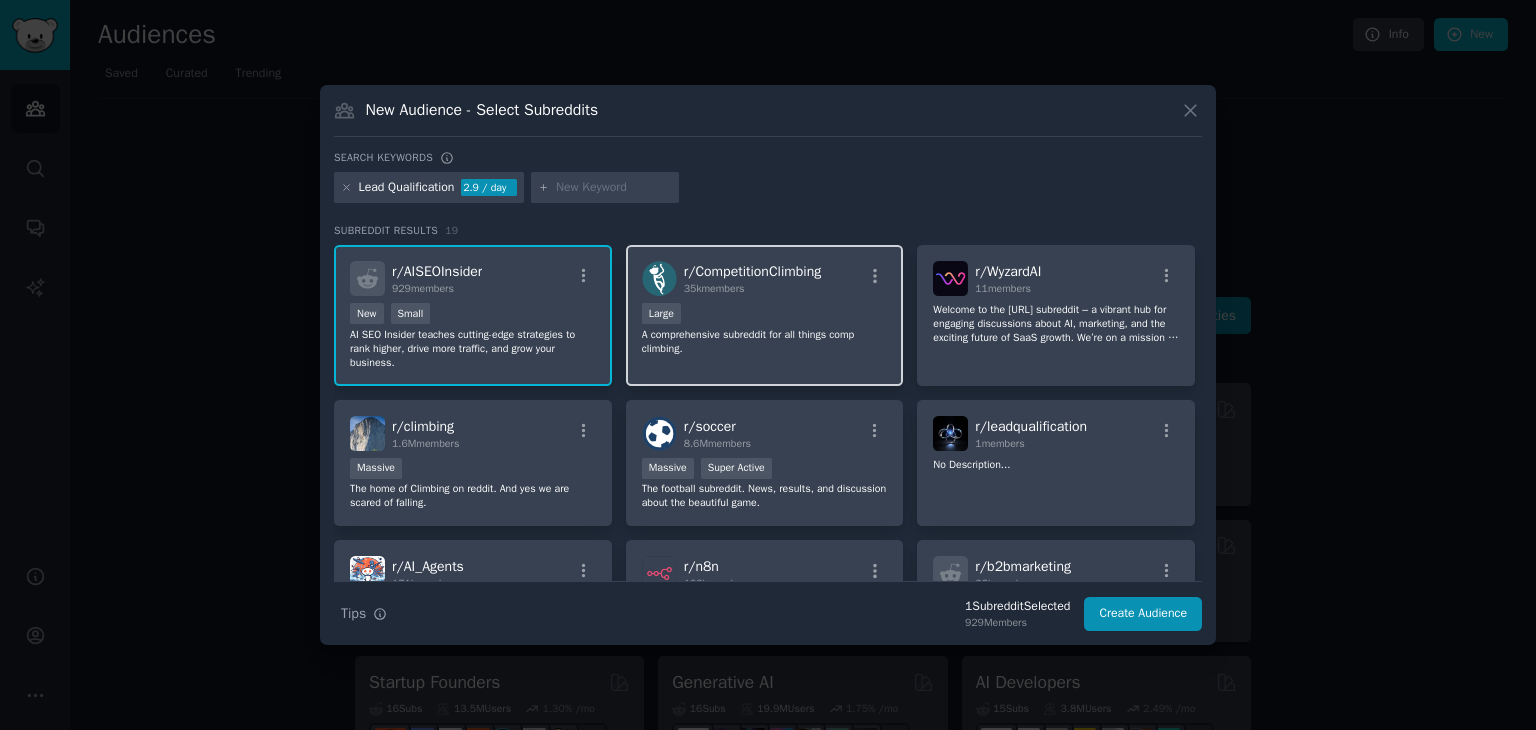 click on "Large" at bounding box center (765, 315) 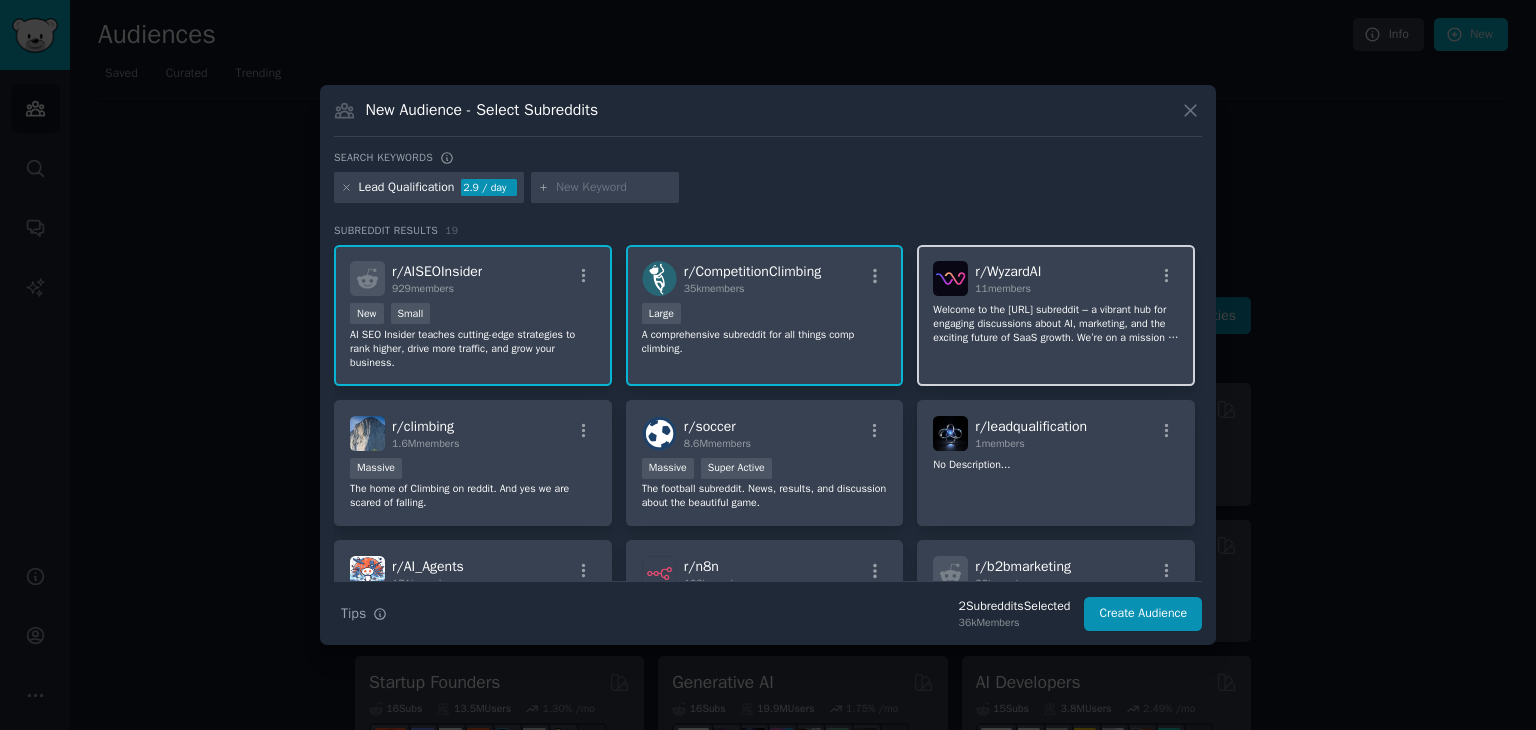 click on "r/ WyzardAI 11  members Welcome to the [URL] subreddit – a vibrant hub for engaging discussions about AI, marketing, and the exciting future of SaaS growth. We’re on a mission to create AI-powered marketing copilots that help transform inbound leads into revenue. We invite founders, marketers, and operators to come together, explore fresh ideas, share valuable insights, and have meaningful conversations!" at bounding box center [1056, 315] 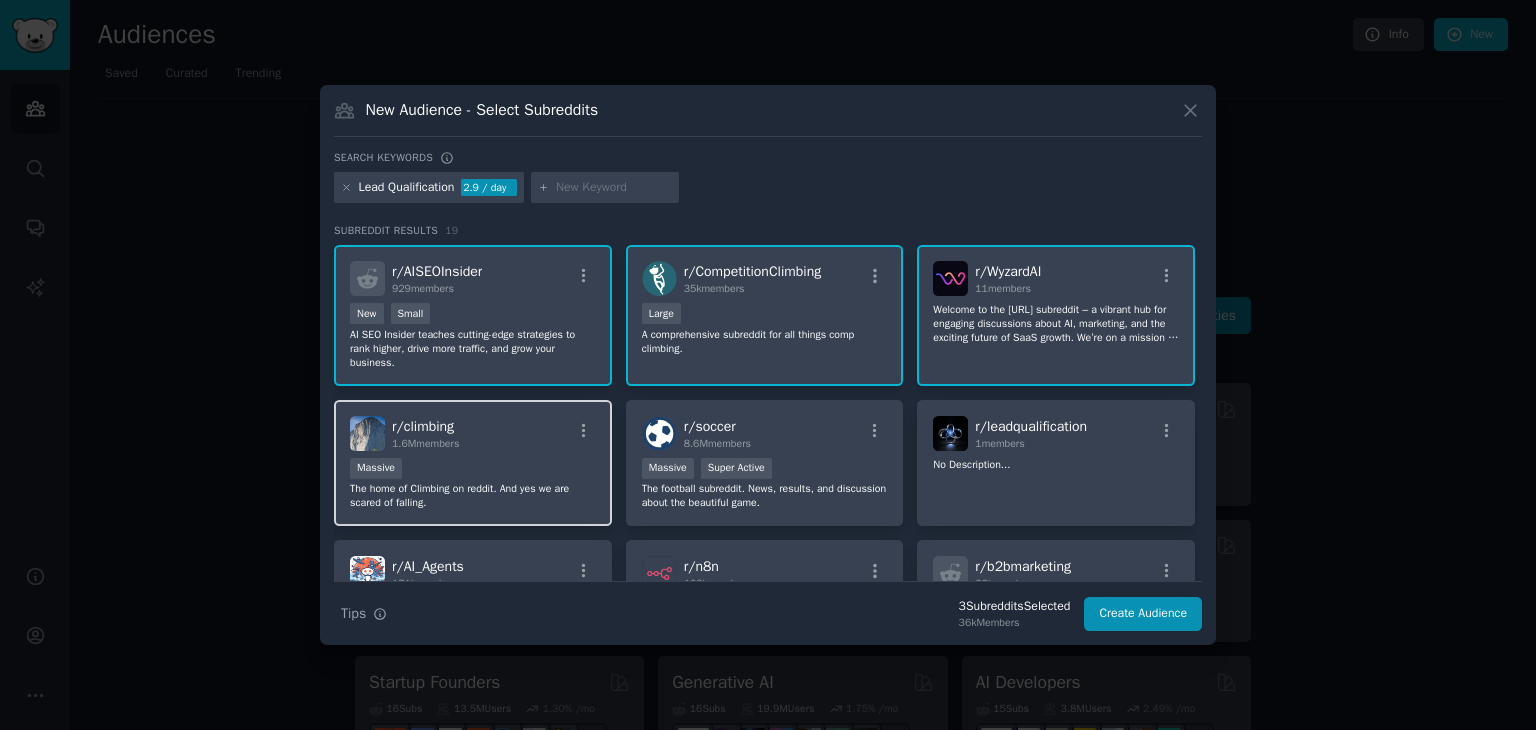 click on "r/ climbing" at bounding box center (423, 426) 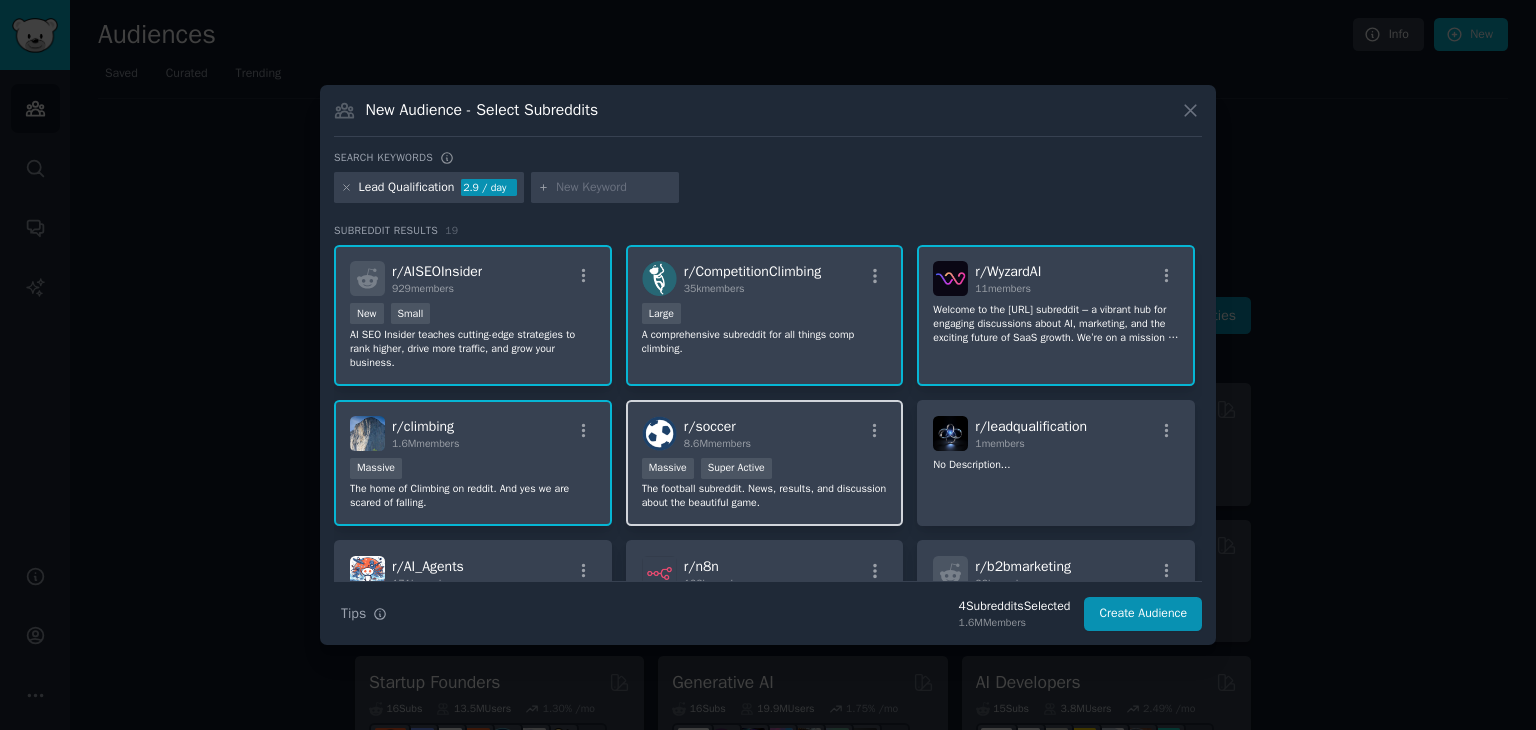 click on "r/ soccer" at bounding box center (710, 426) 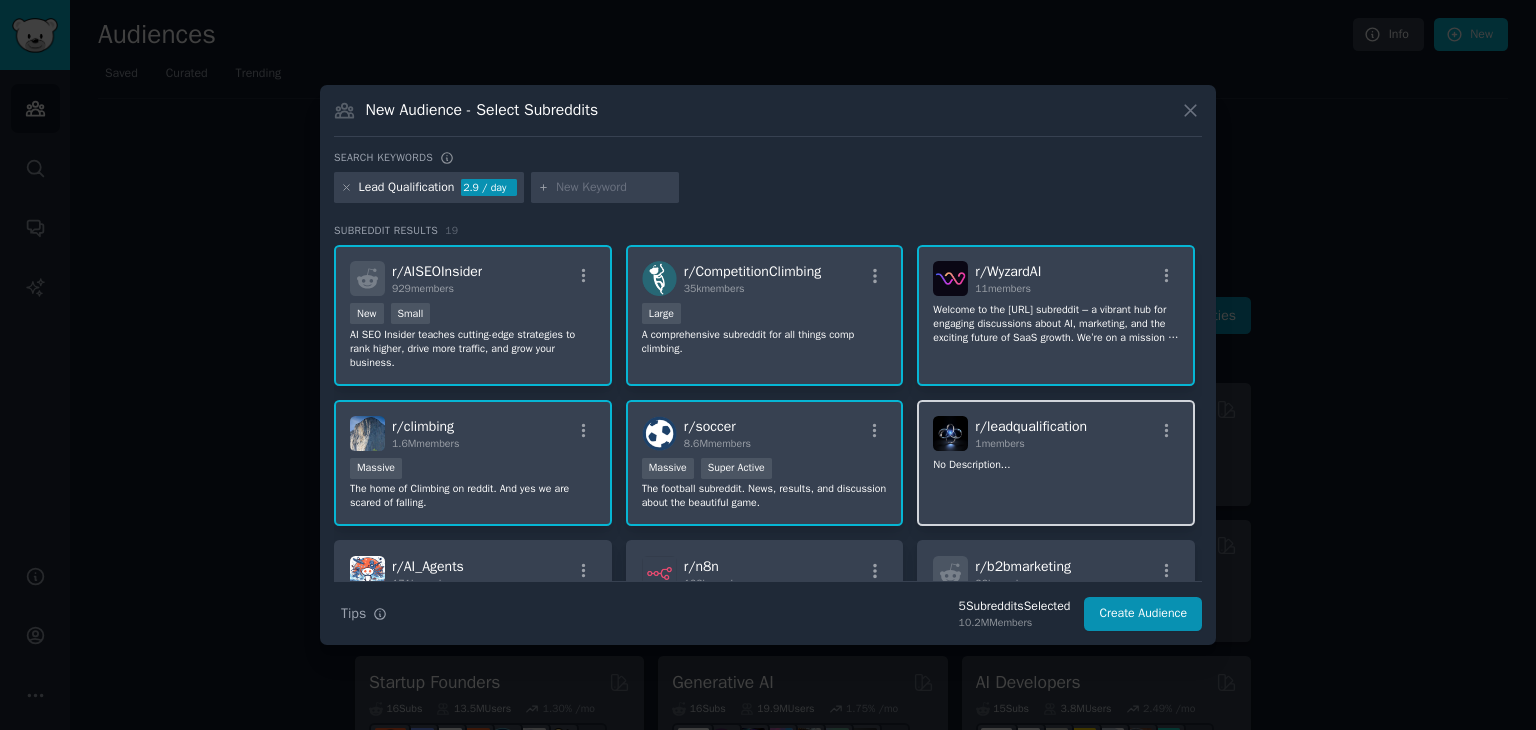 click on "r/ leadqualification" at bounding box center [1031, 426] 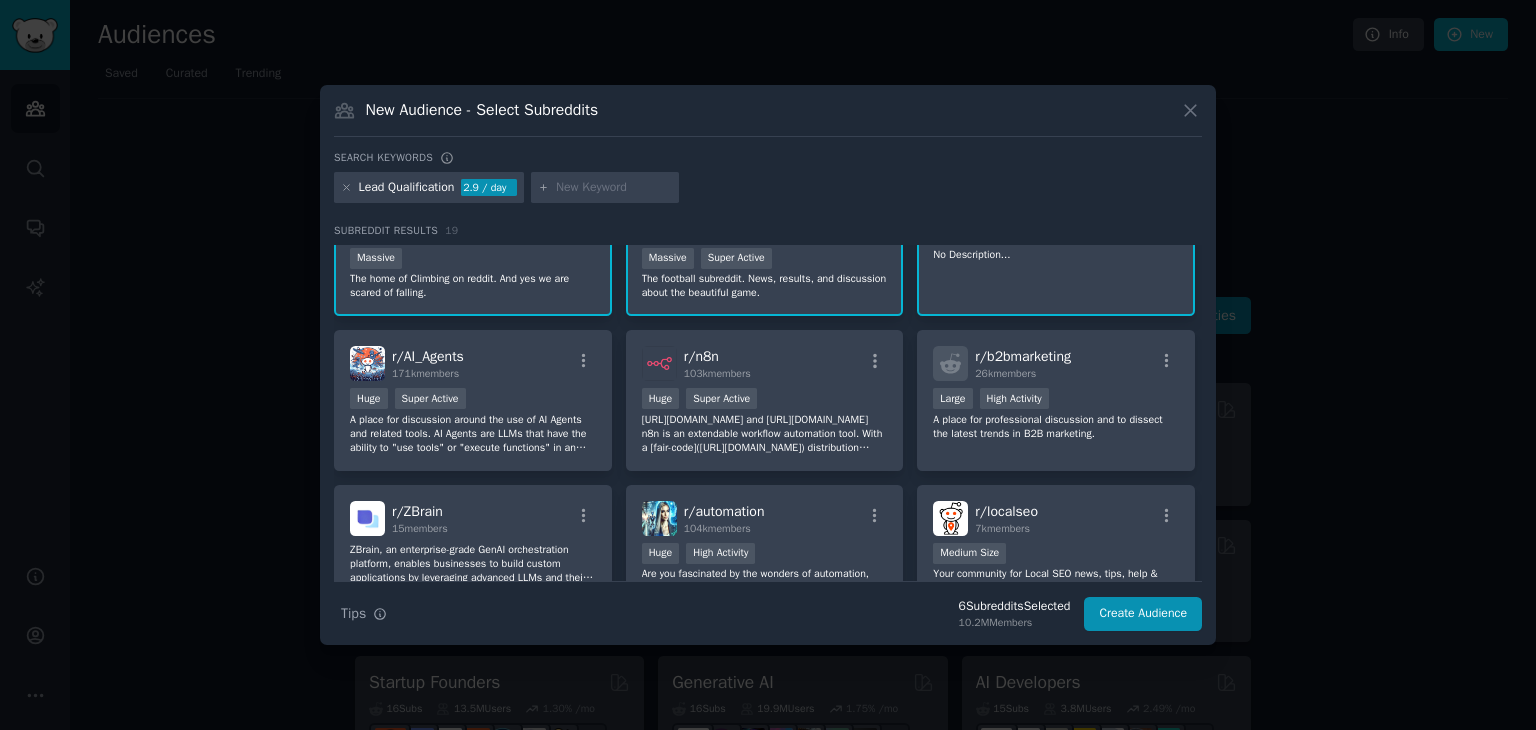 scroll, scrollTop: 295, scrollLeft: 0, axis: vertical 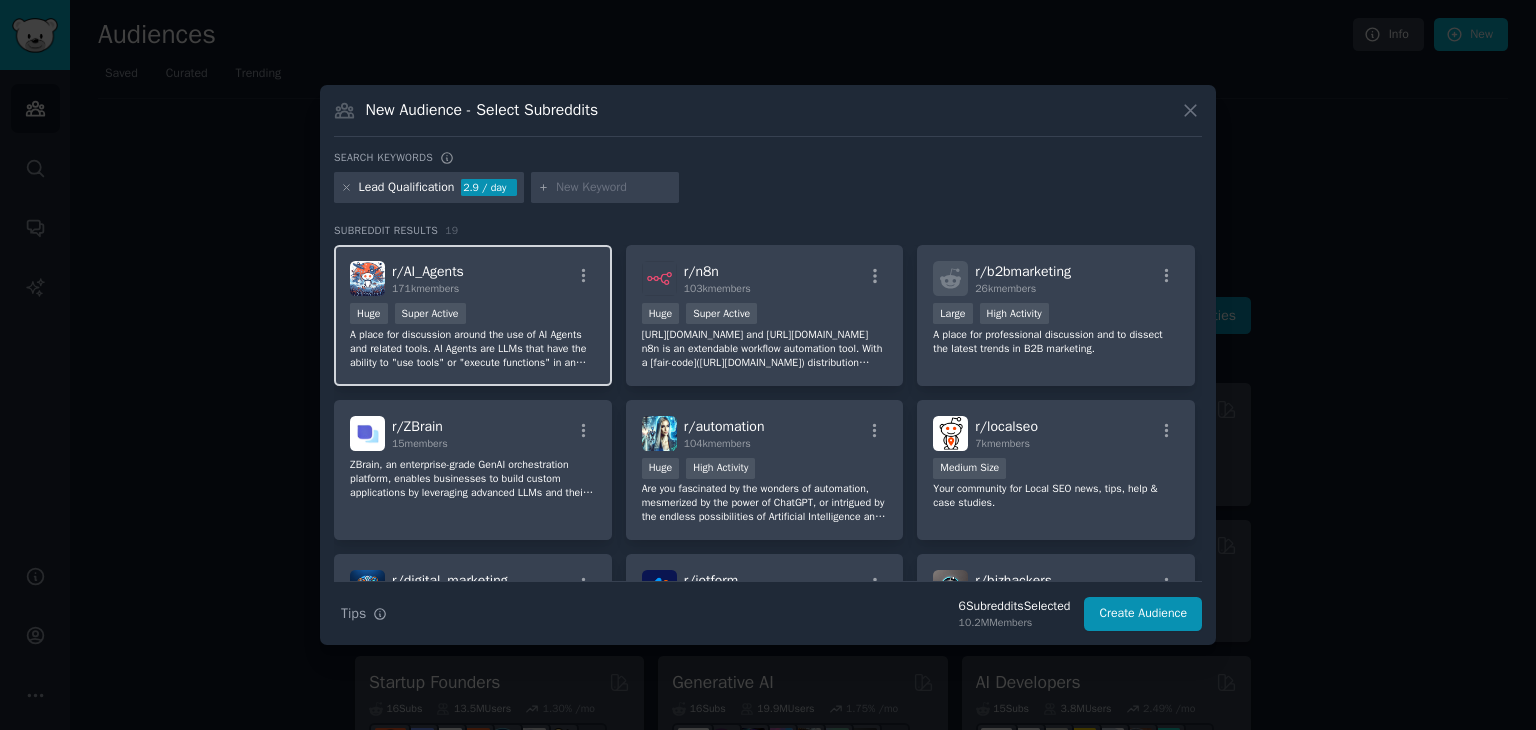 click on "r/ AI_Agents 171k  members Huge Super Active A place for discussion around the use of AI Agents and related tools. AI Agents are LLMs that have the ability to "use tools" or "execute functions" in an autonomous or semi-autonomous (also known as human-in-the-loop) fashion.
Follow our event calendar: [URL][DOMAIN_NAME]
Join us on Discord! [URL][DOMAIN_NAME]" at bounding box center (473, 315) 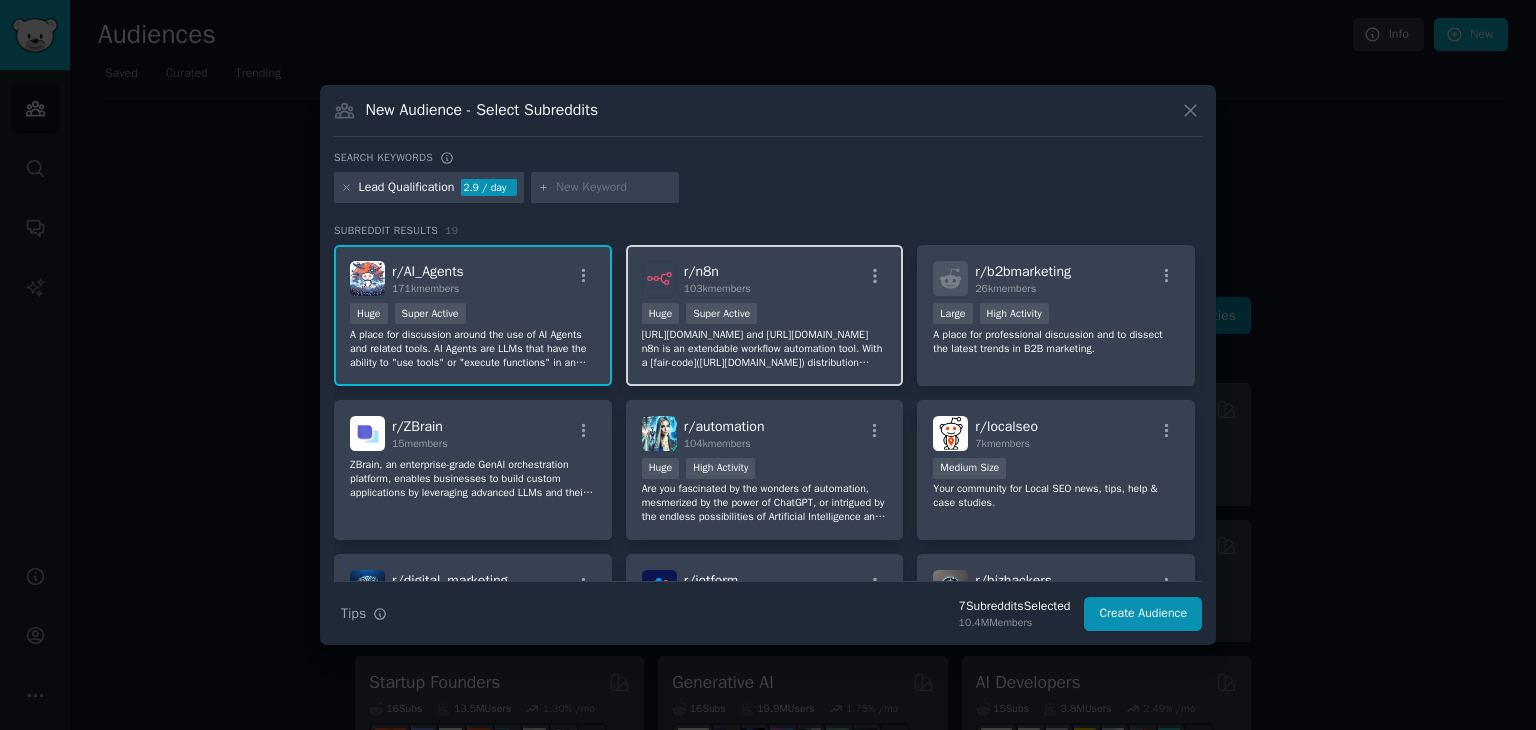 click on "[URL][DOMAIN_NAME] and
[URL][DOMAIN_NAME]
n8n is an extendable workflow automation tool. With a [fair-code]([URL][DOMAIN_NAME]) distribution model, n8n will always have visible source code, be available to self-host, and allow you to add your own custom functions, logic and apps. n8n's node-based approach makes it highly versatile, enabling you to connect anything to everything." at bounding box center [765, 349] 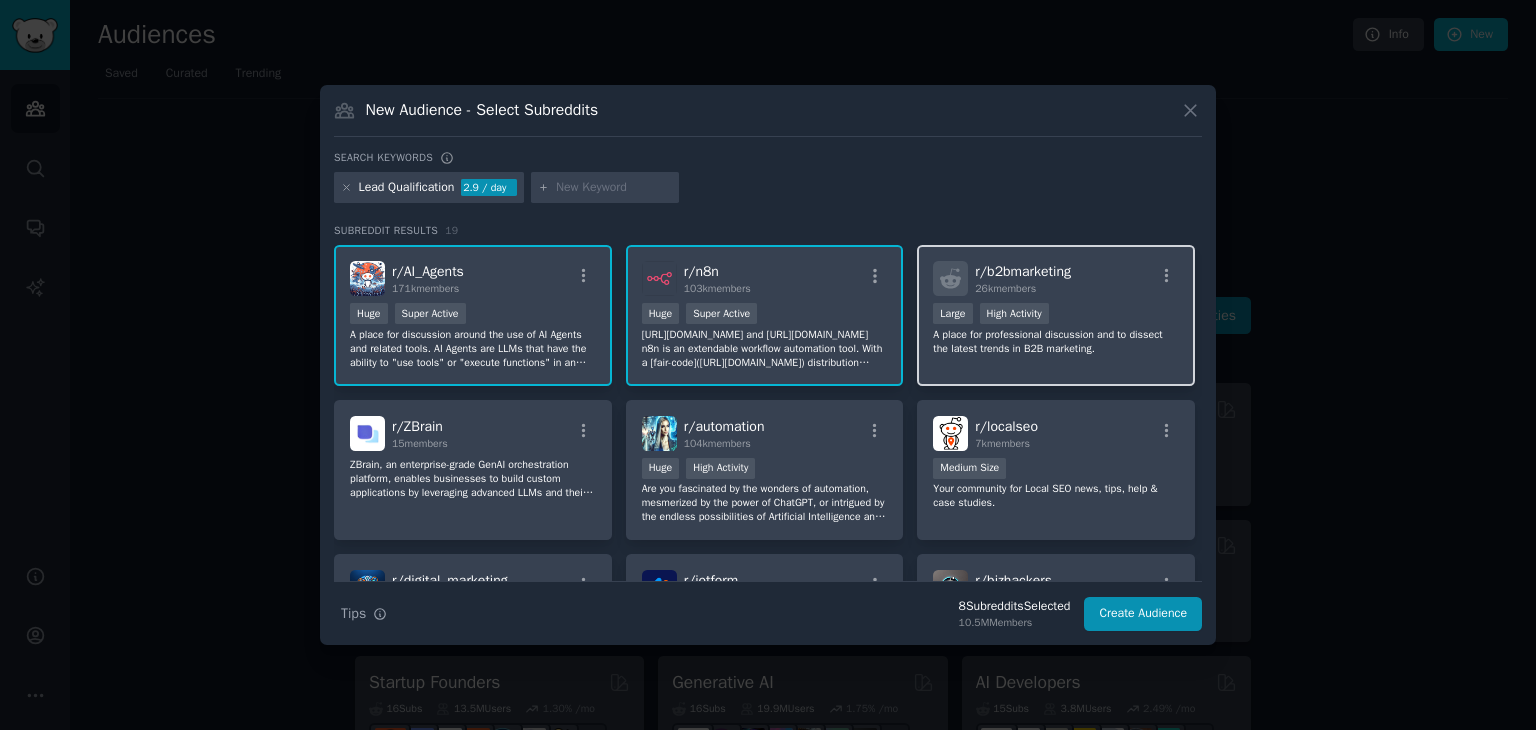 click on "A place for professional discussion and to dissect the latest trends in B2B marketing." at bounding box center (1056, 342) 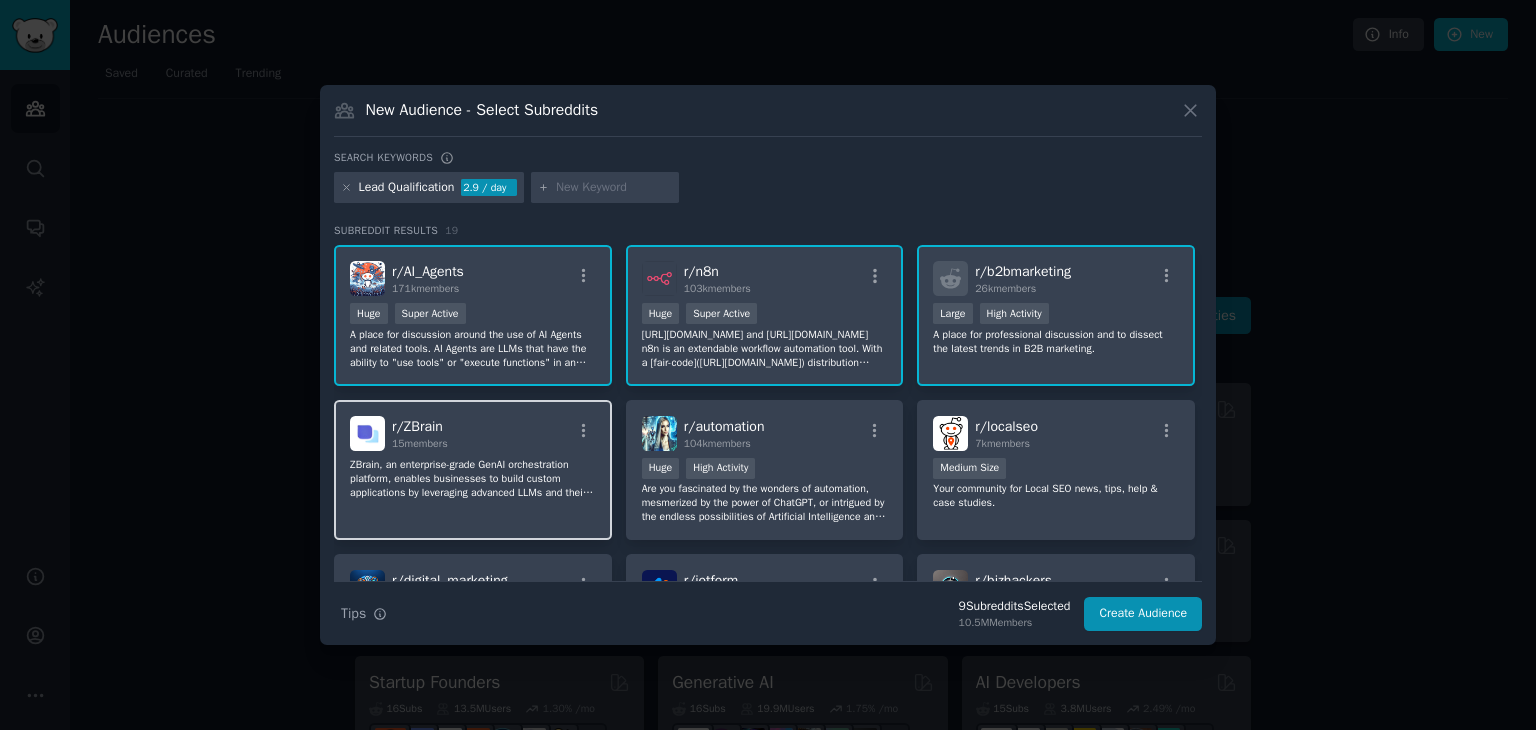 click on "r/ ZBrain 15  members" at bounding box center [473, 433] 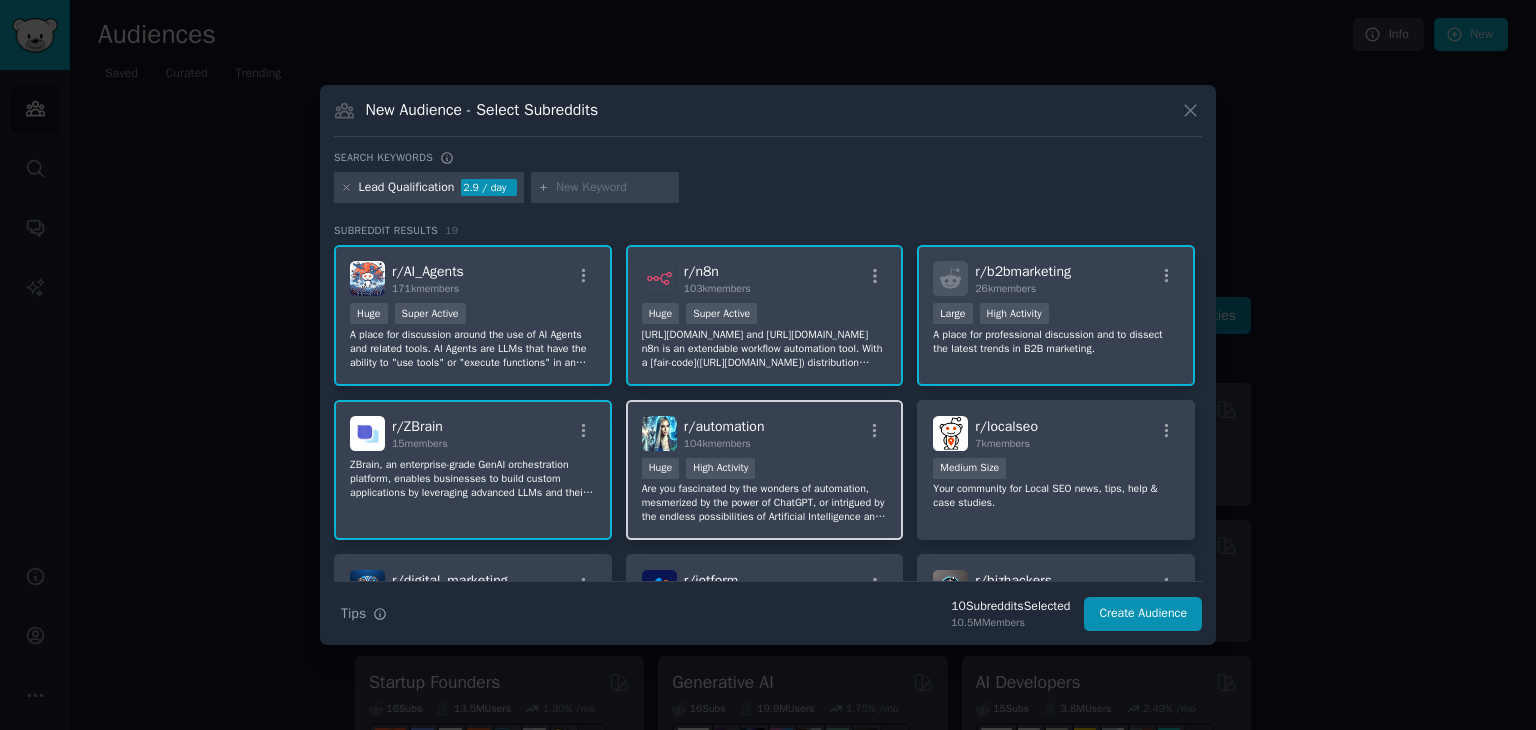 click on "Huge High Activity" at bounding box center (765, 470) 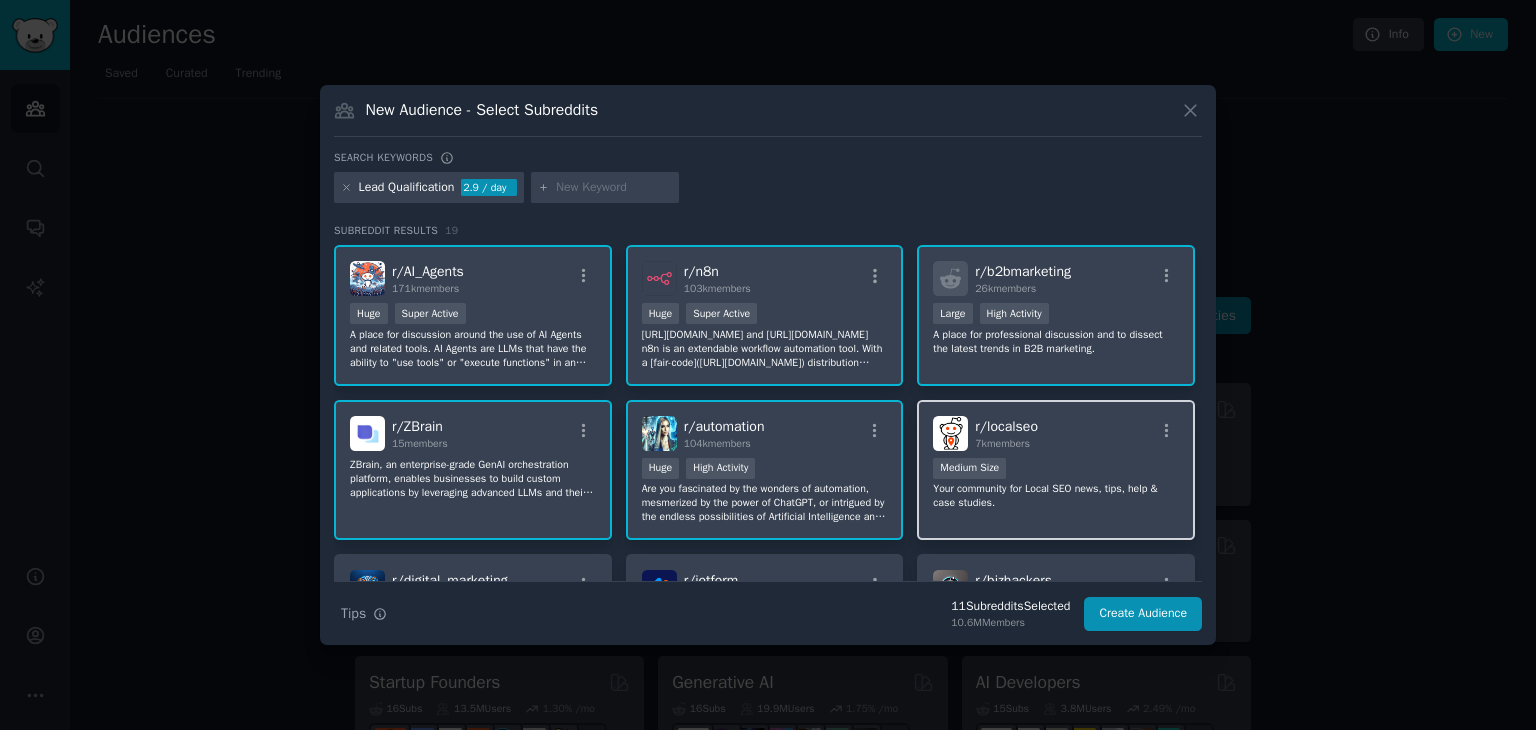 click on "r/ localseo 7k  members 1000 - 10,000 members Medium Size Your community for Local SEO news, tips, help & case studies." at bounding box center [1056, 470] 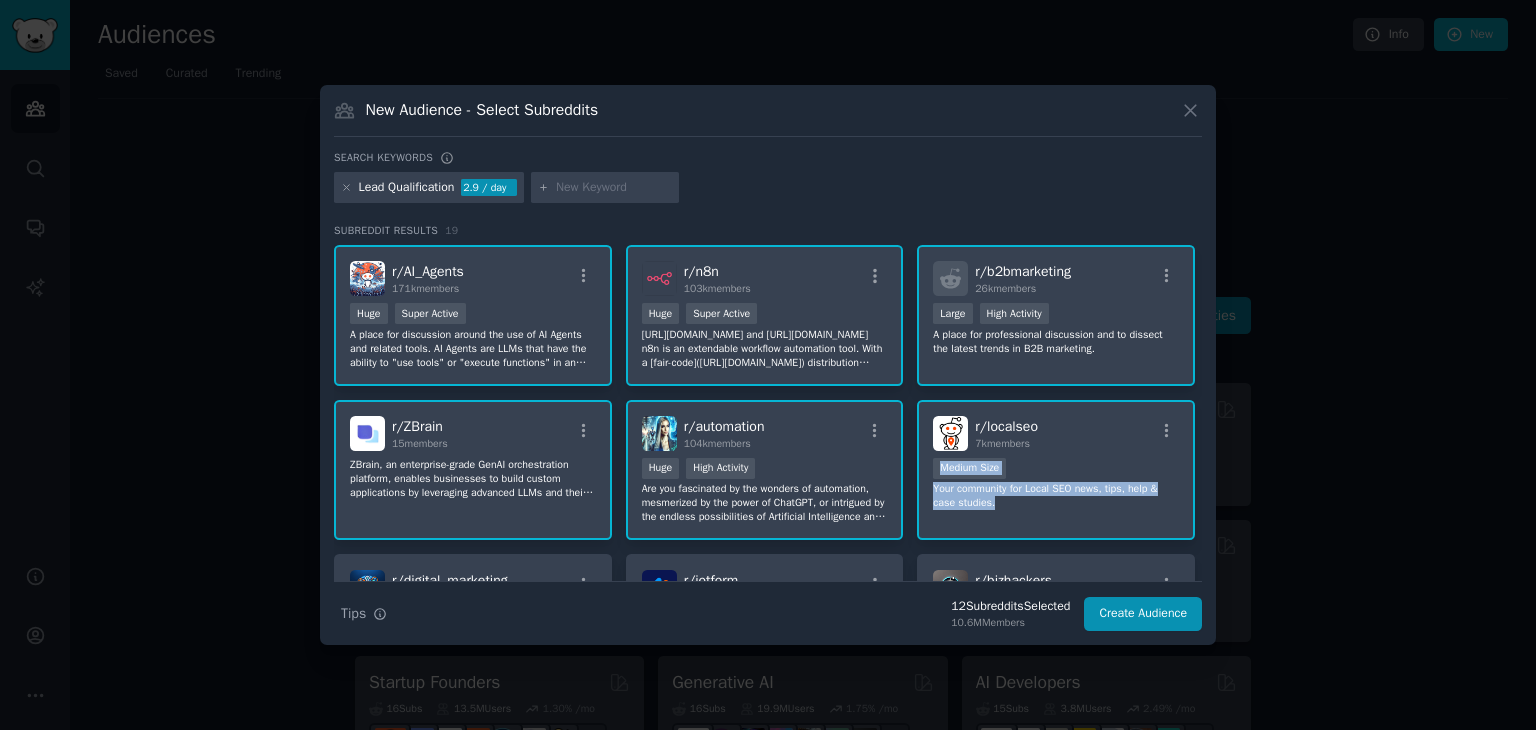 drag, startPoint x: 1202, startPoint y: 409, endPoint x: 1204, endPoint y: 509, distance: 100.02 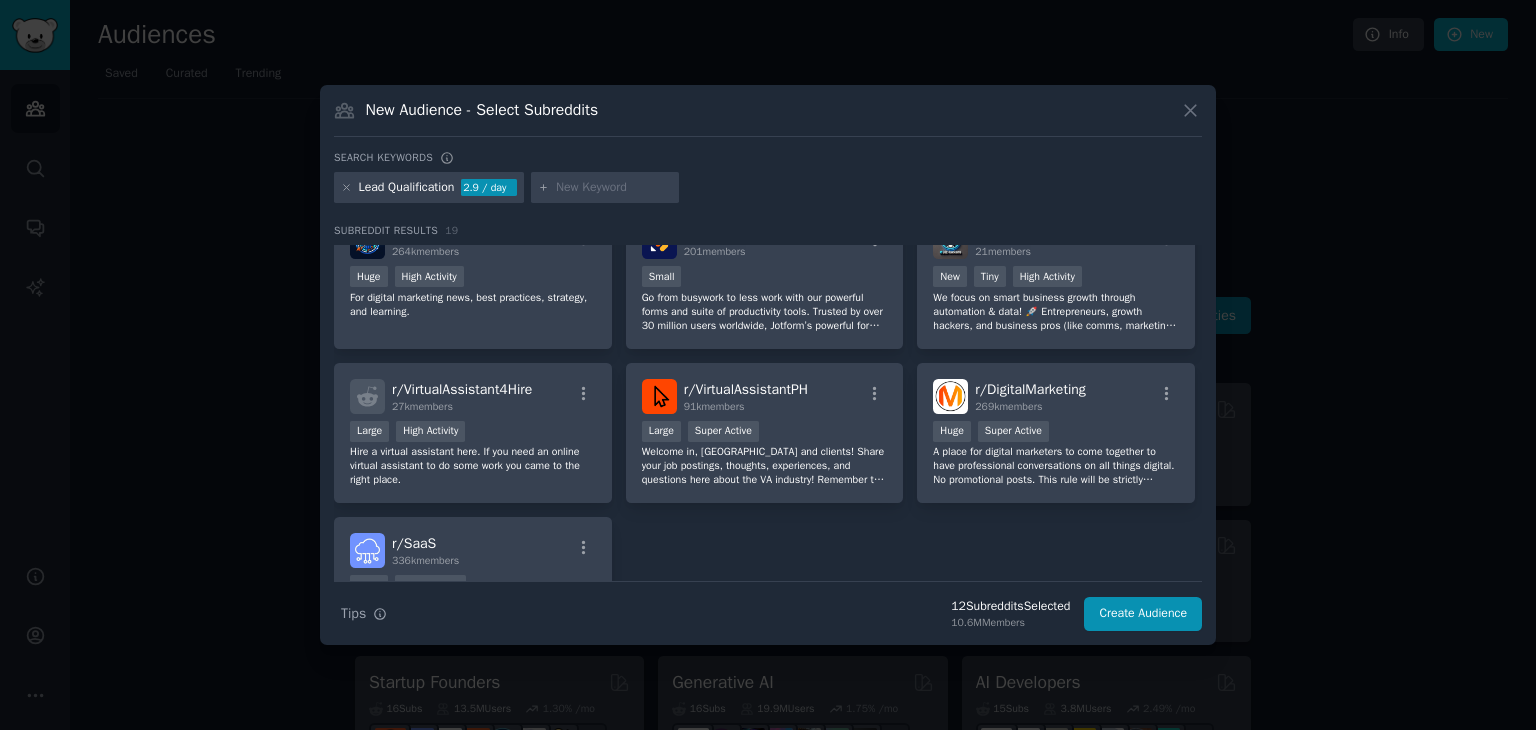 scroll, scrollTop: 589, scrollLeft: 0, axis: vertical 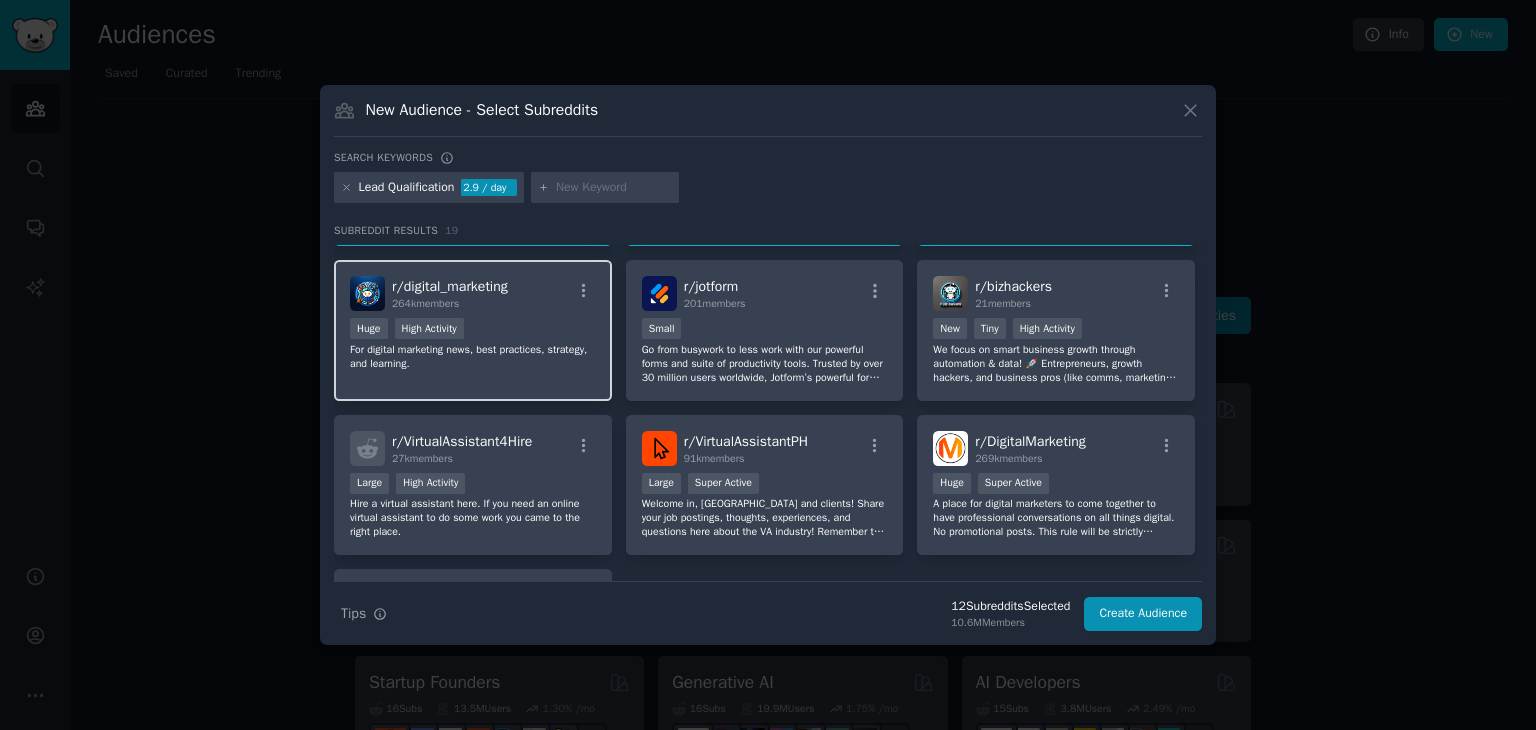 click on "r/ digital_marketing 264k  members Huge High Activity For digital marketing news, best practices, strategy, and learning." at bounding box center [473, 330] 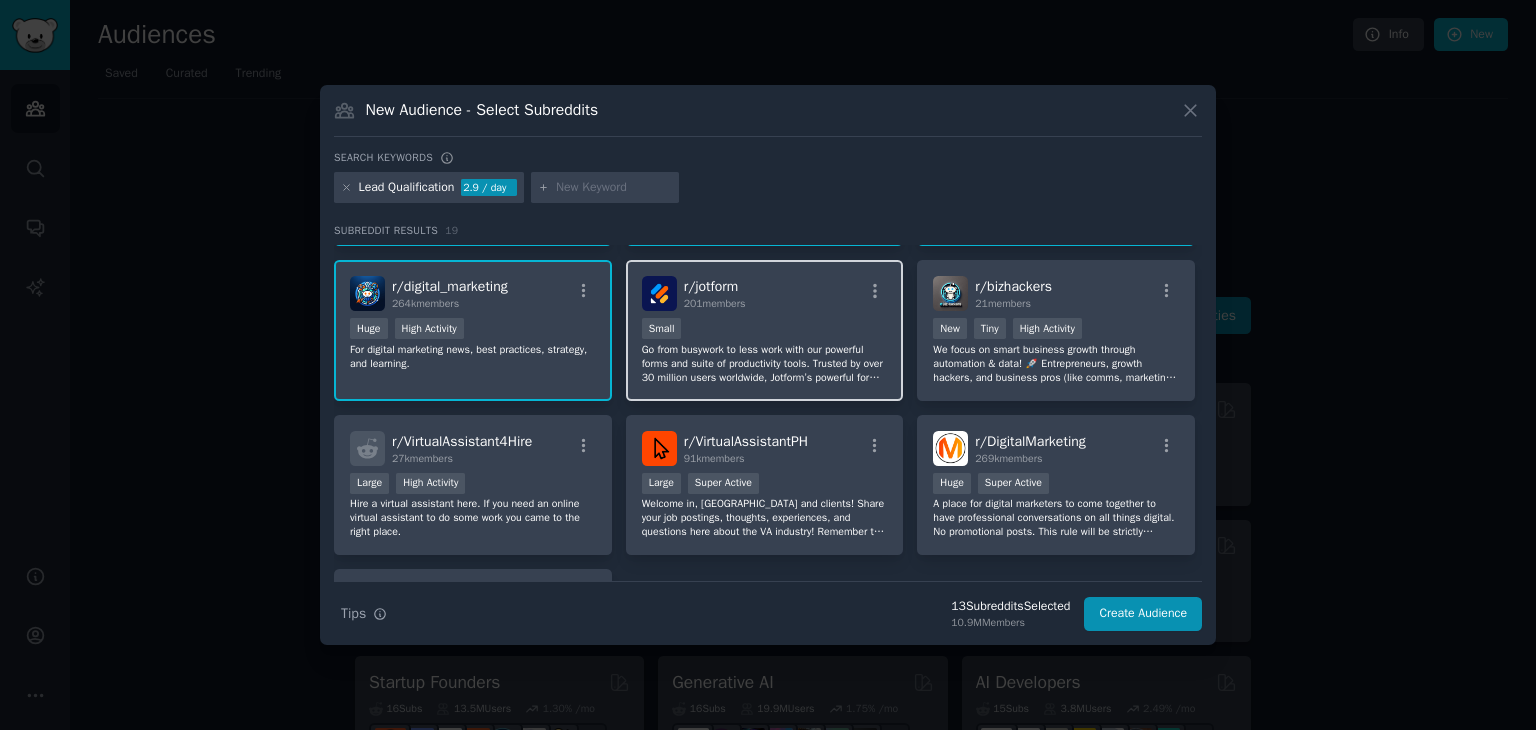 click on "100 - 1000 members Small" at bounding box center [765, 330] 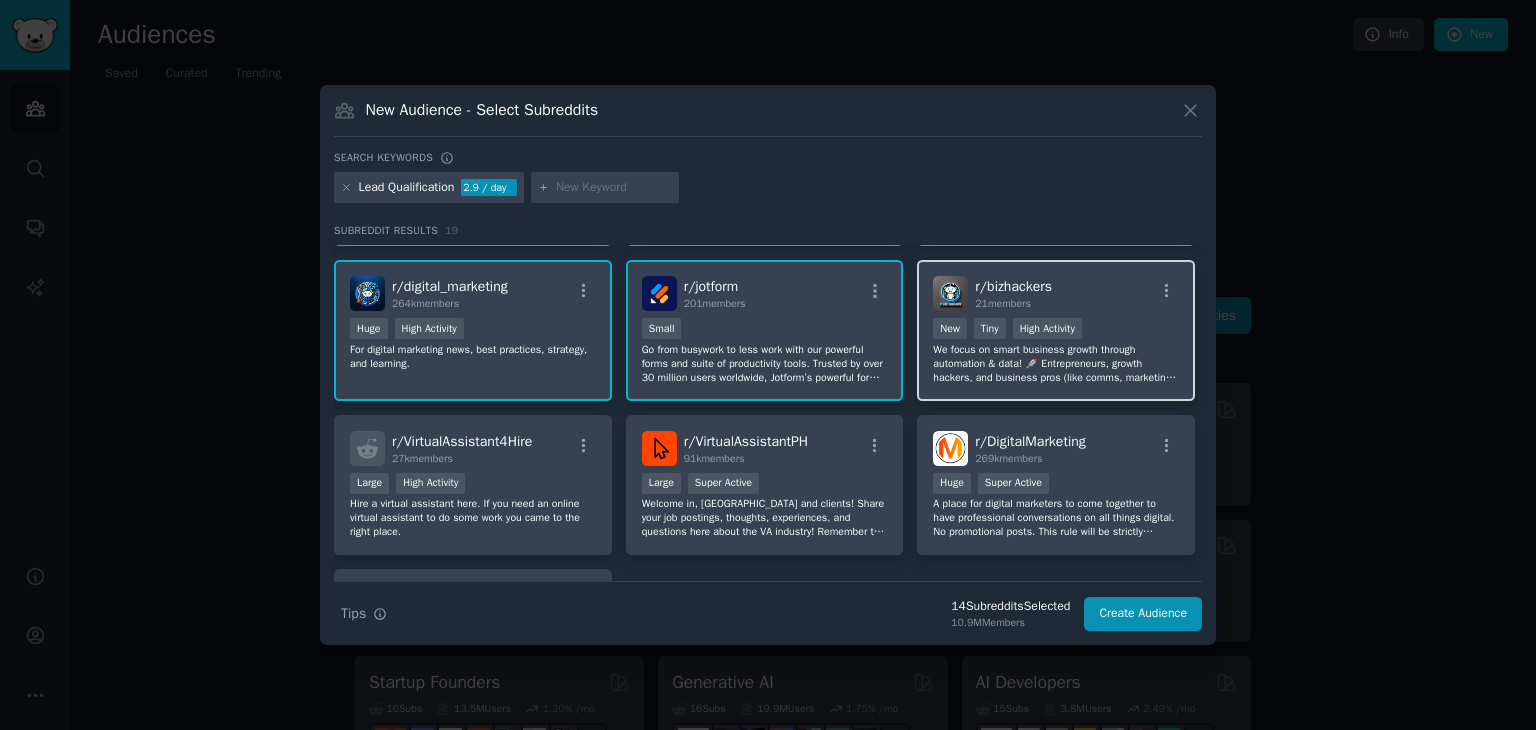 click on "We focus on smart business growth through automation & data! 🚀
Entrepreneurs, growth hackers, and business pros (like comms, marketing, operations and sales) come together to supercharge their businesses with smart automation and data-driven decision-making.
Discover cutting-edge automation tools to streamline operations, learn growth strategies that leverage data for maximum impact and get insights on the best steering mechanisms to drive success." at bounding box center (1056, 364) 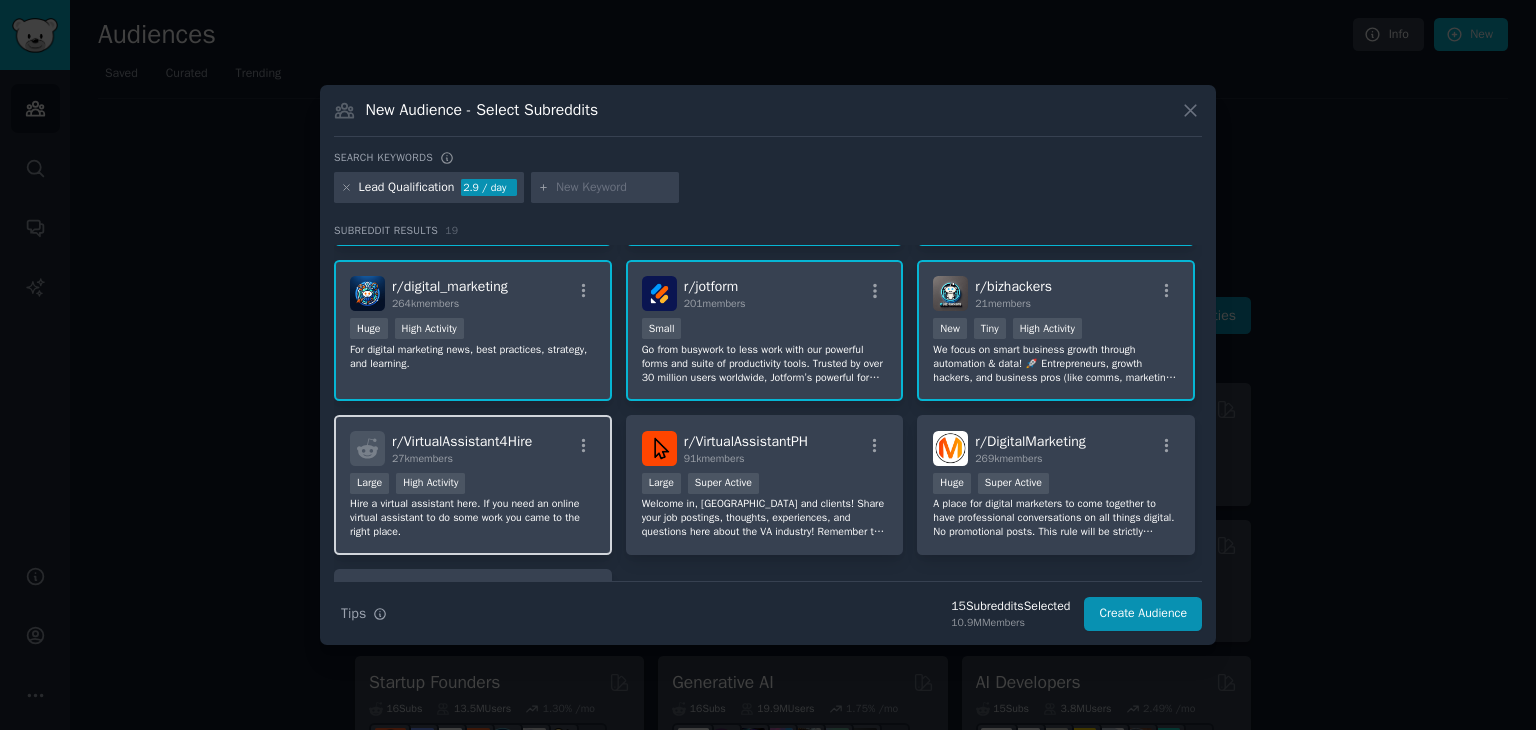 click on "Hire a virtual assistant here. If you need an online virtual assistant to do some work you came to the right place." at bounding box center (473, 518) 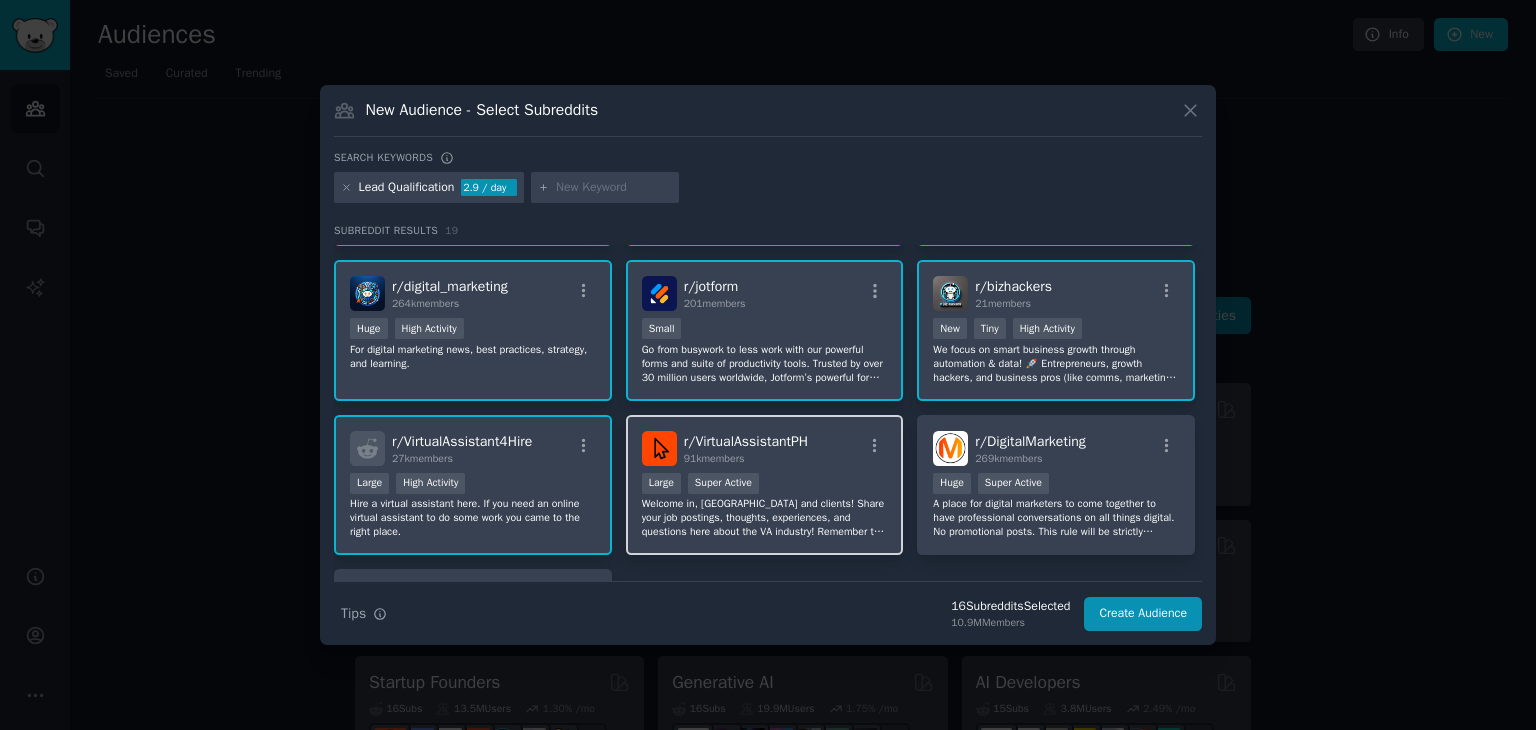 click on "Welcome in, [GEOGRAPHIC_DATA] and clients! Share your job postings, thoughts, experiences, and questions here about the VA industry! Remember to keep it friendly and professional. Enjoy! 💕" at bounding box center (765, 518) 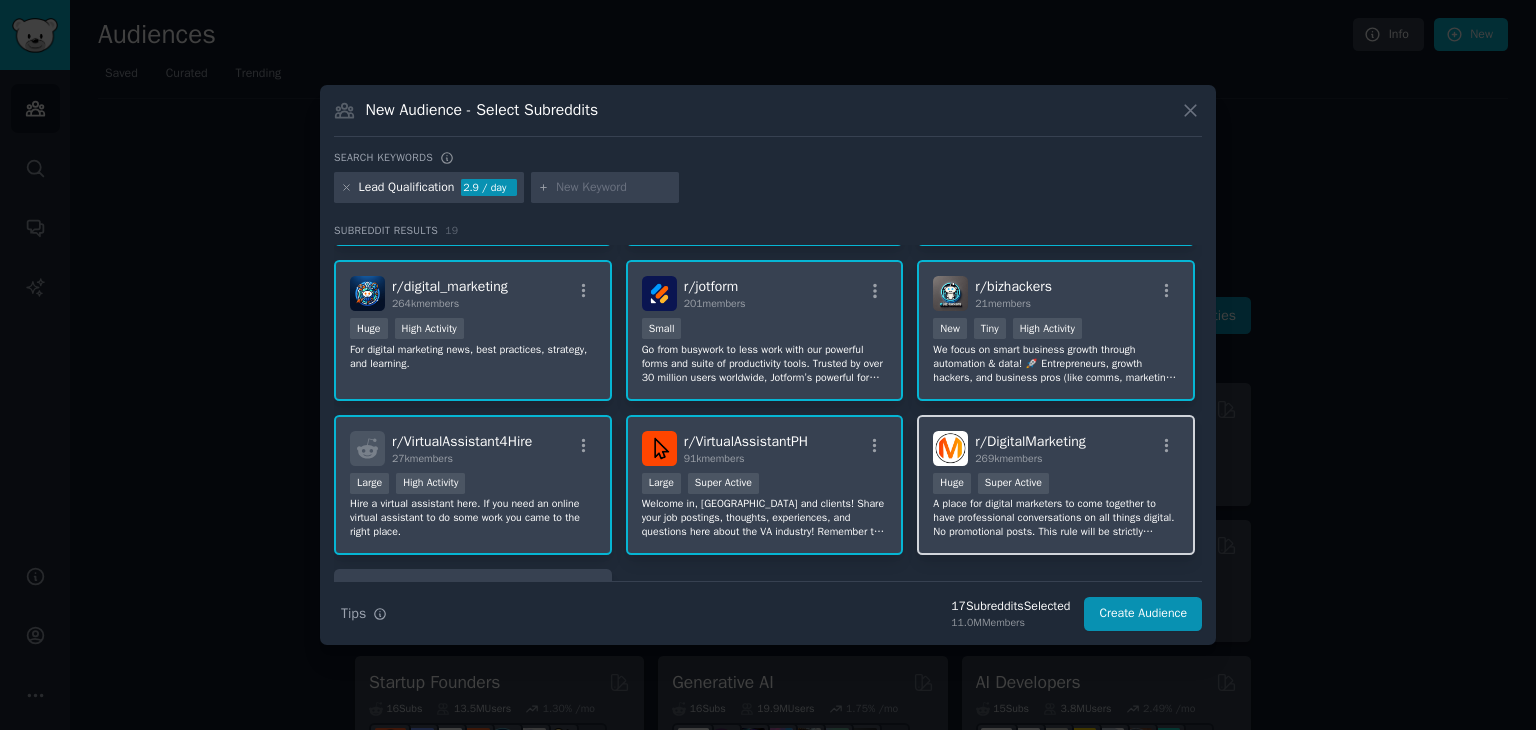 click on ">= 95th percentile for submissions / day Huge Super Active" at bounding box center [1056, 485] 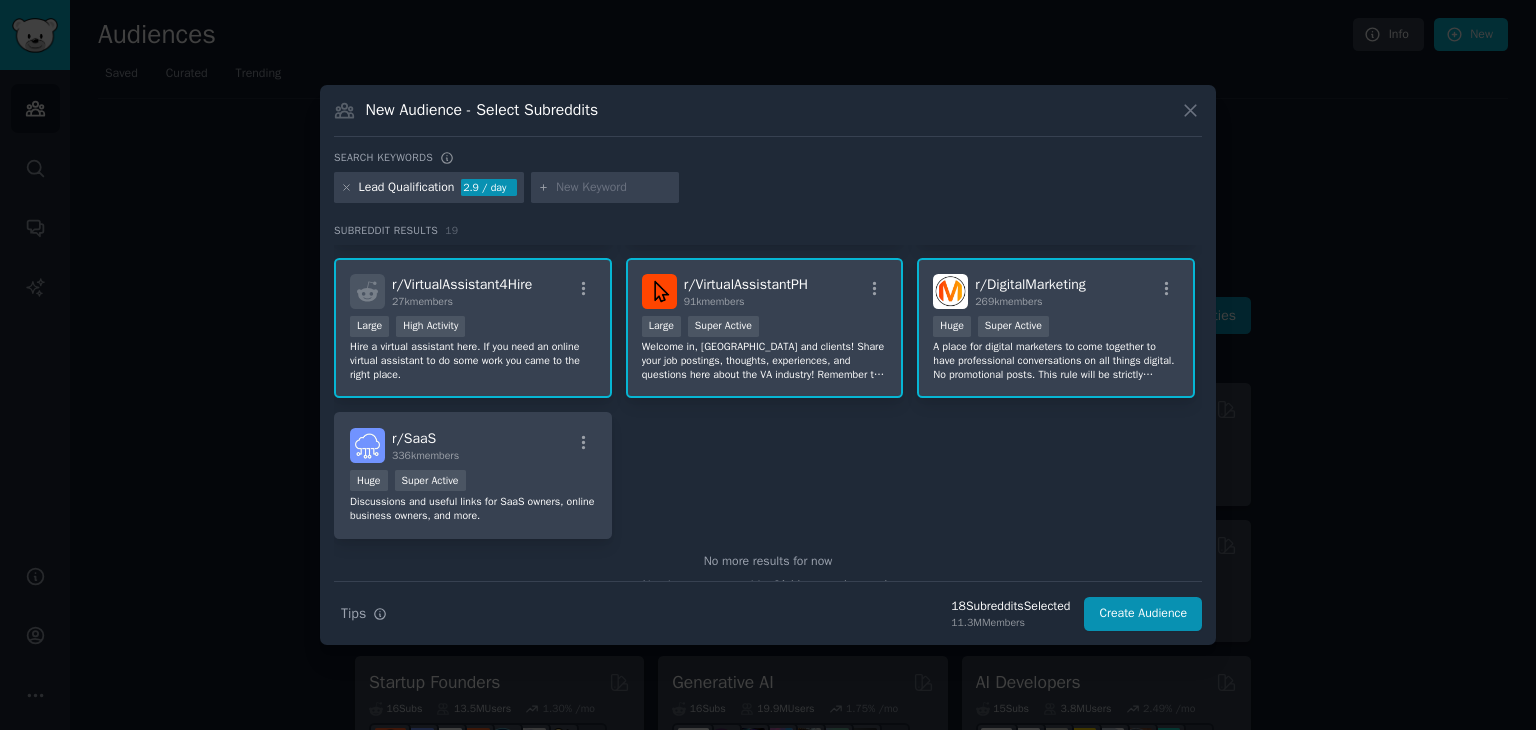 scroll, scrollTop: 755, scrollLeft: 0, axis: vertical 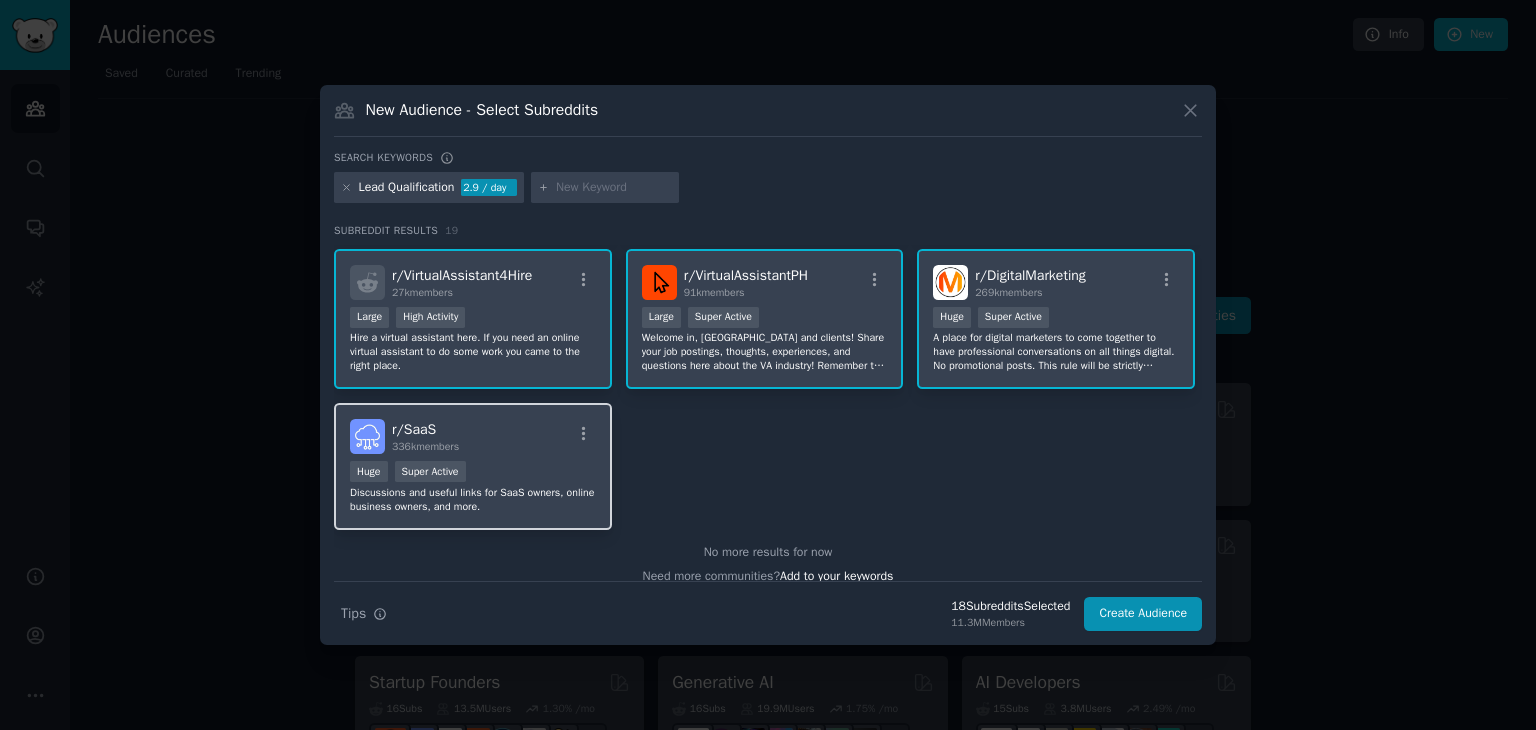 click on "r/ SaaS 336k  members" at bounding box center [473, 436] 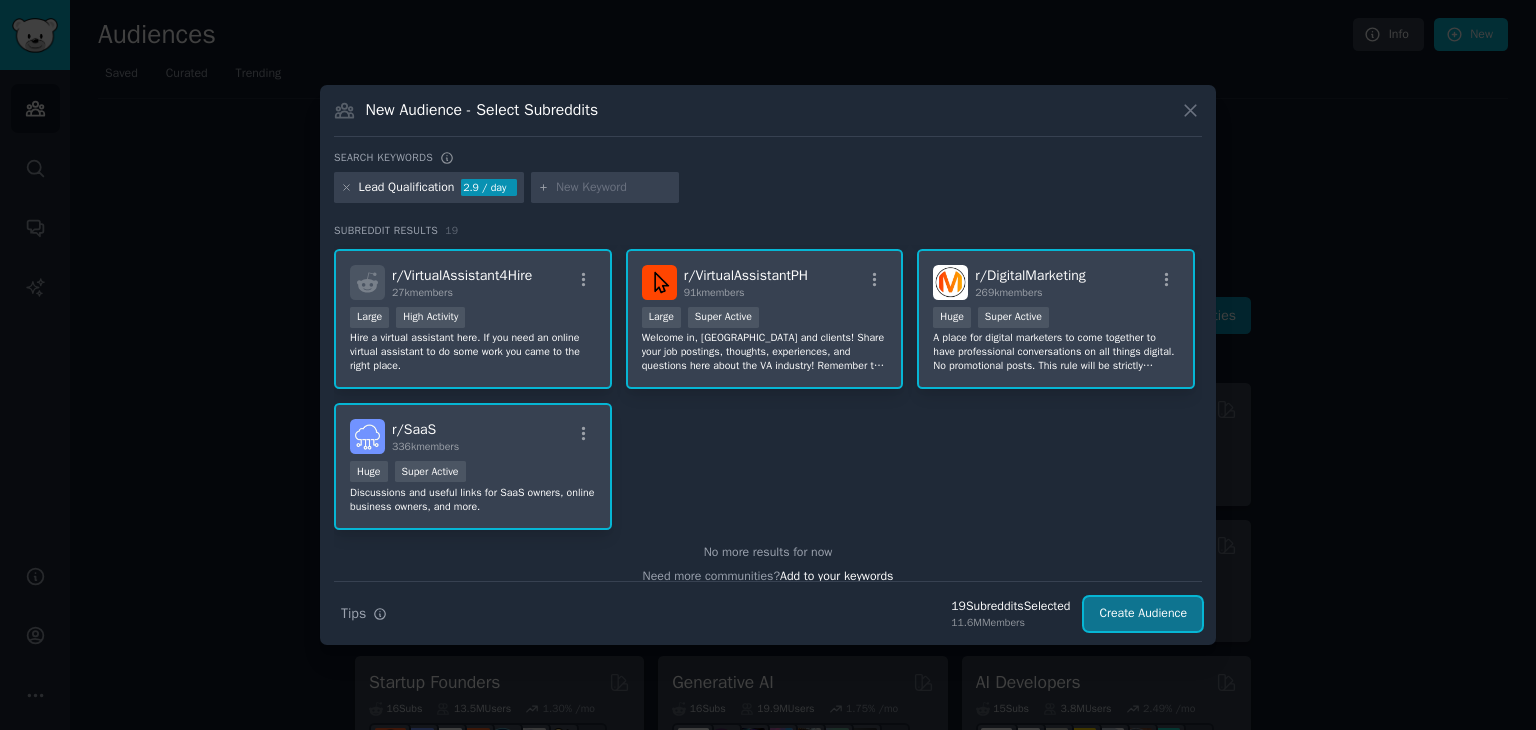 click on "Create Audience" at bounding box center [1143, 614] 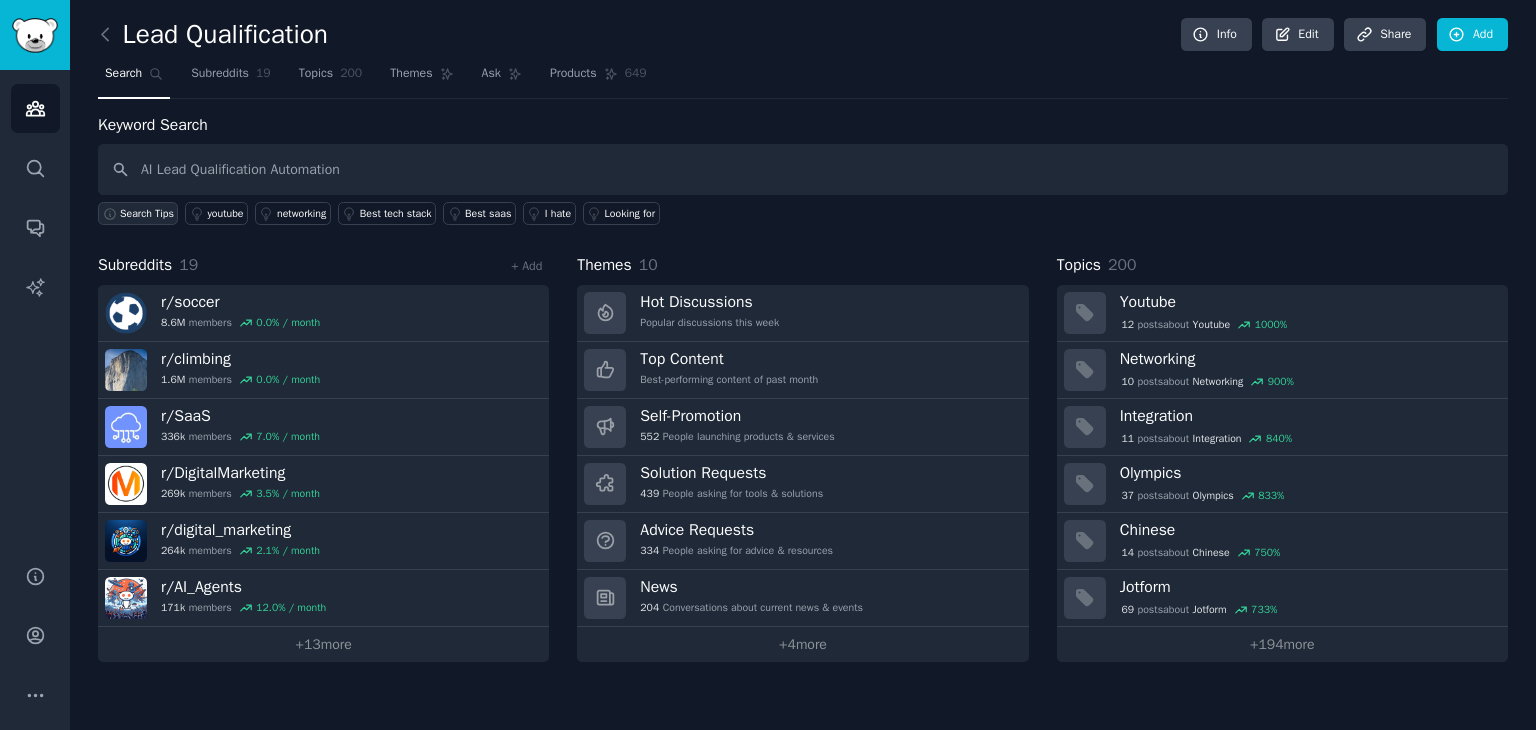 click on "Search Tips" at bounding box center (147, 214) 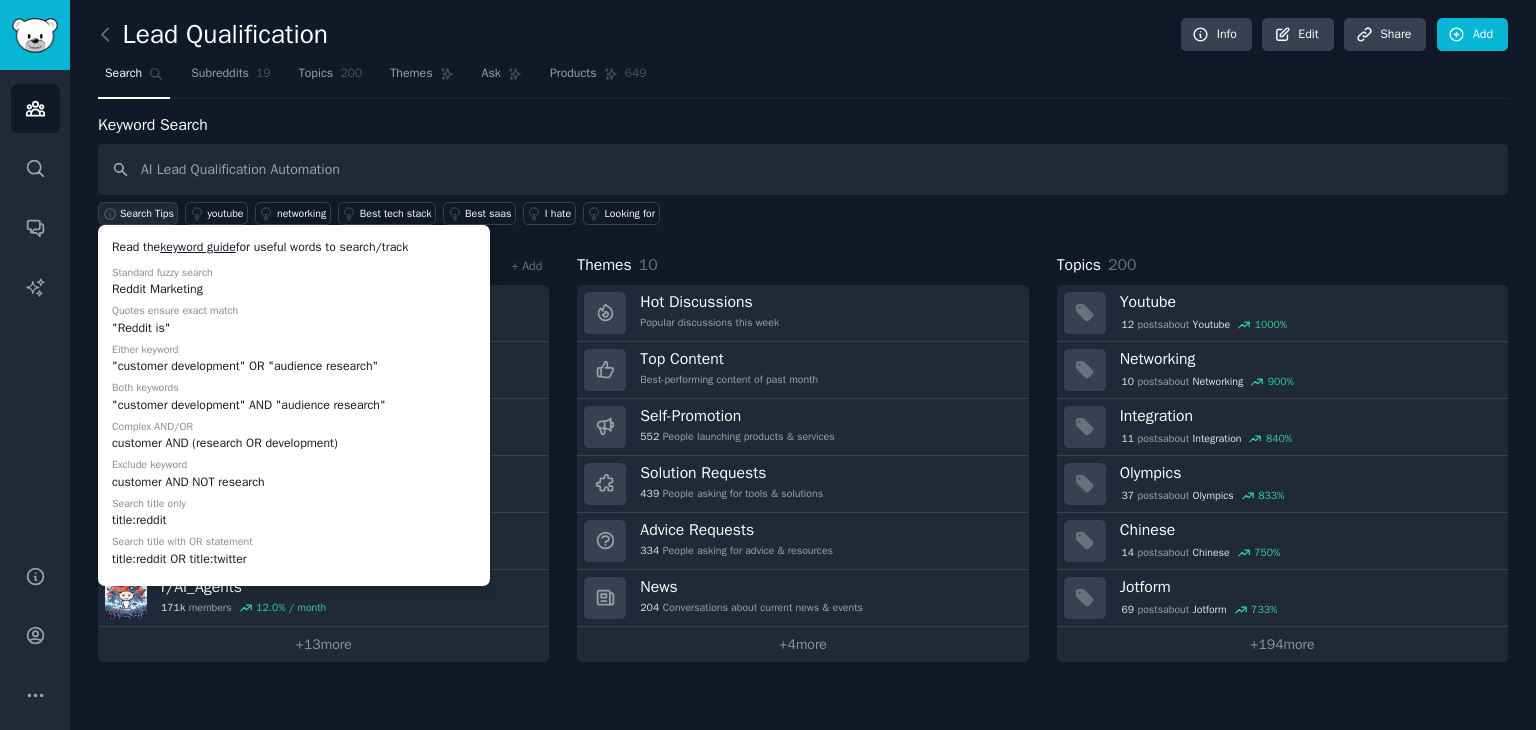 click on "Search Tips" at bounding box center [147, 214] 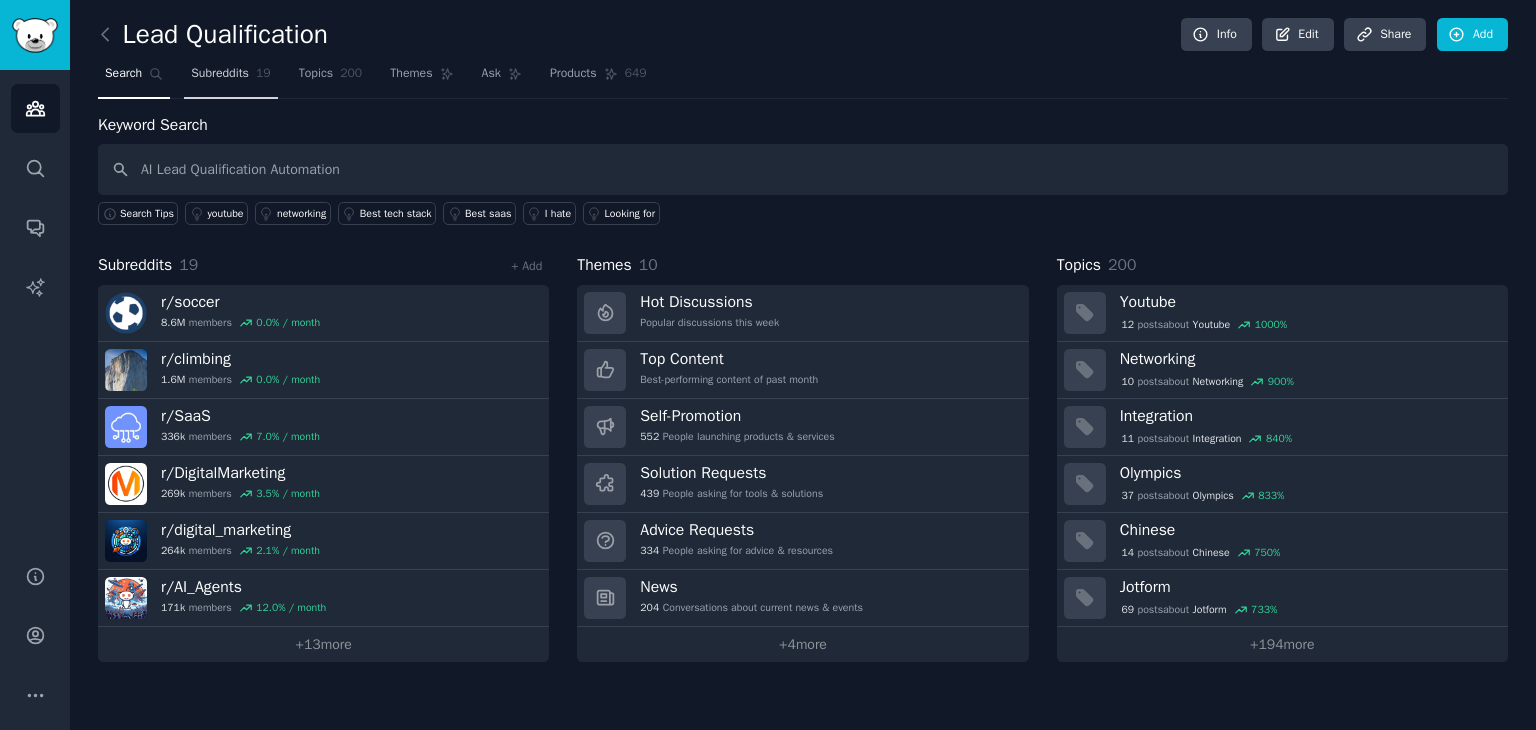 click on "Subreddits" at bounding box center [220, 74] 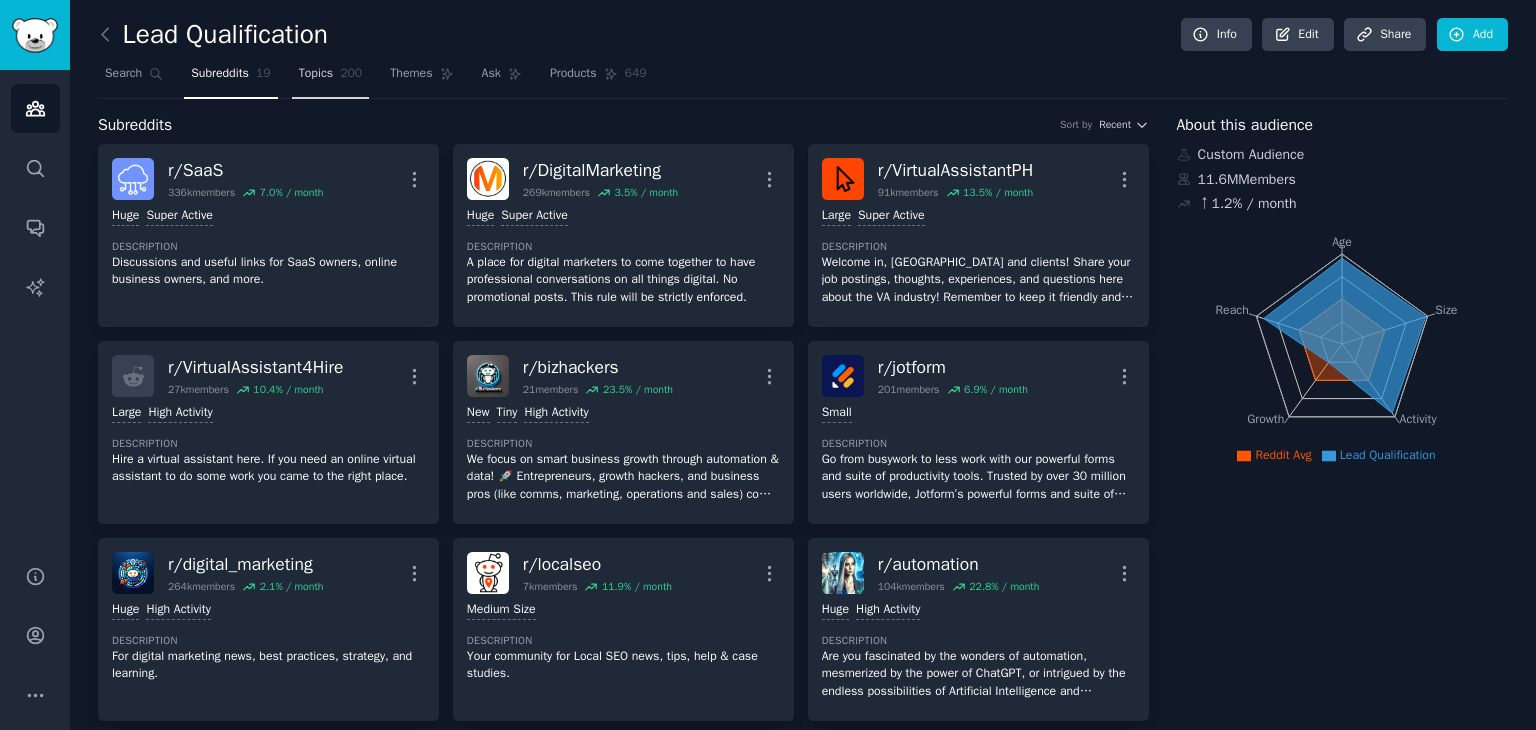 click on "Topics" at bounding box center [316, 74] 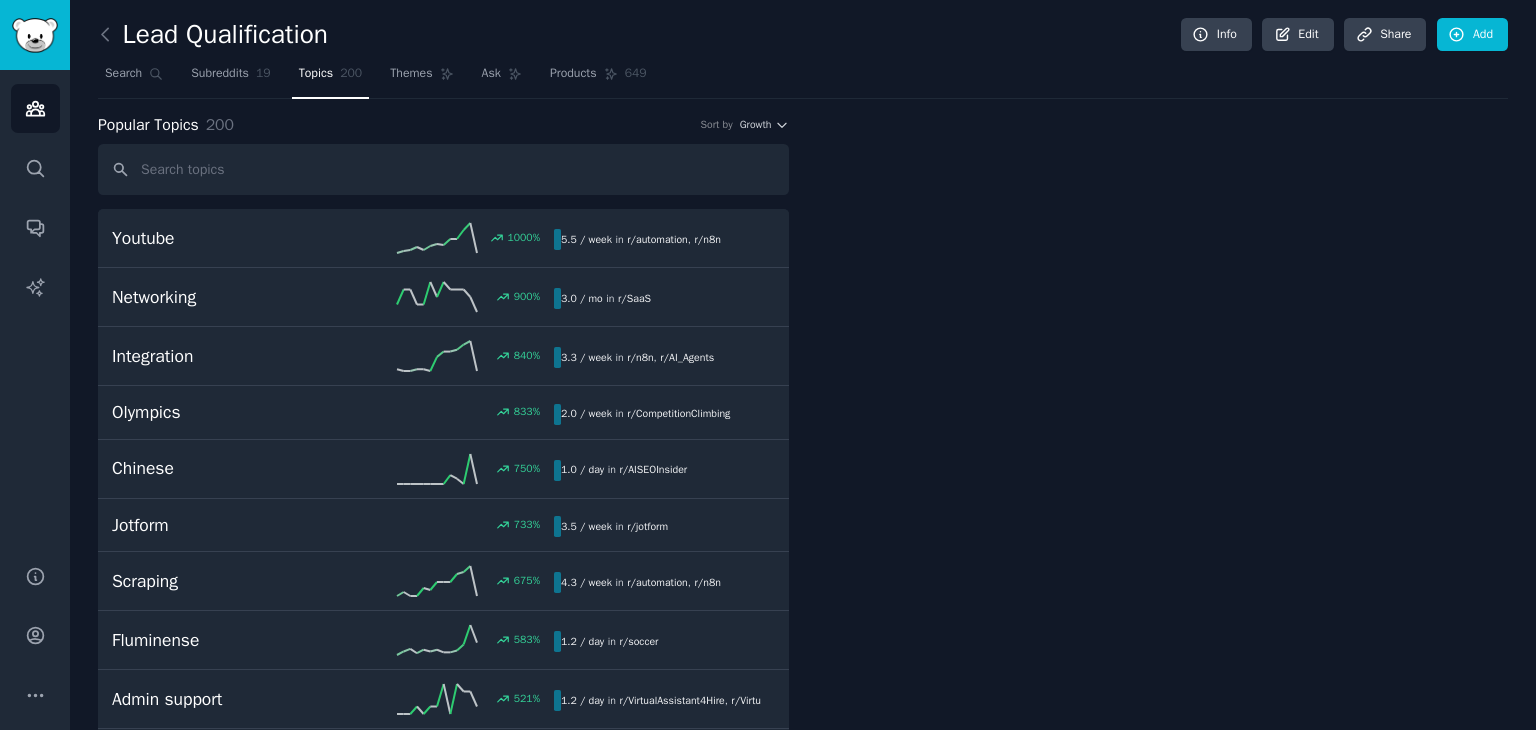 click at bounding box center (1162, 6018) 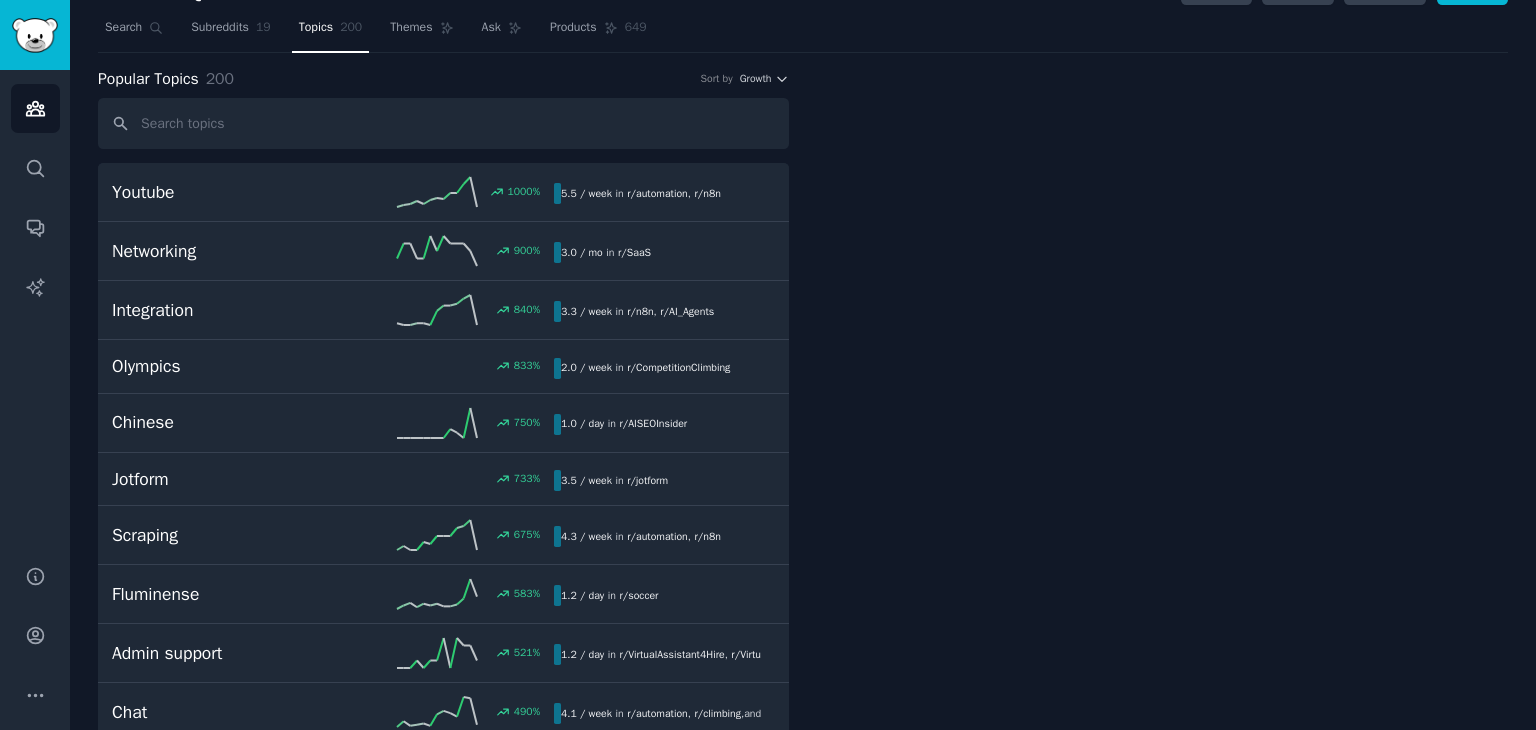 scroll, scrollTop: 0, scrollLeft: 0, axis: both 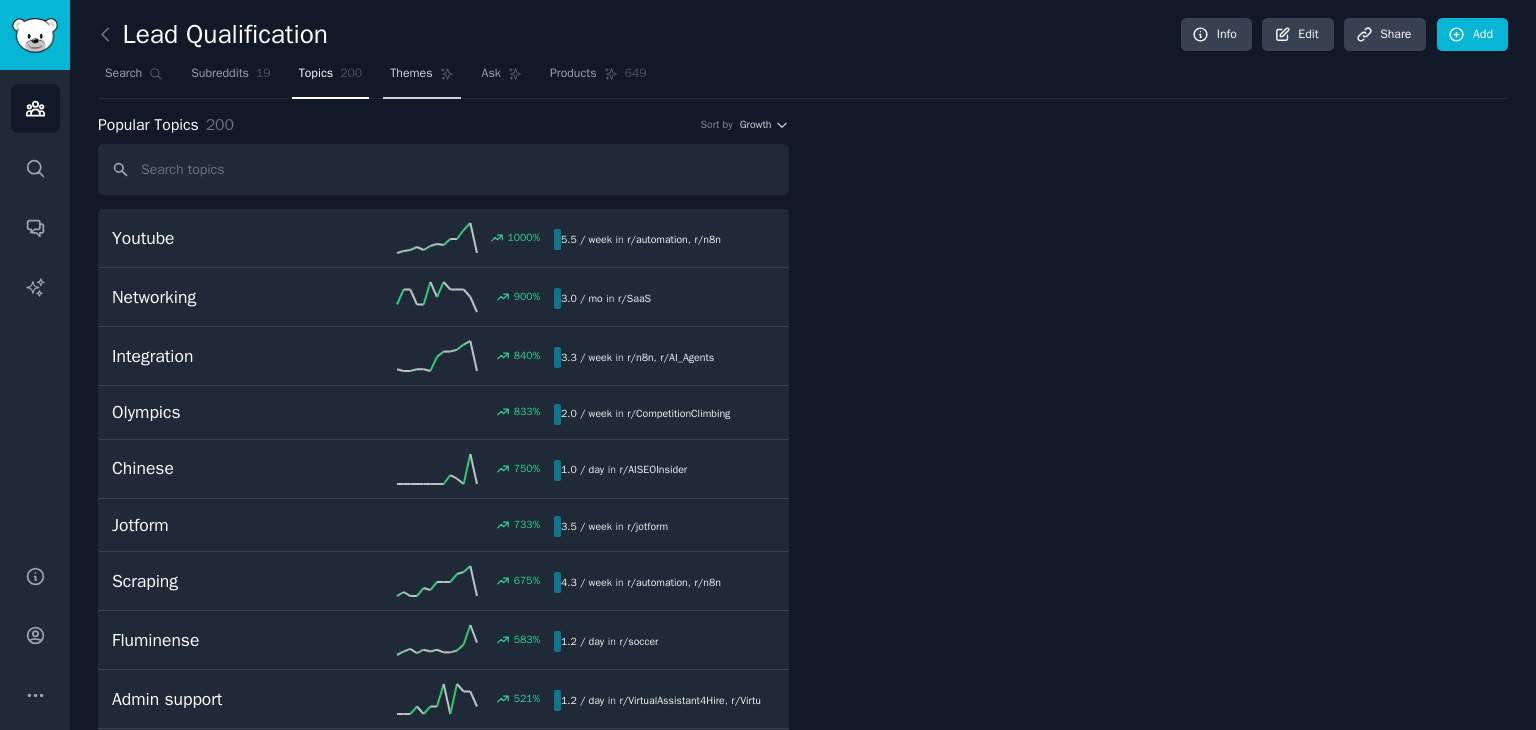 click on "Themes" at bounding box center (411, 74) 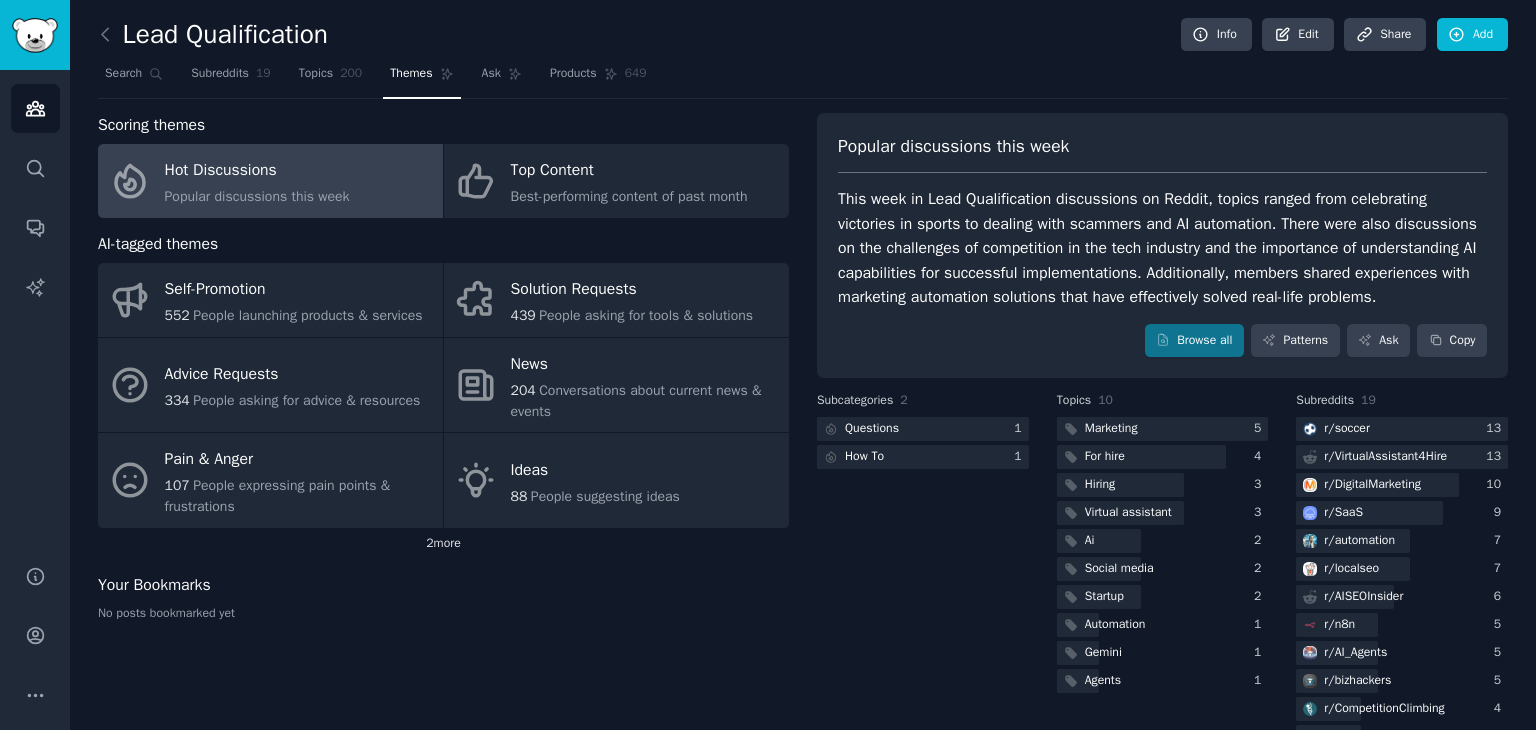 click on "2  more" 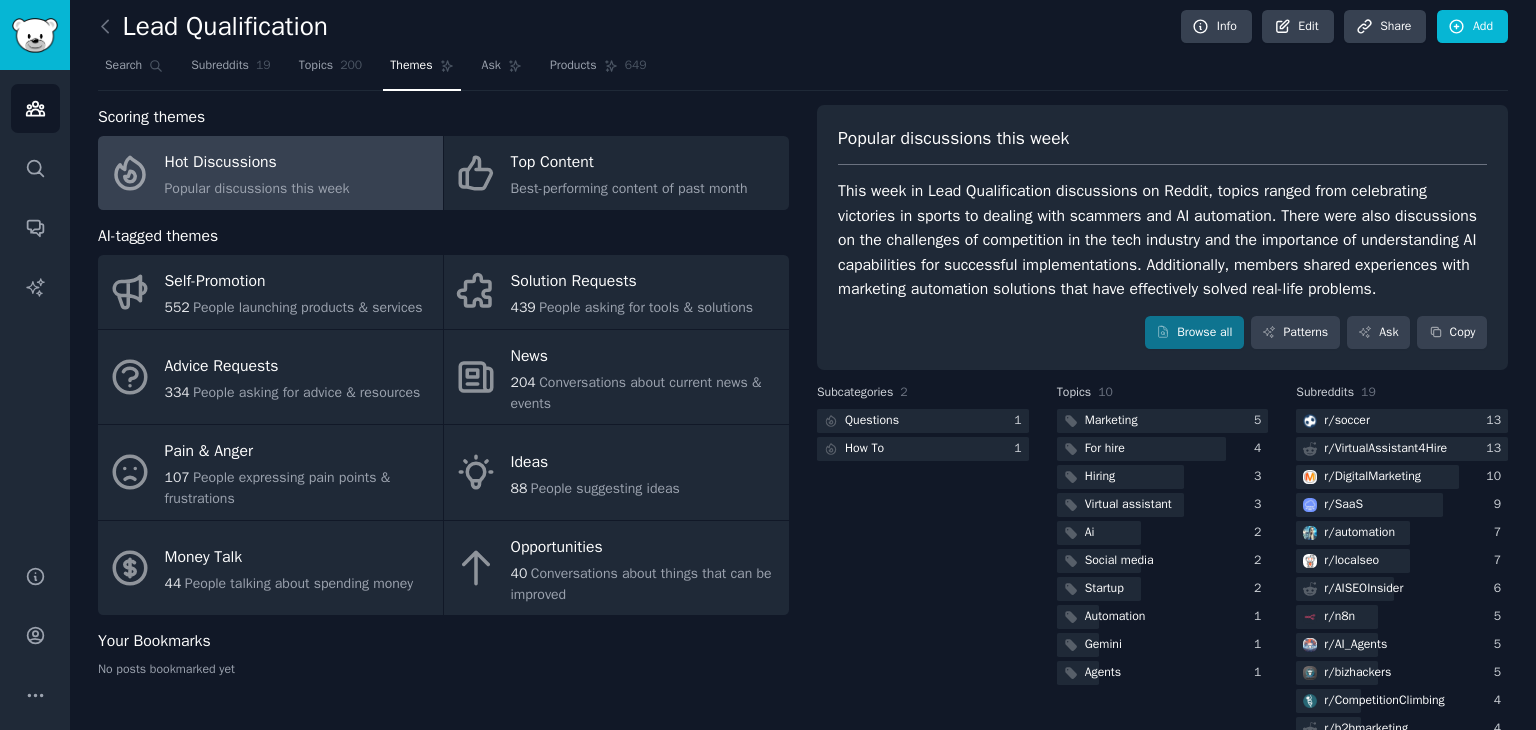 scroll, scrollTop: 0, scrollLeft: 0, axis: both 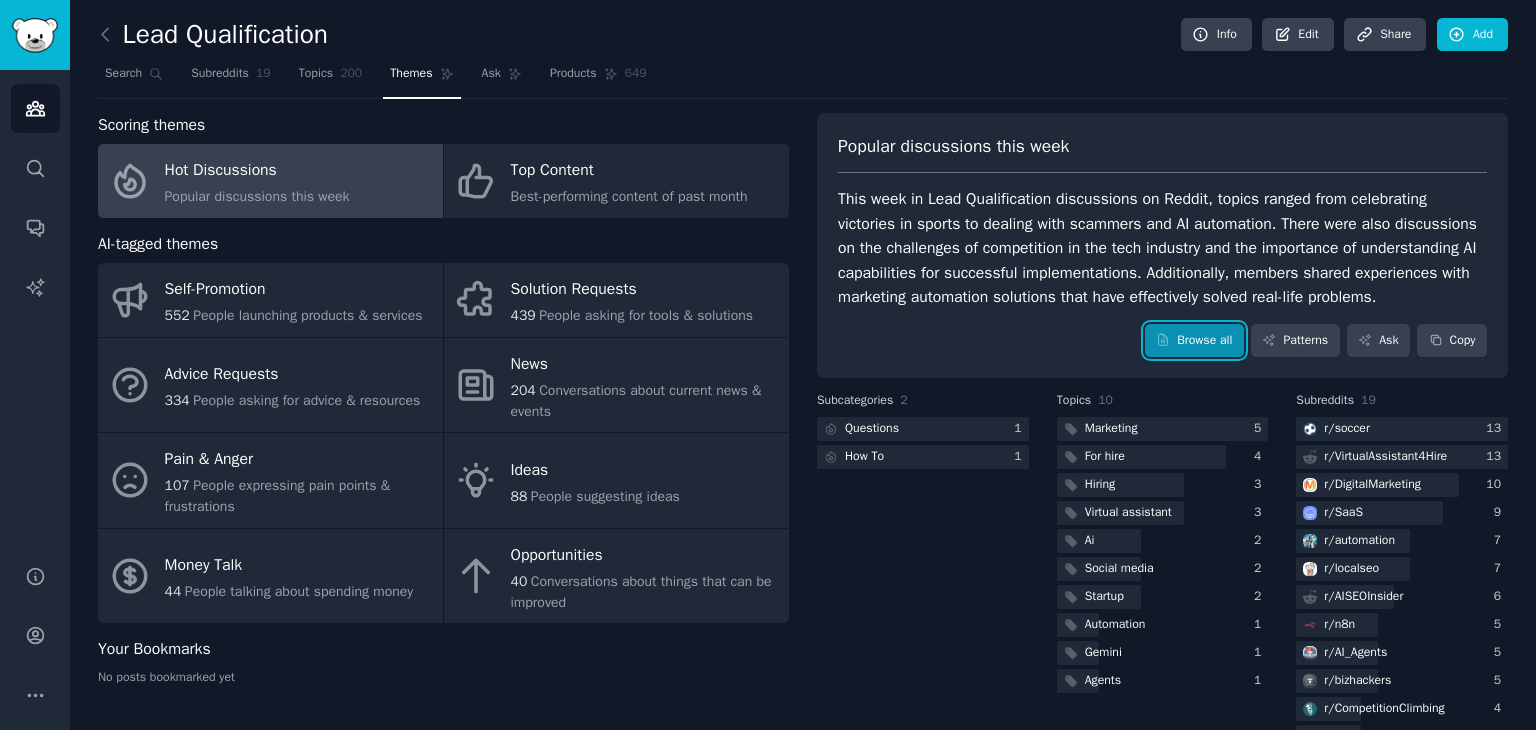 click on "Browse all" at bounding box center [1194, 341] 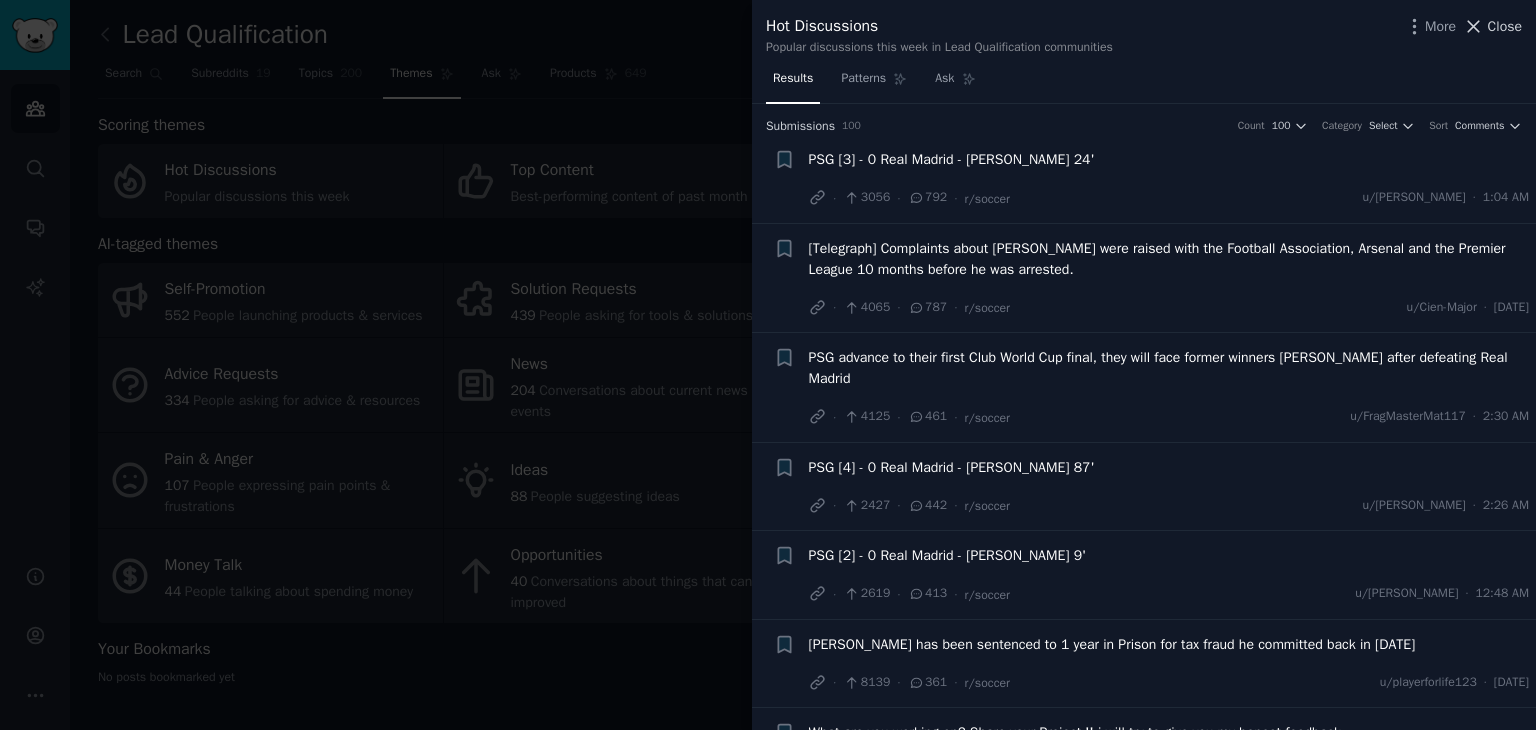 click on "Close" at bounding box center [1505, 26] 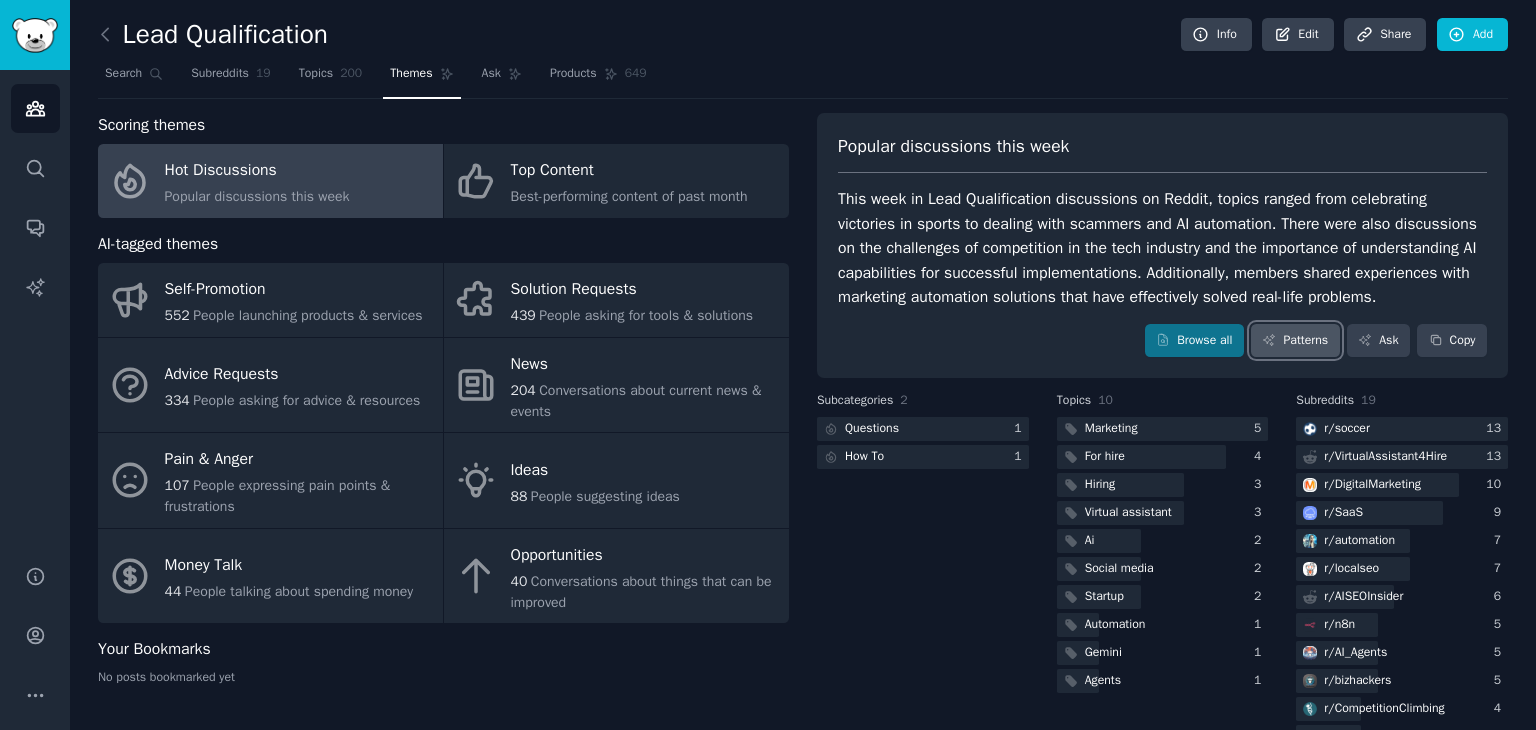 click on "Patterns" at bounding box center (1295, 341) 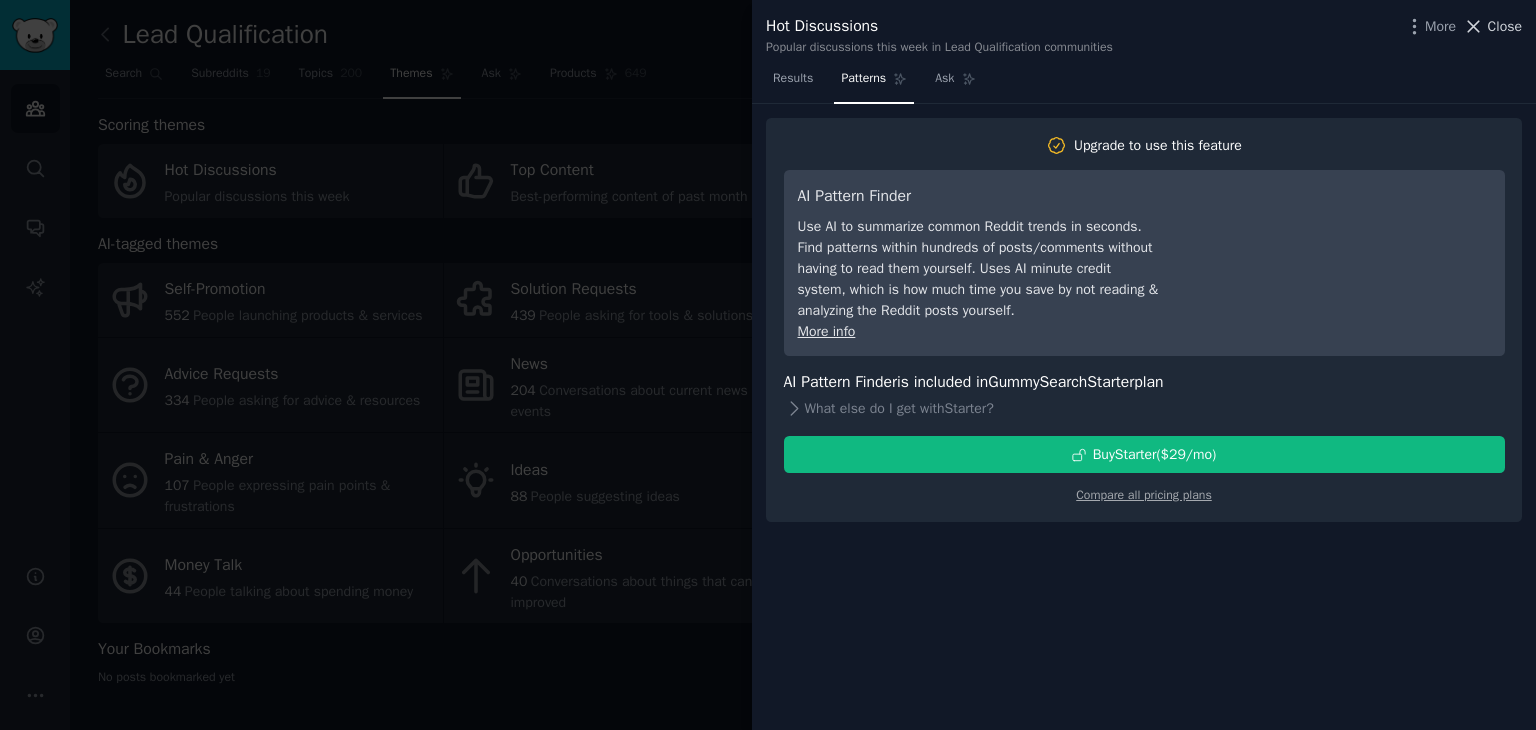 click on "Close" at bounding box center (1505, 26) 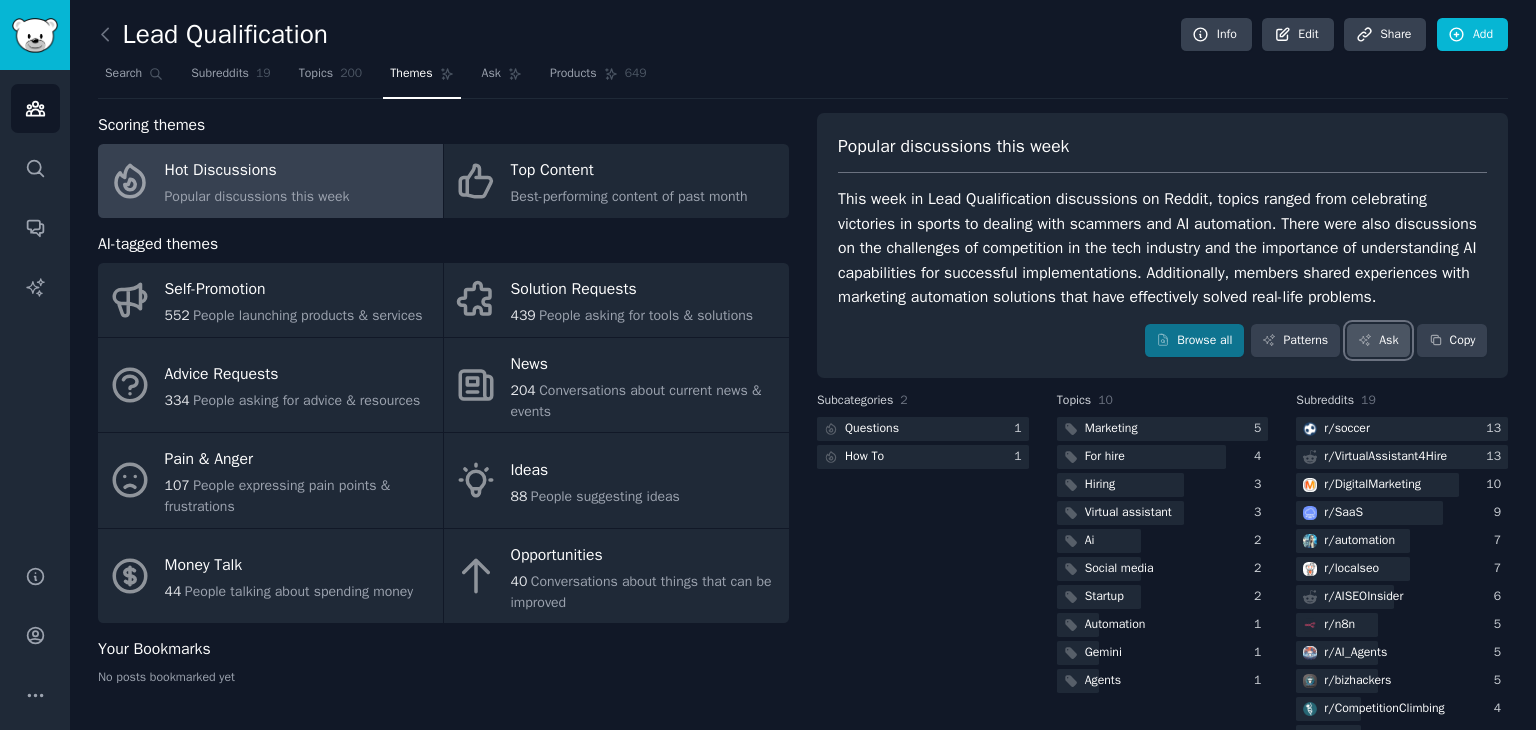 click on "Ask" at bounding box center (1378, 341) 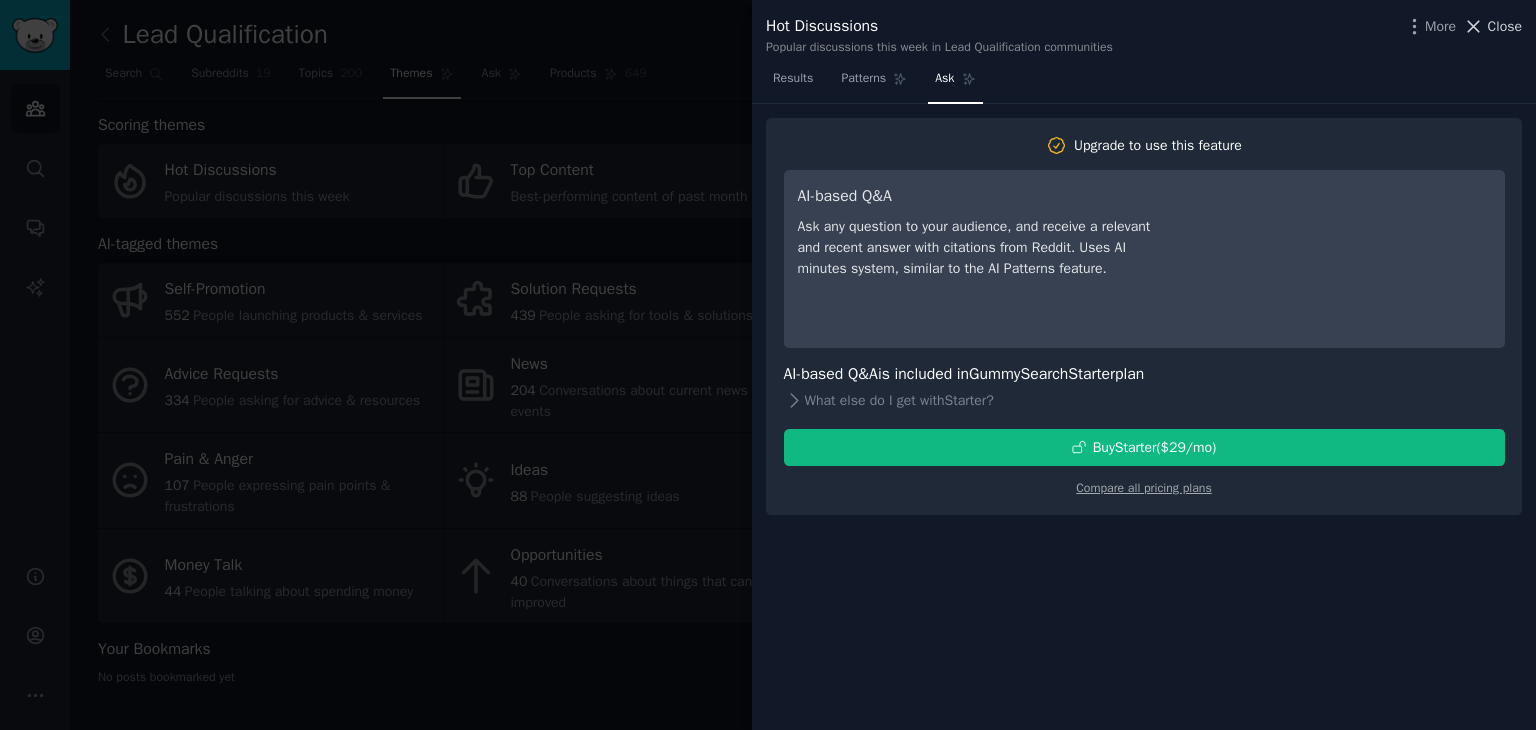 click on "Close" at bounding box center (1505, 26) 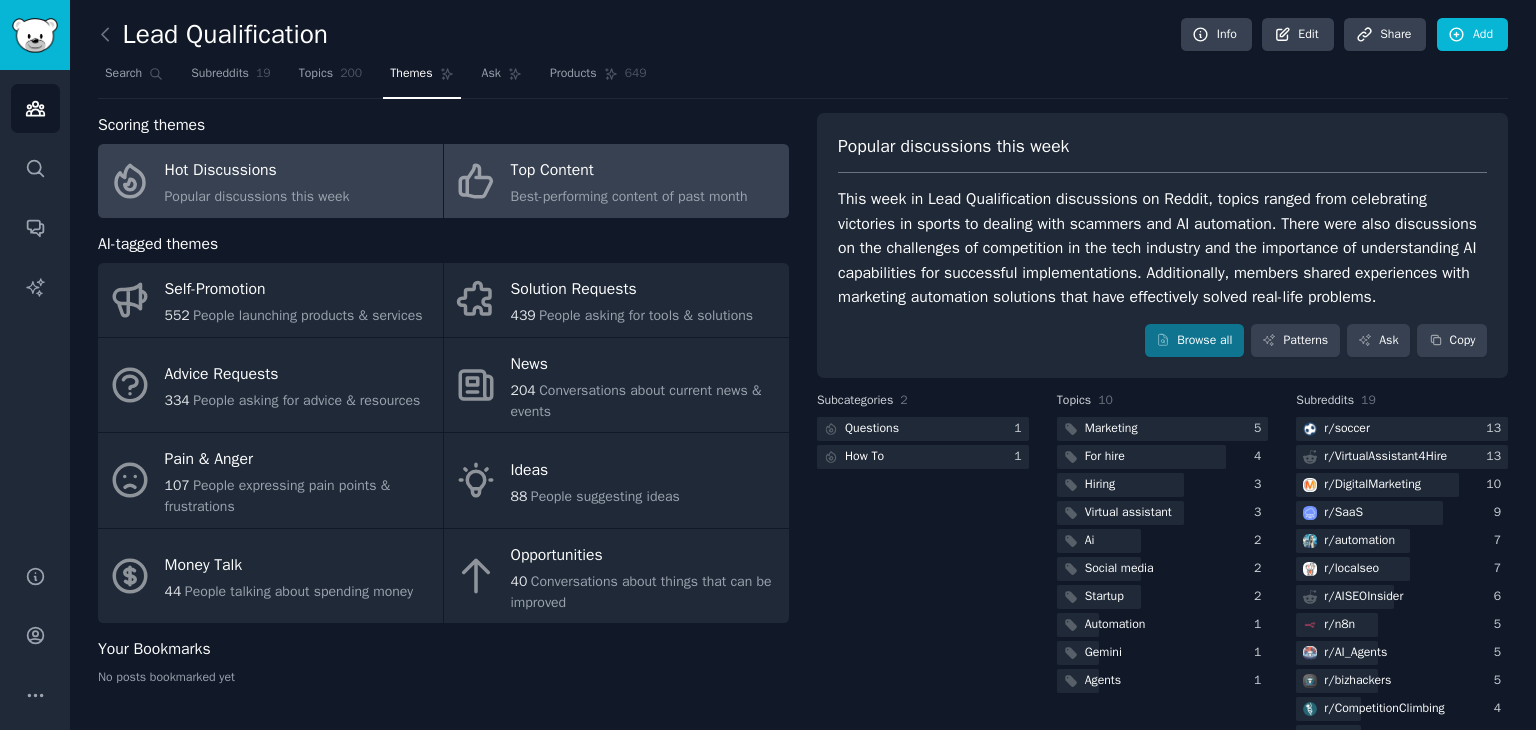 click on "Top Content" at bounding box center [629, 171] 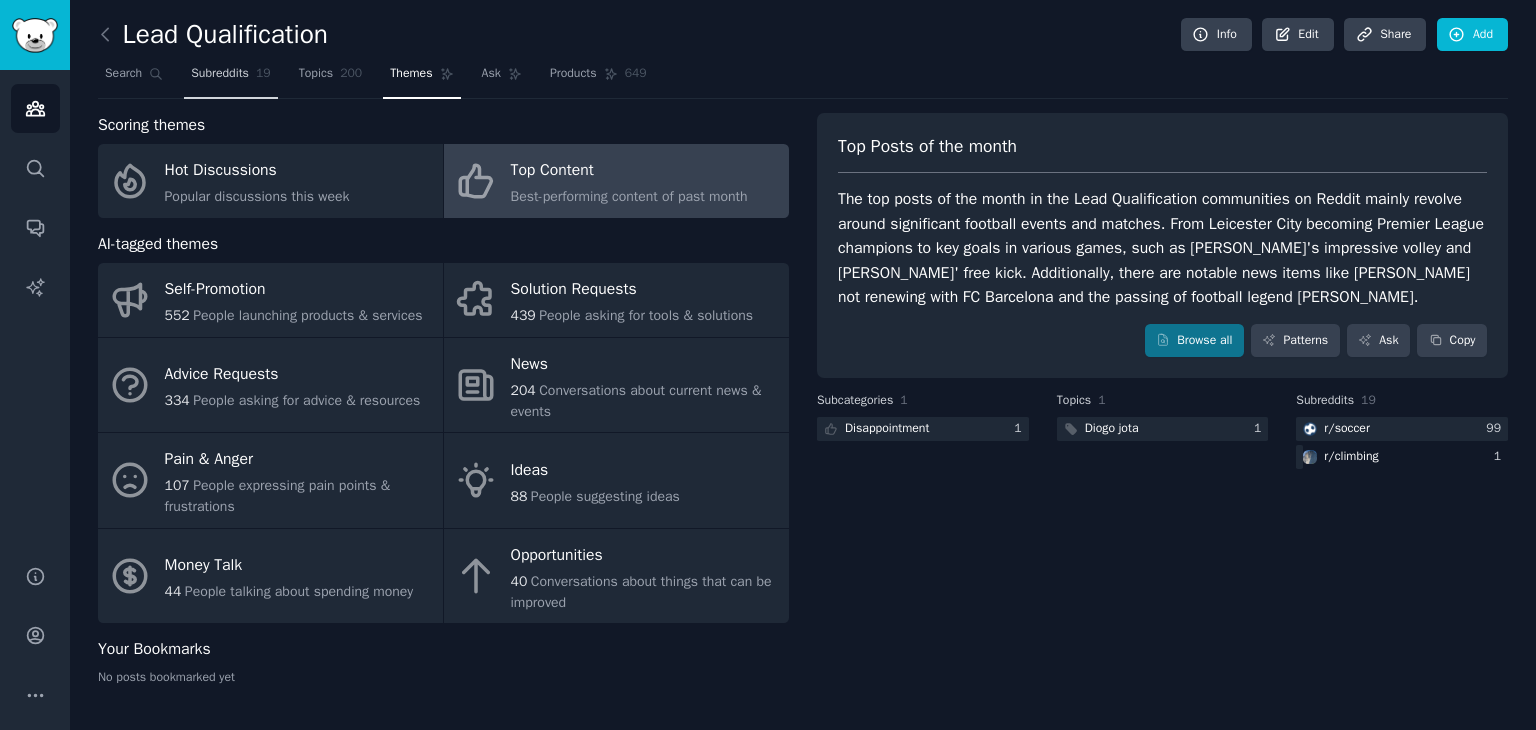click on "19" 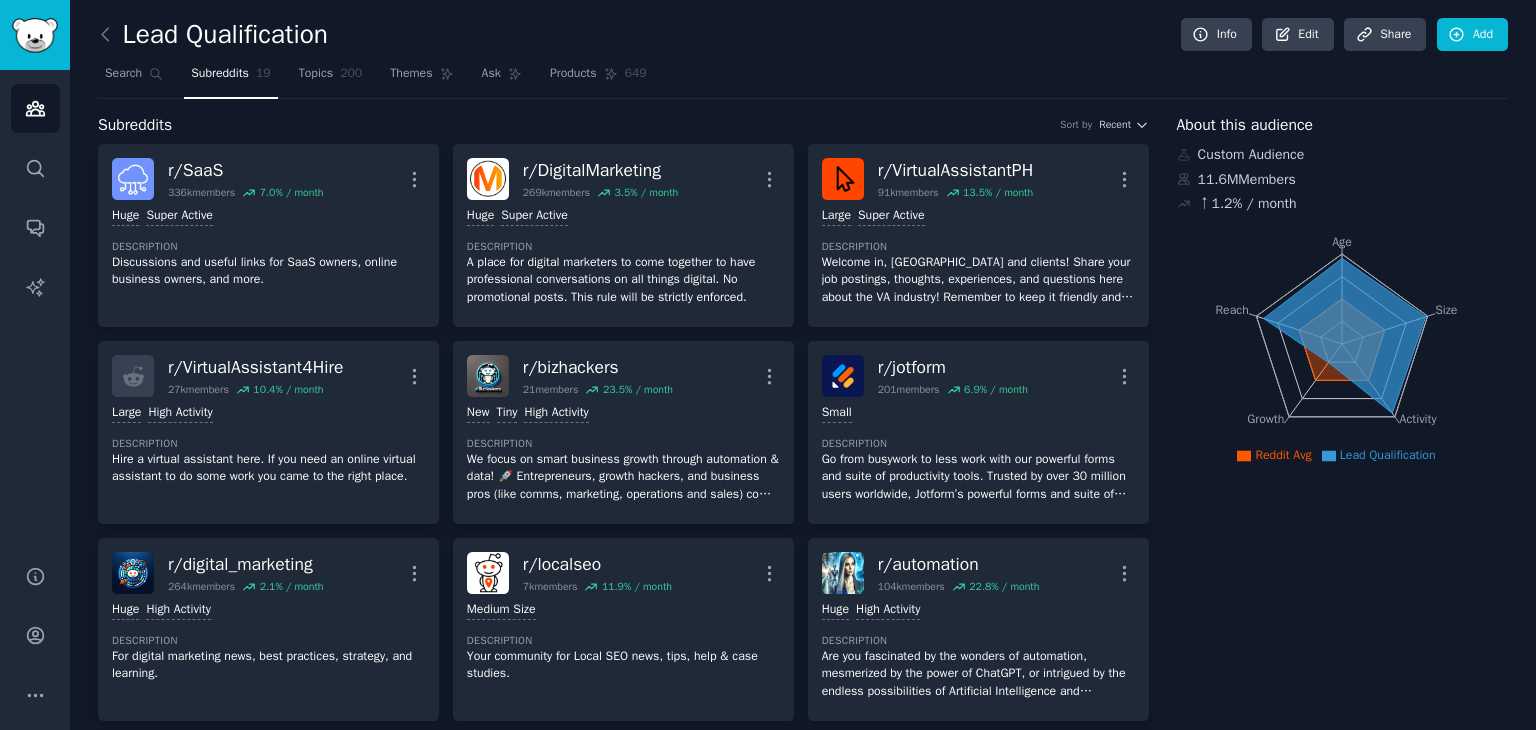 click on "About this audience Custom Audience 11.6M  Members ↑ 1.2 % / month Age Size Activity Growth Reach Reddit Avg Lead Qualification" at bounding box center (1343, 1292) 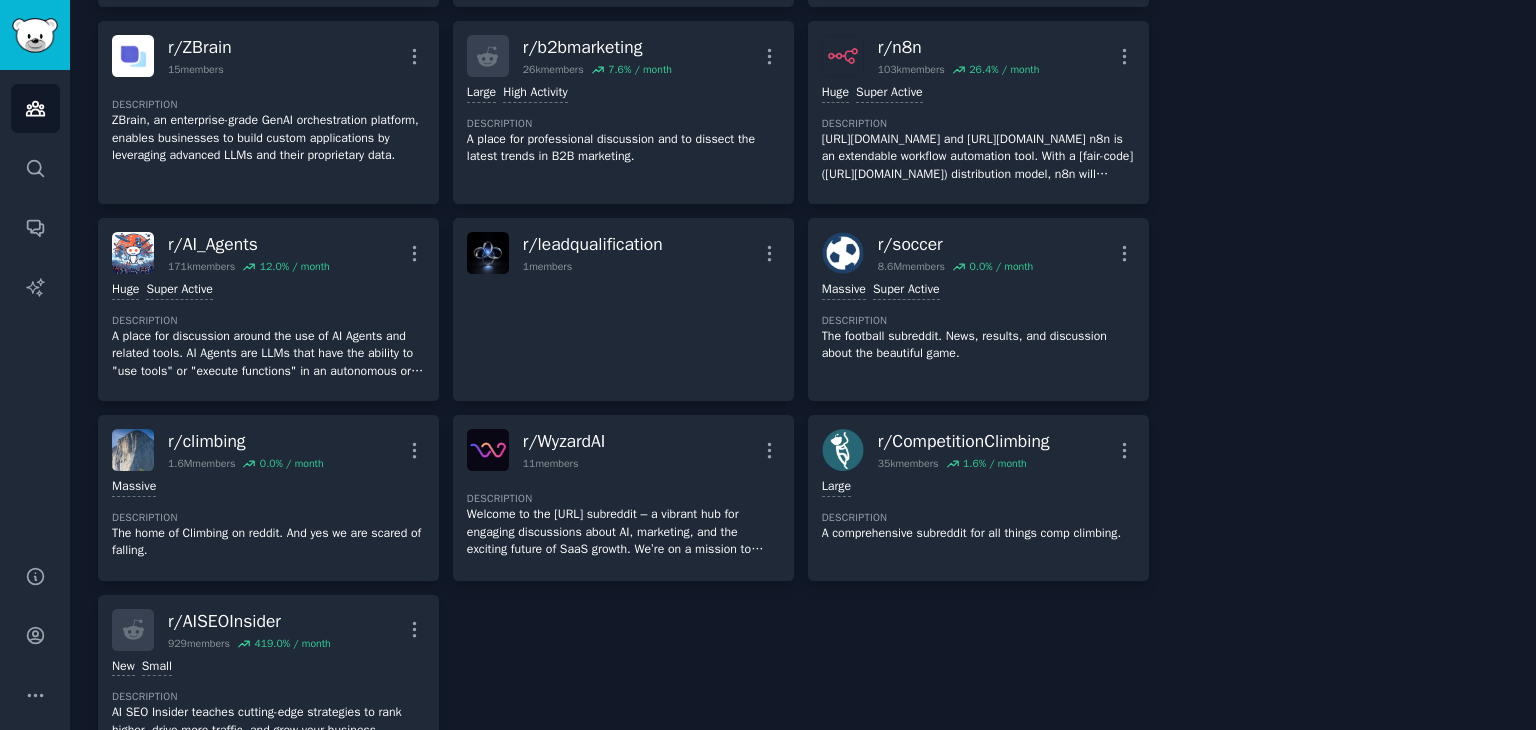 scroll, scrollTop: 760, scrollLeft: 0, axis: vertical 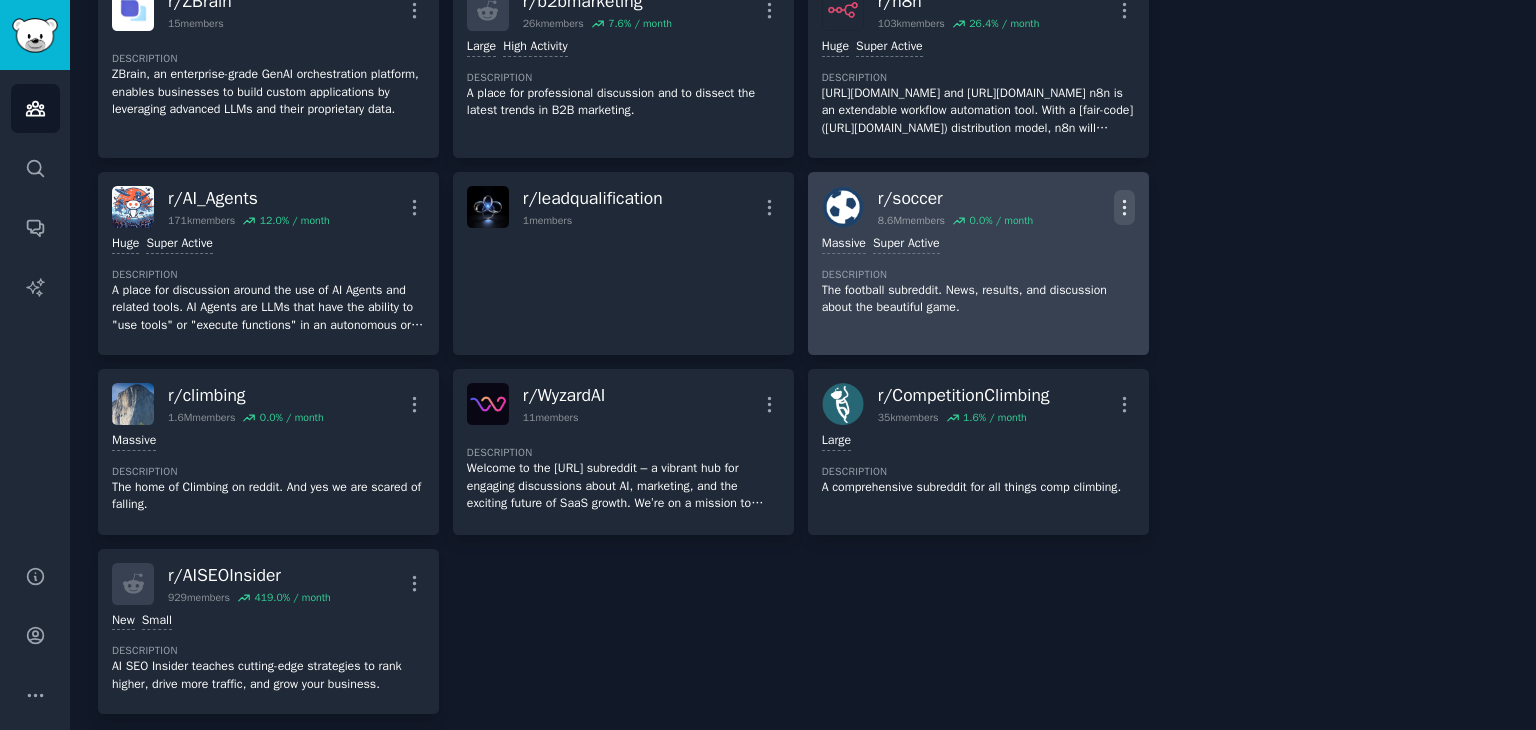 click 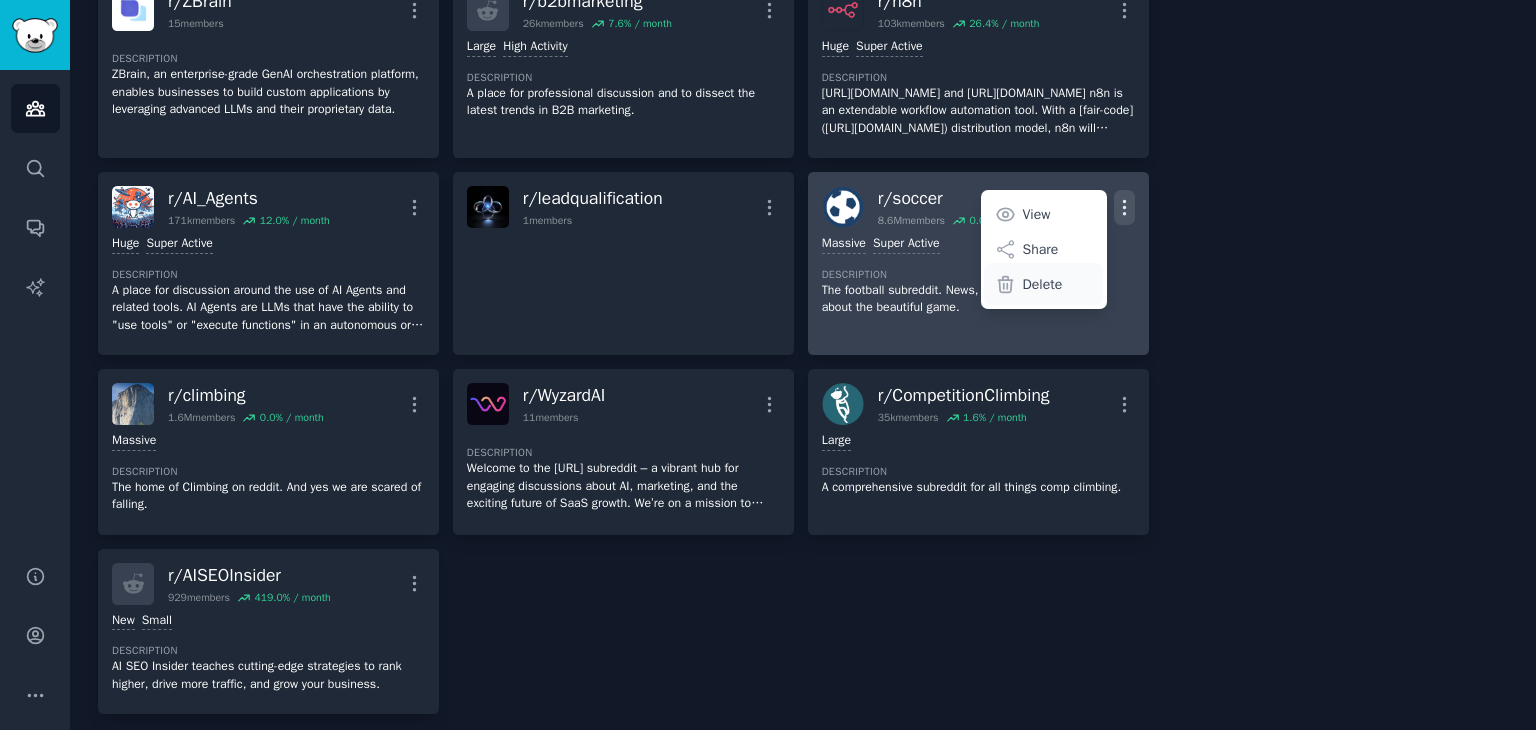 click on "Delete" at bounding box center [1043, 284] 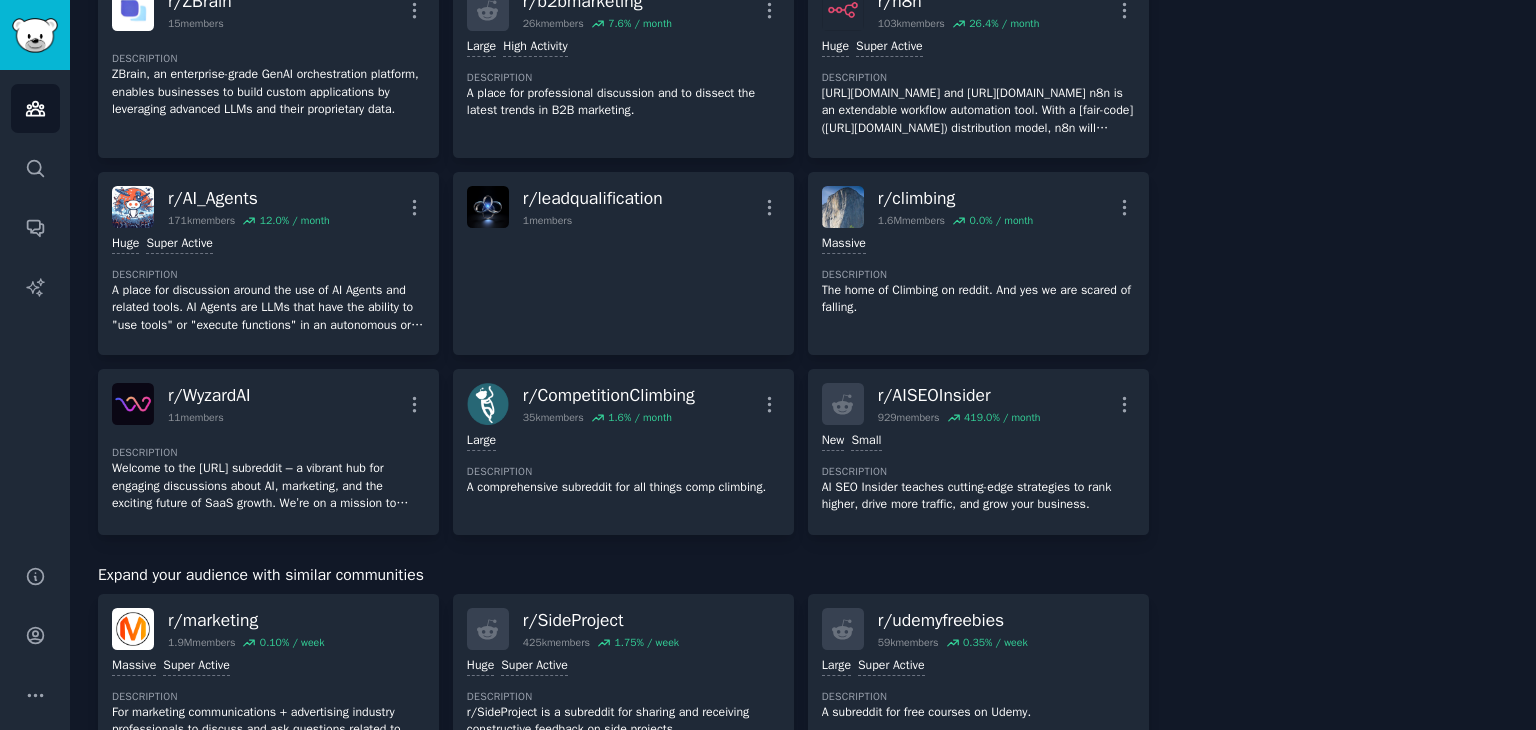 click on "About this audience Custom Audience 3.0M  Members ↑ 1.2 % / month Age Size Activity Growth Reach Reddit Avg Lead Qualification" at bounding box center [1343, 443] 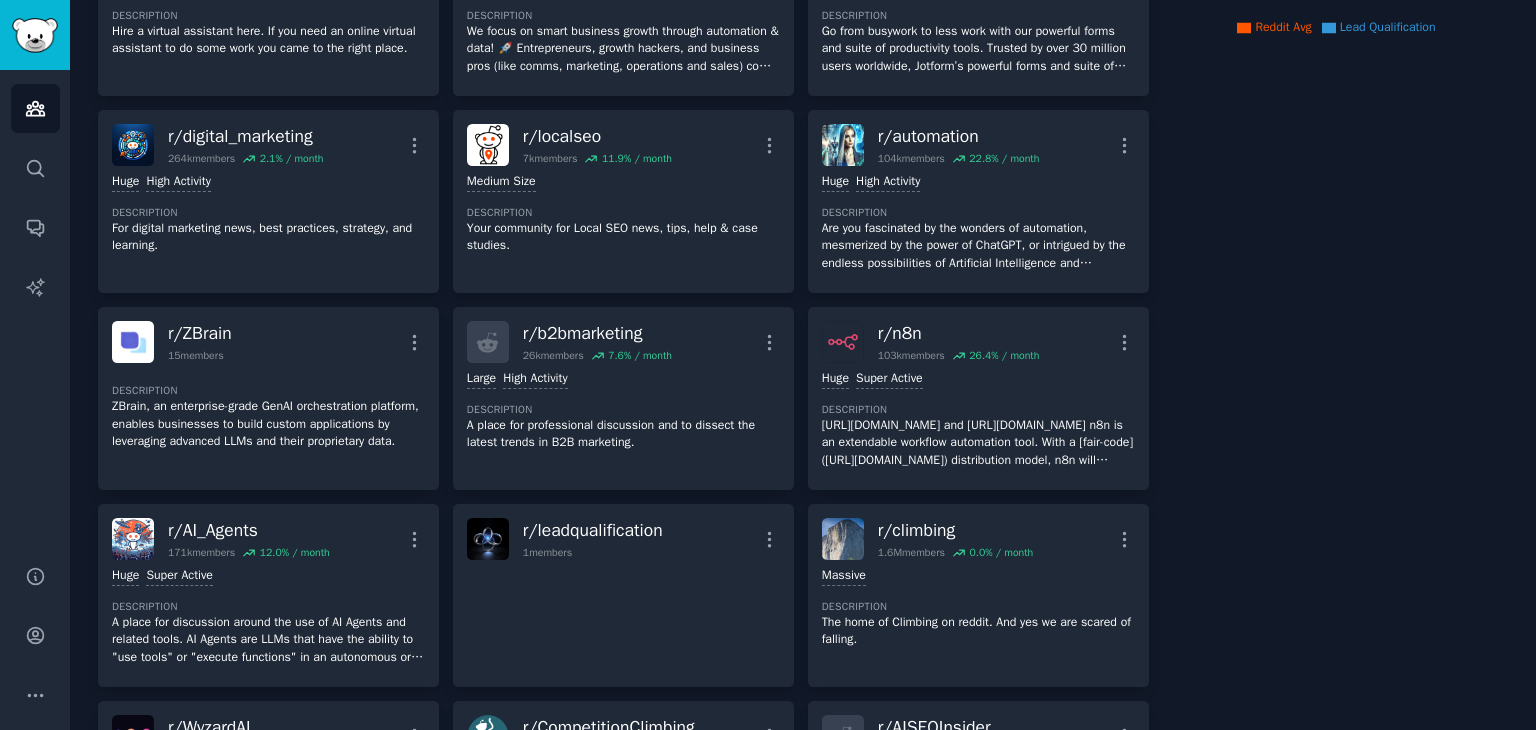 scroll, scrollTop: 468, scrollLeft: 0, axis: vertical 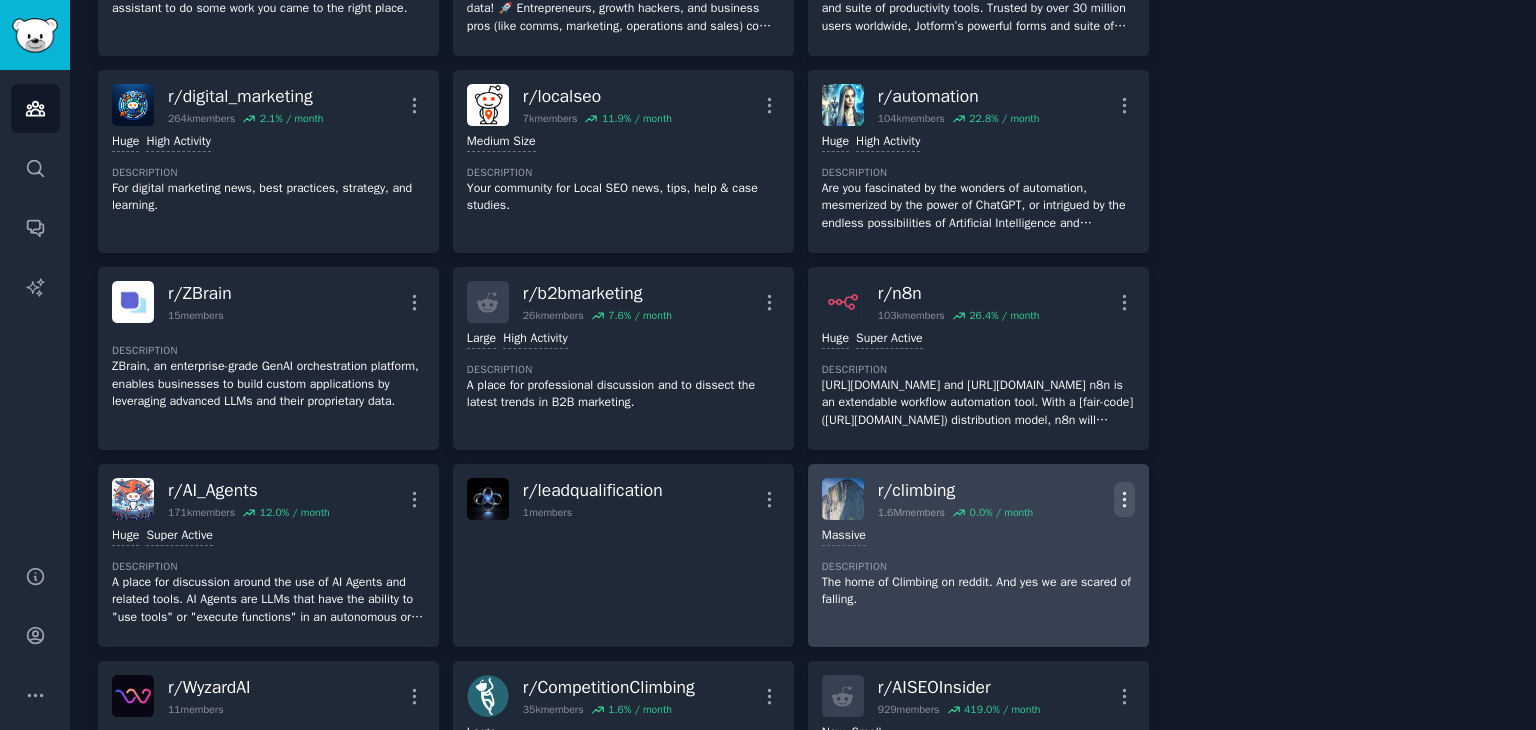 click 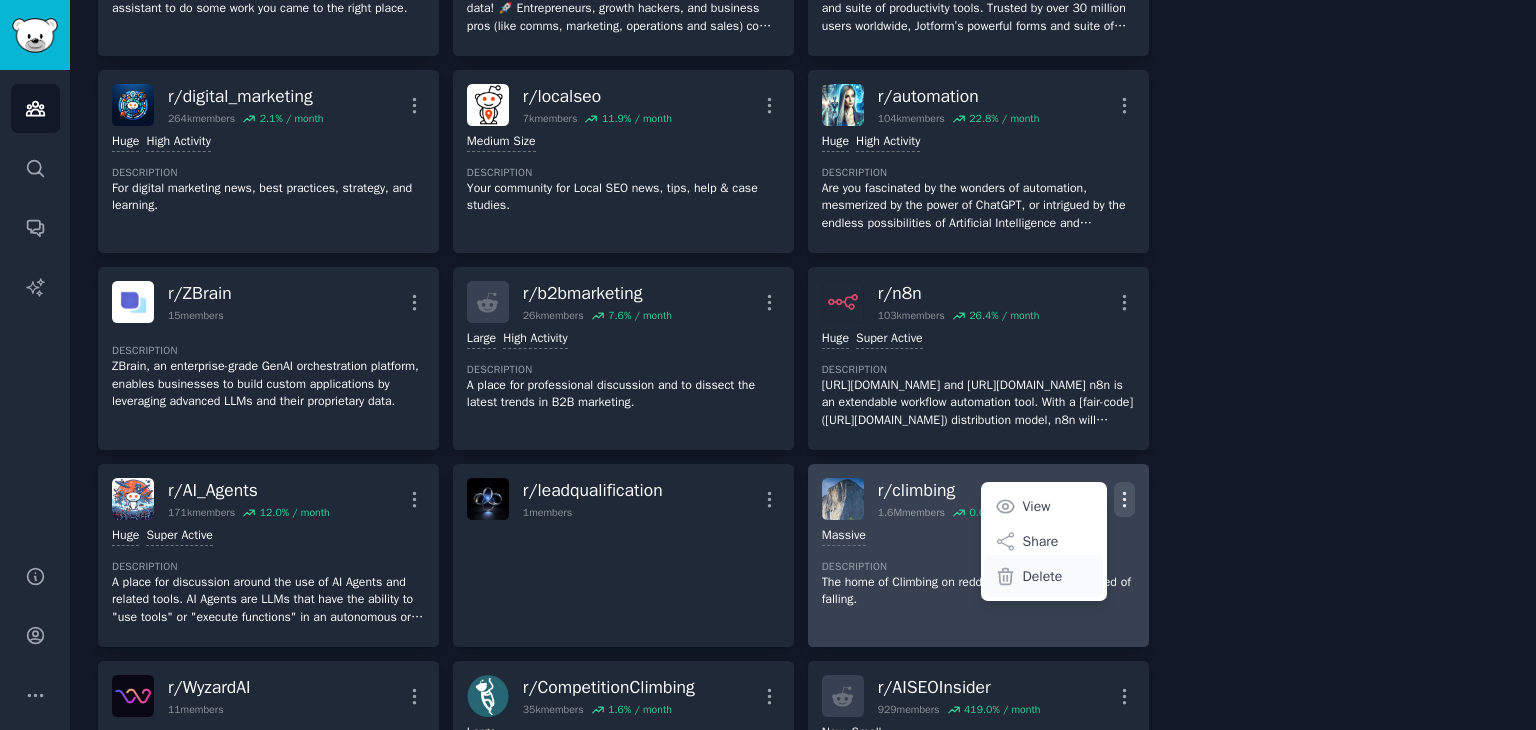 click on "Delete" at bounding box center (1043, 576) 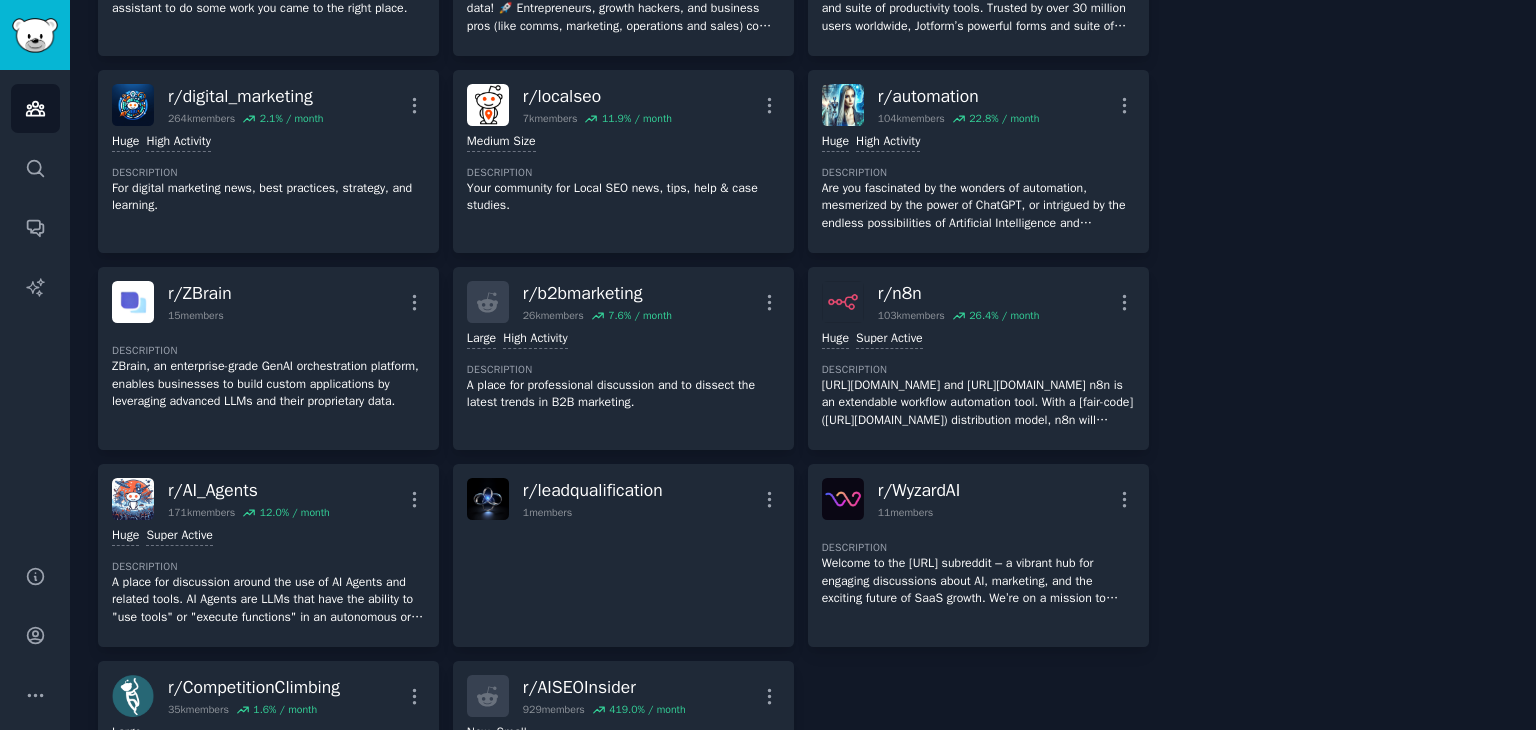 click on "About this audience Custom Audience 1.4M  Members ↑ 1.2 % / month Age Size Activity Growth Reach Reddit Avg Lead Qualification" at bounding box center (1343, 735) 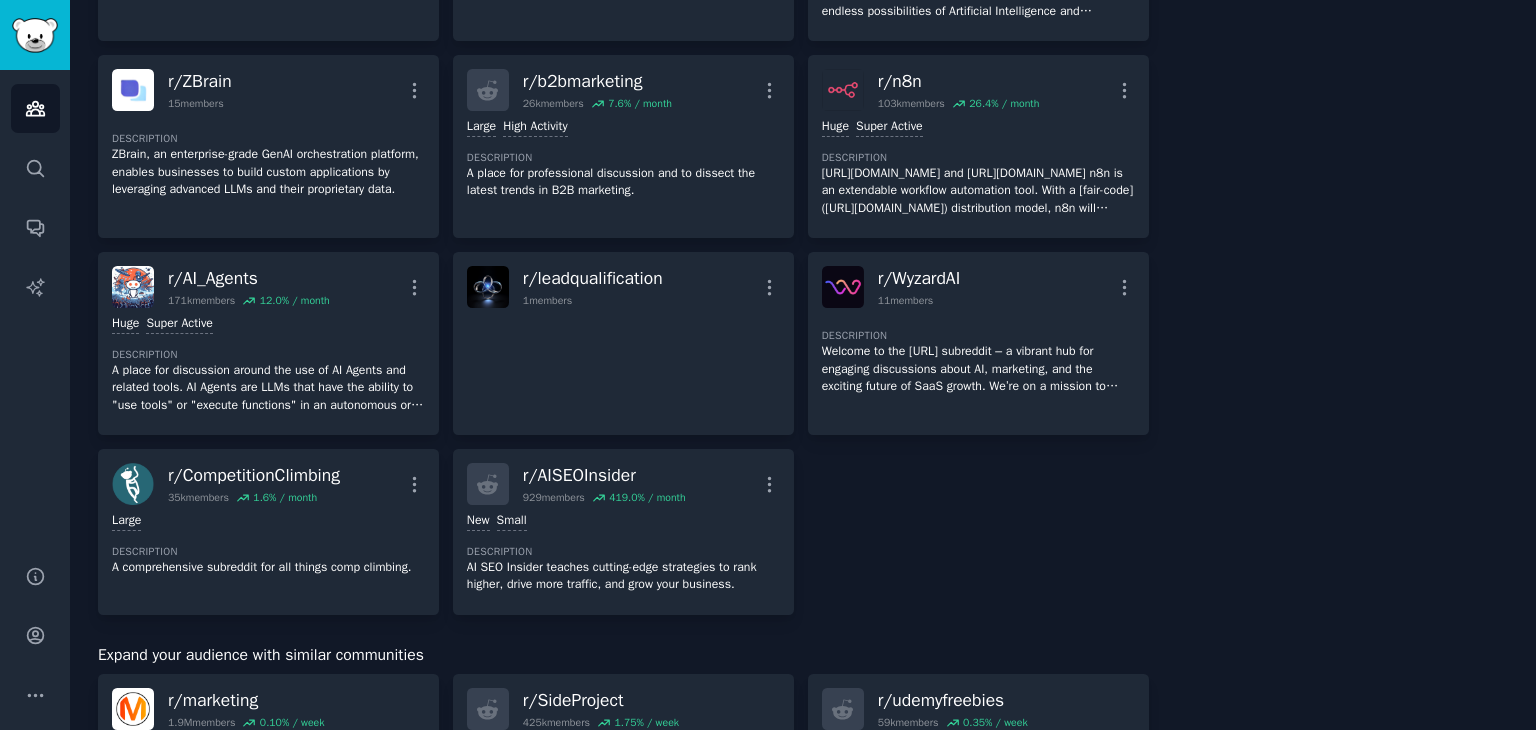 scroll, scrollTop: 720, scrollLeft: 0, axis: vertical 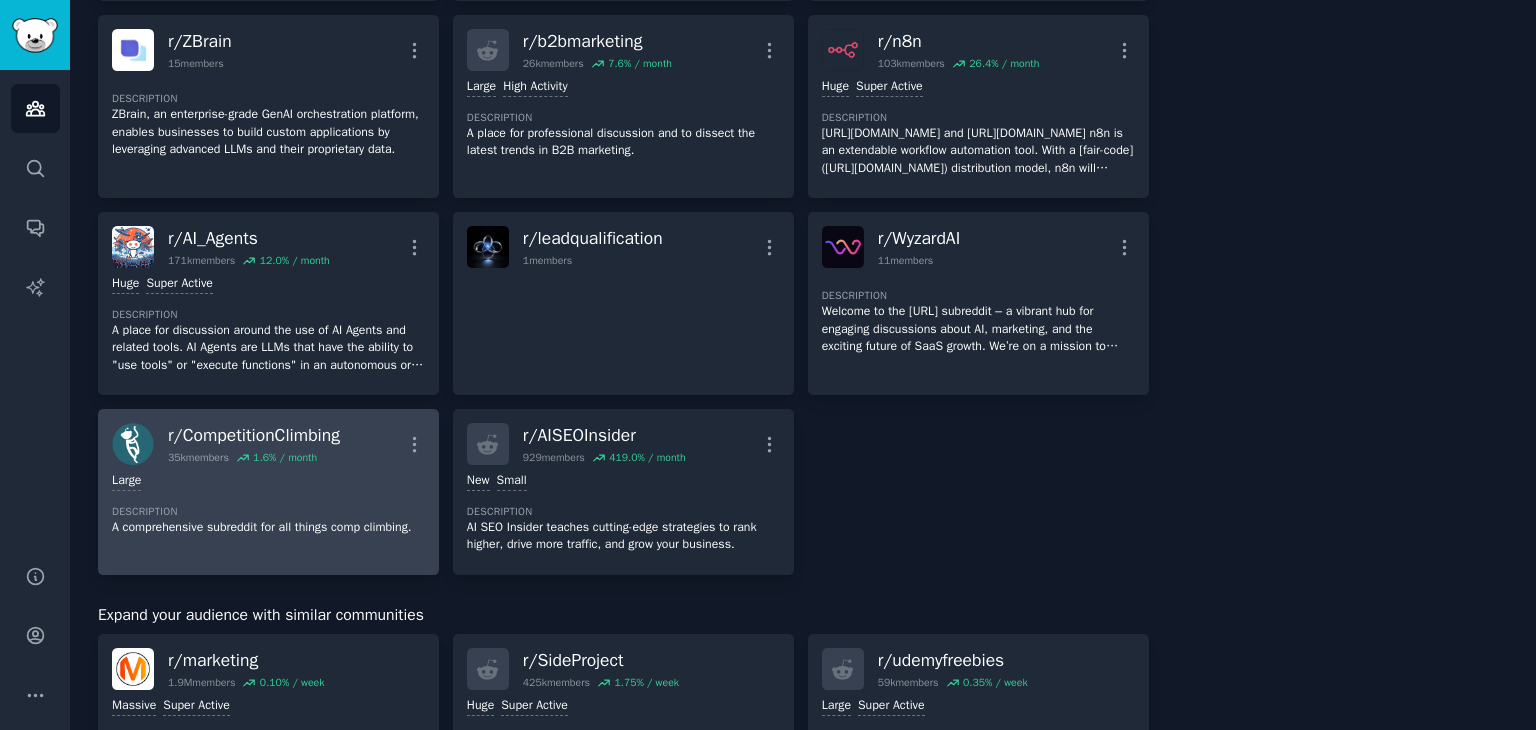 click on "Large" at bounding box center (268, 481) 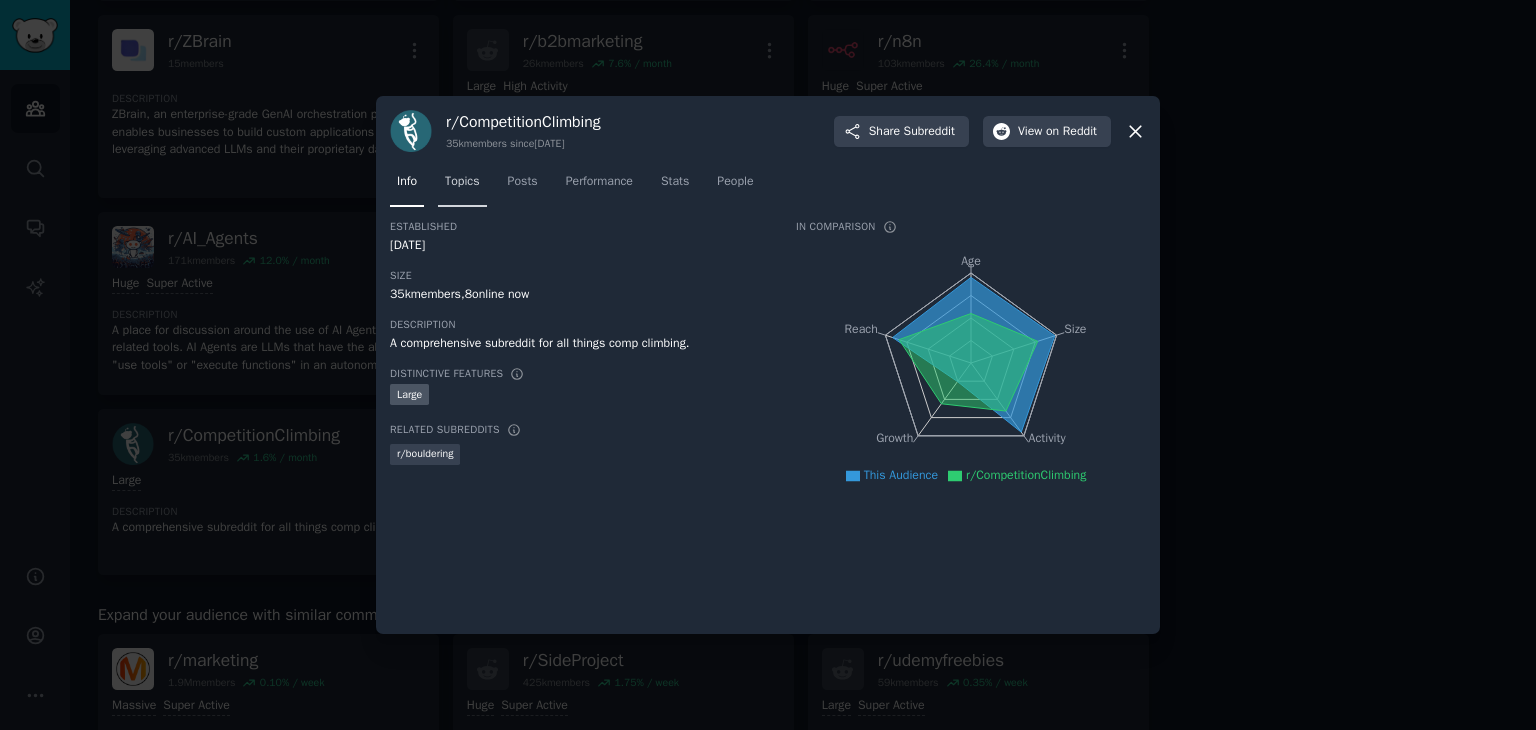 click on "Topics" at bounding box center [462, 182] 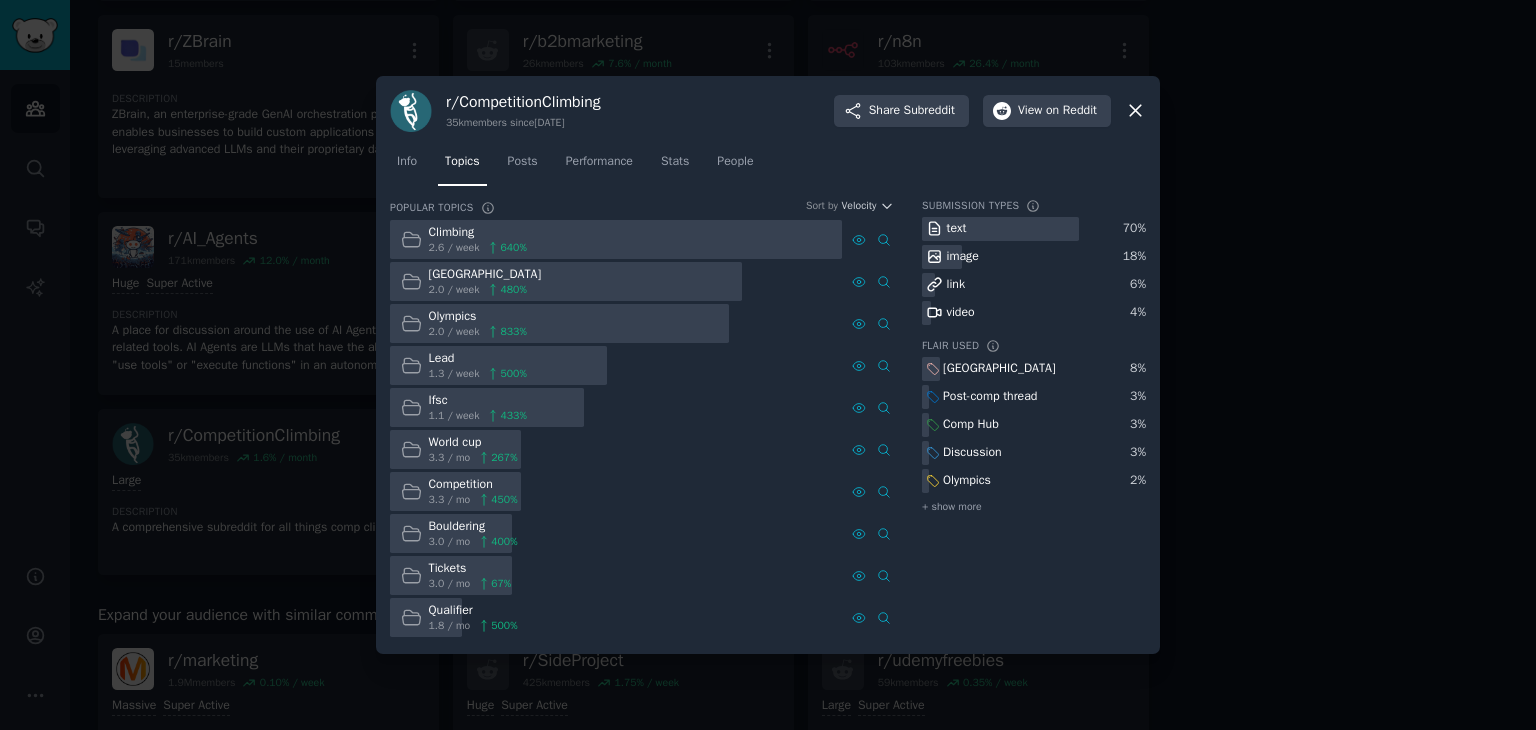 click 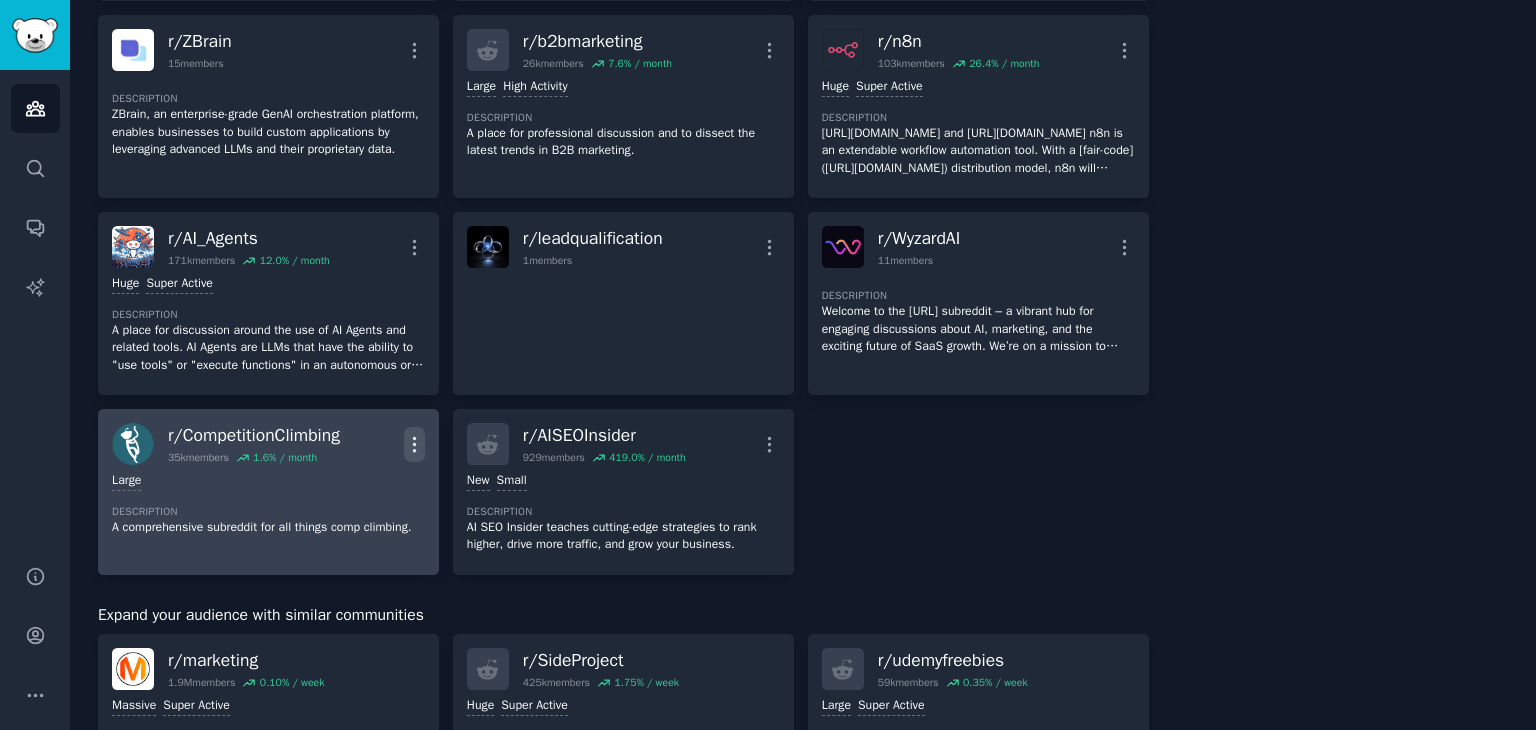 click 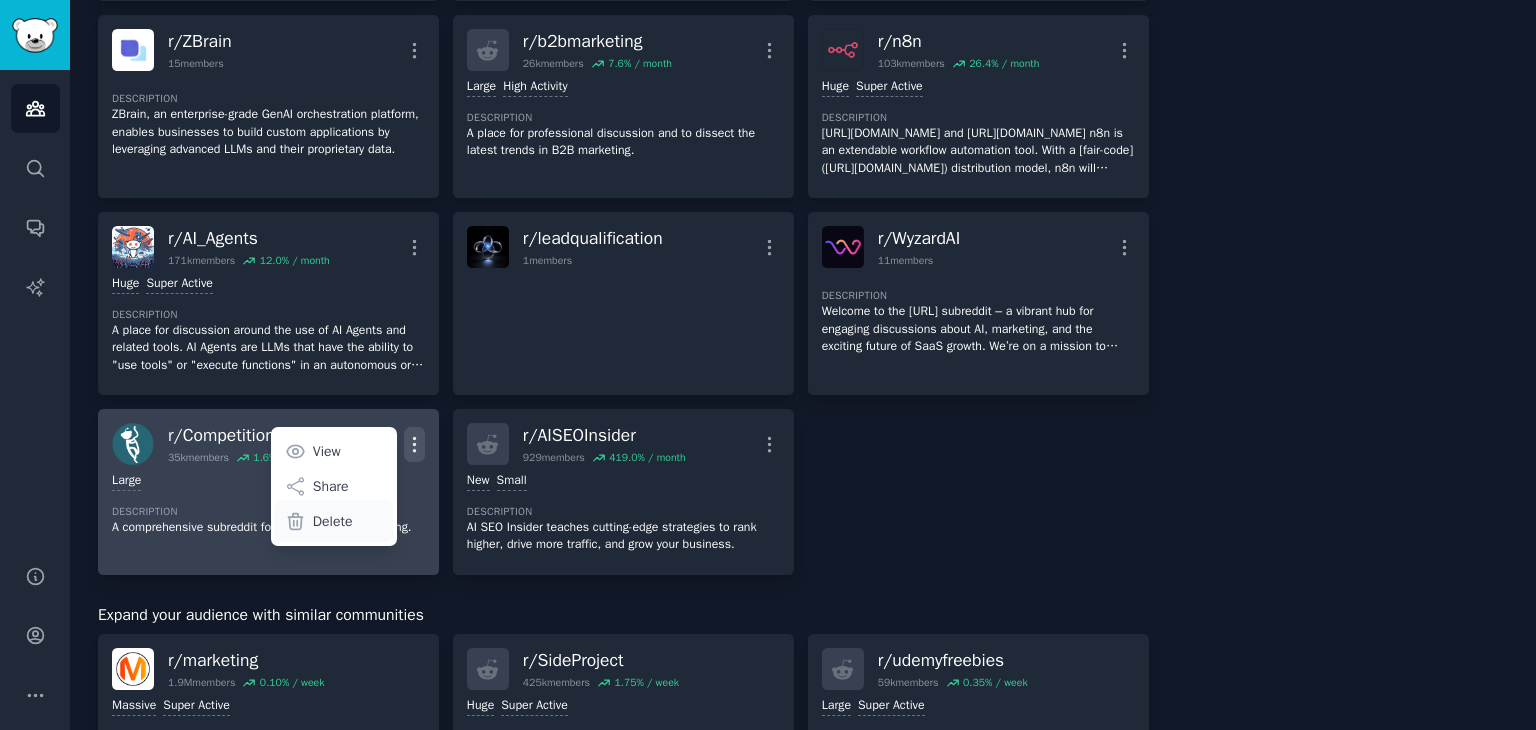 click on "Delete" at bounding box center [333, 521] 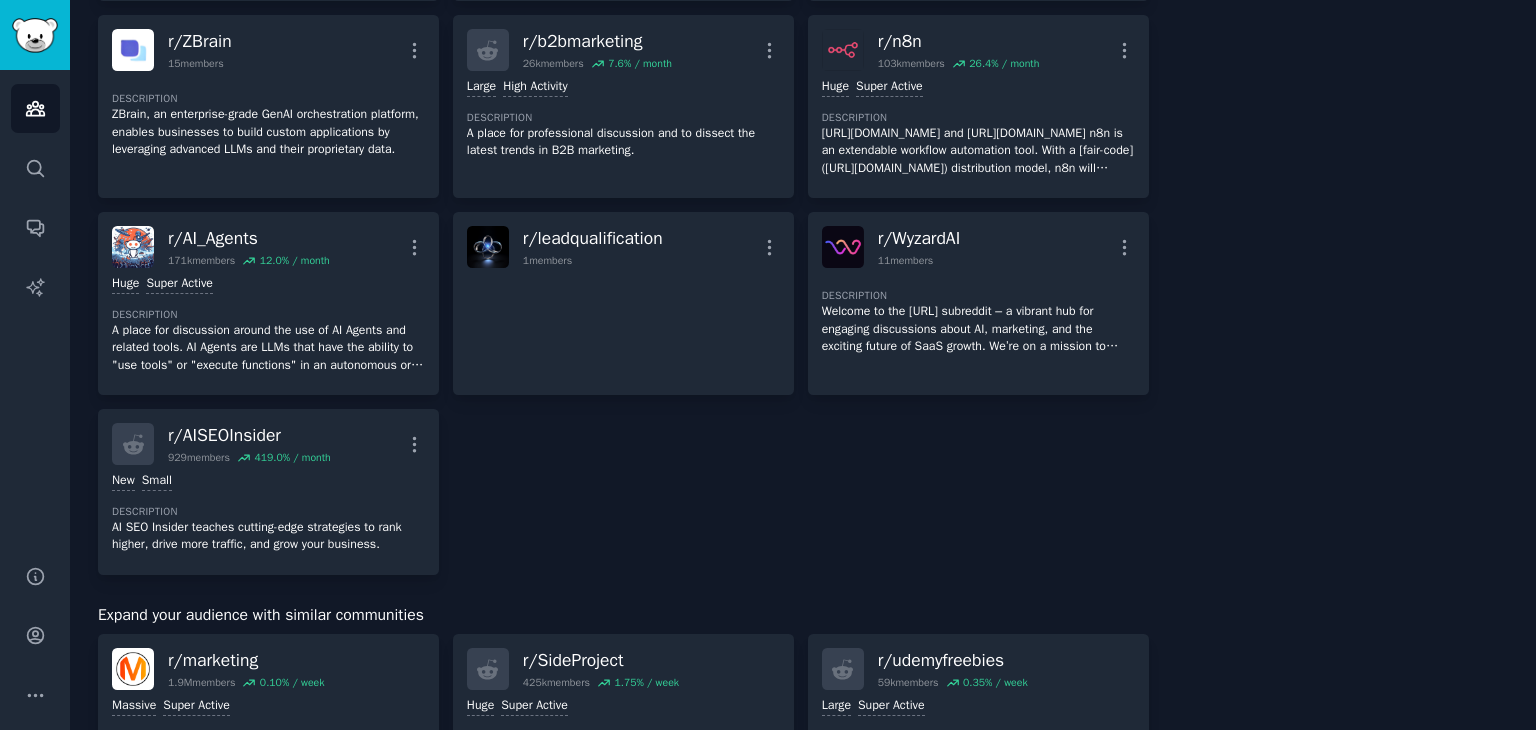 click on "About this audience Custom Audience 1.4M  Members ↑ 1.2 % / month Age Size Activity Growth Reach Reddit Avg Lead Qualification" at bounding box center (1343, 483) 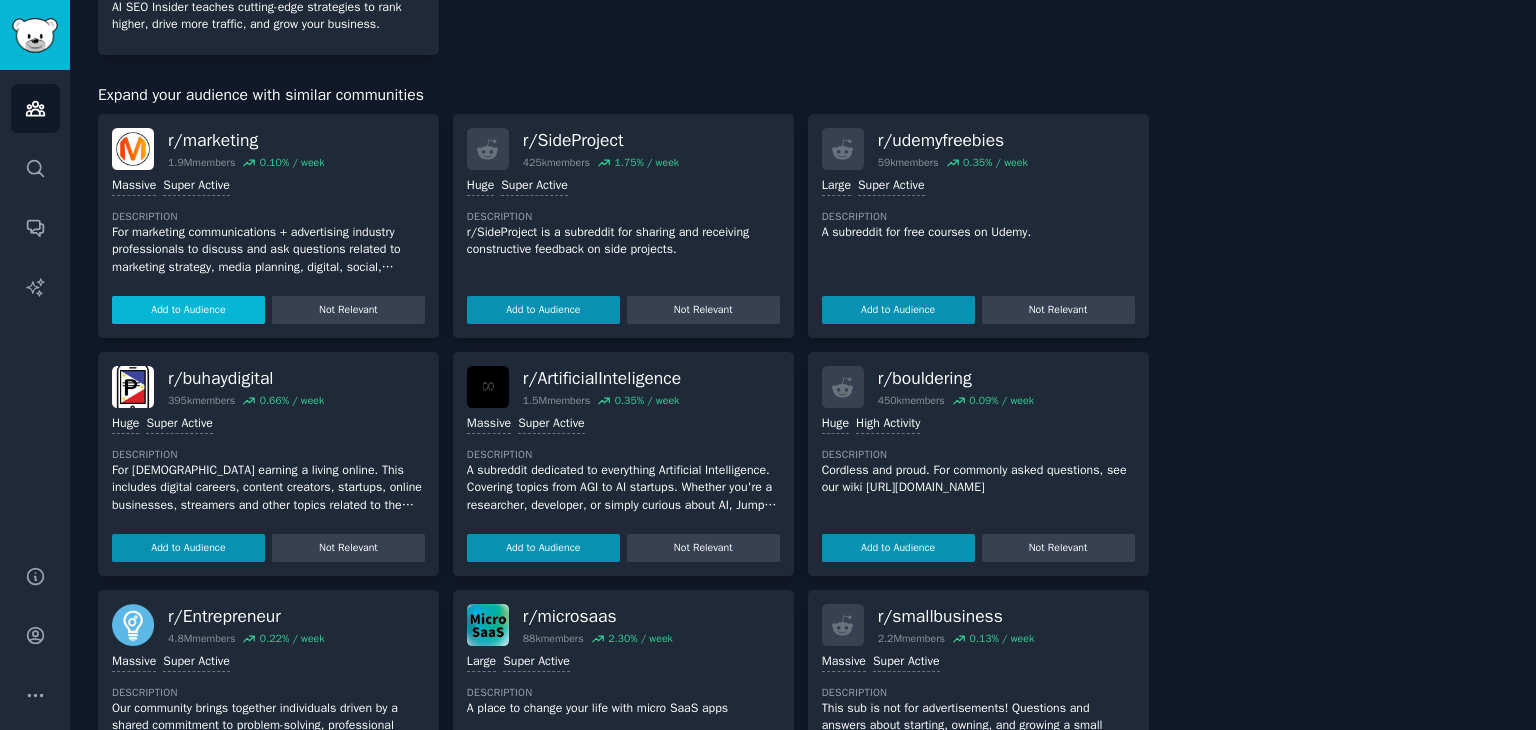 scroll, scrollTop: 1280, scrollLeft: 0, axis: vertical 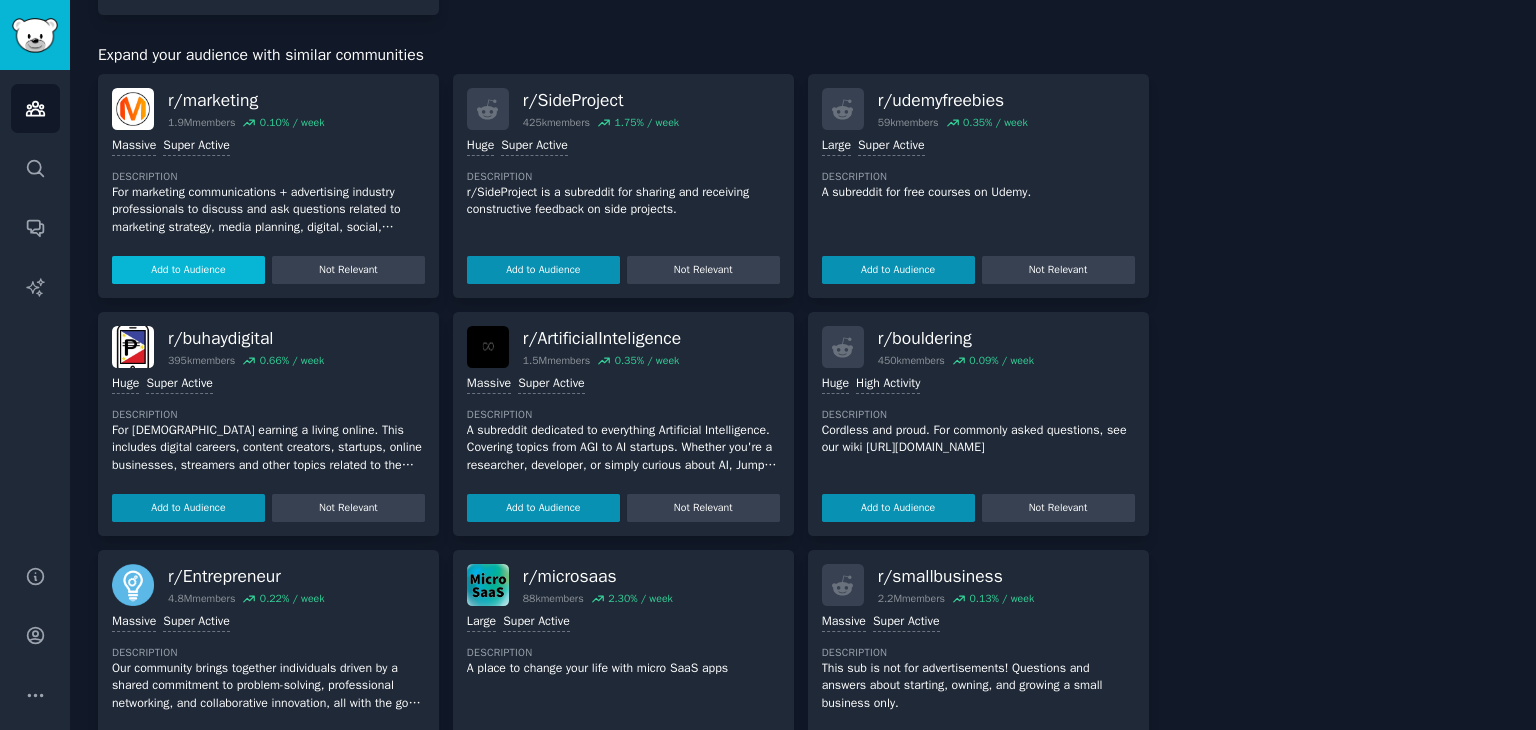 click on "Add to Audience" at bounding box center [188, 270] 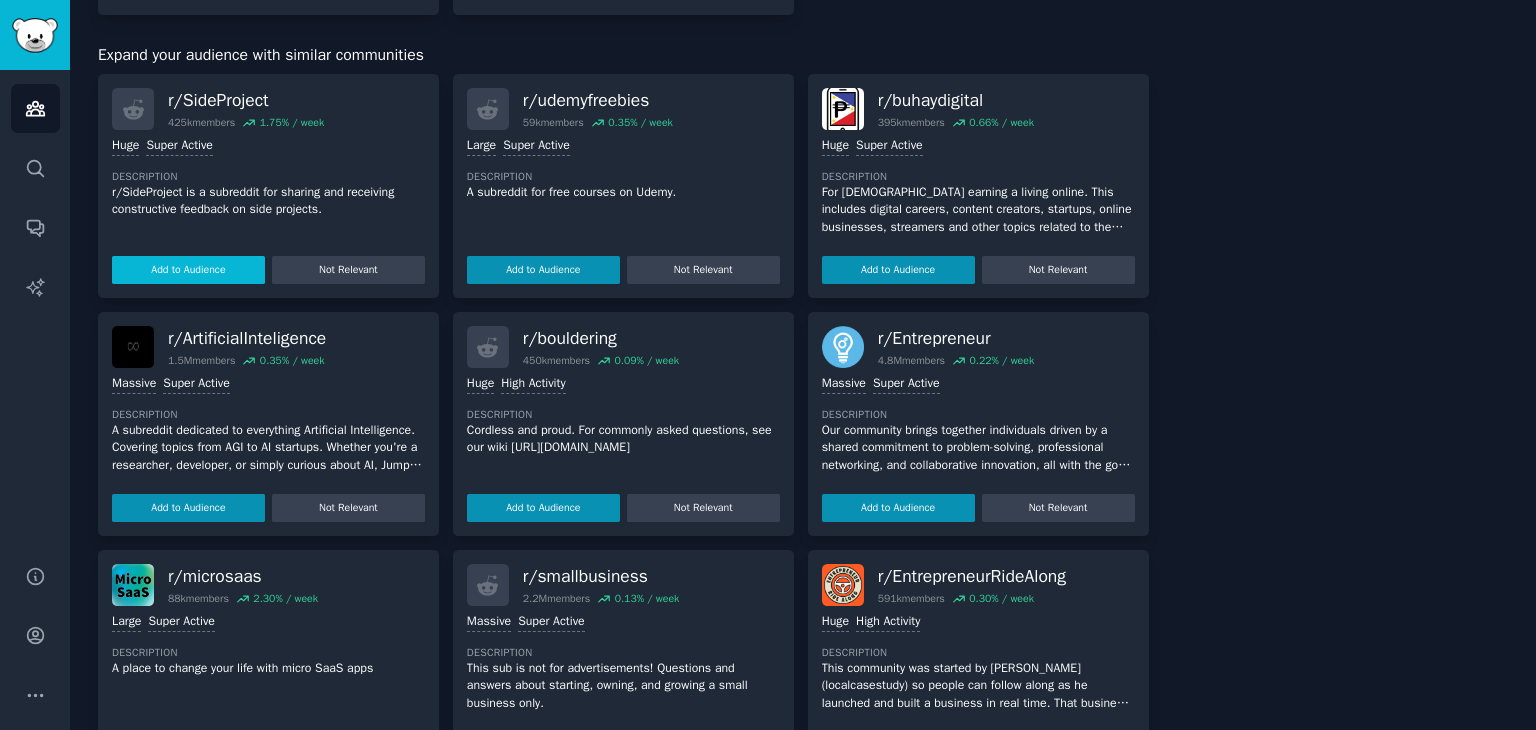 click on "Add to Audience" at bounding box center [188, 270] 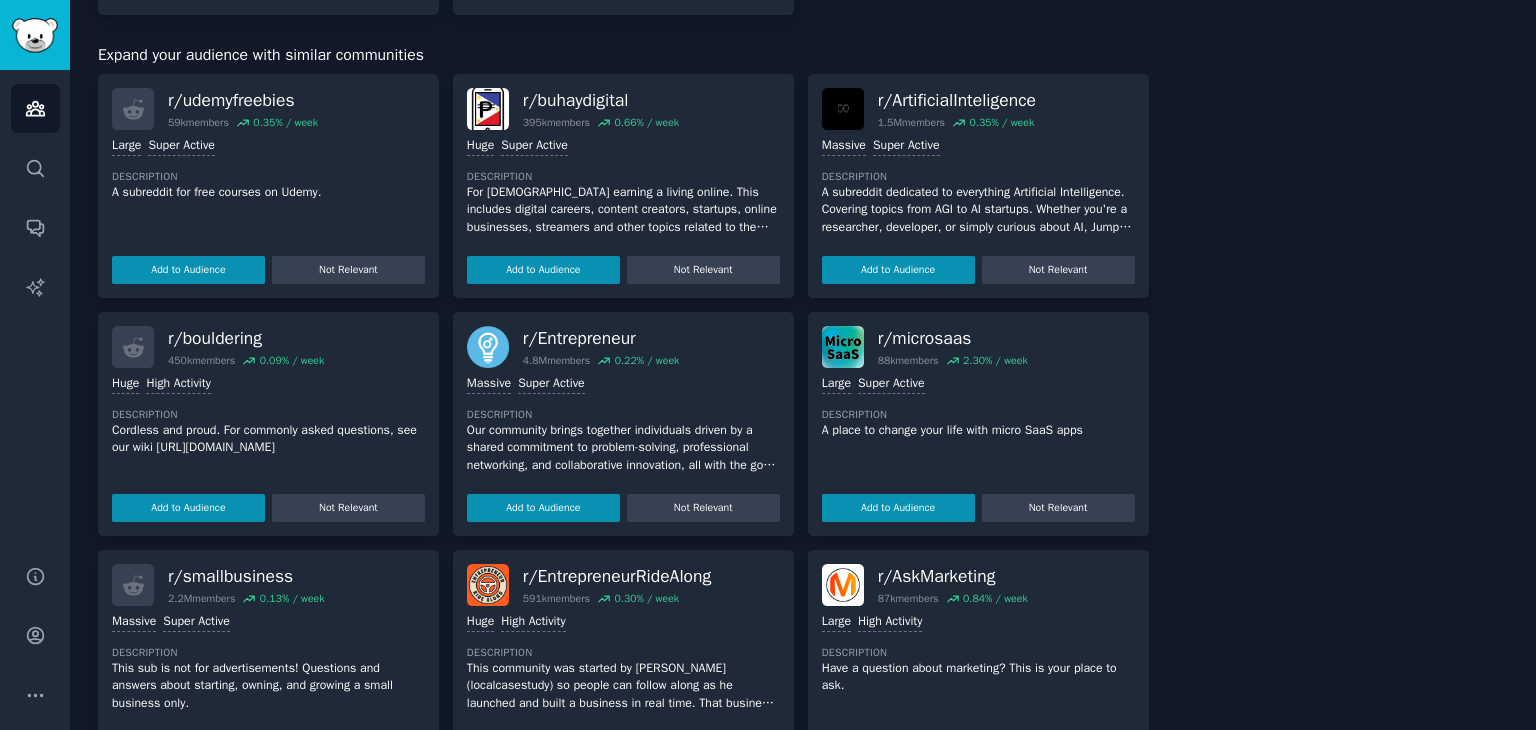 click on "Add to Audience" at bounding box center [188, 270] 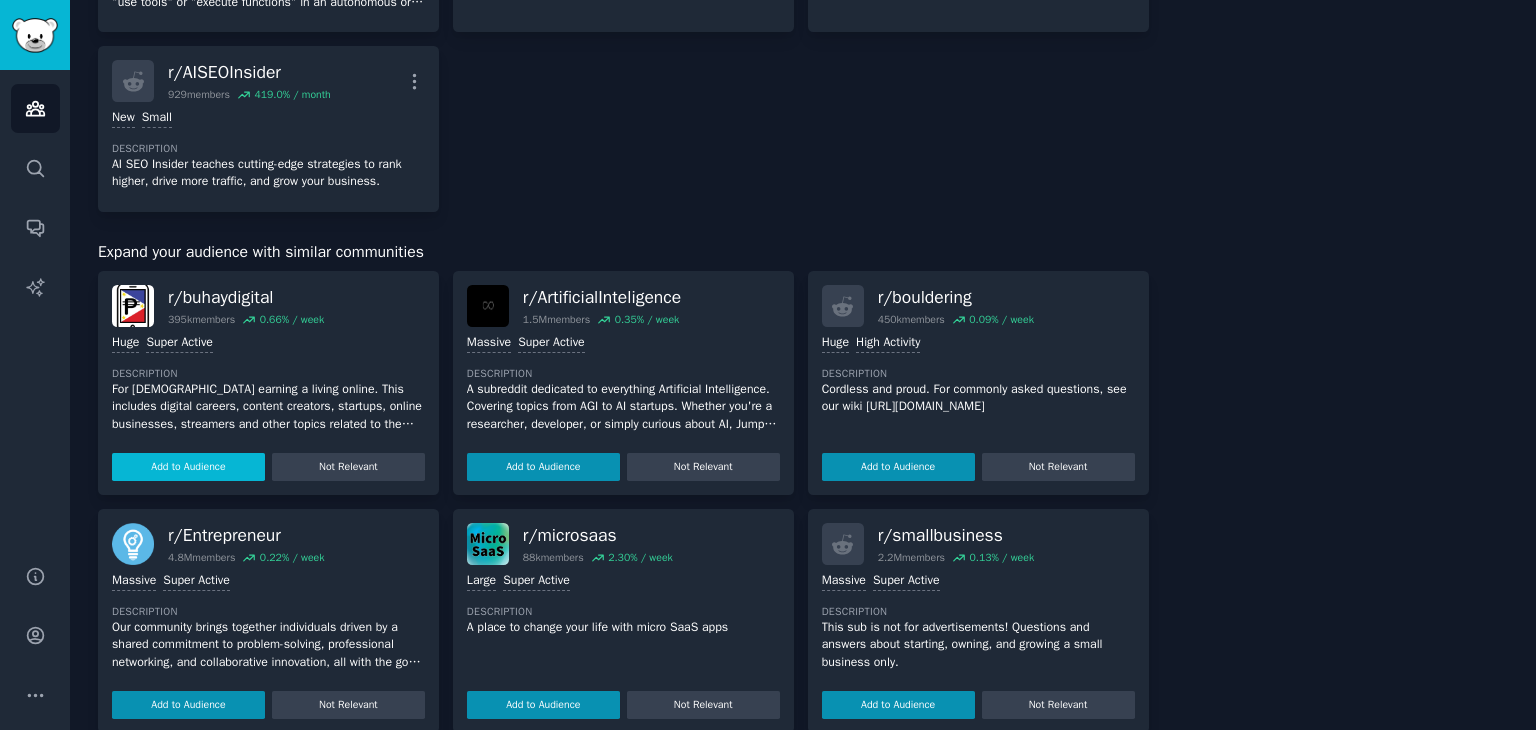 click on "Add to Audience" at bounding box center (188, 467) 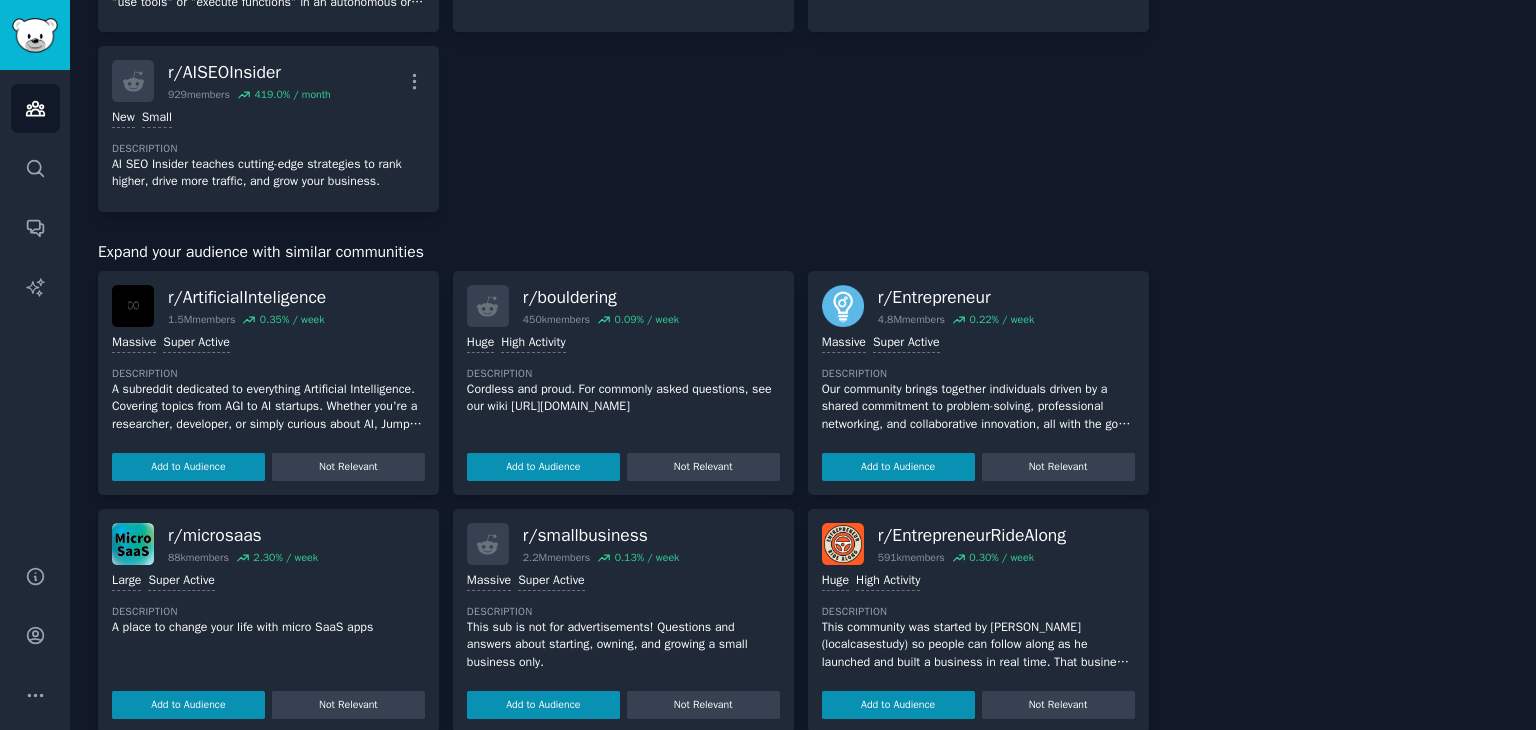 click on "Add to Audience" at bounding box center (188, 467) 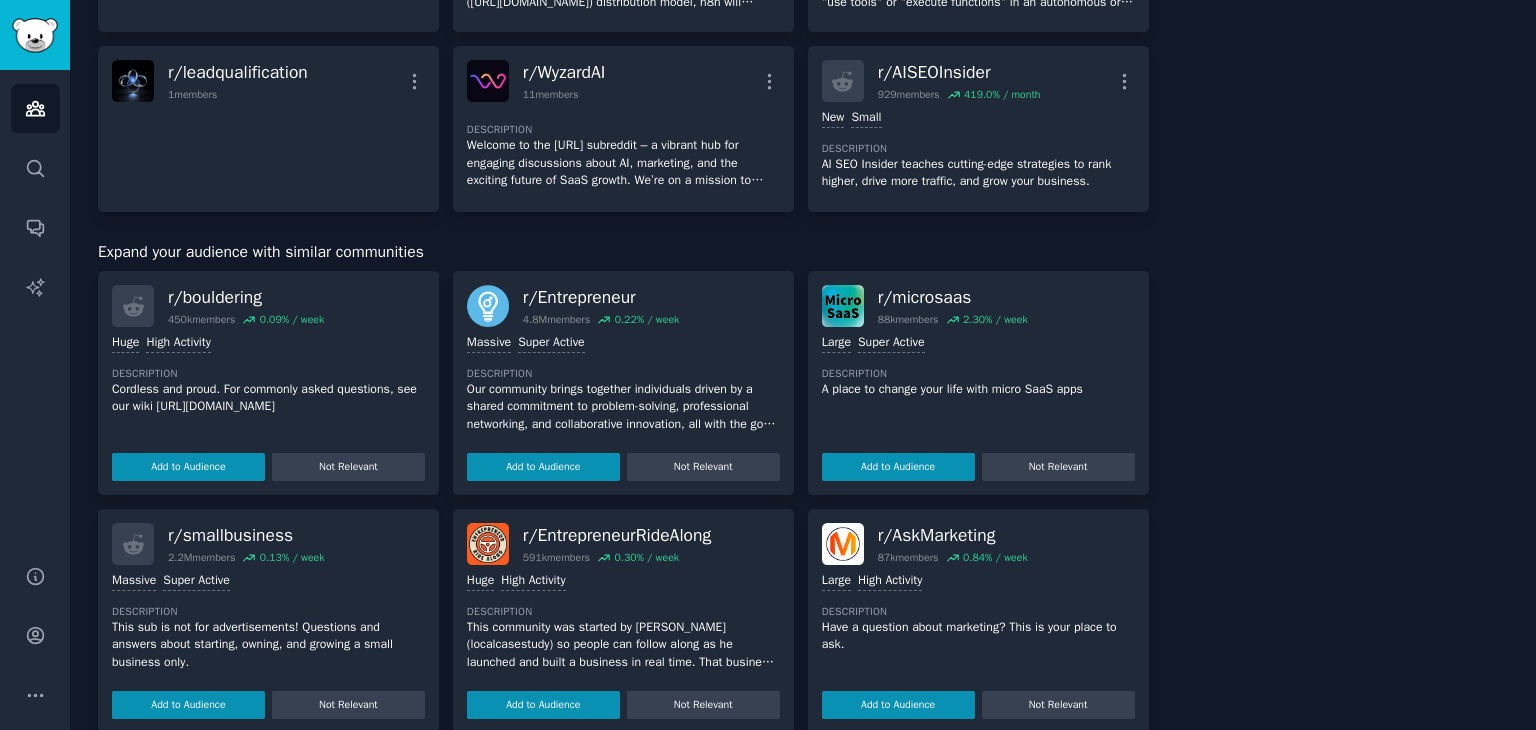 click on ">= 80th percentile for submissions / day Huge High Activity Description Cordless and proud.
For commonly asked questions, see our wiki [URL][DOMAIN_NAME] Add to Audience Not Relevant" at bounding box center [268, 404] 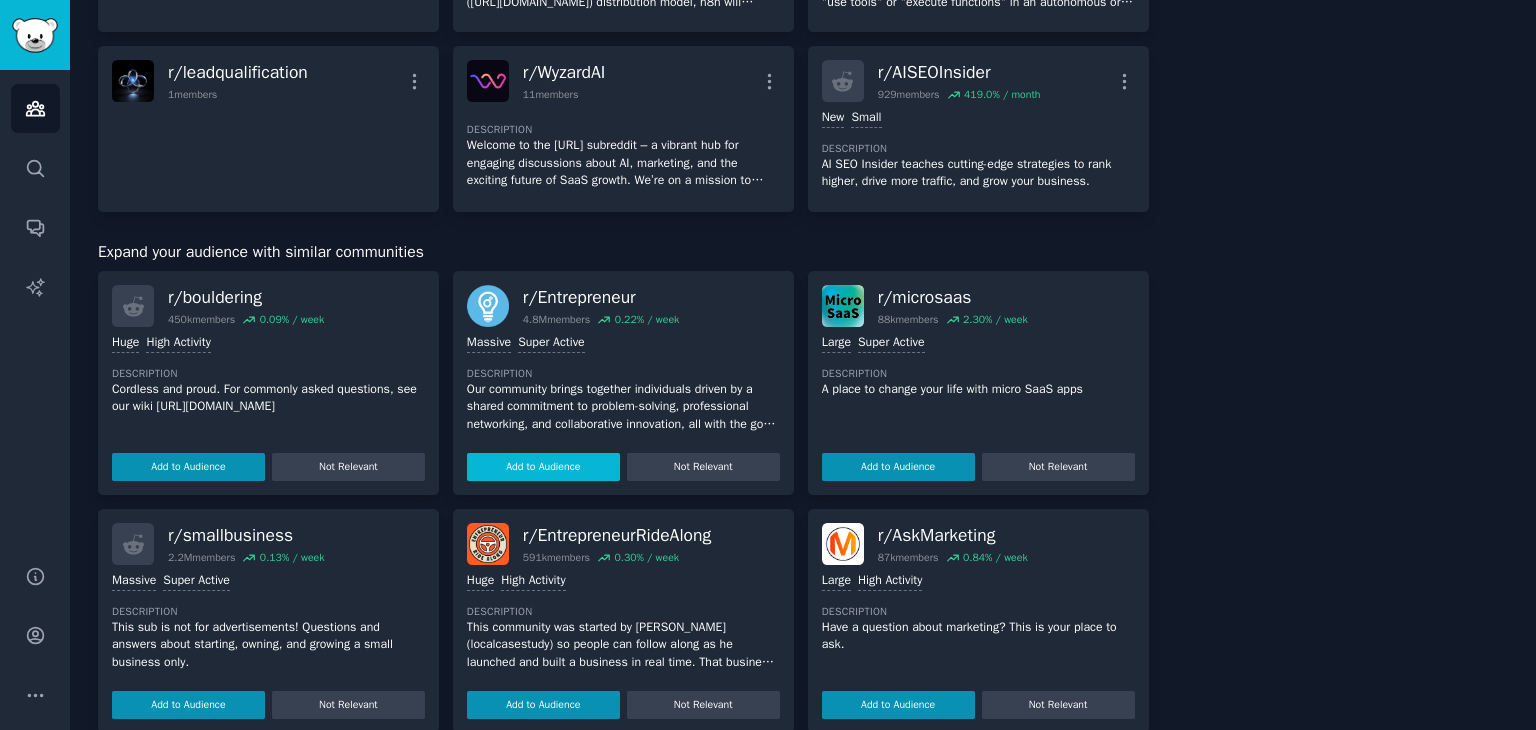 click on "Add to Audience" at bounding box center (543, 467) 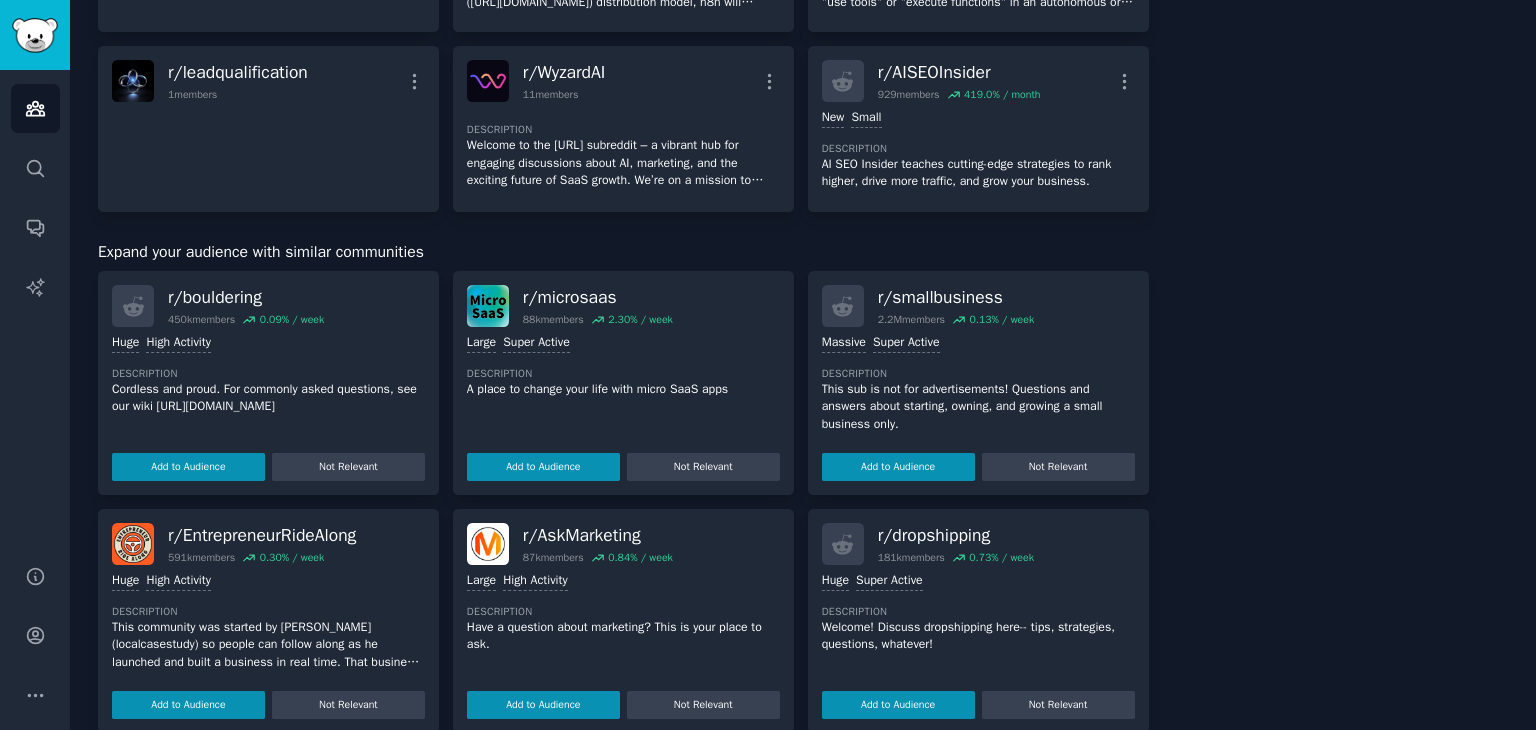 click on "Add to Audience" at bounding box center [543, 467] 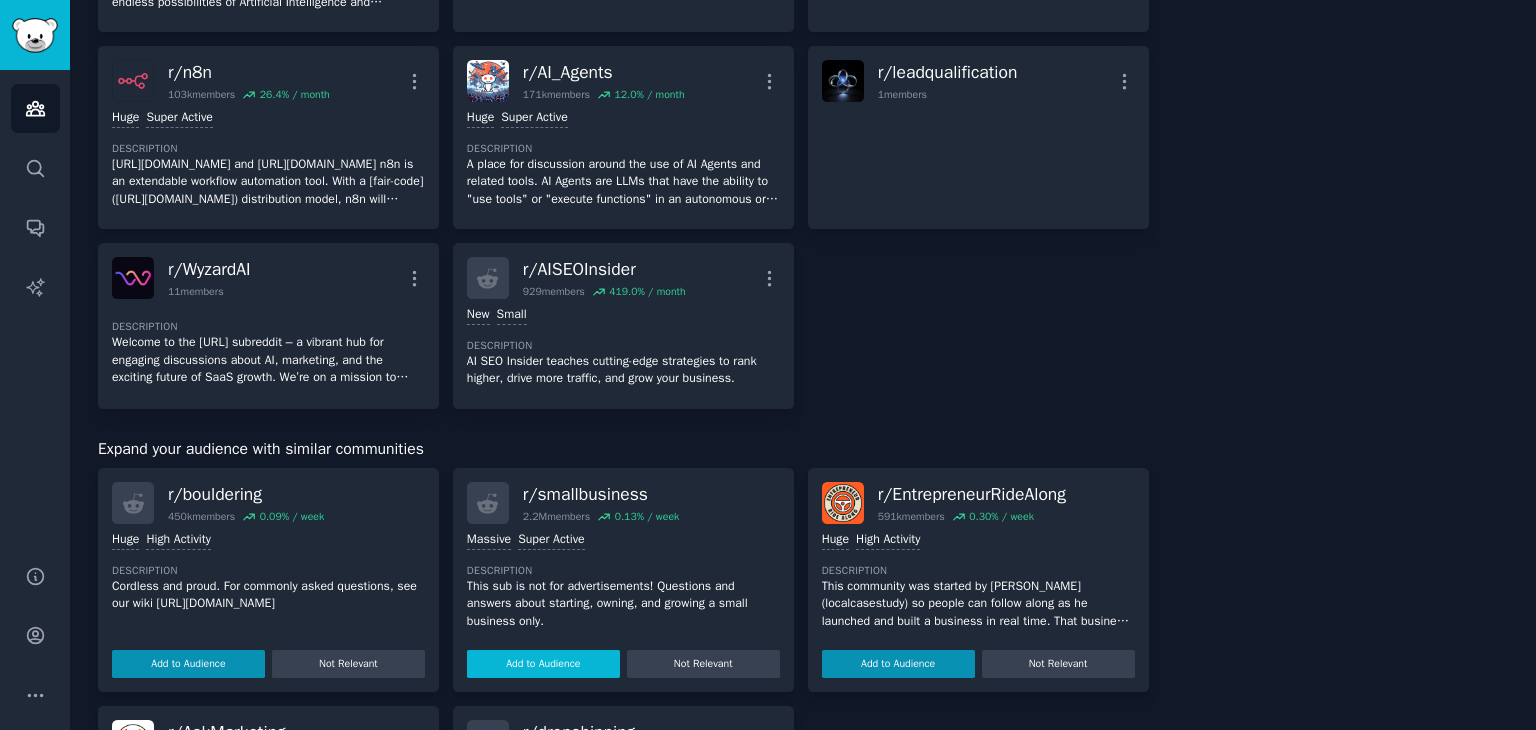 click on "Add to Audience" at bounding box center (543, 664) 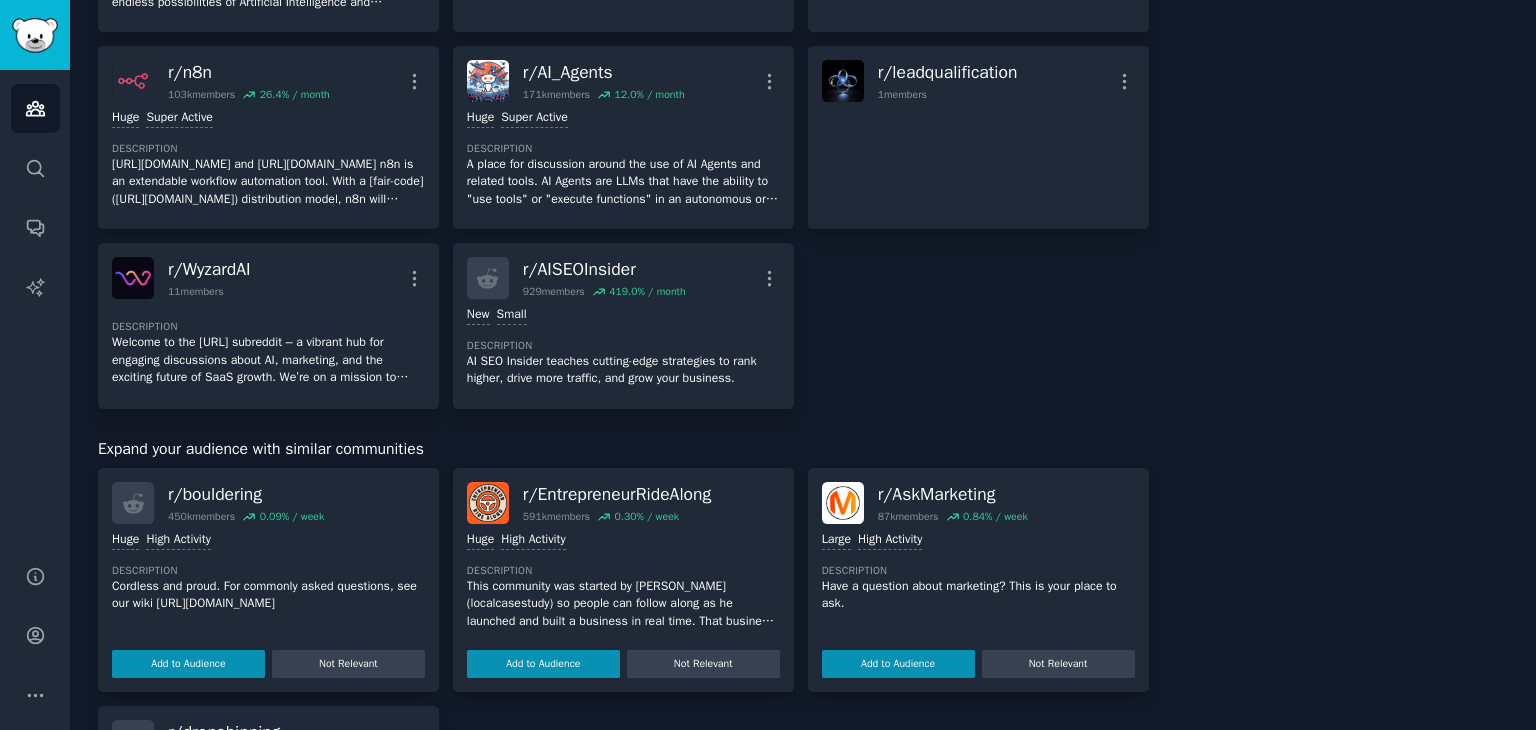 click on "Add to Audience" at bounding box center (543, 664) 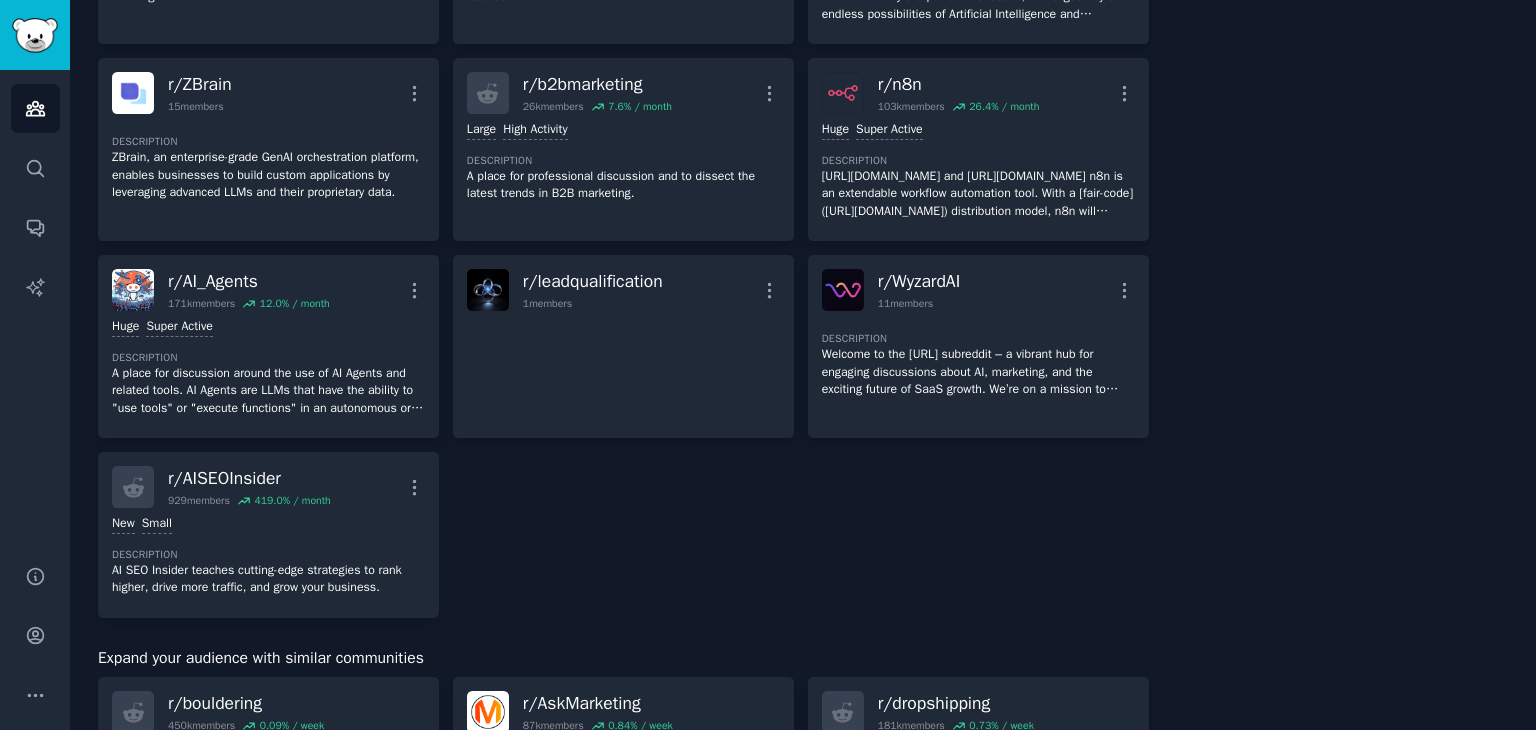 scroll, scrollTop: 1280, scrollLeft: 0, axis: vertical 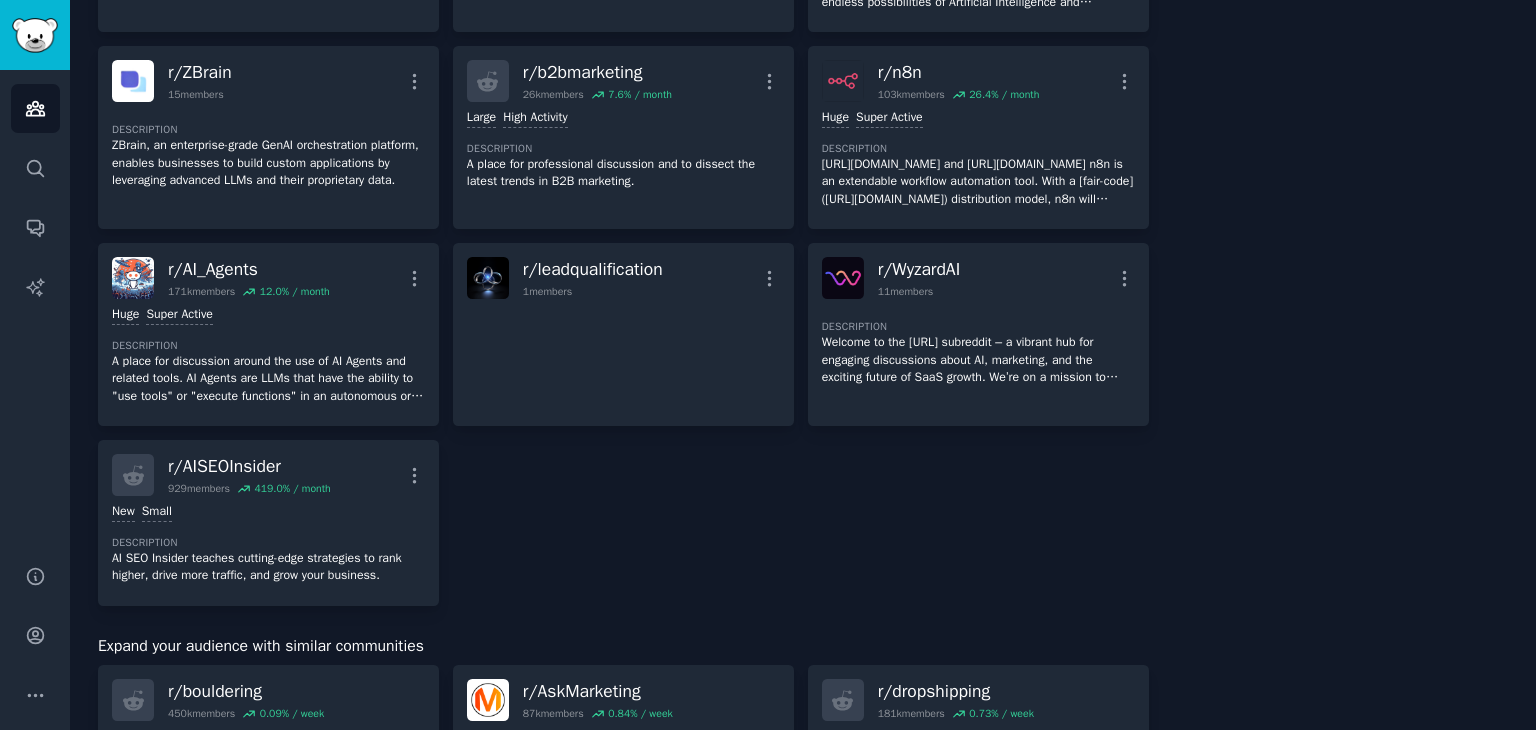 click on "r/ AskMarketing 87k  members 0.84 % / week Large High Activity Description Have a question about marketing? This is your place to ask. Add to Audience Not Relevant" at bounding box center [623, 777] 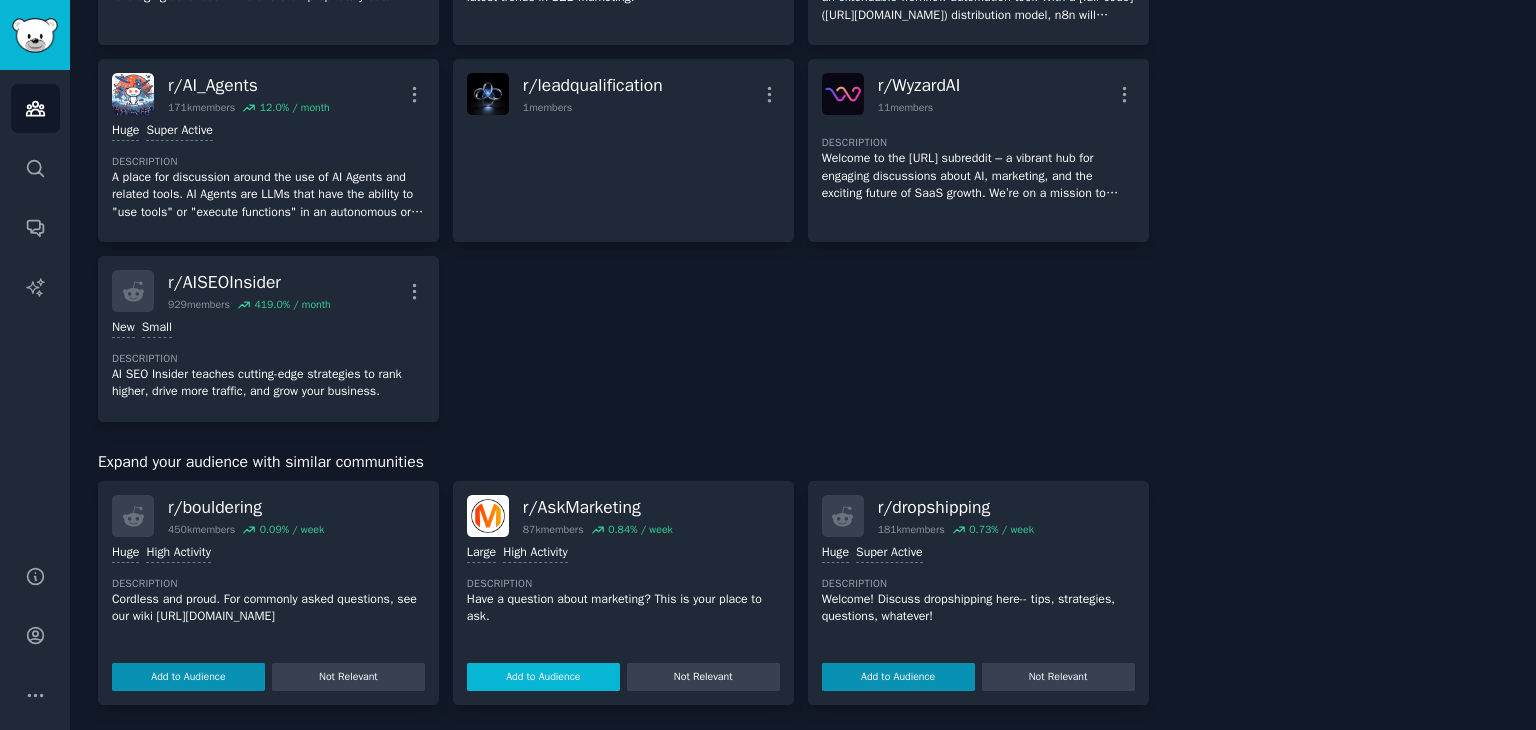click on "Add to Audience" at bounding box center (543, 677) 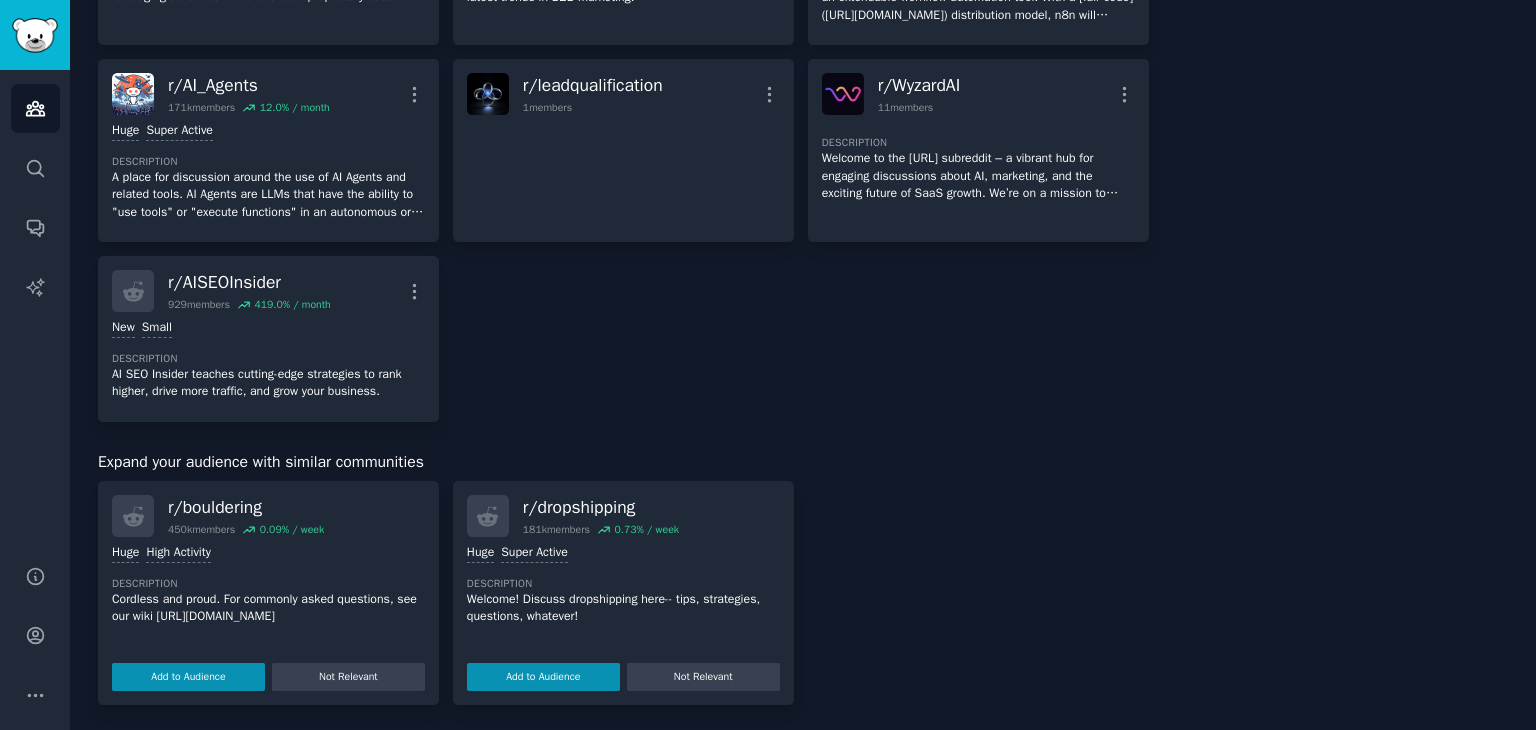click on "Add to Audience" at bounding box center (543, 677) 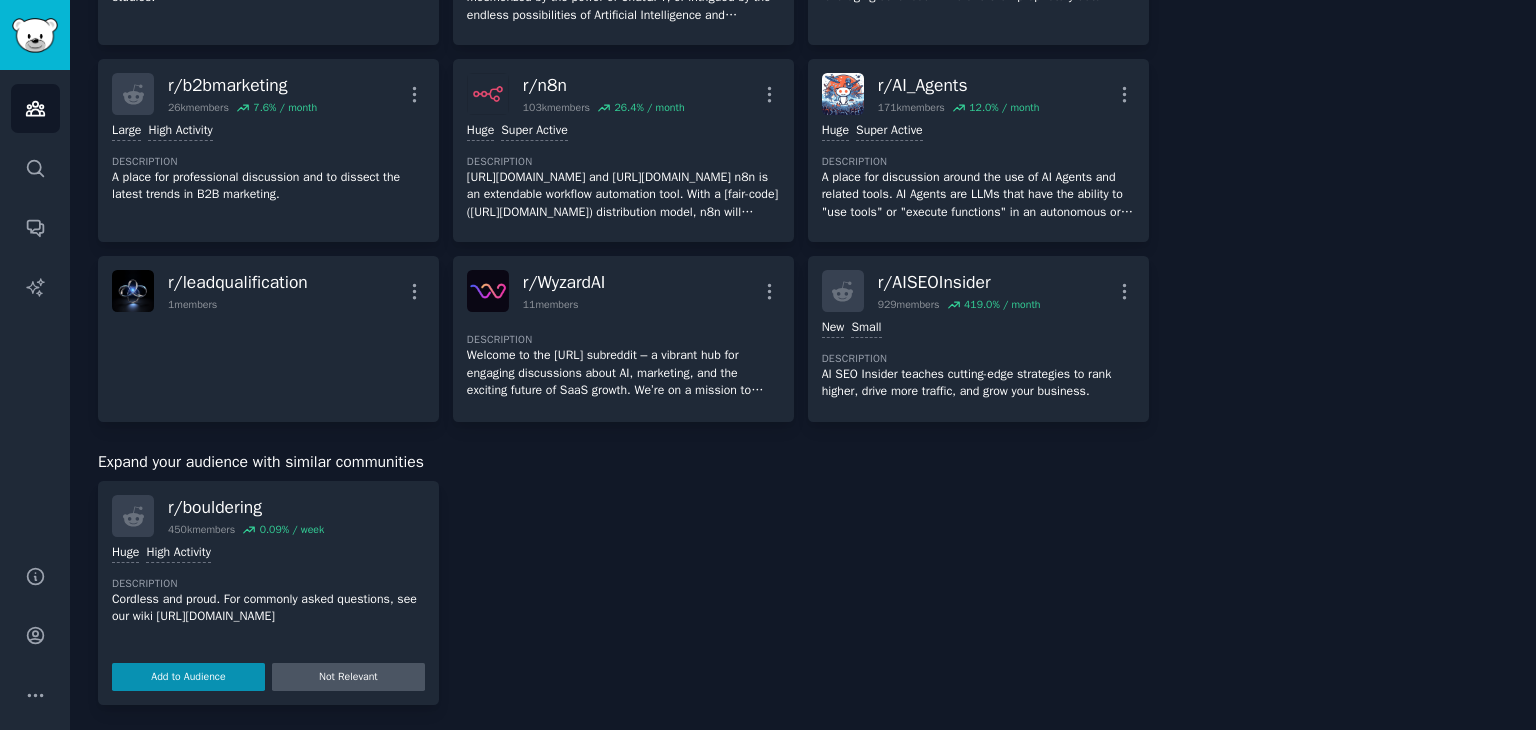 click on "Not Relevant" at bounding box center [348, 677] 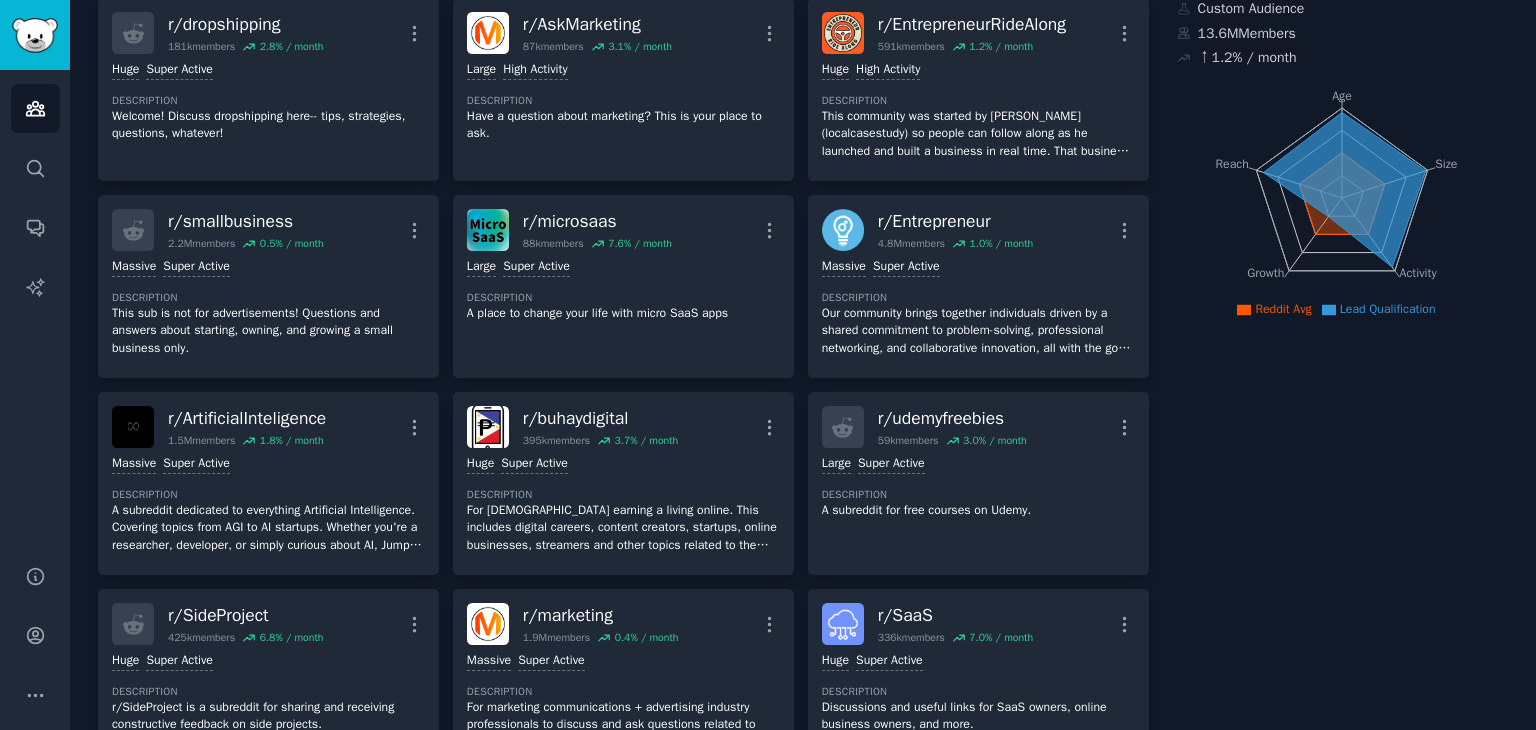 scroll, scrollTop: 0, scrollLeft: 0, axis: both 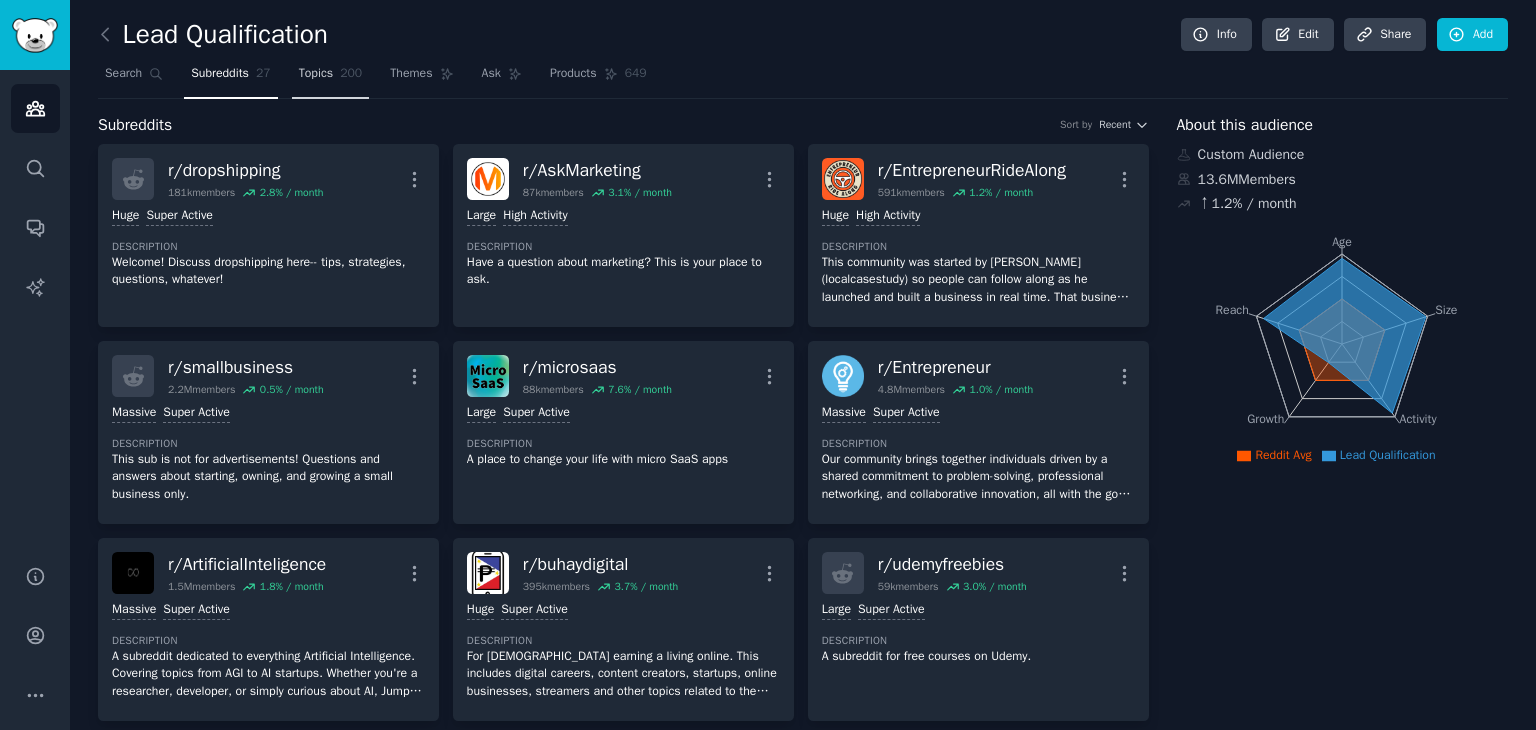 click on "Topics 200" at bounding box center [331, 78] 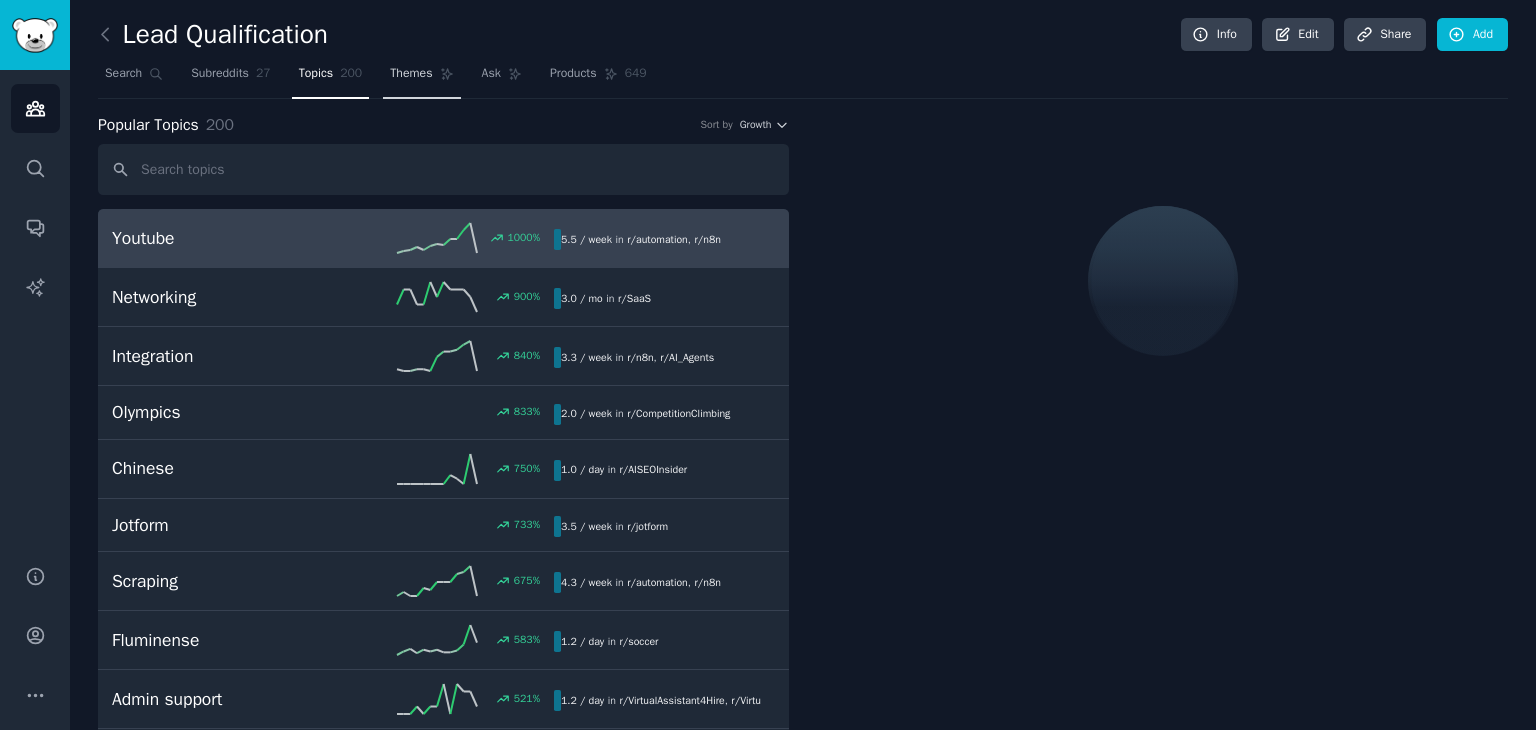 click on "Themes" at bounding box center [411, 74] 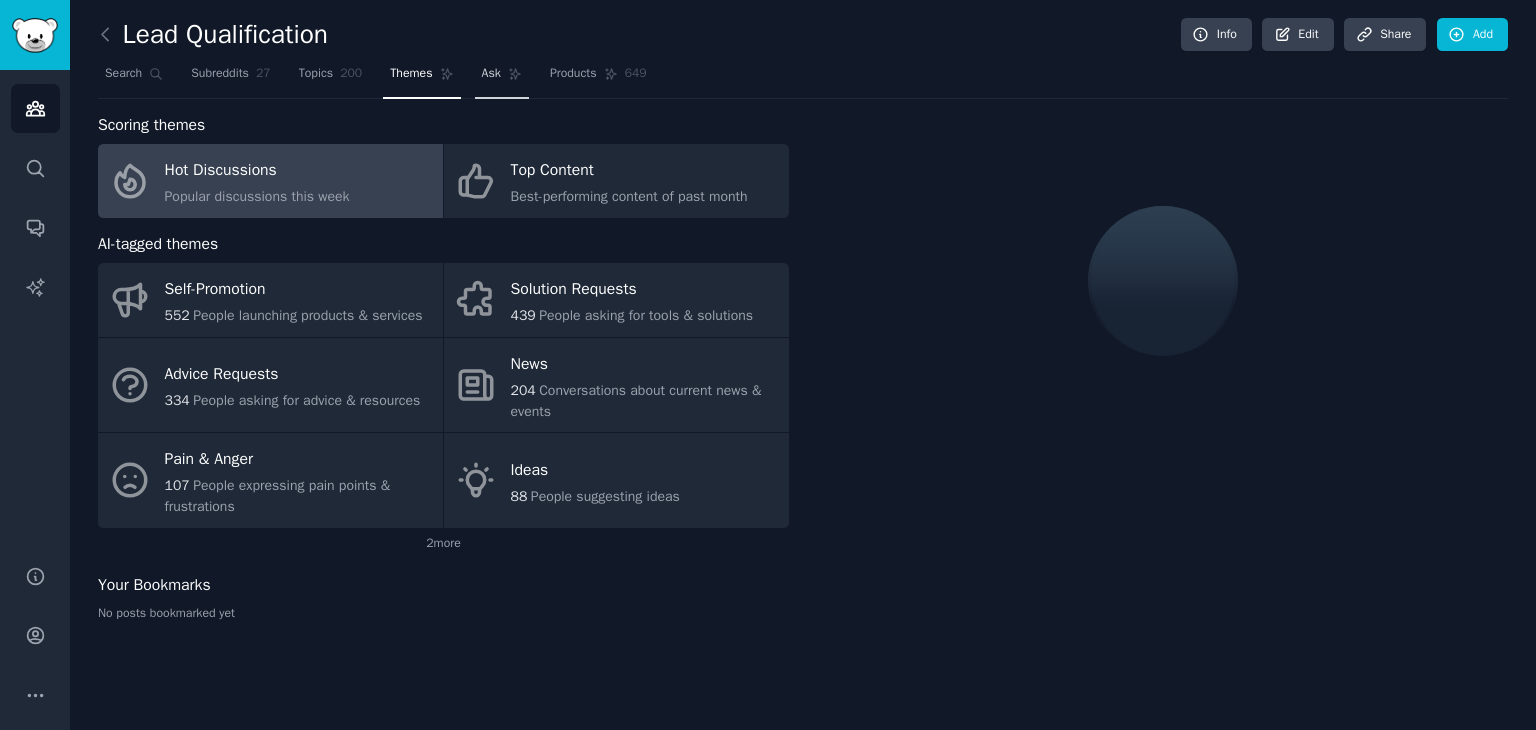 click on "Ask" at bounding box center [502, 78] 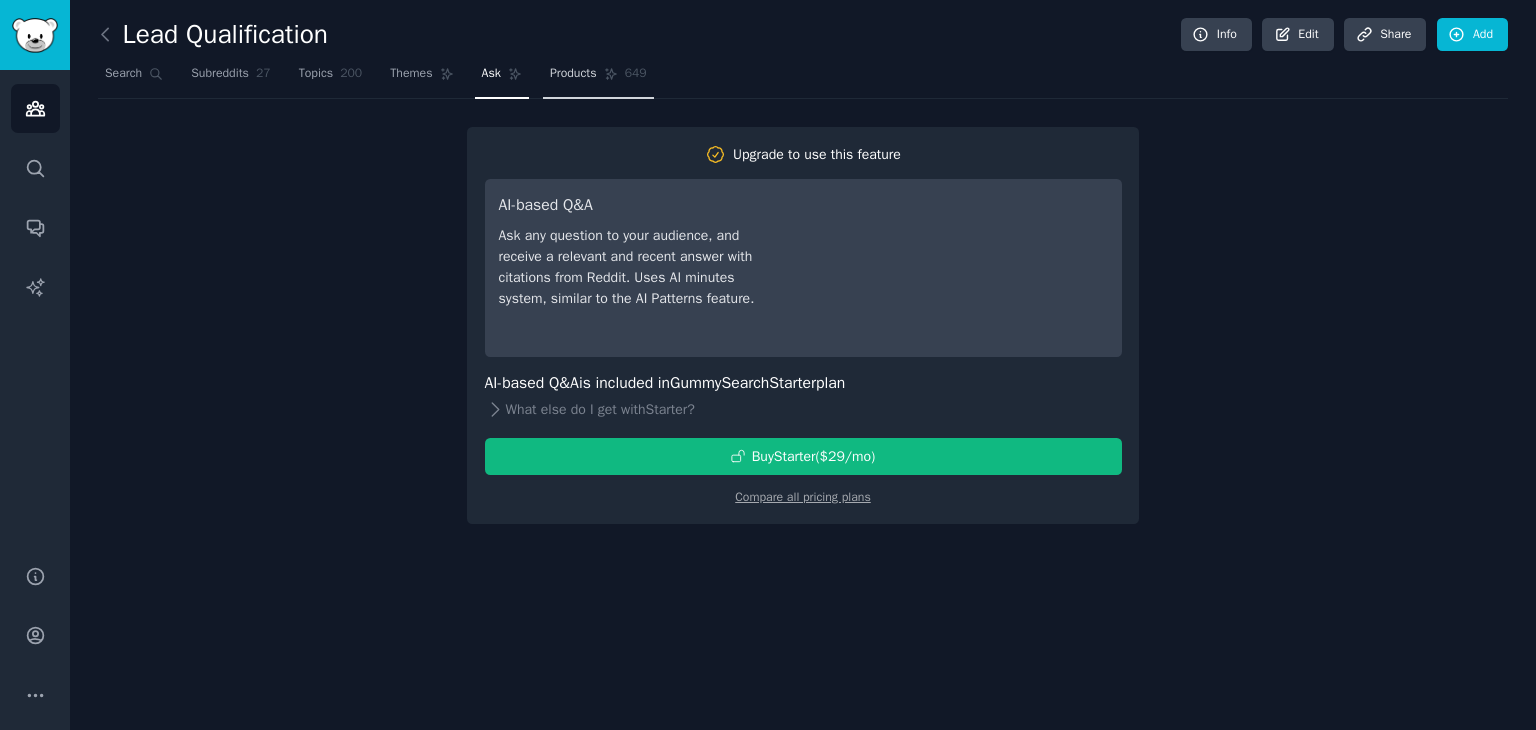 click on "Products" at bounding box center [573, 74] 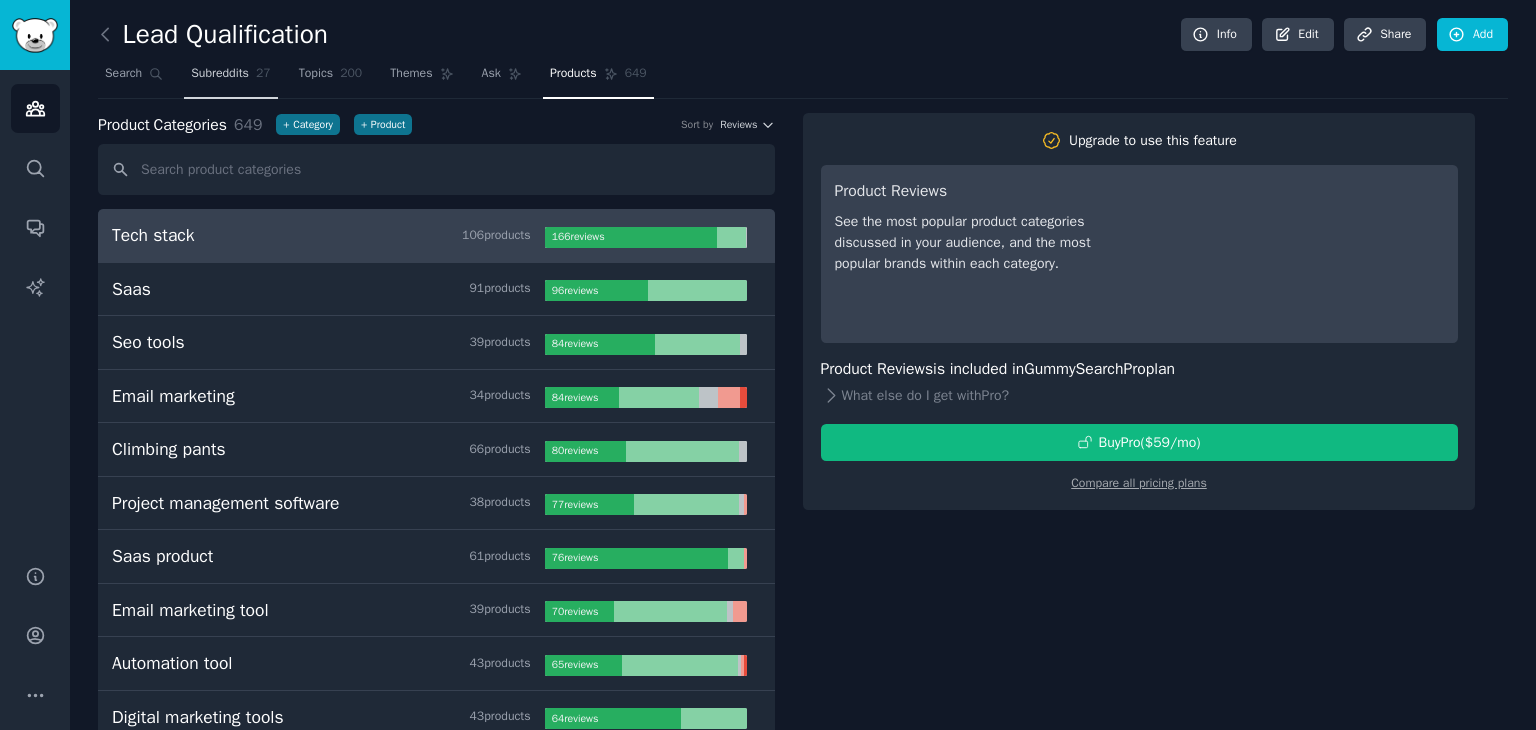 click on "Subreddits" at bounding box center [220, 74] 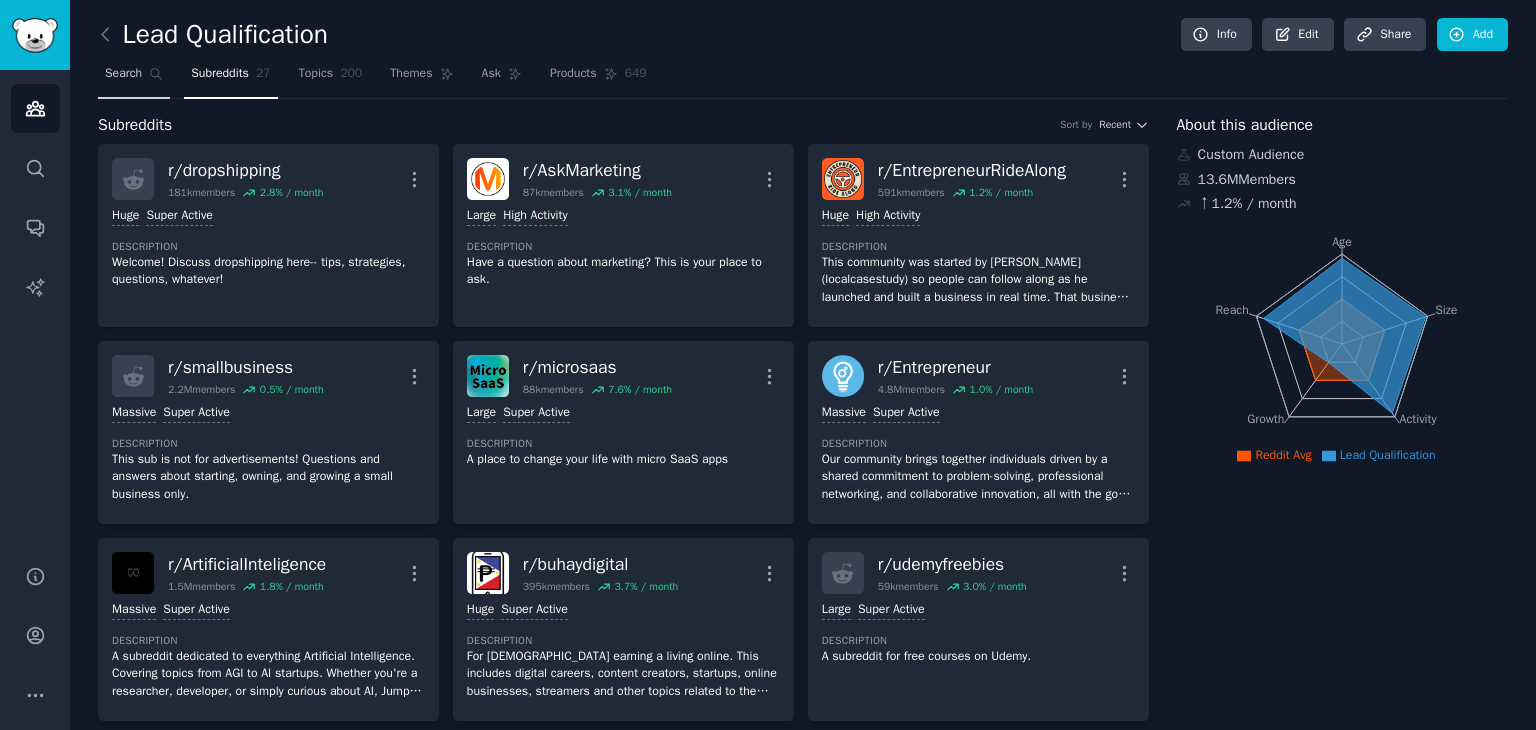 click on "Search" at bounding box center [123, 74] 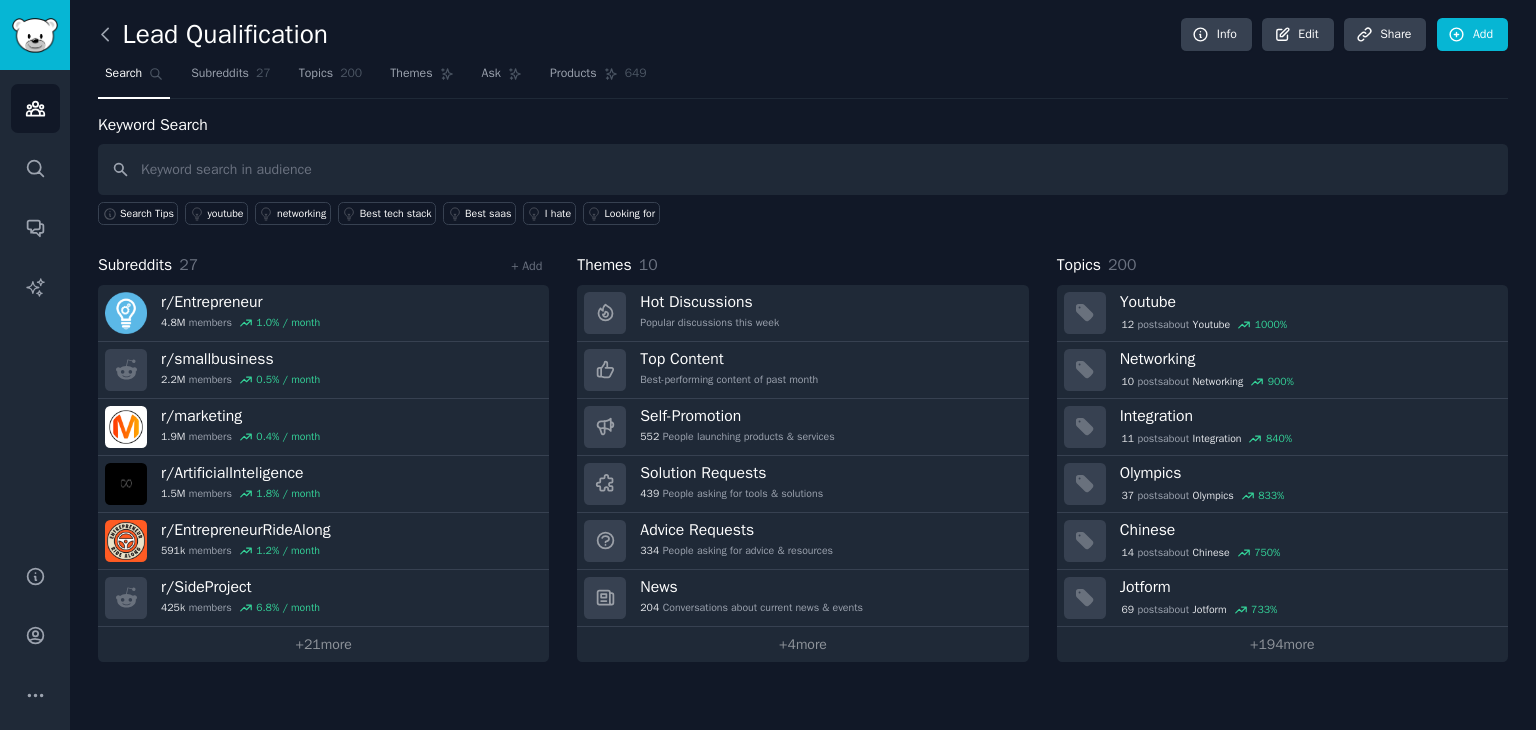 click 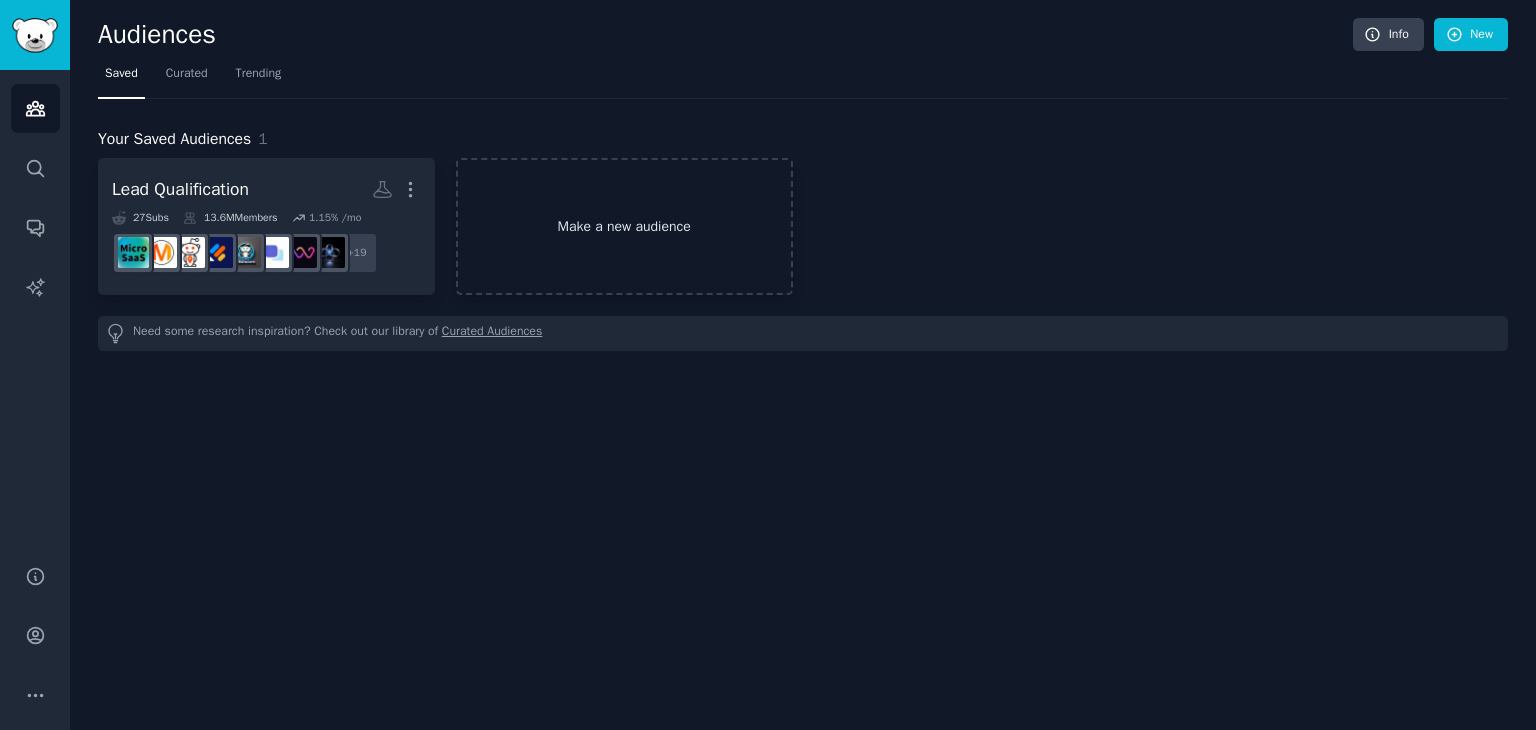 click on "Make a new audience" at bounding box center (624, 226) 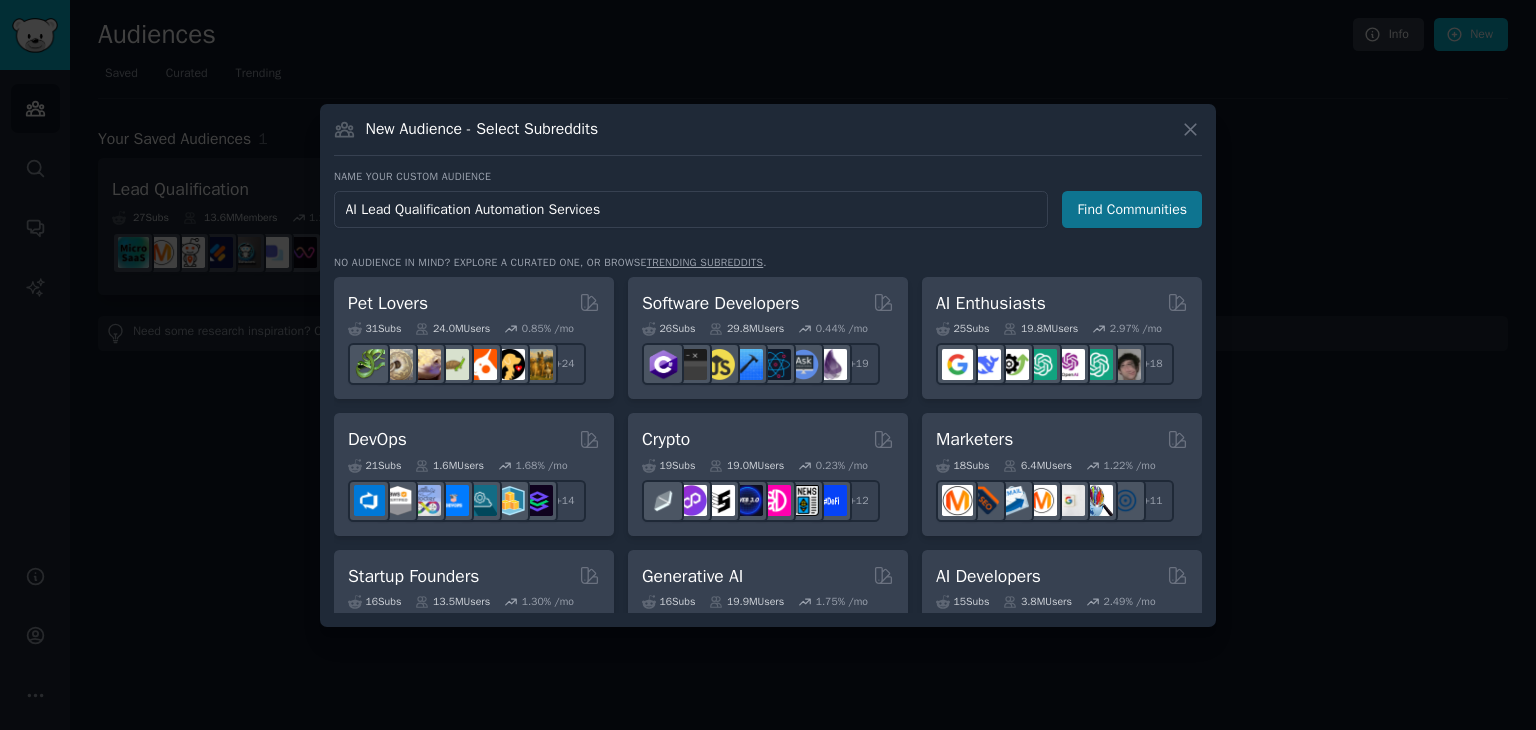 type on "AI Lead Qualification Automation Services" 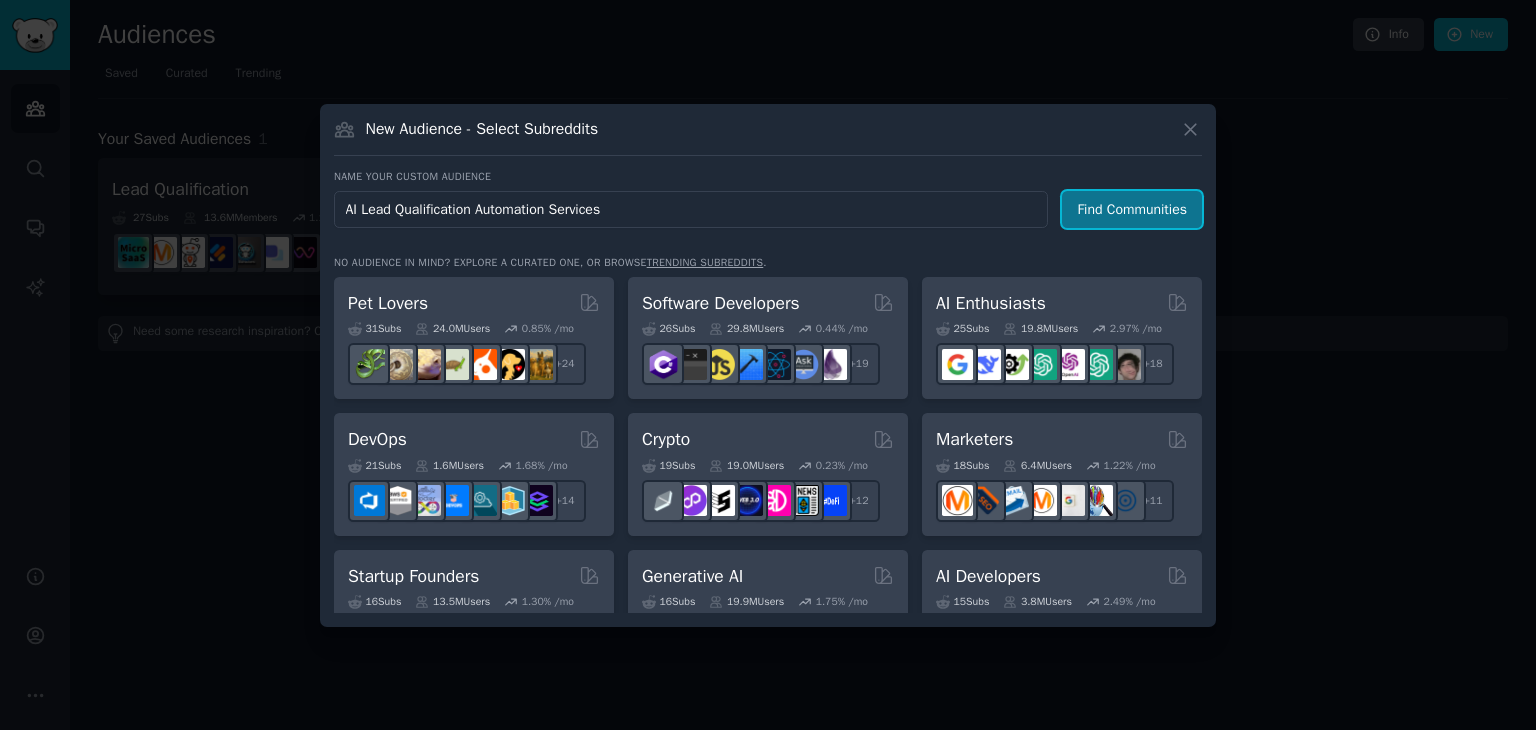 click on "Find Communities" at bounding box center [1132, 209] 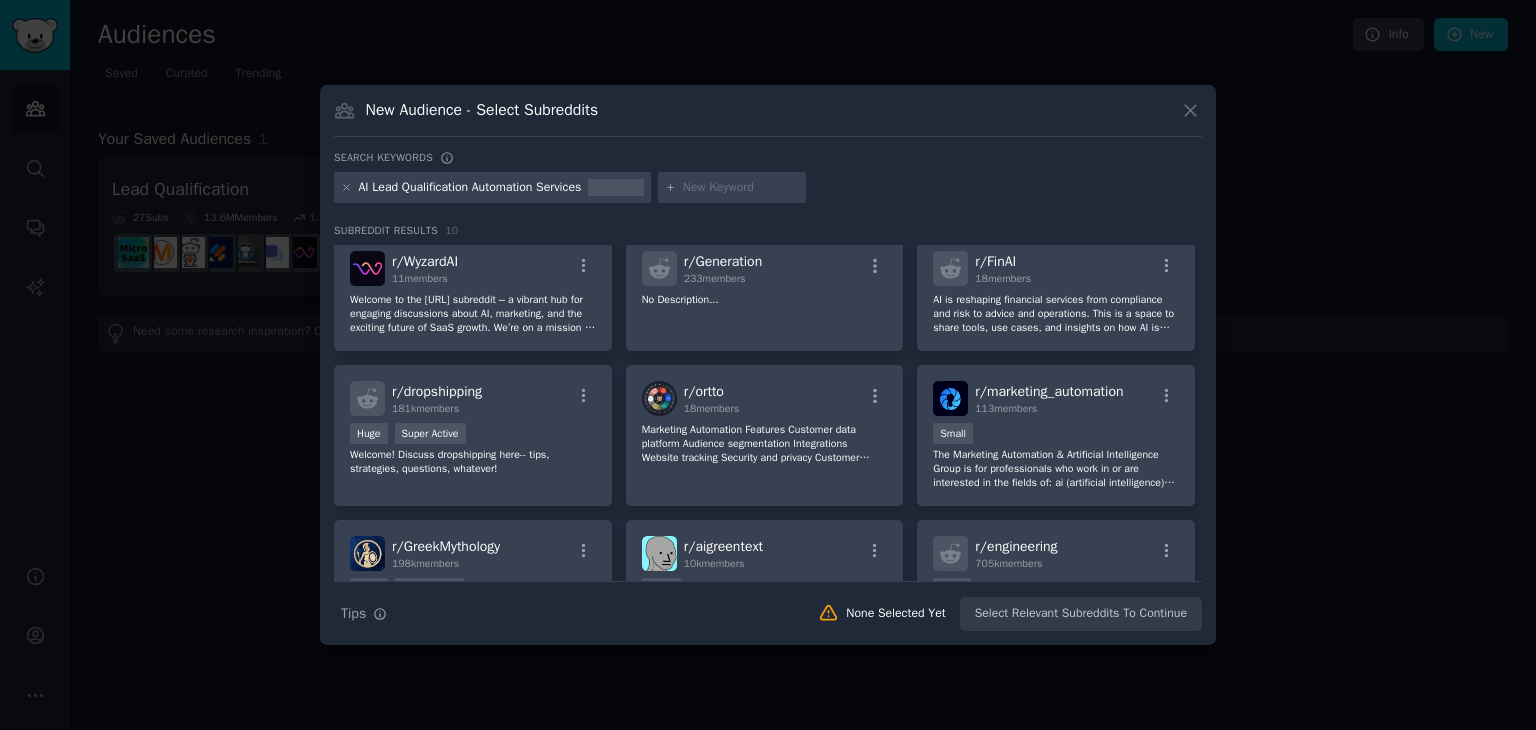 scroll, scrollTop: 0, scrollLeft: 0, axis: both 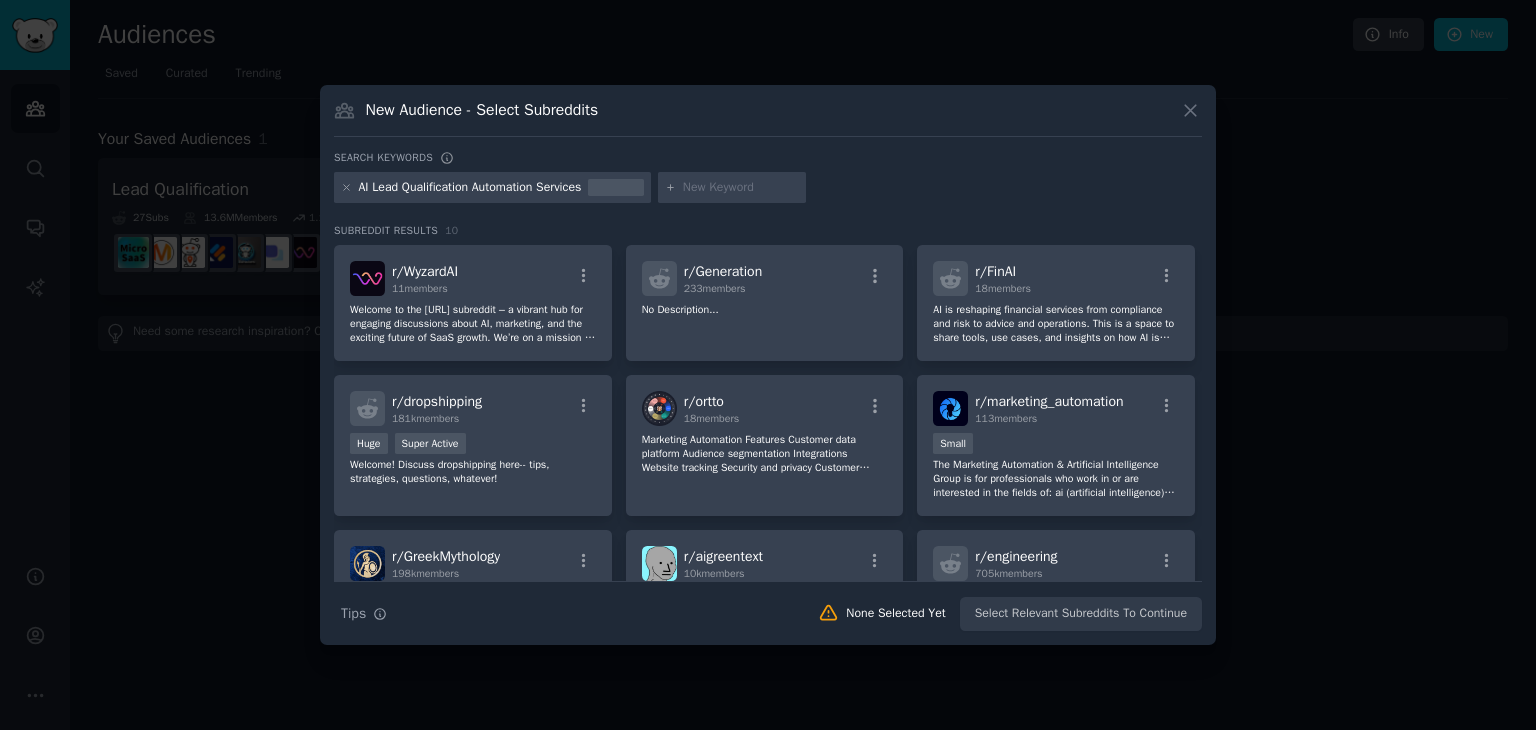 click at bounding box center (741, 188) 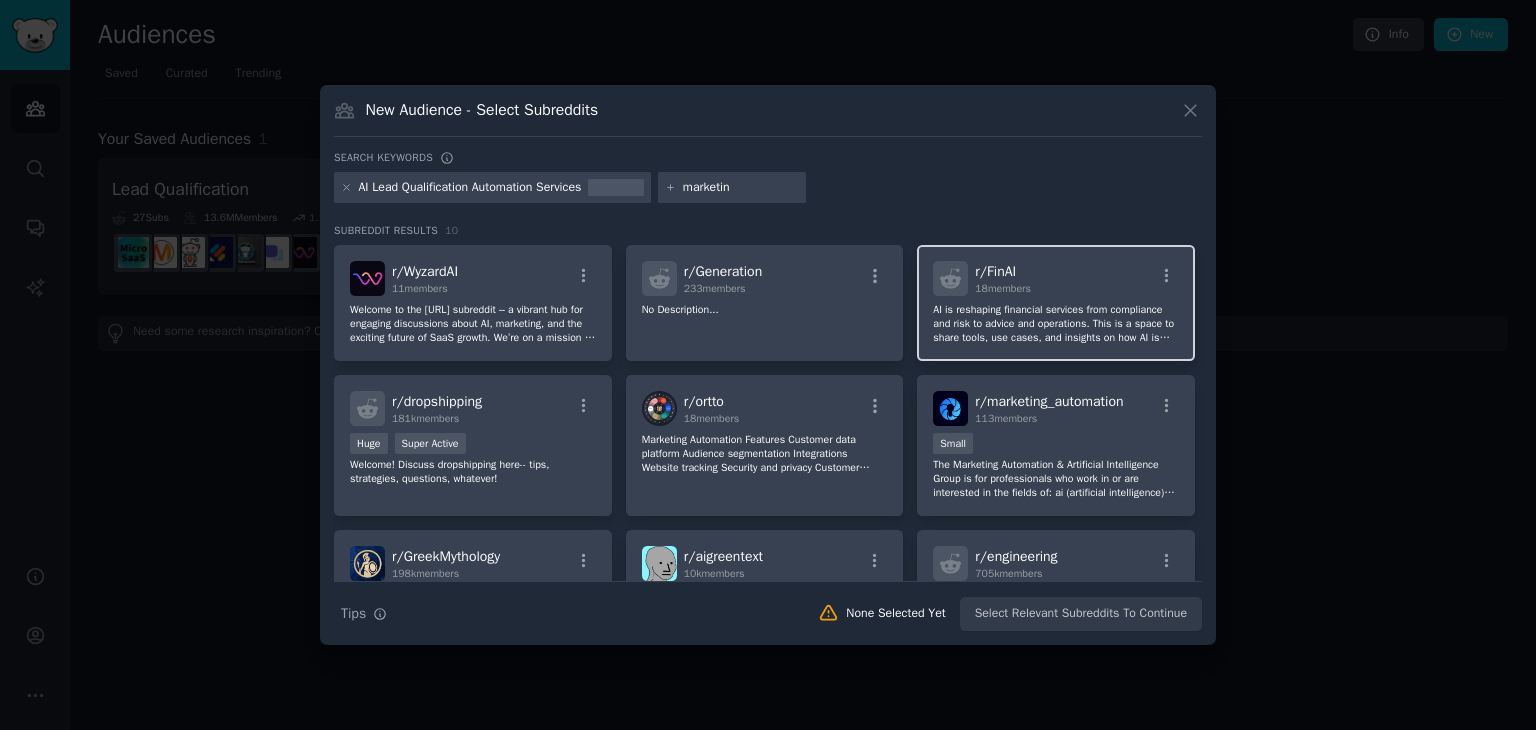 type on "marketing" 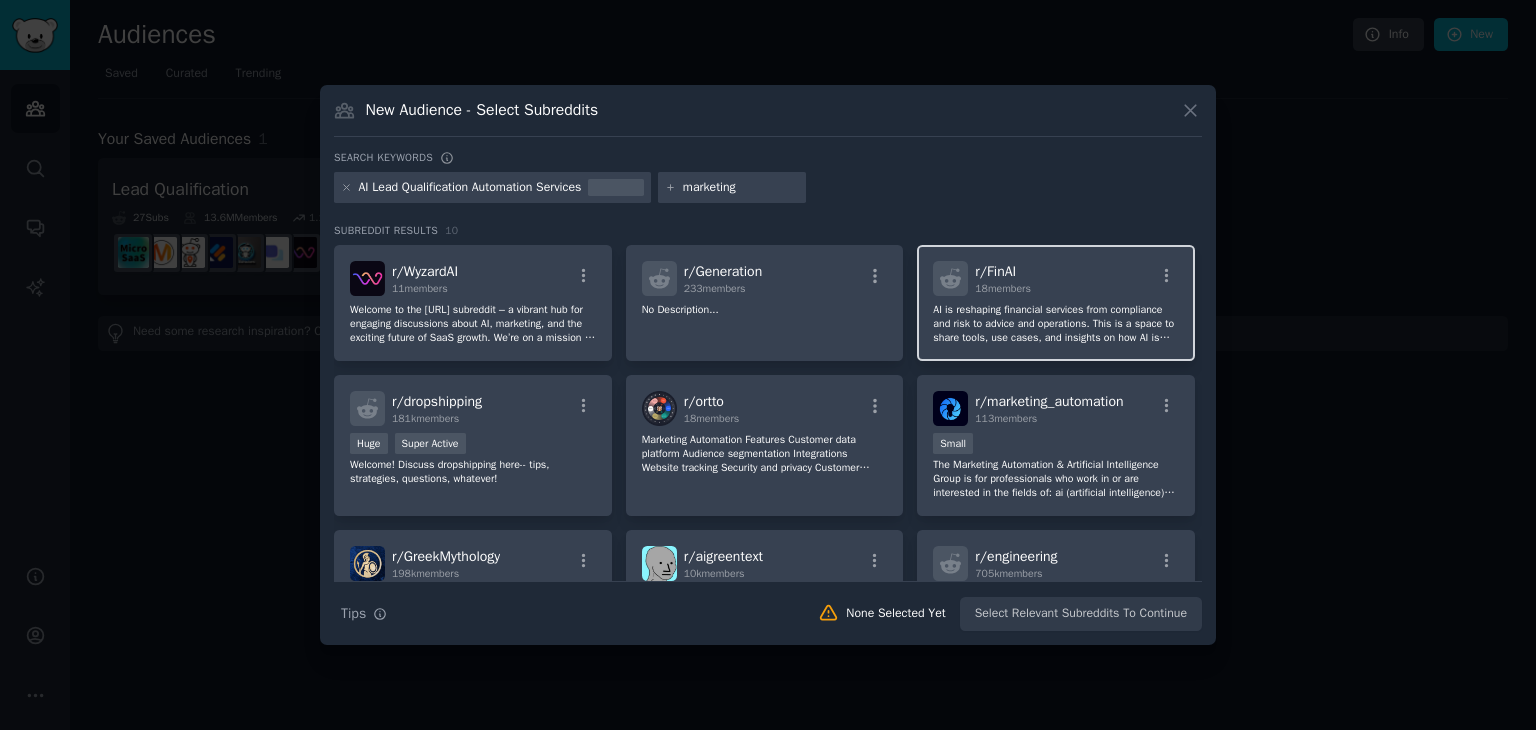 type 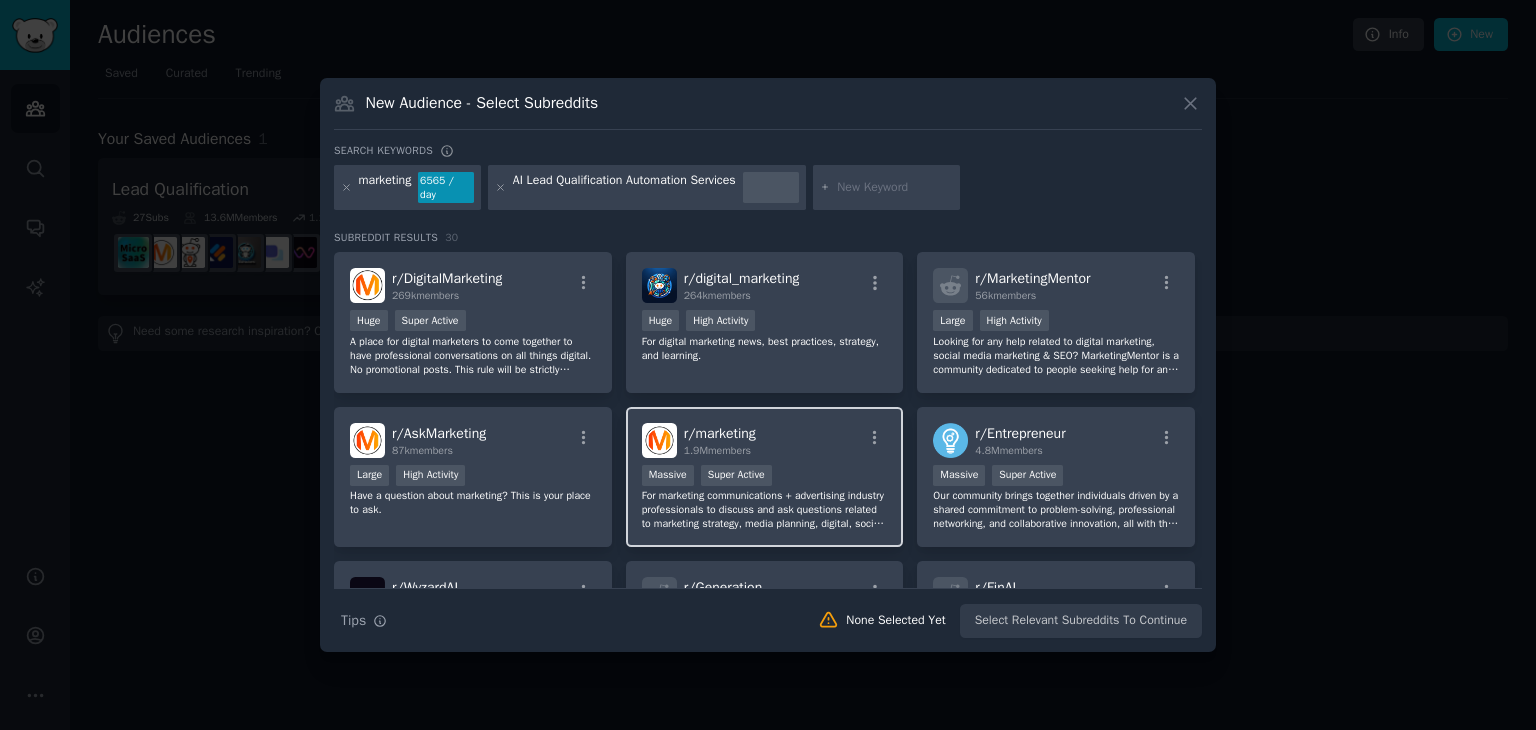 click on "r/ marketing 1.9M  members" at bounding box center (765, 440) 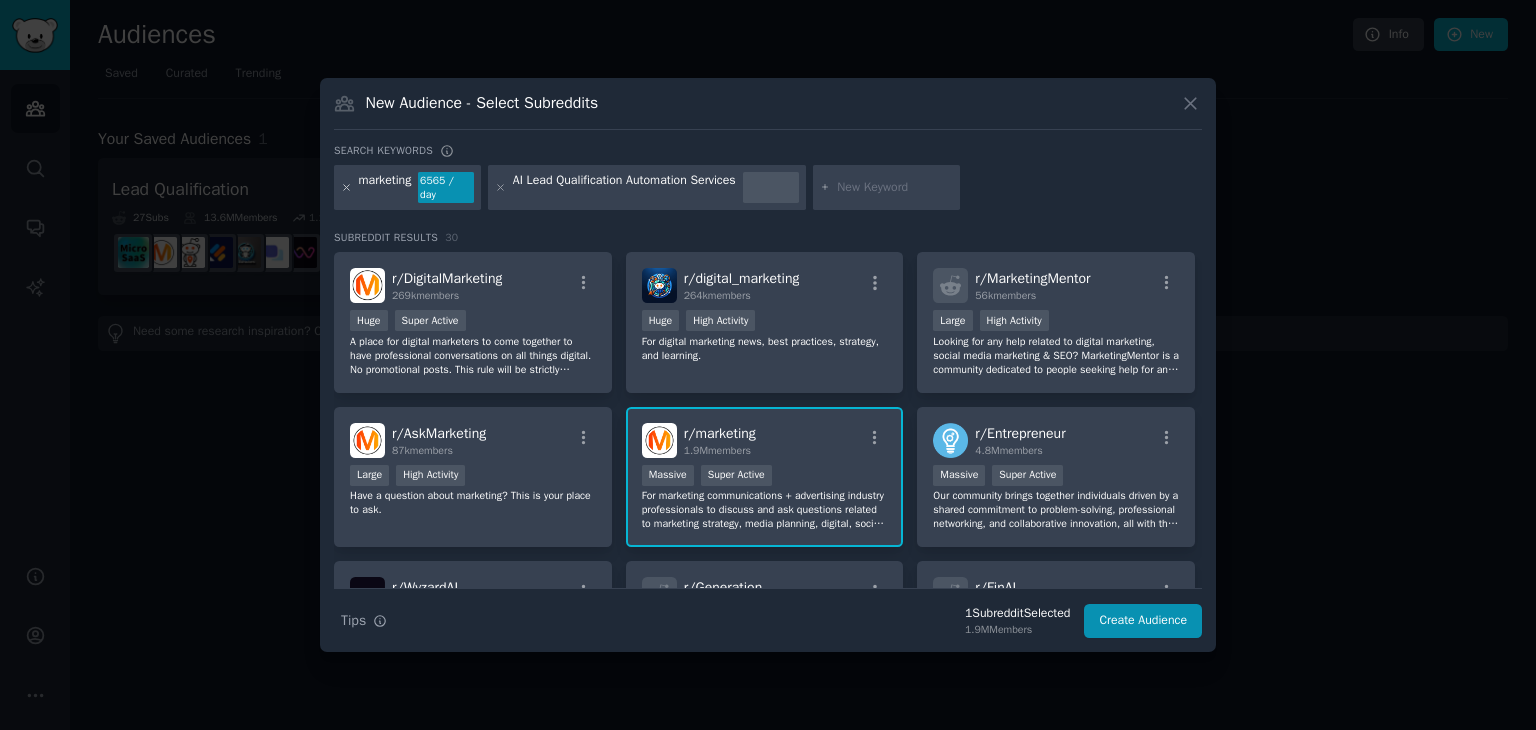 click 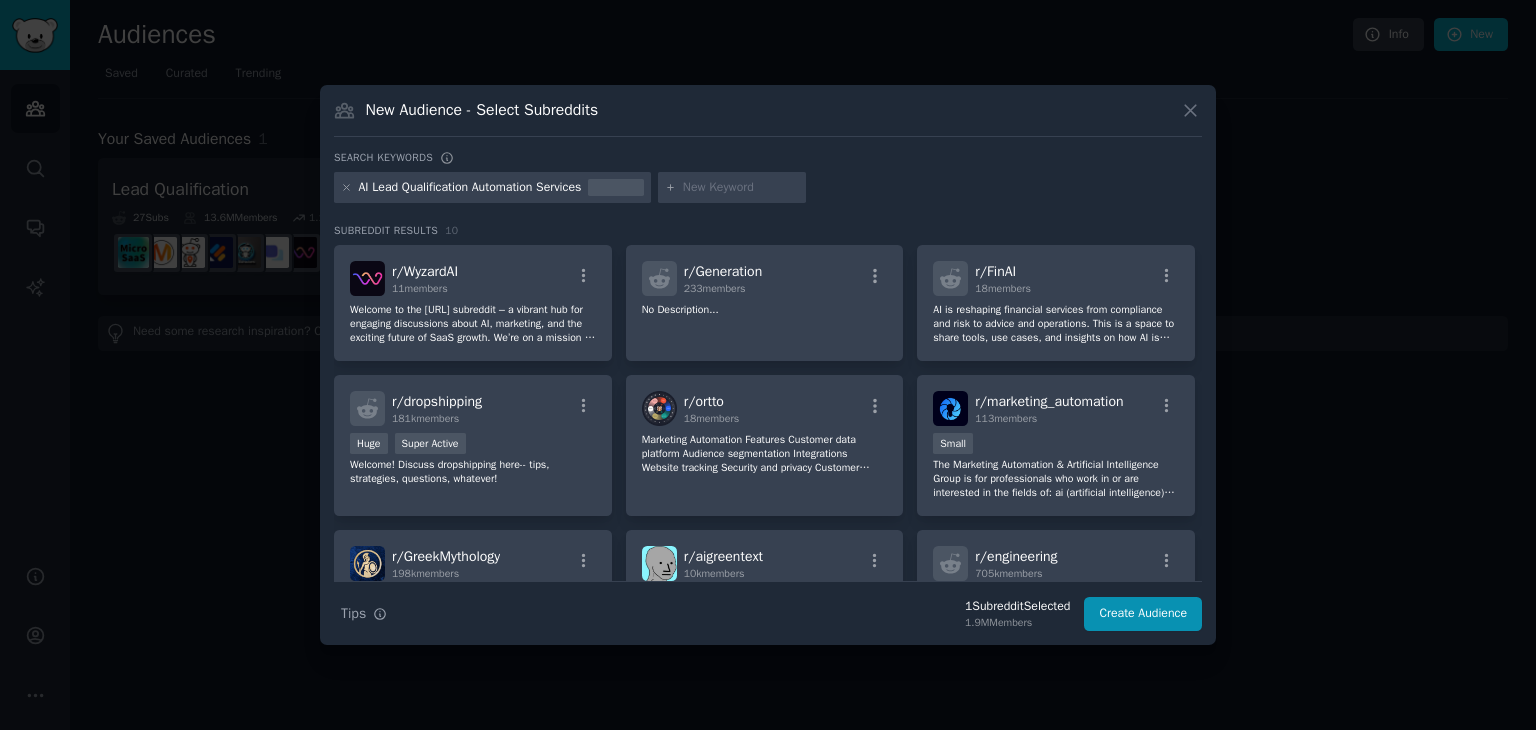 scroll, scrollTop: 282, scrollLeft: 0, axis: vertical 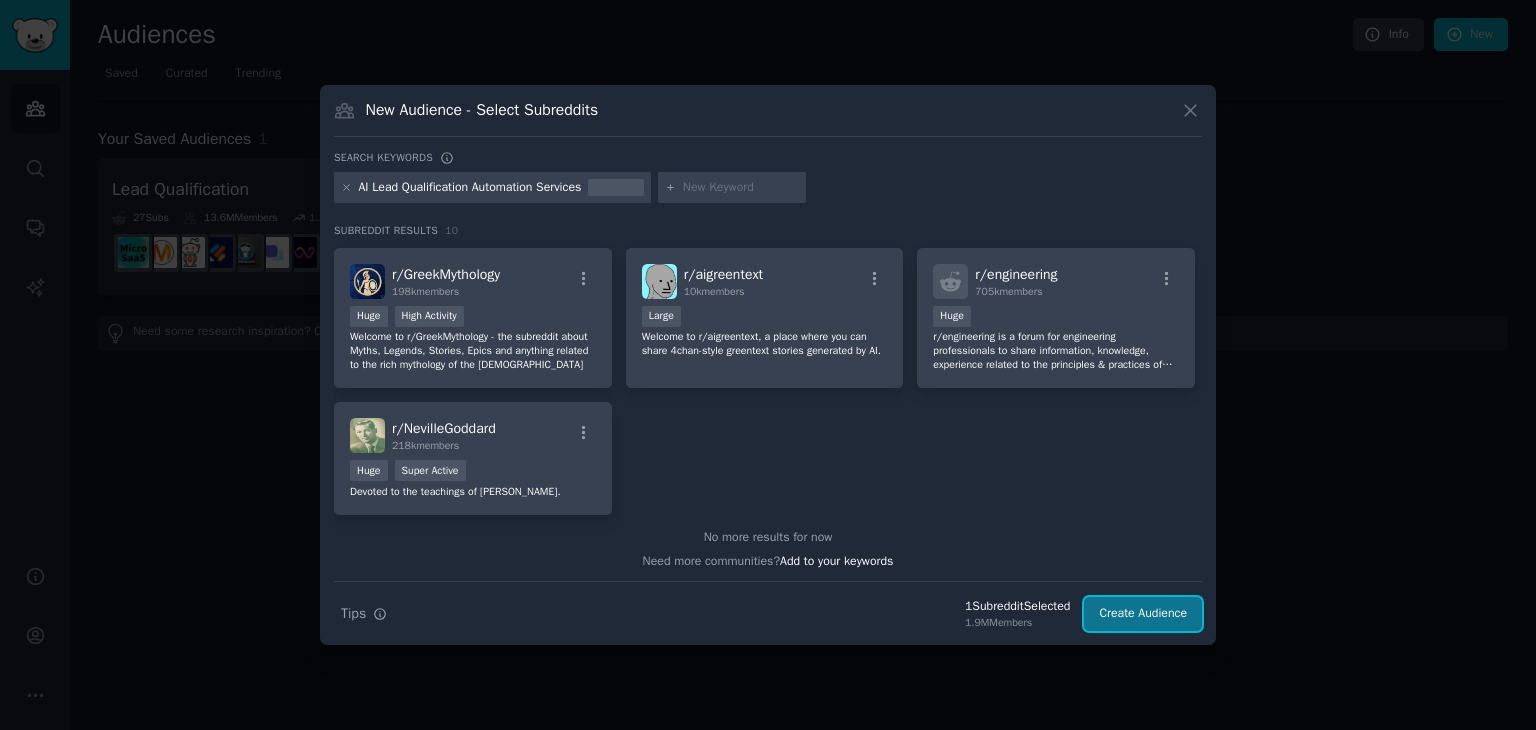 click on "Create Audience" at bounding box center (1143, 614) 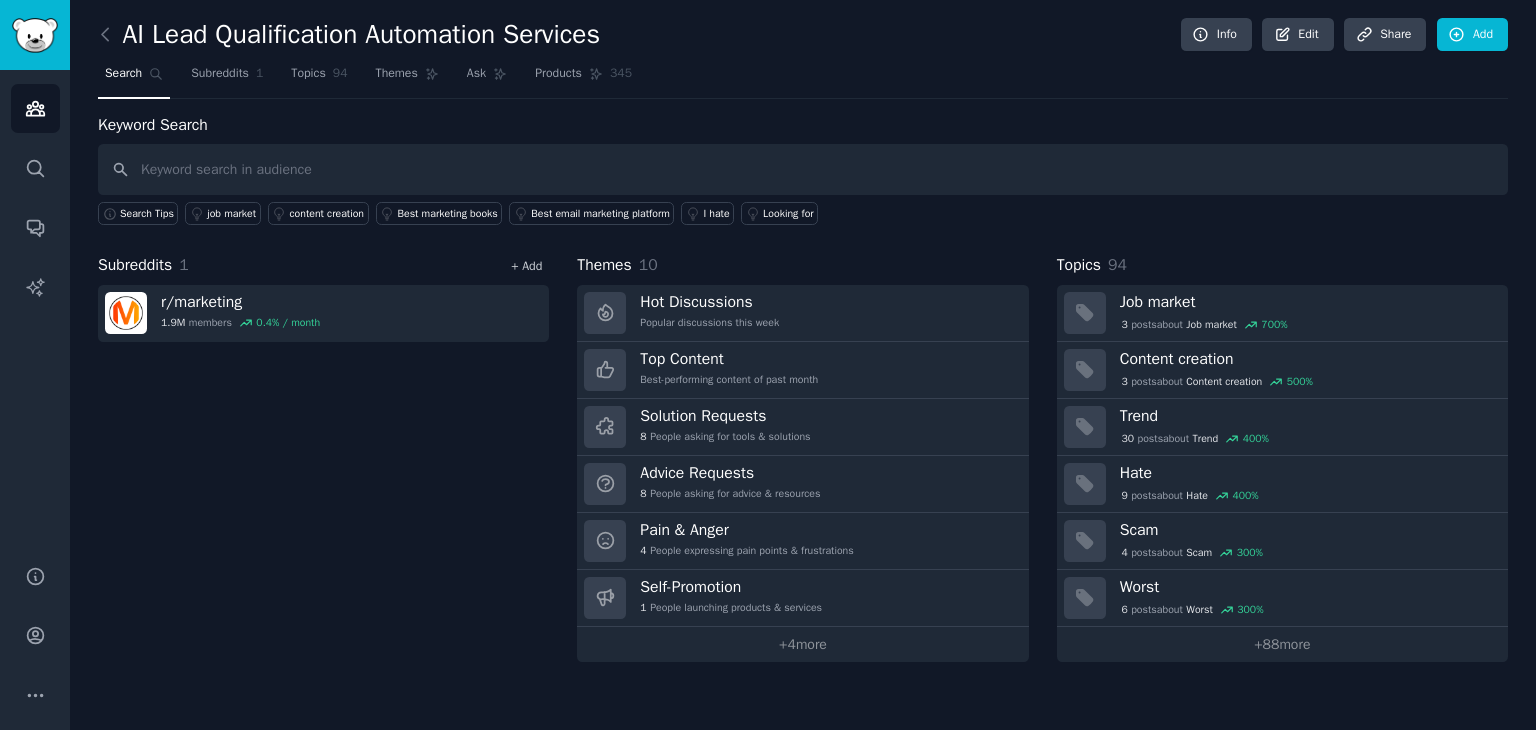 click on "+ Add" at bounding box center (526, 266) 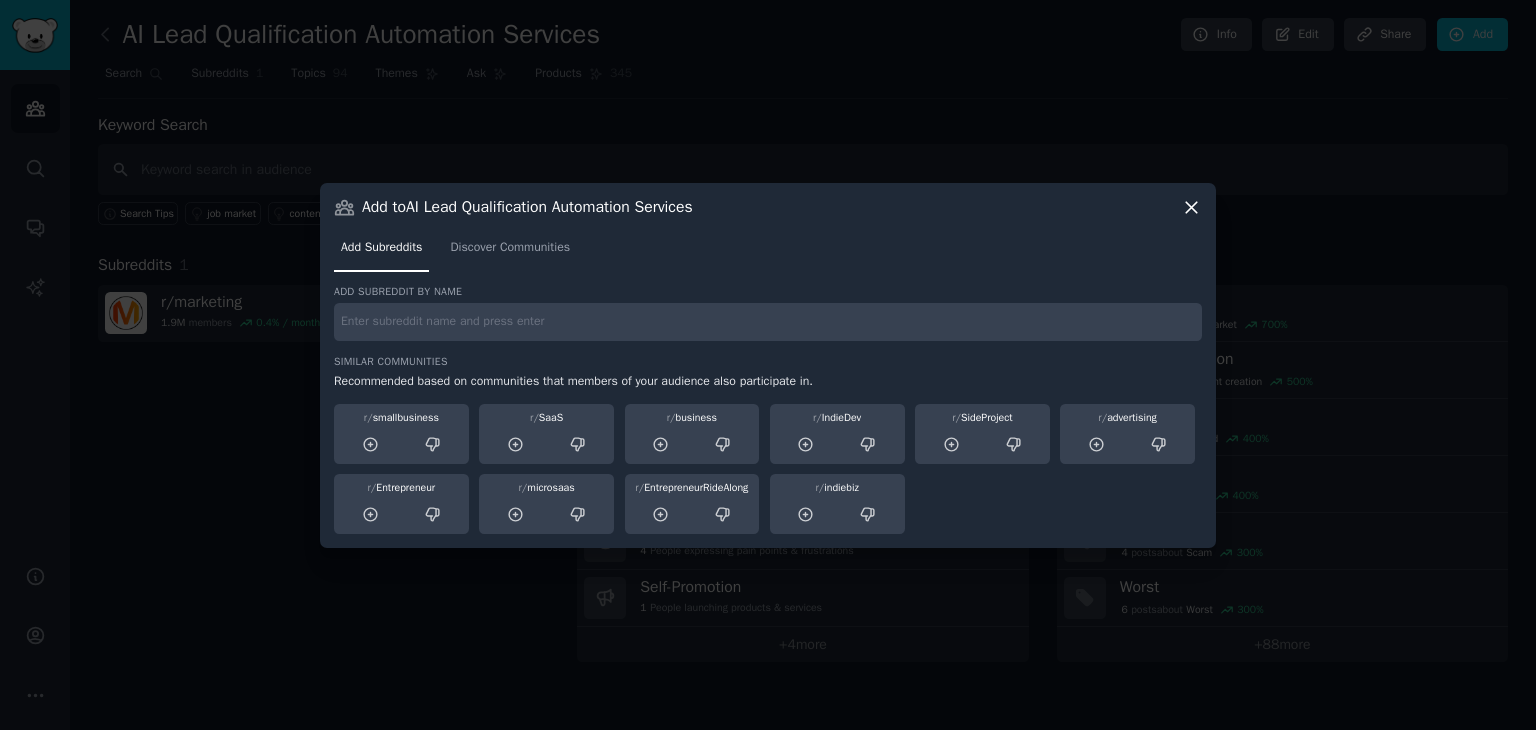 click at bounding box center (768, 322) 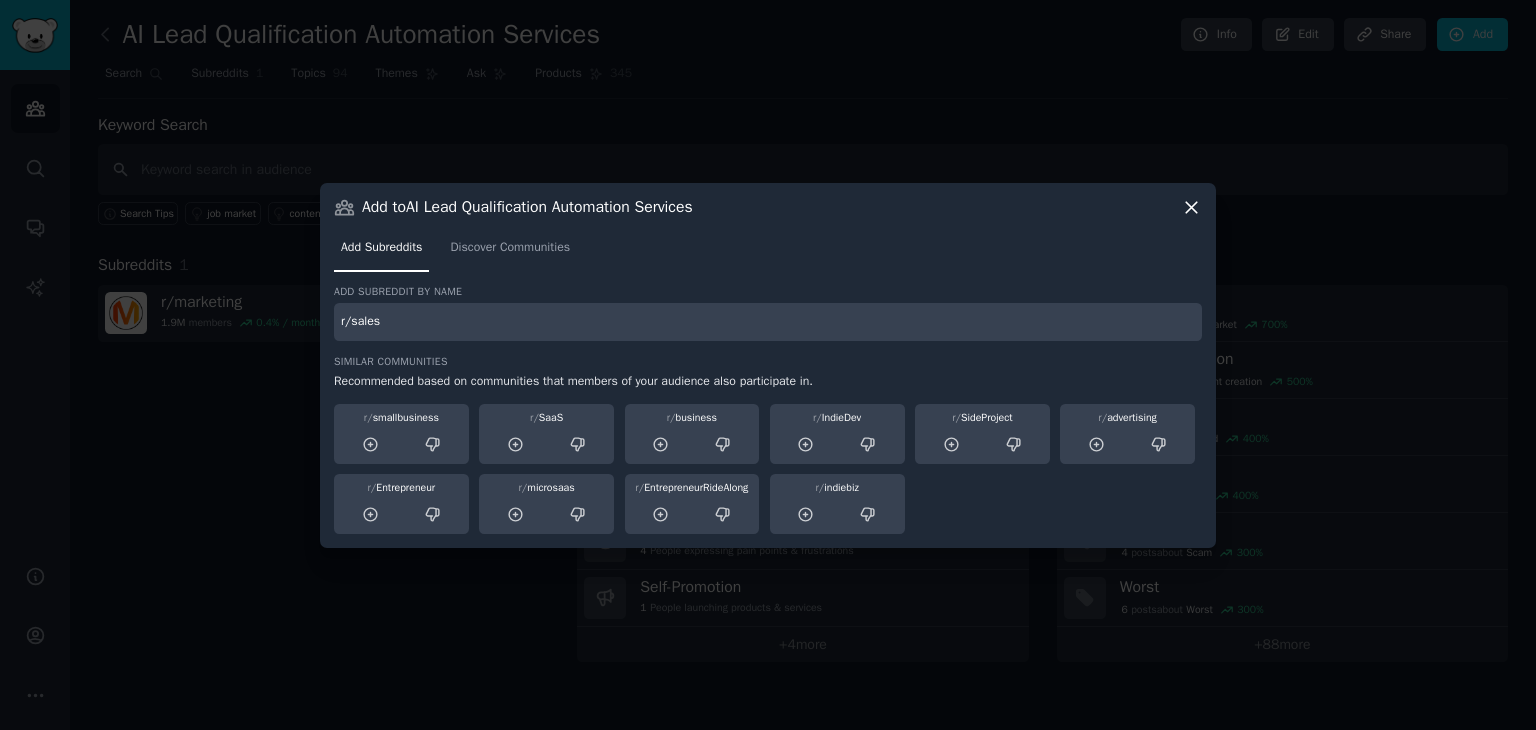 type on "r/sales" 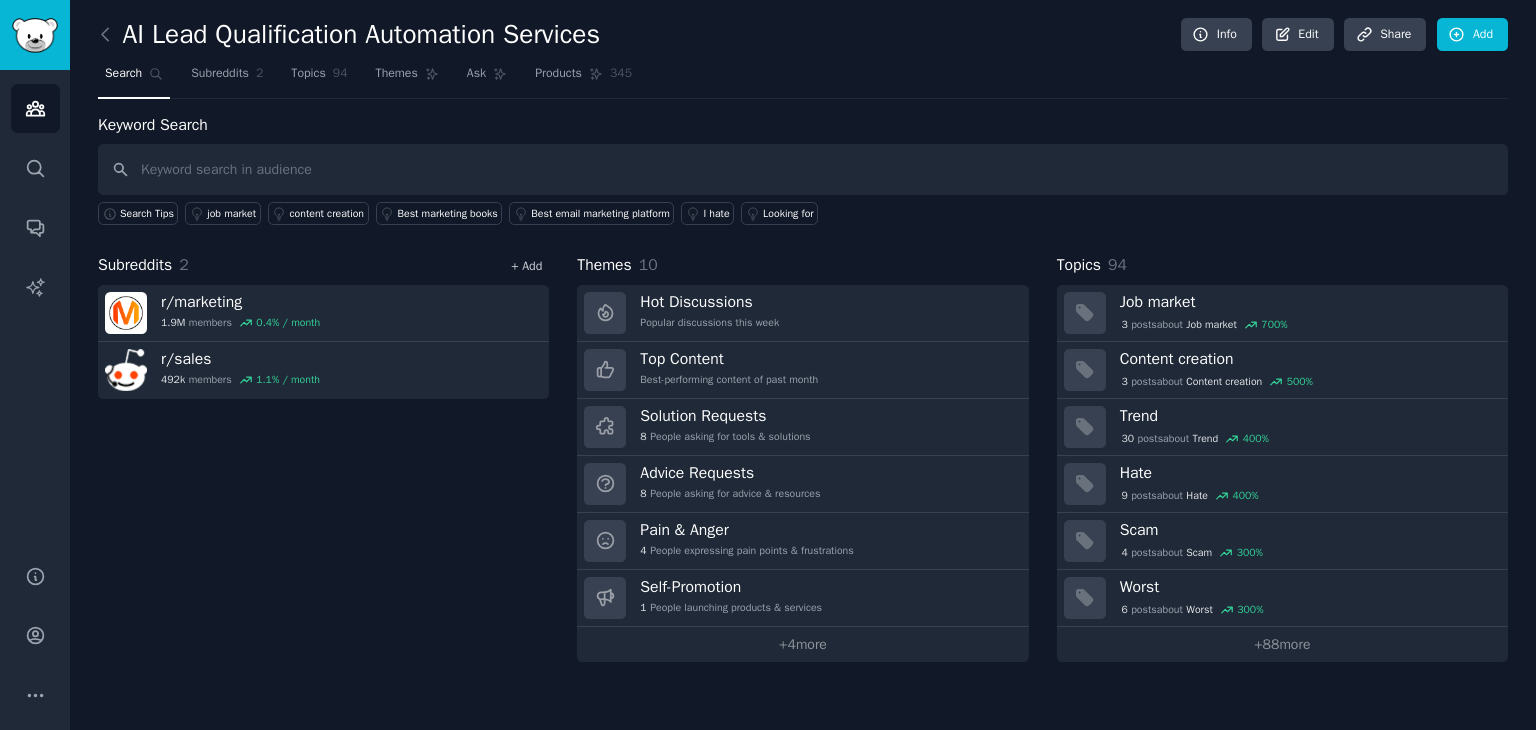 click on "+ Add" at bounding box center [526, 266] 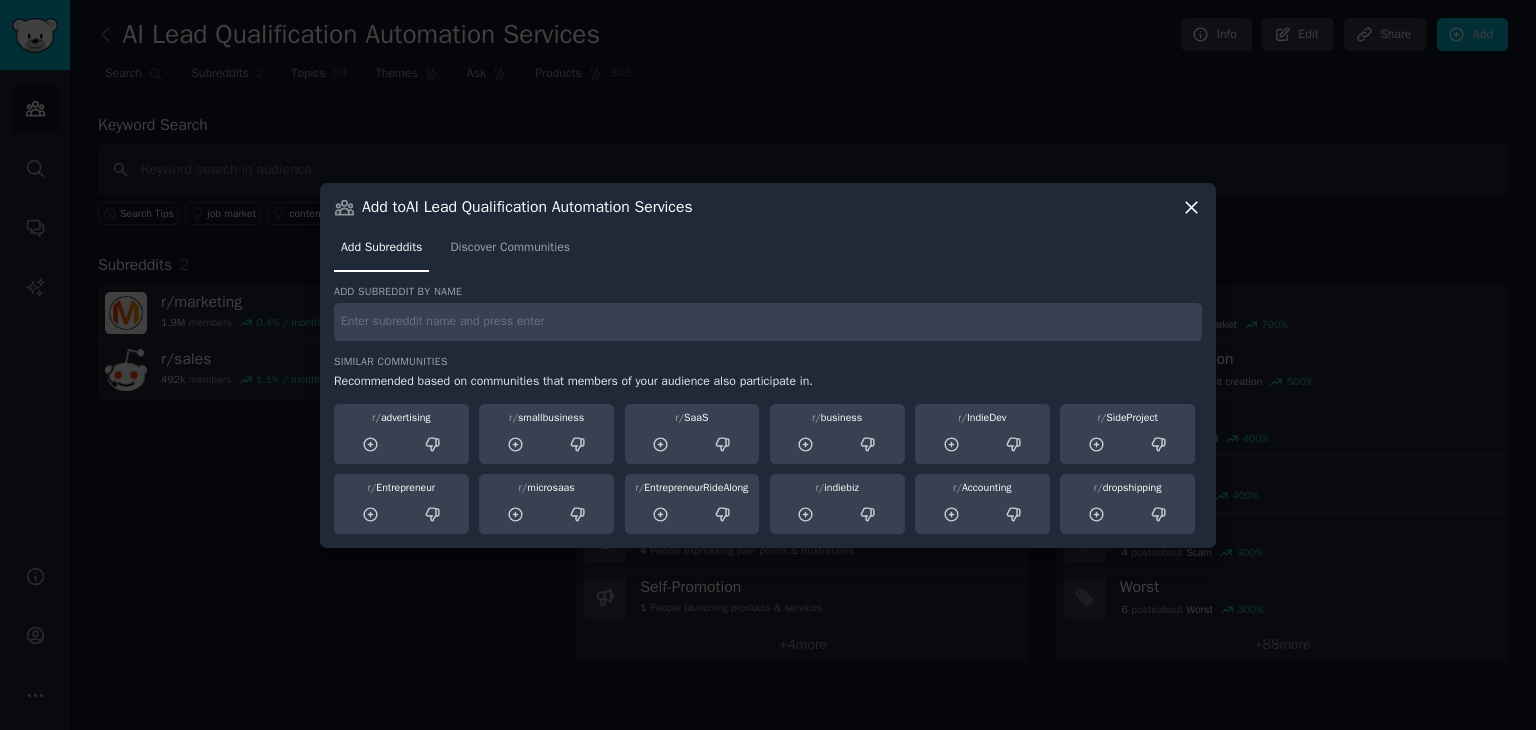 click on "Add subreddit by name Similar Communities Recommended based on communities that members of your audience also participate in. r/ advertising r/ smallbusiness r/ SaaS r/ business r/ IndieDev r/ SideProject r/ Entrepreneur r/ microsaas r/ EntrepreneurRideAlong r/ indiebiz r/ Accounting r/ dropshipping" at bounding box center (768, 409) 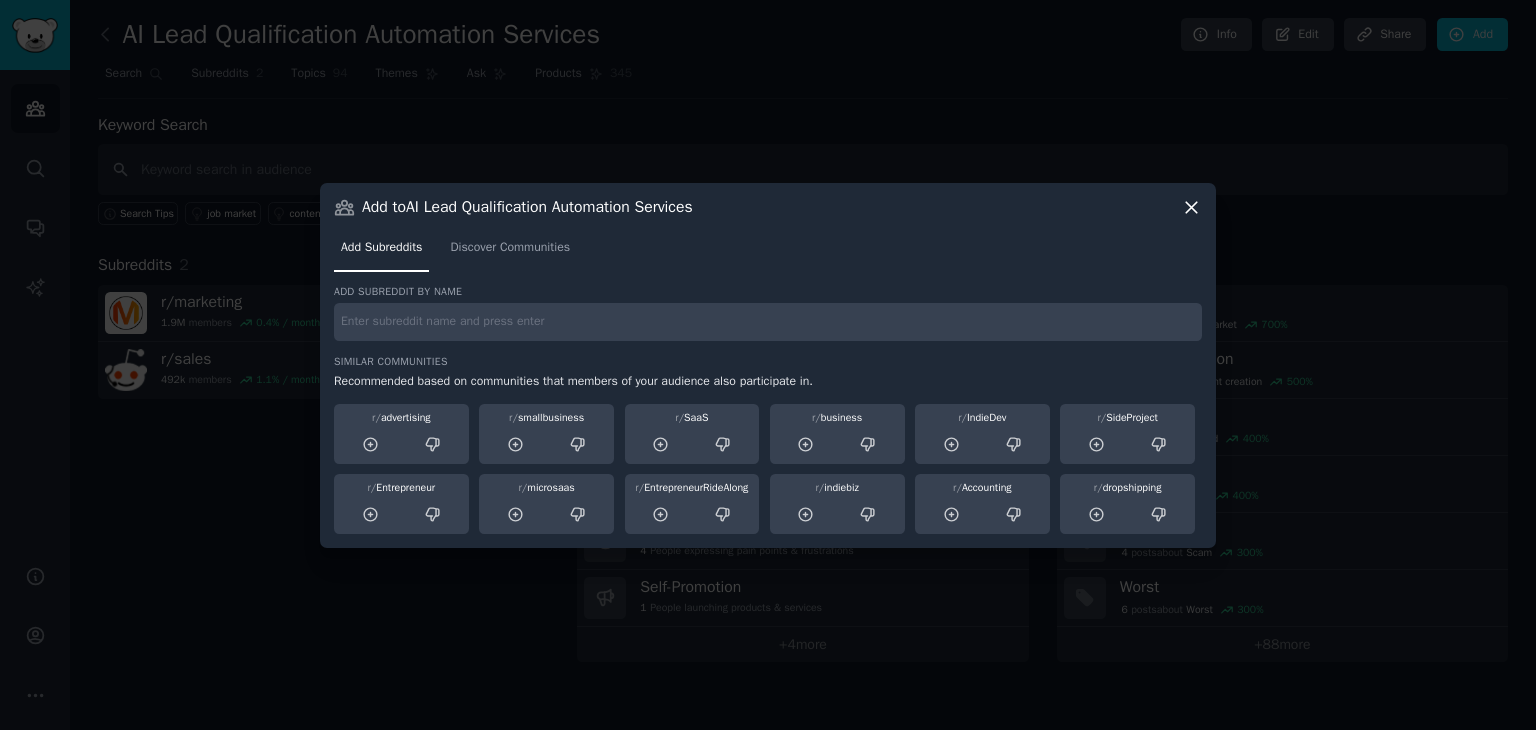 click at bounding box center (768, 322) 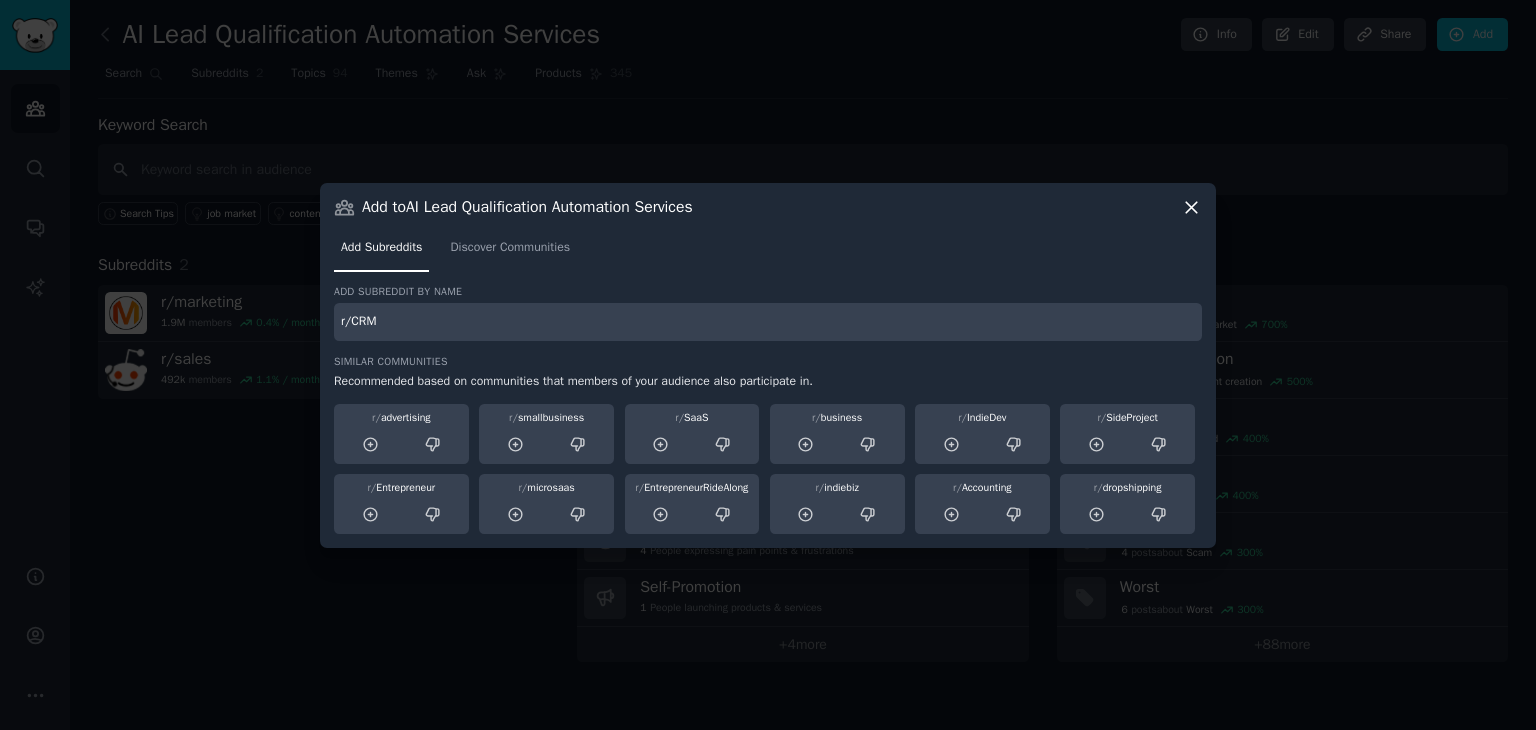 type on "r/CRM" 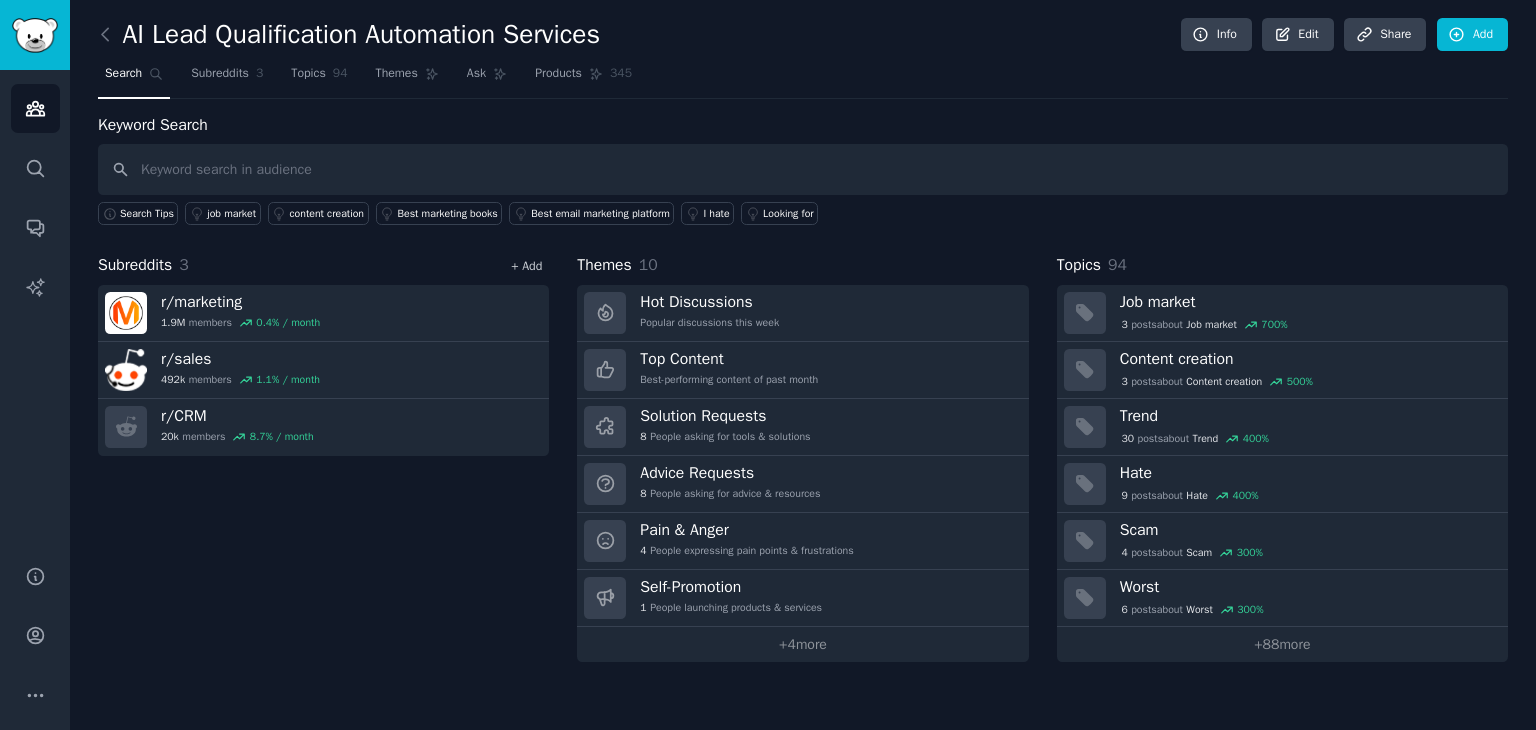 click on "+ Add" at bounding box center [526, 266] 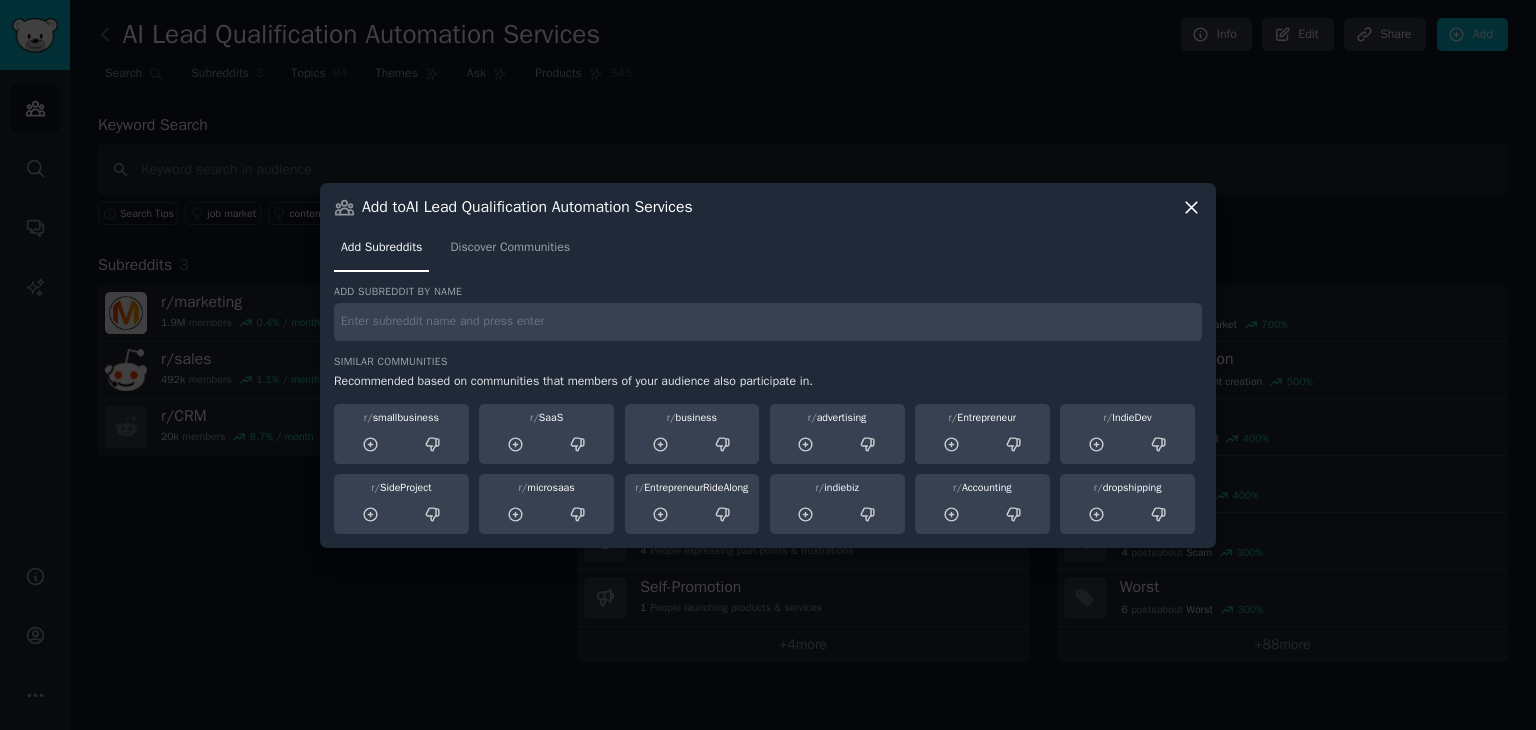 click at bounding box center (768, 322) 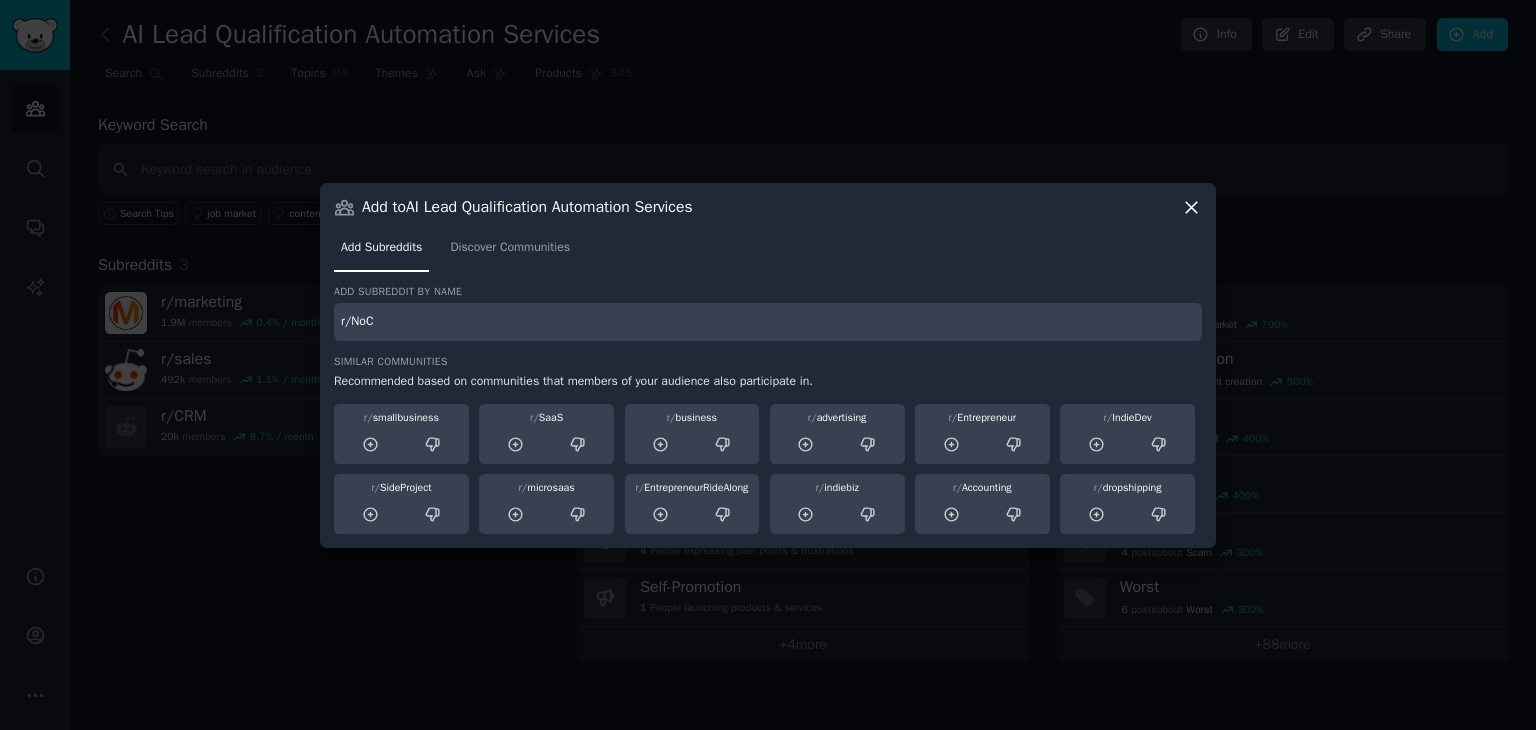 type on "r/NoC" 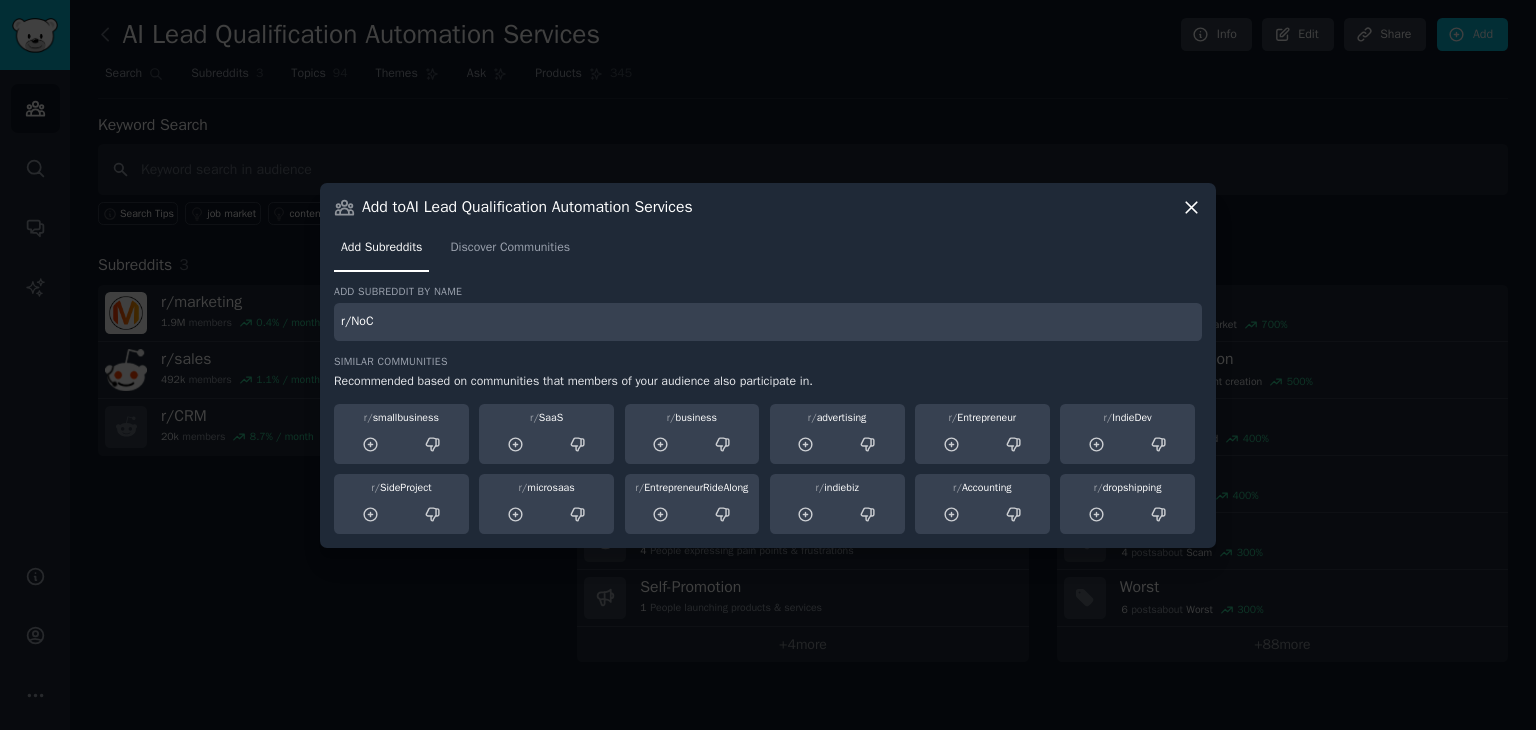 type 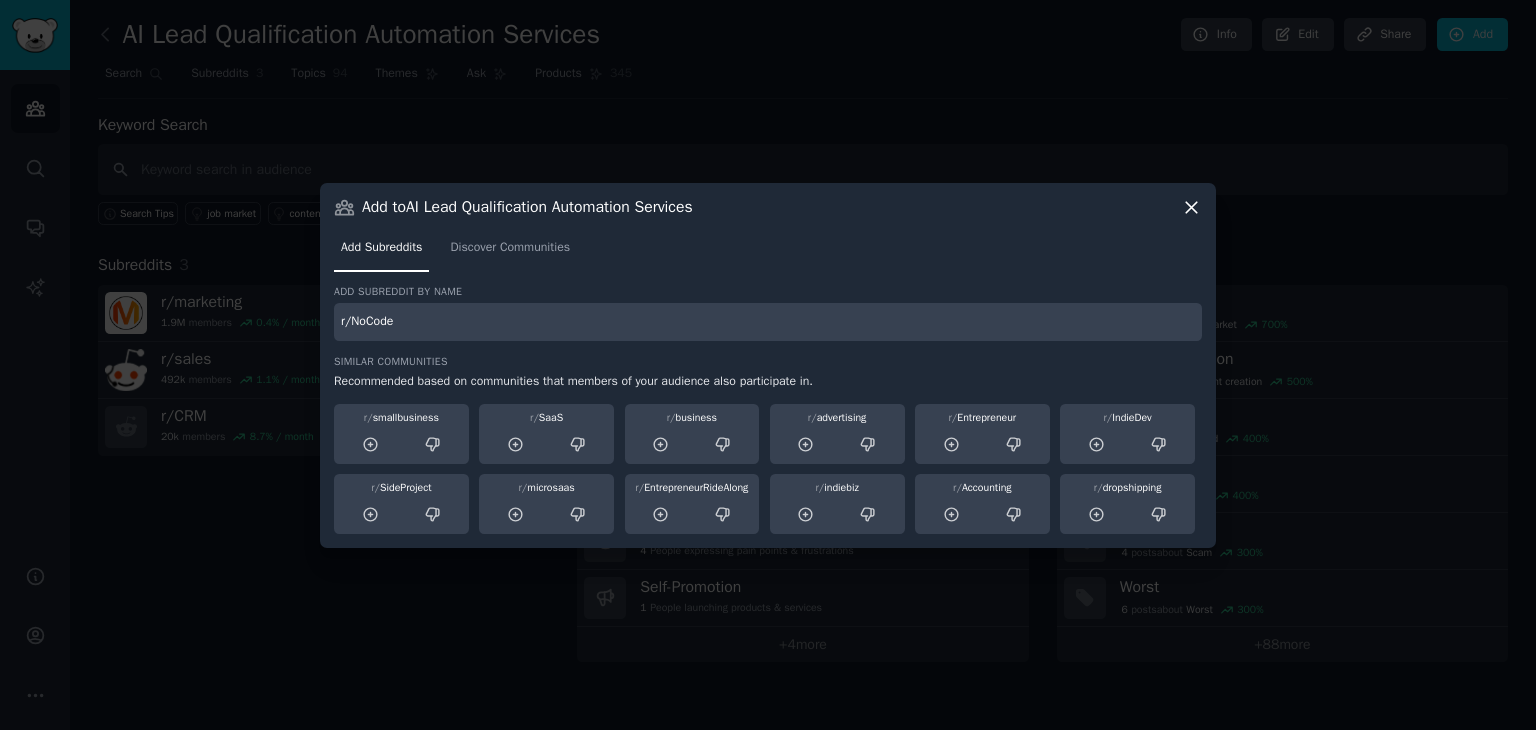 type on "r/NoCode" 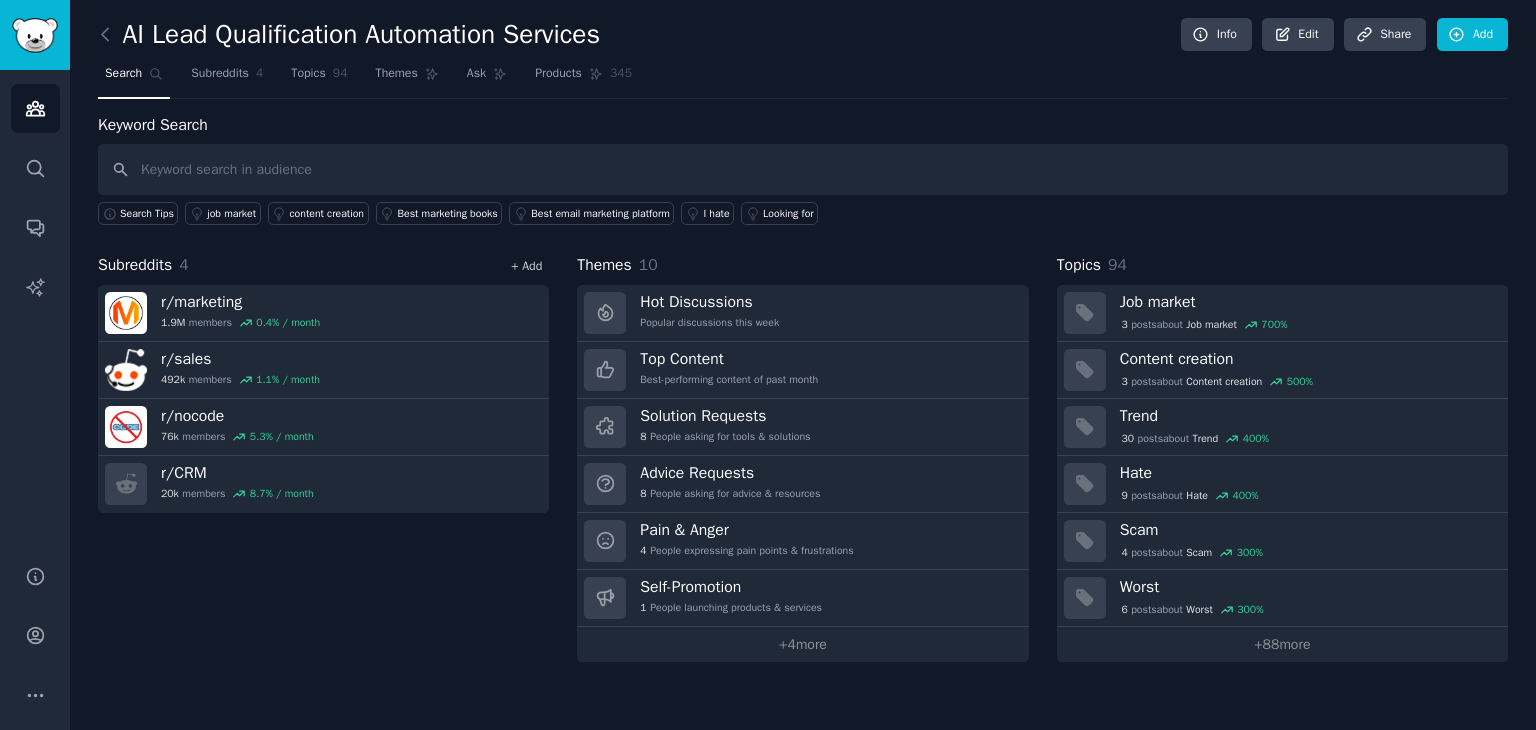 click on "+ Add" at bounding box center (526, 266) 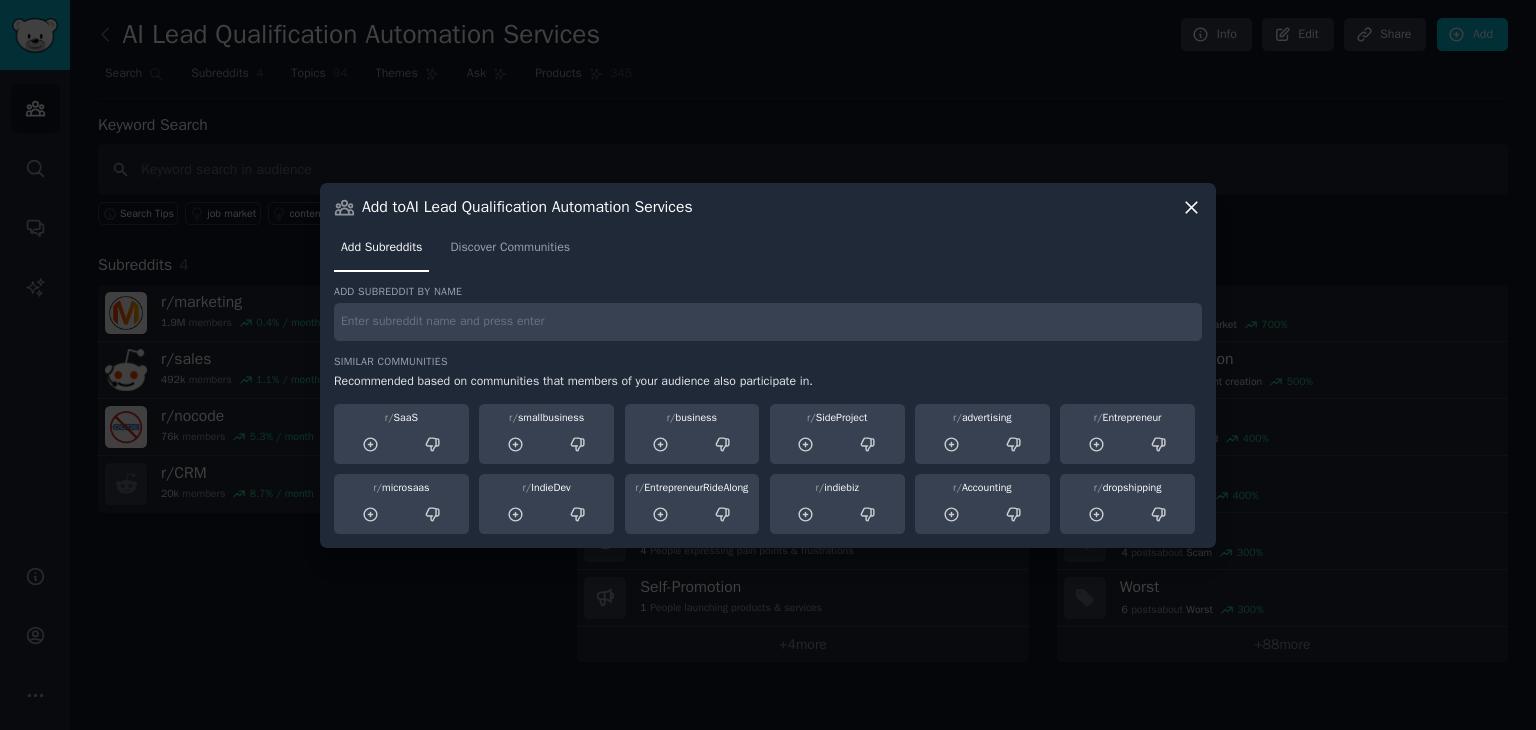 click at bounding box center (768, 322) 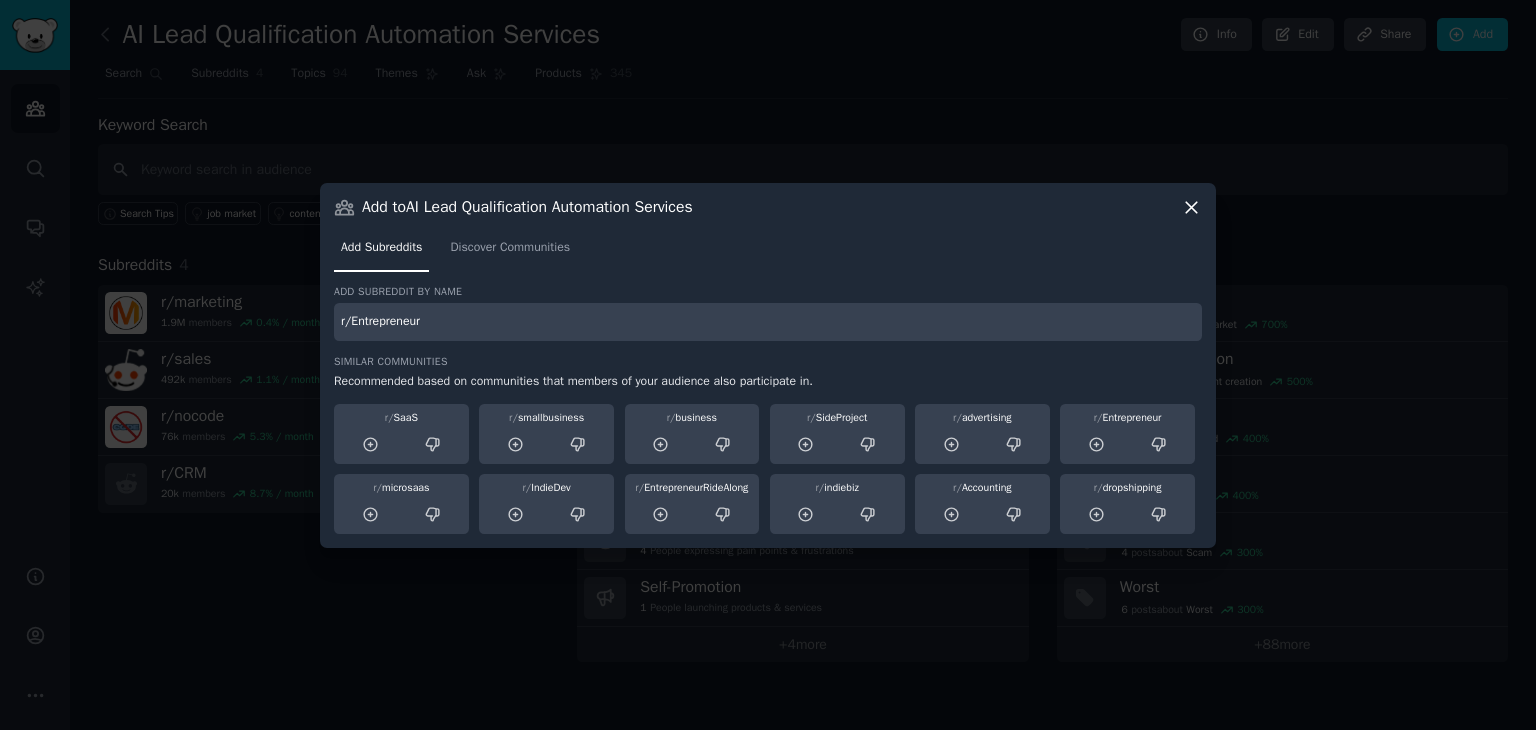 type on "r/Entrepreneur" 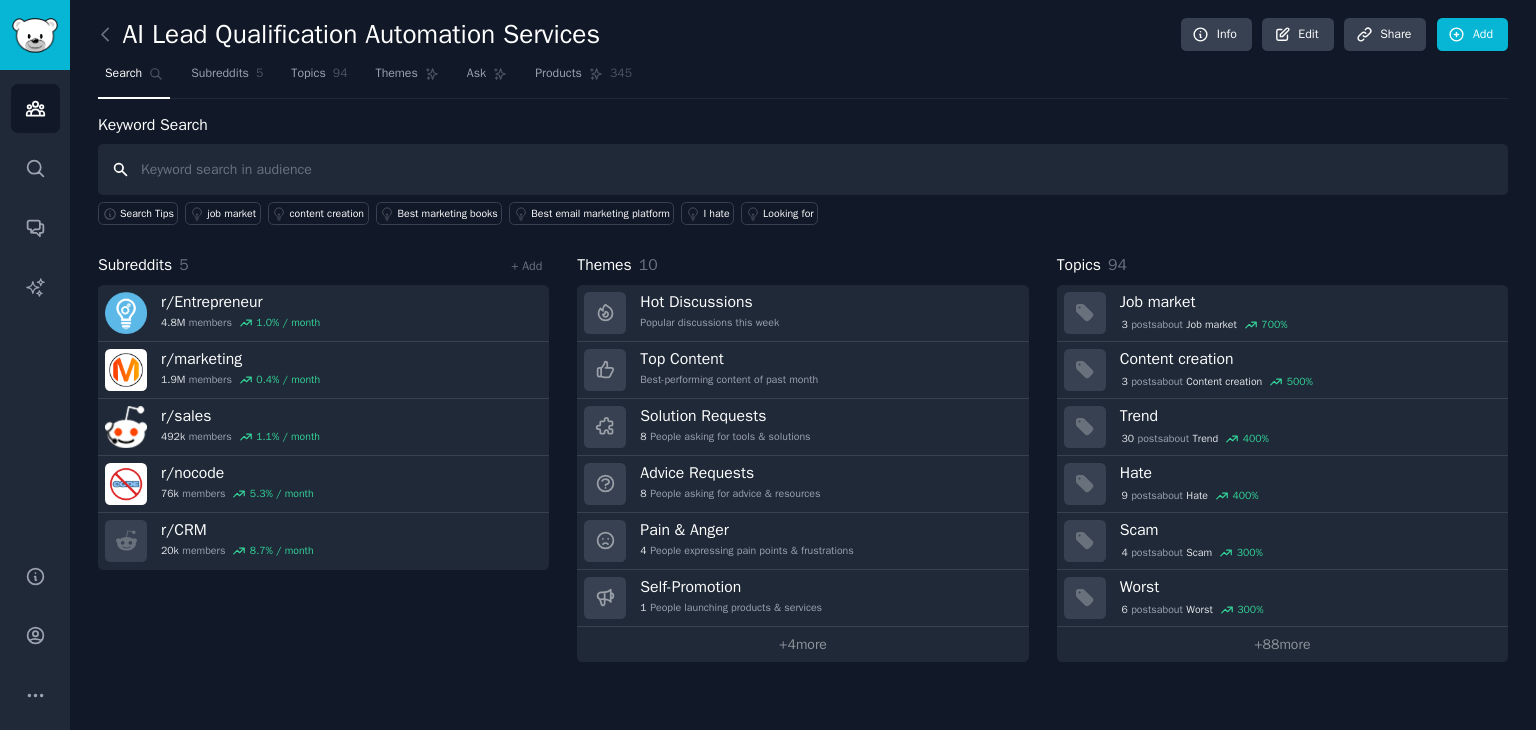 click at bounding box center [803, 169] 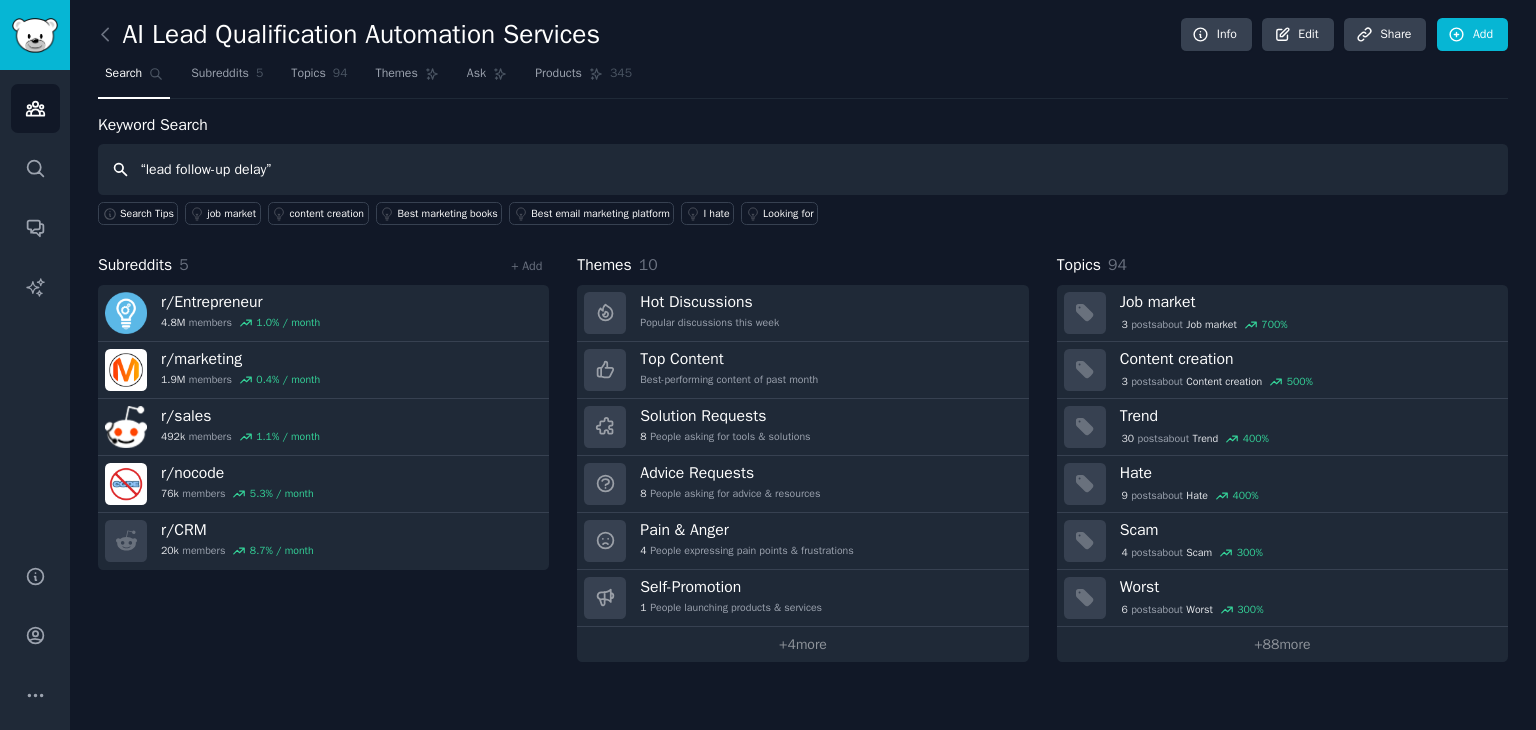 click on "“lead follow-up delay”" at bounding box center [803, 169] 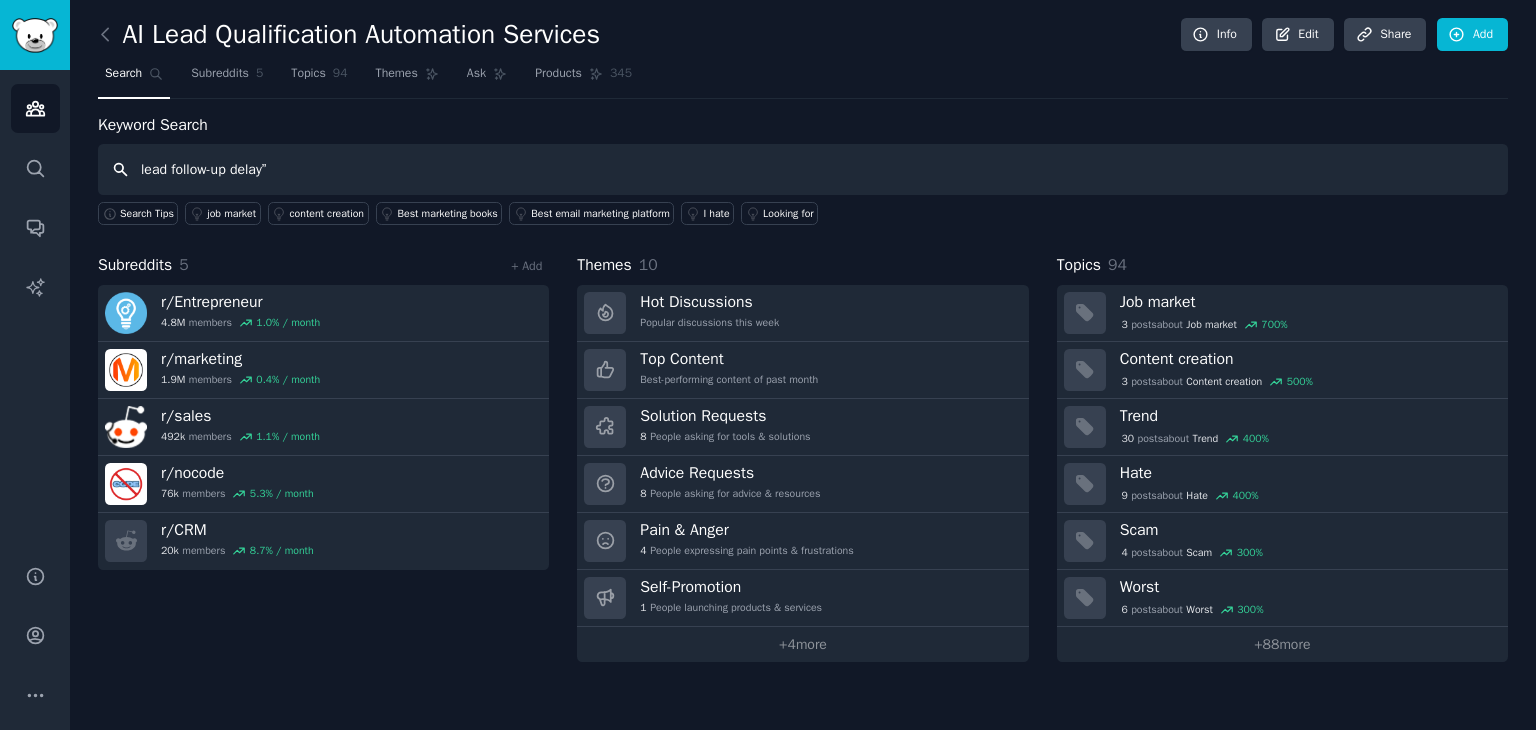 click on "lead follow-up delay”" at bounding box center [803, 169] 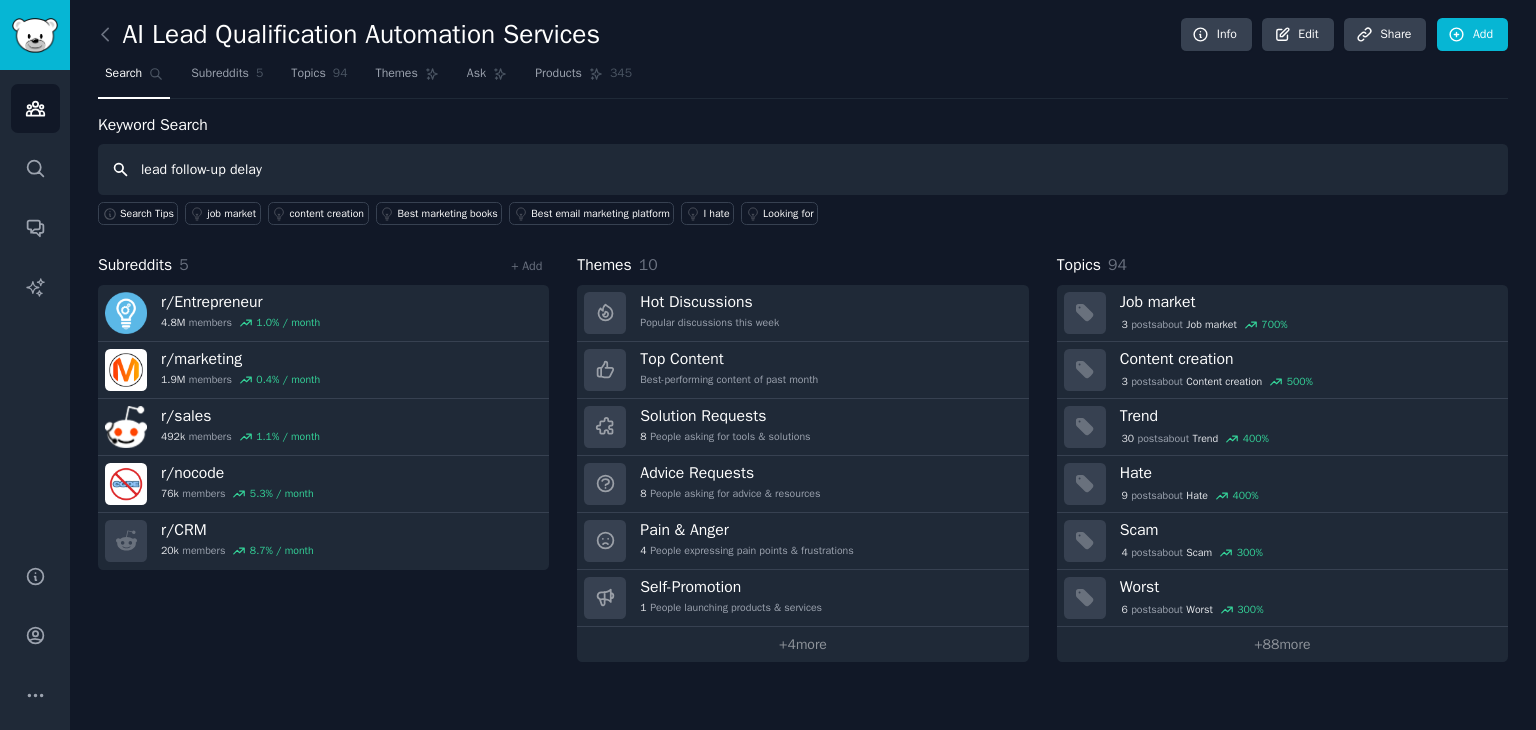 type on "lead follow-up delay" 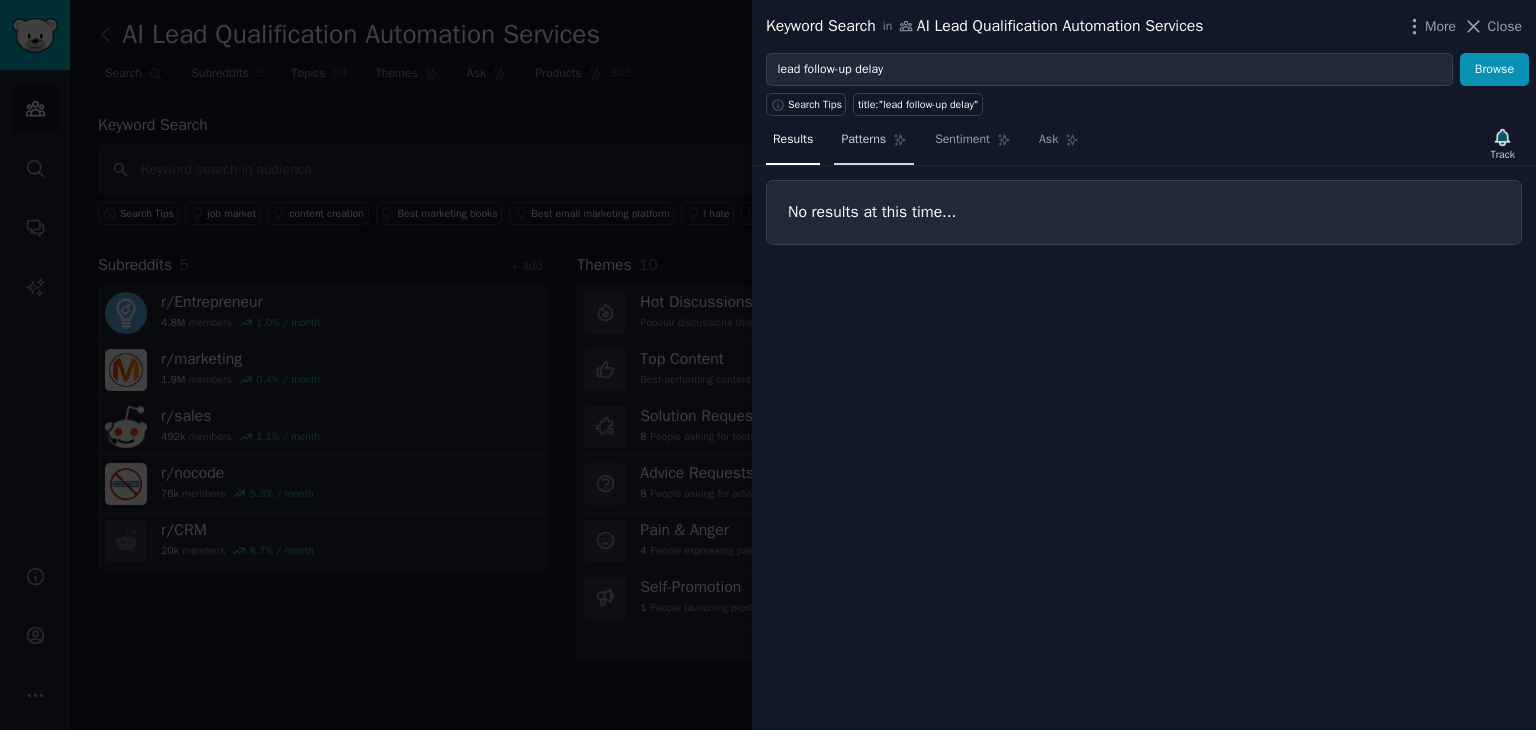 click on "Patterns" at bounding box center [863, 140] 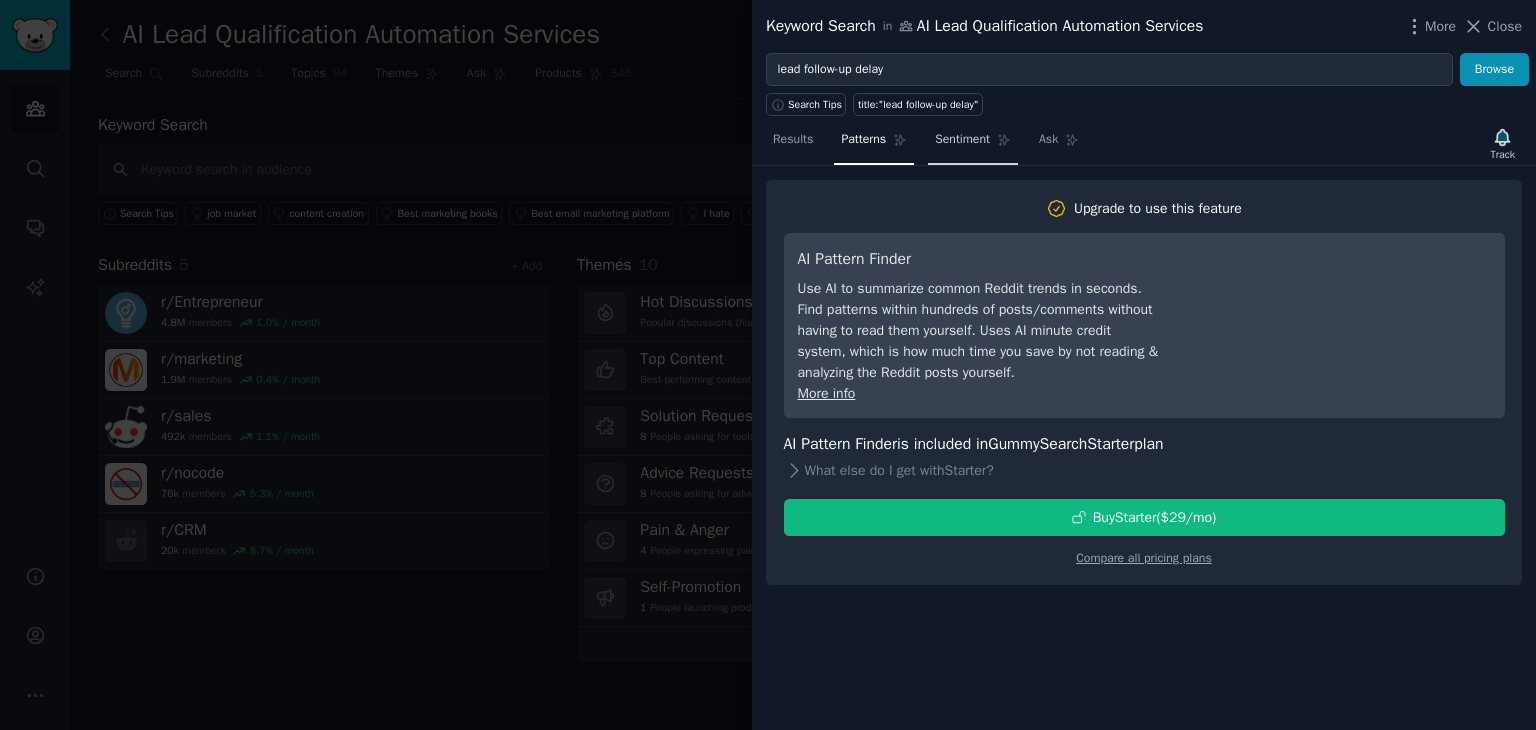 click on "Sentiment" at bounding box center [962, 140] 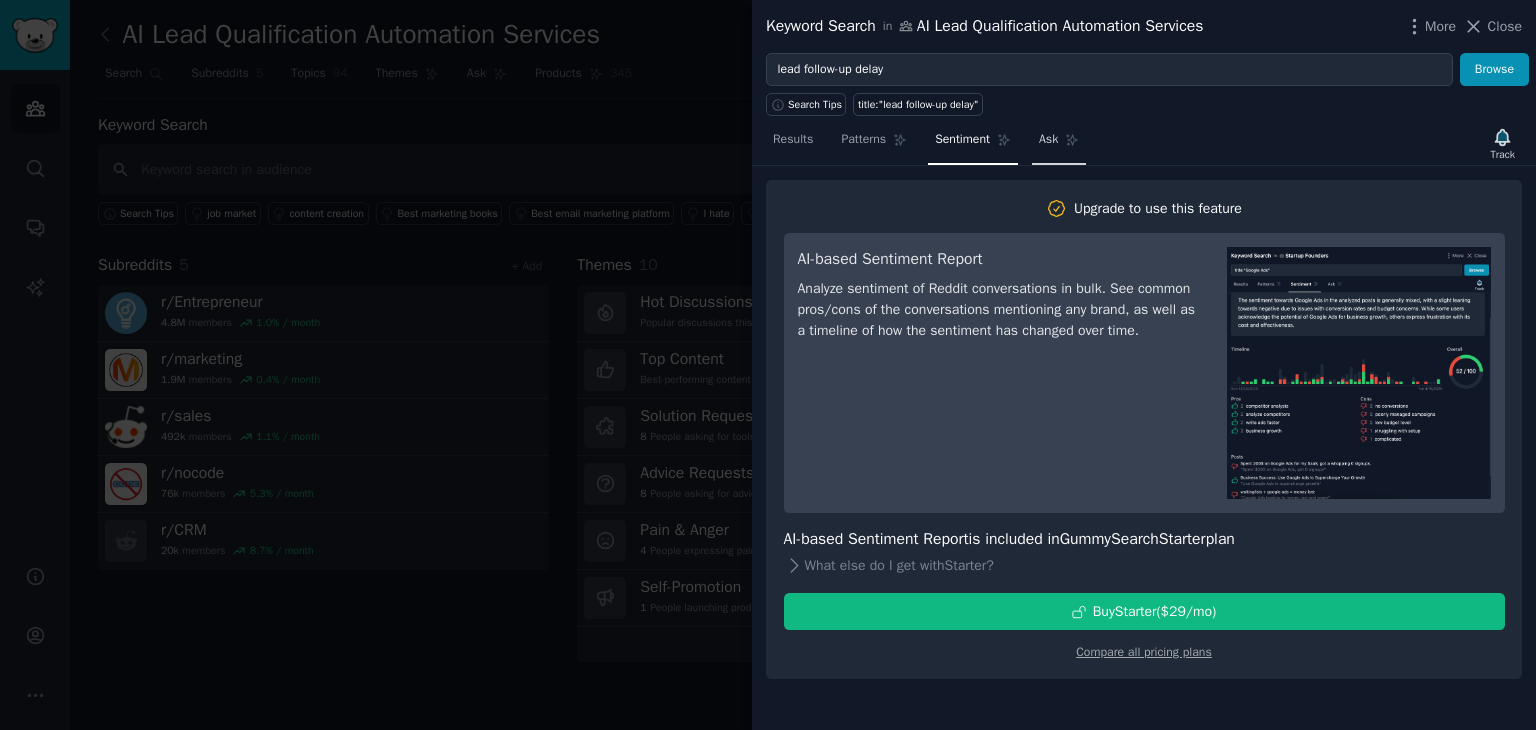 click on "Ask" at bounding box center [1048, 140] 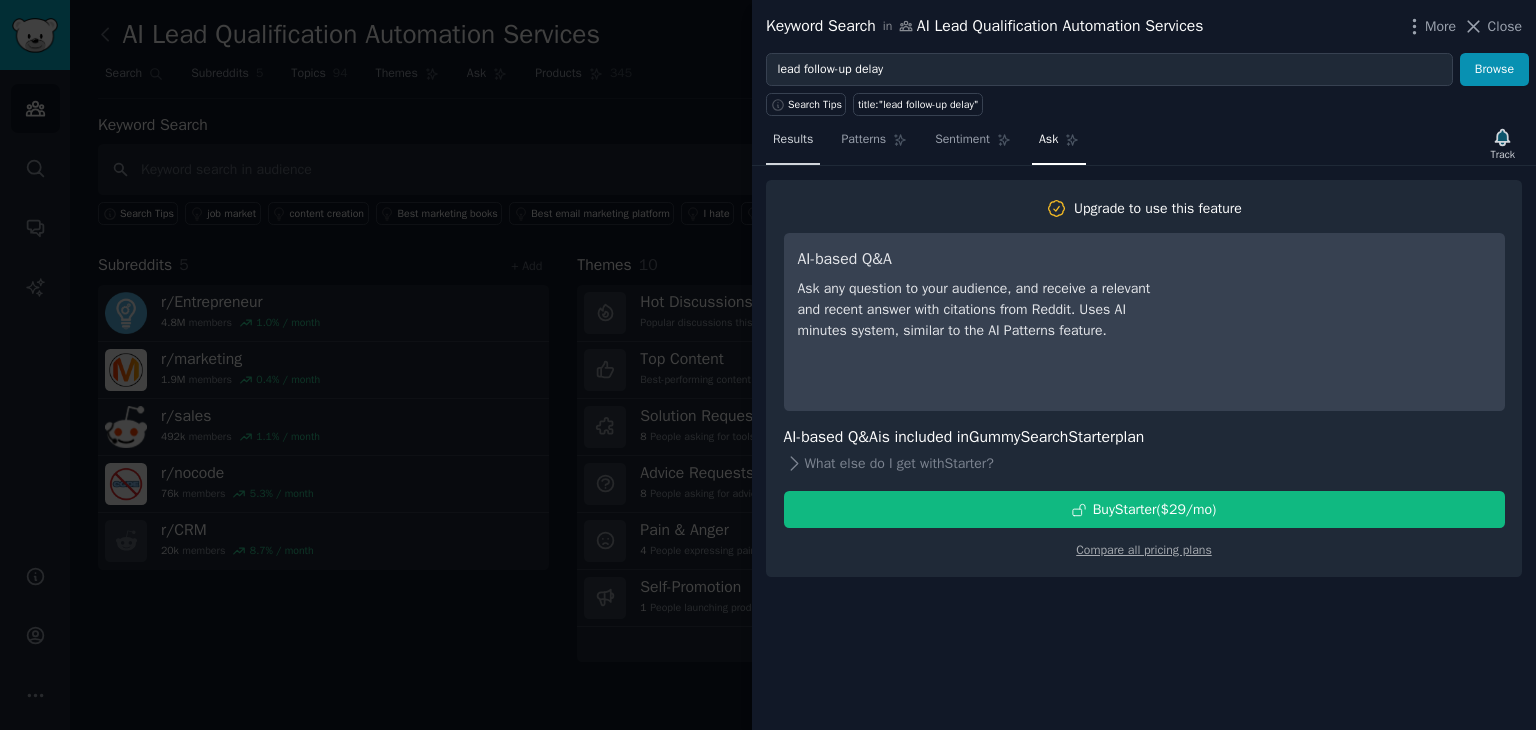 click on "Results" at bounding box center (793, 140) 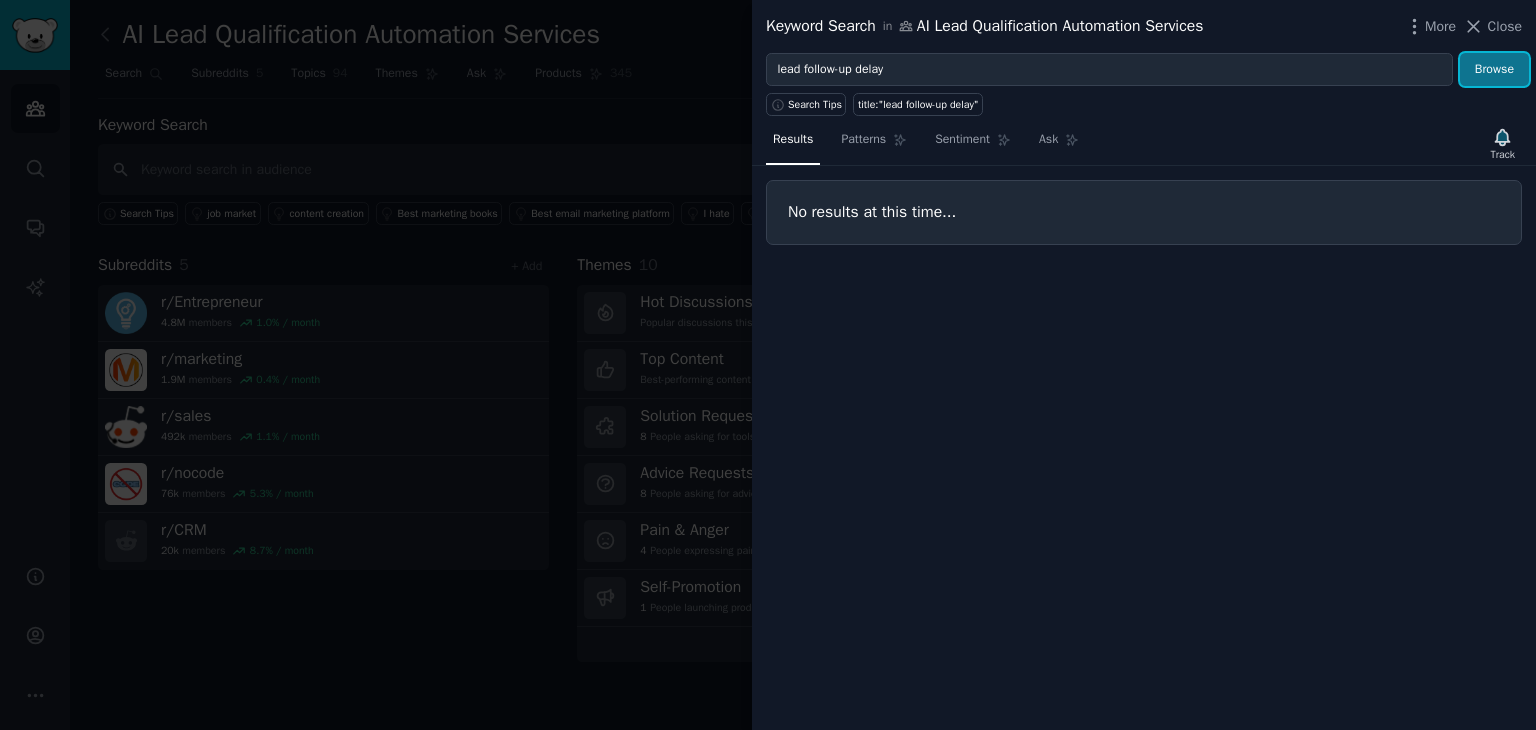 click on "Browse" at bounding box center (1494, 70) 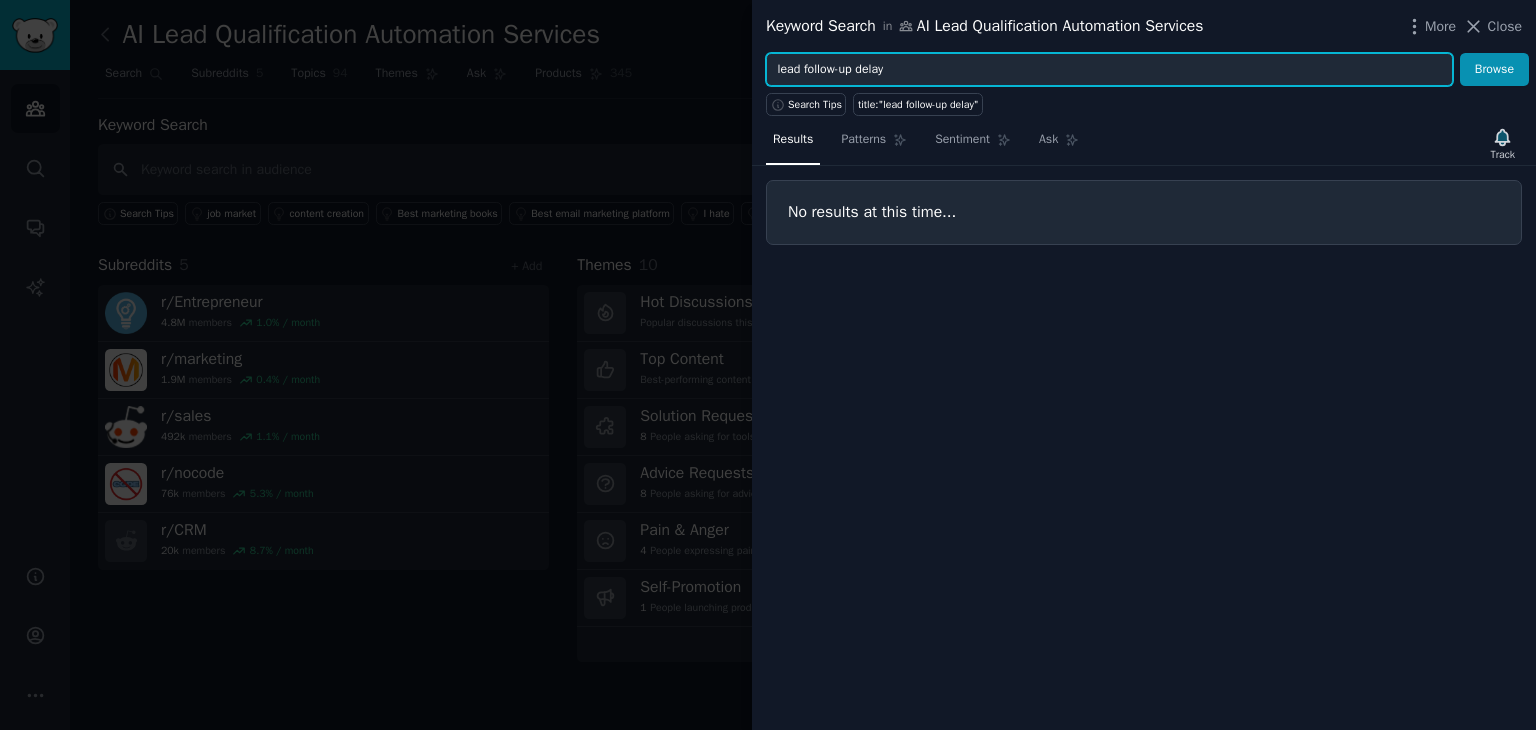 drag, startPoint x: 775, startPoint y: 65, endPoint x: 977, endPoint y: 65, distance: 202 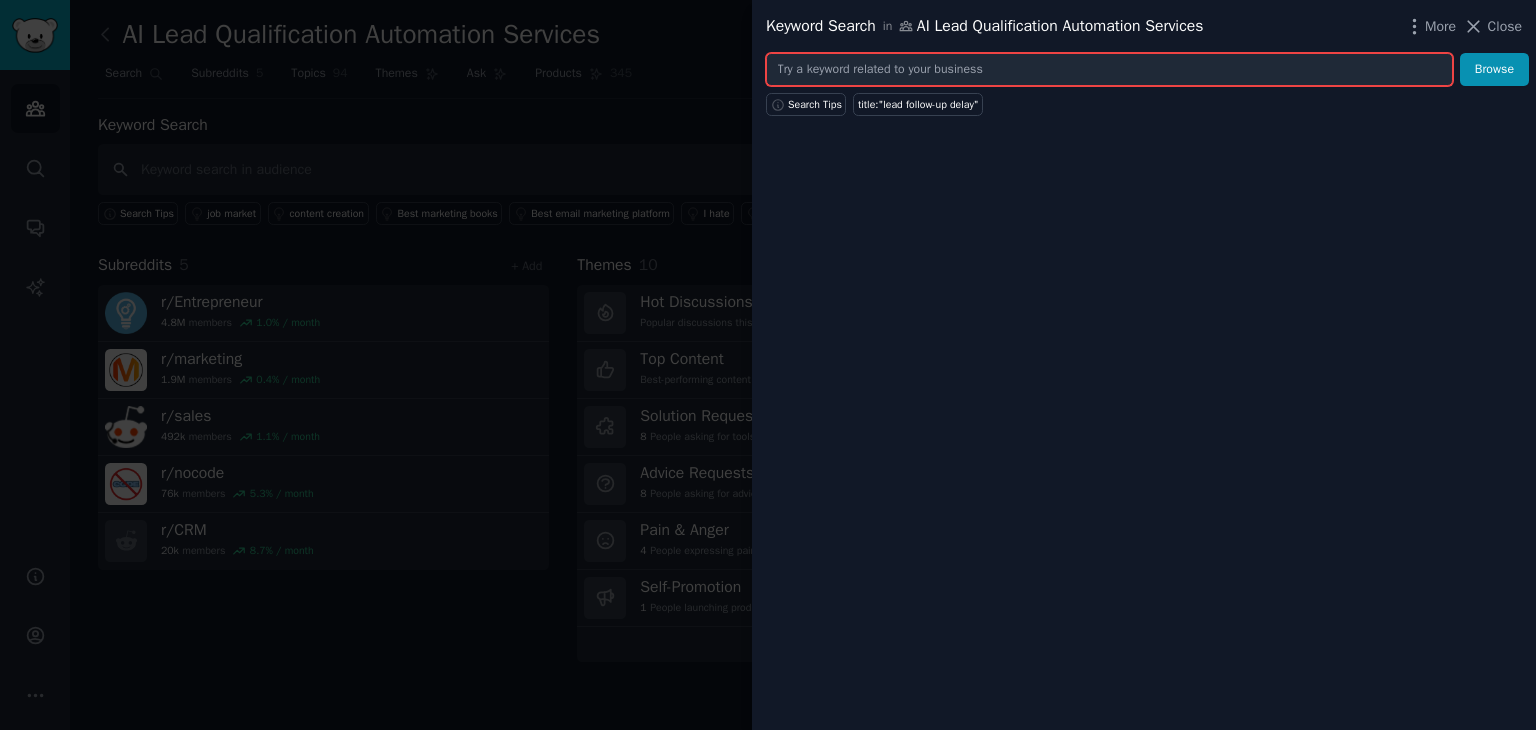 paste on "AI scoring worth it" 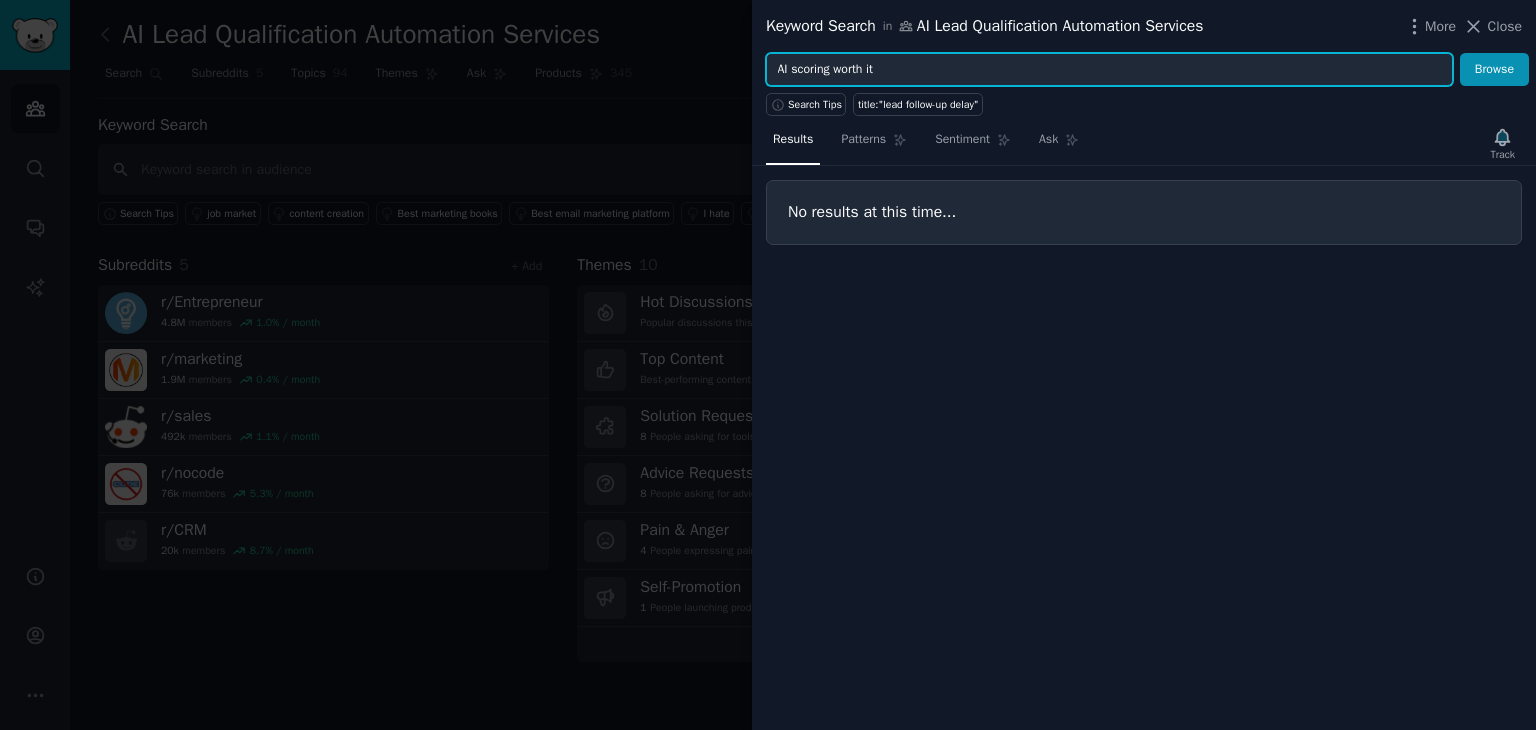 type on "AI scoring worth it" 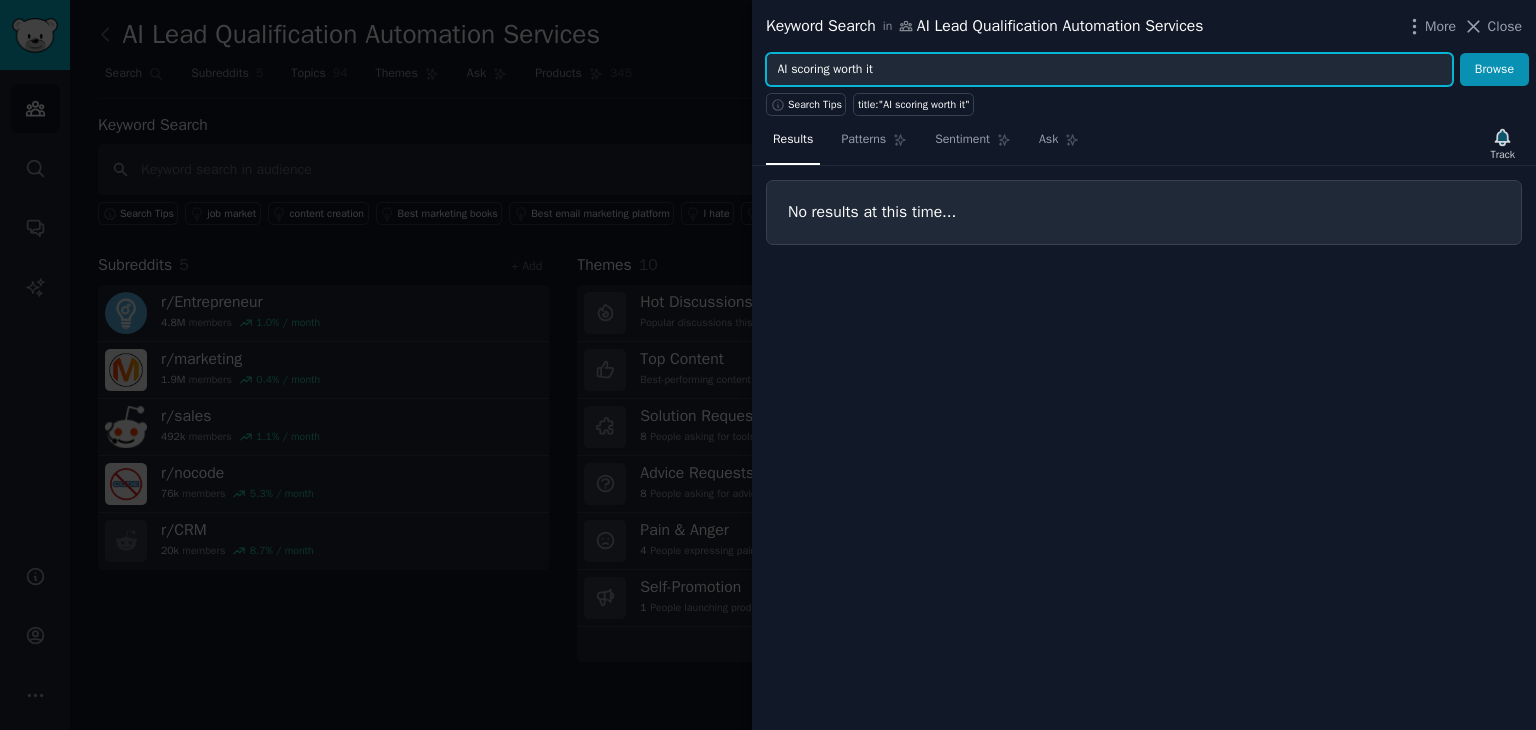 drag, startPoint x: 776, startPoint y: 68, endPoint x: 960, endPoint y: 61, distance: 184.1331 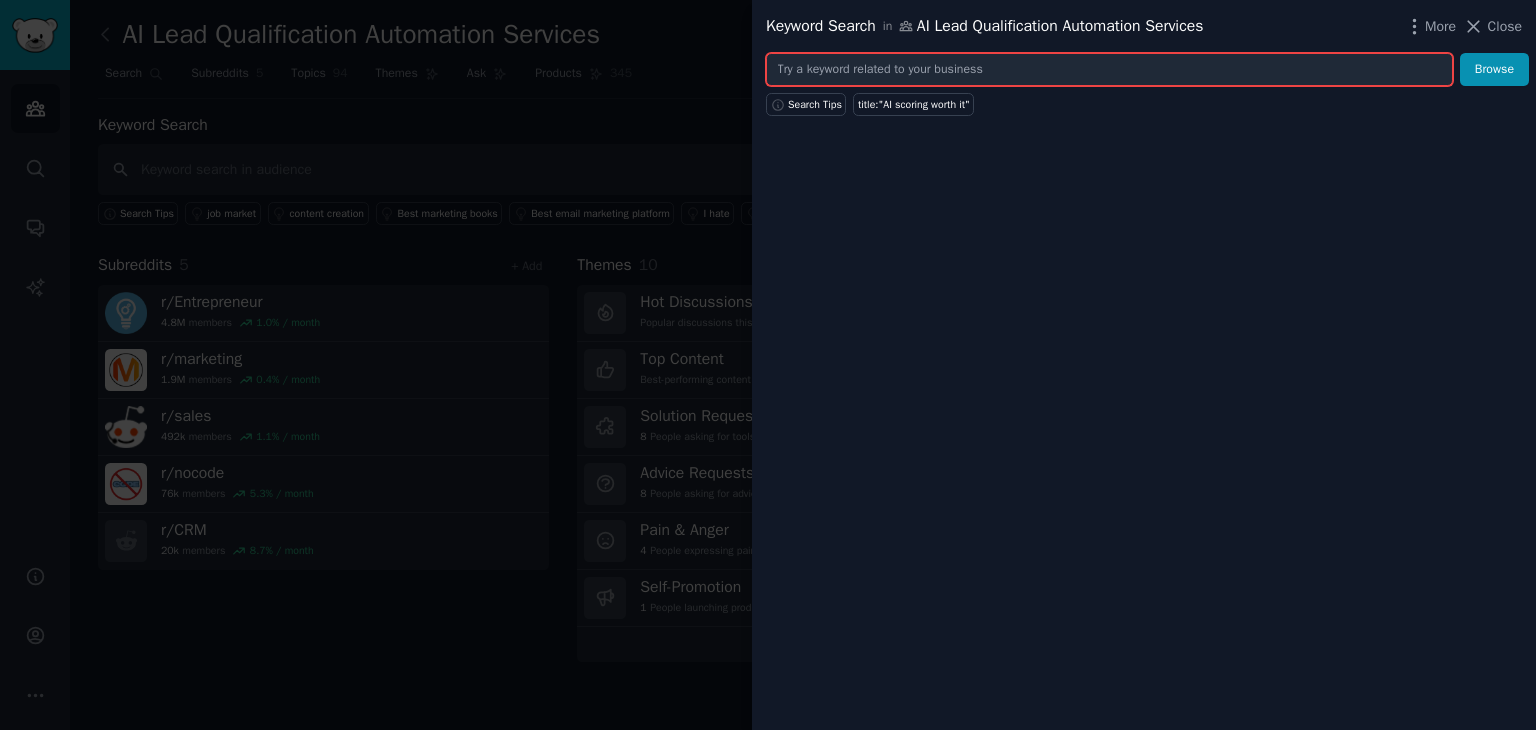 paste on "too many unqualified leads" 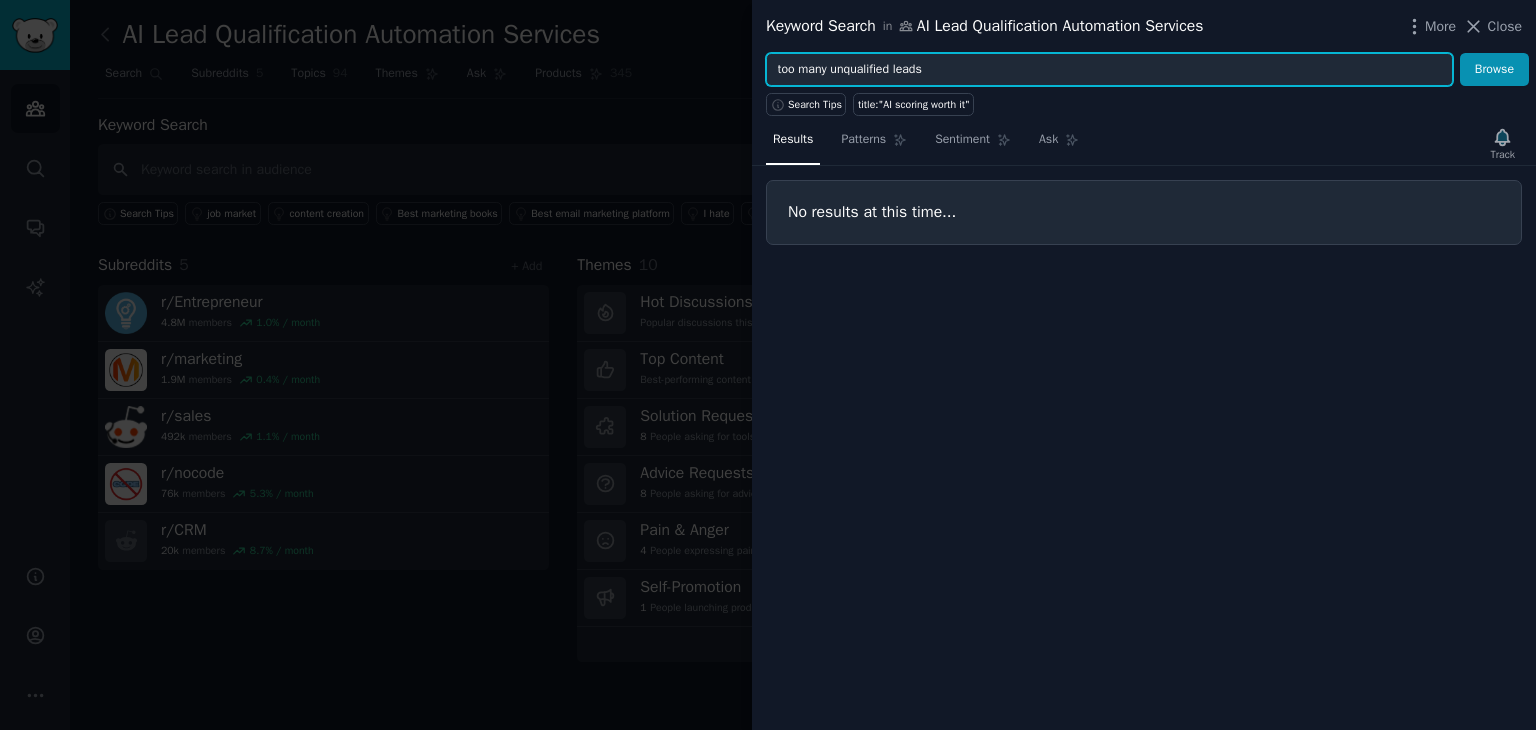 type on "too many unqualified leads" 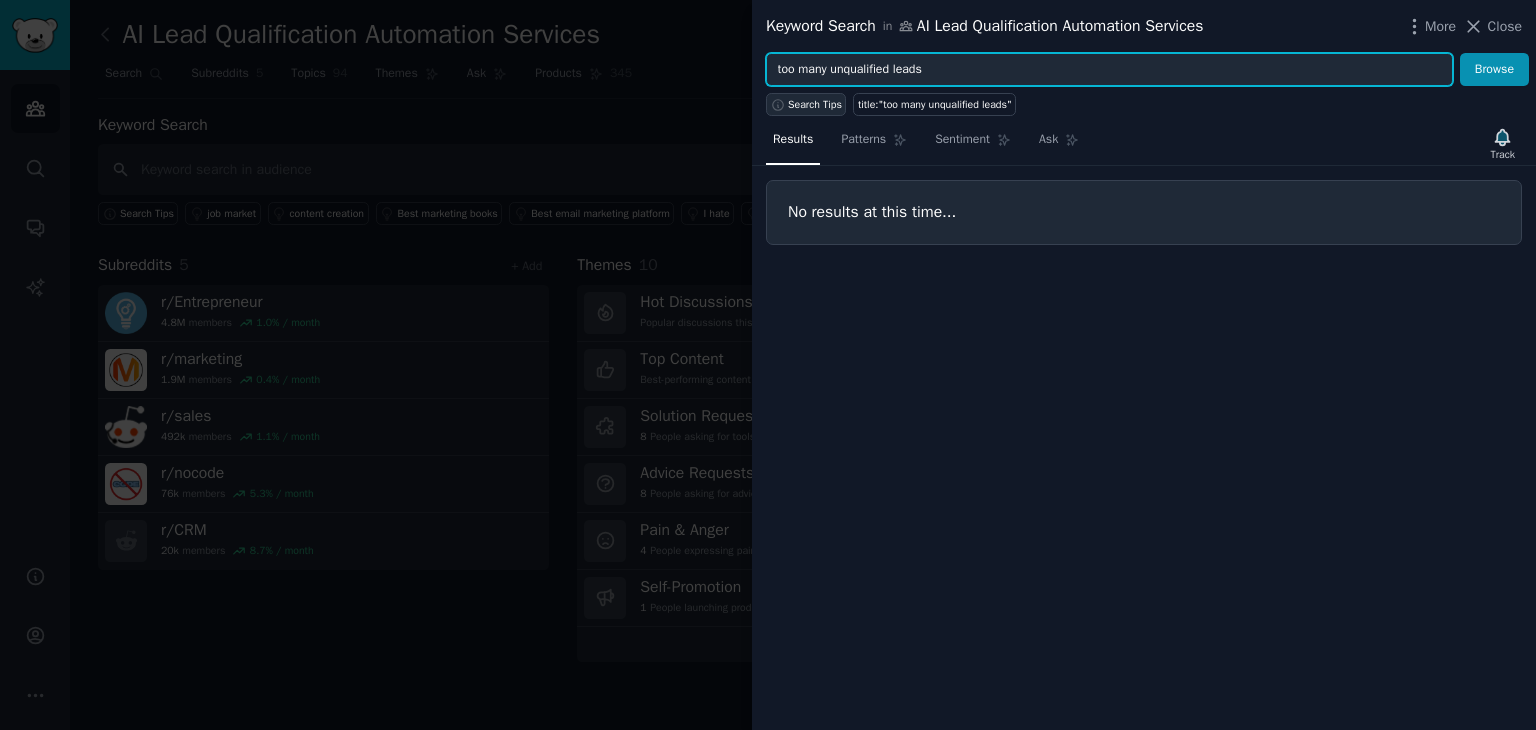 click on "Search Tips" at bounding box center [815, 105] 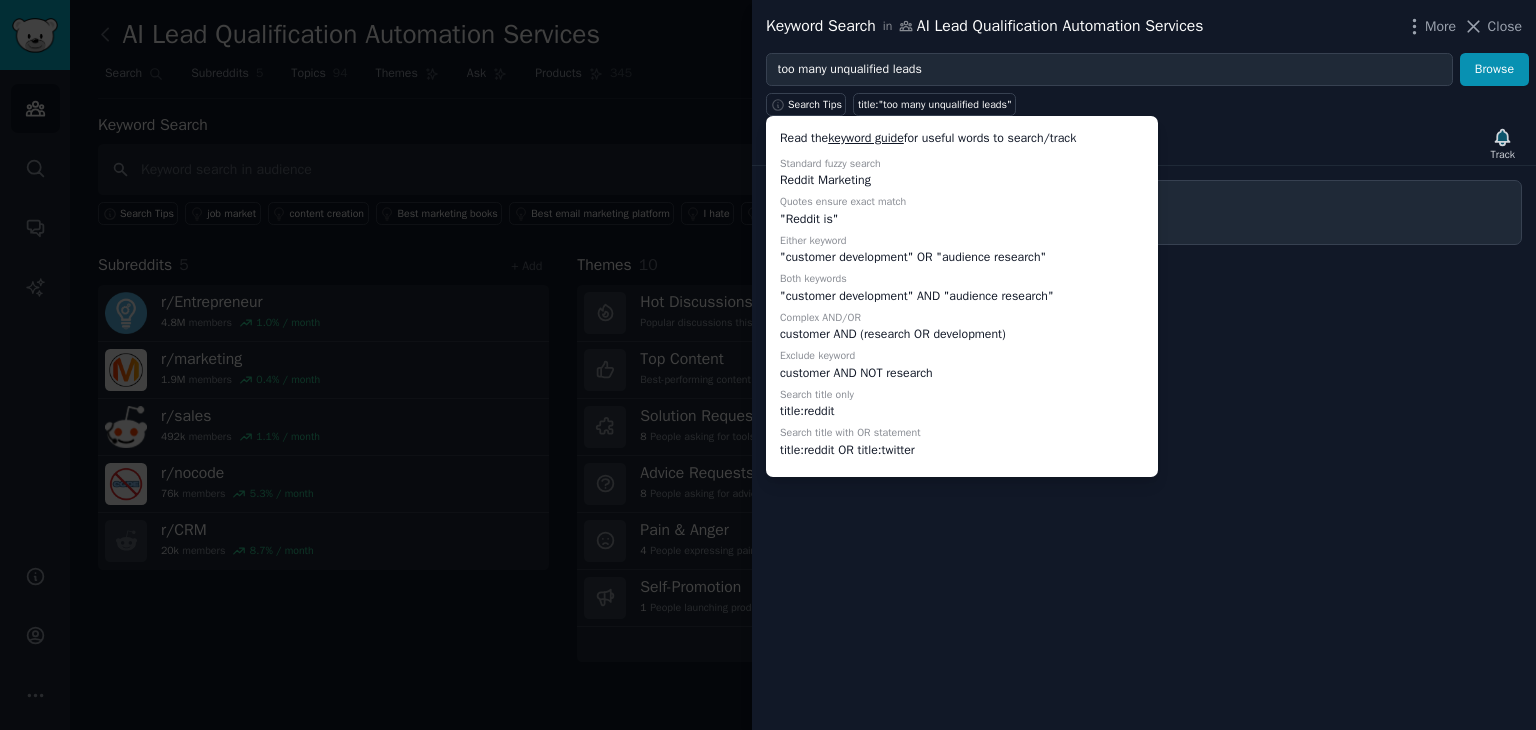 click on "Results Patterns Sentiment Ask Track No results at this time..." at bounding box center [1144, 423] 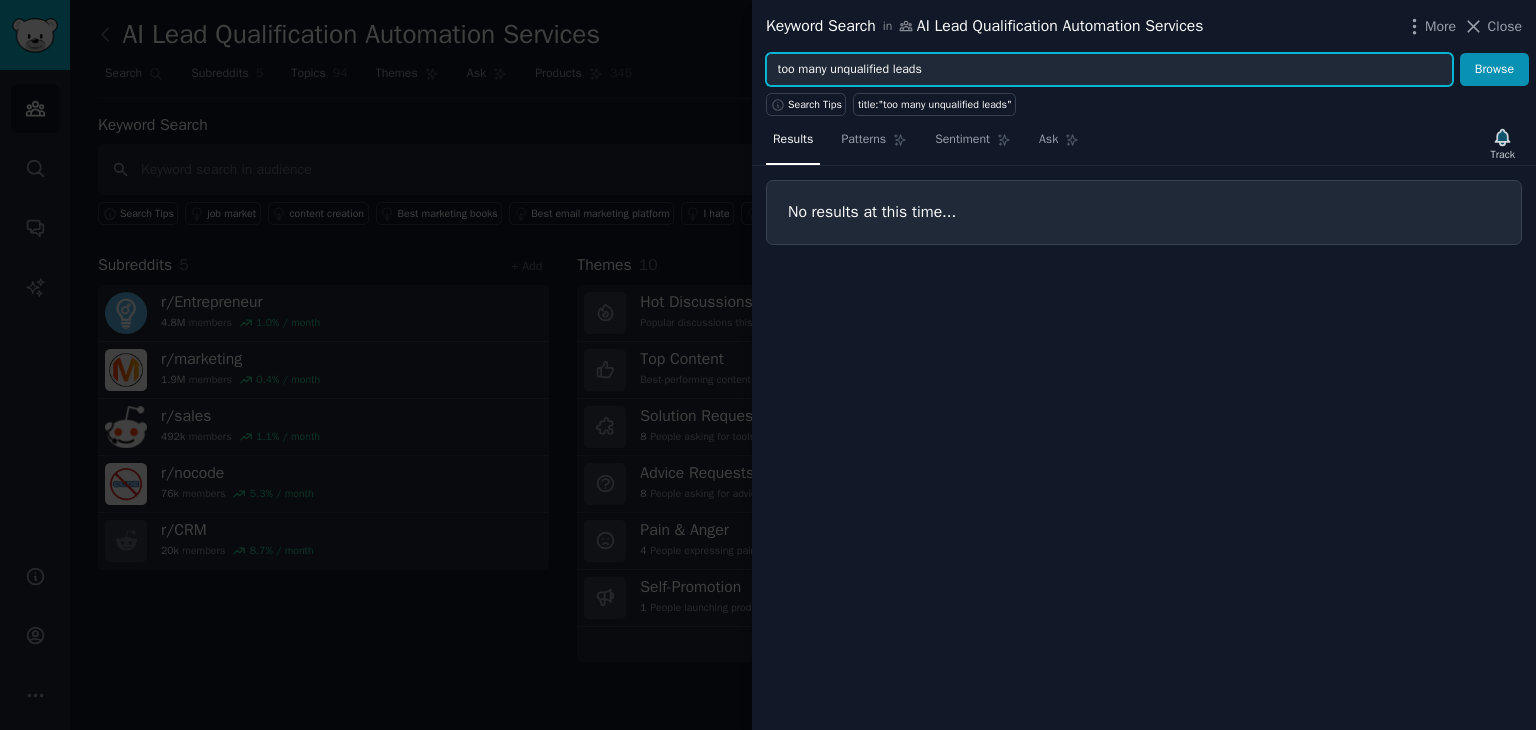 click on "too many unqualified leads" at bounding box center (1109, 70) 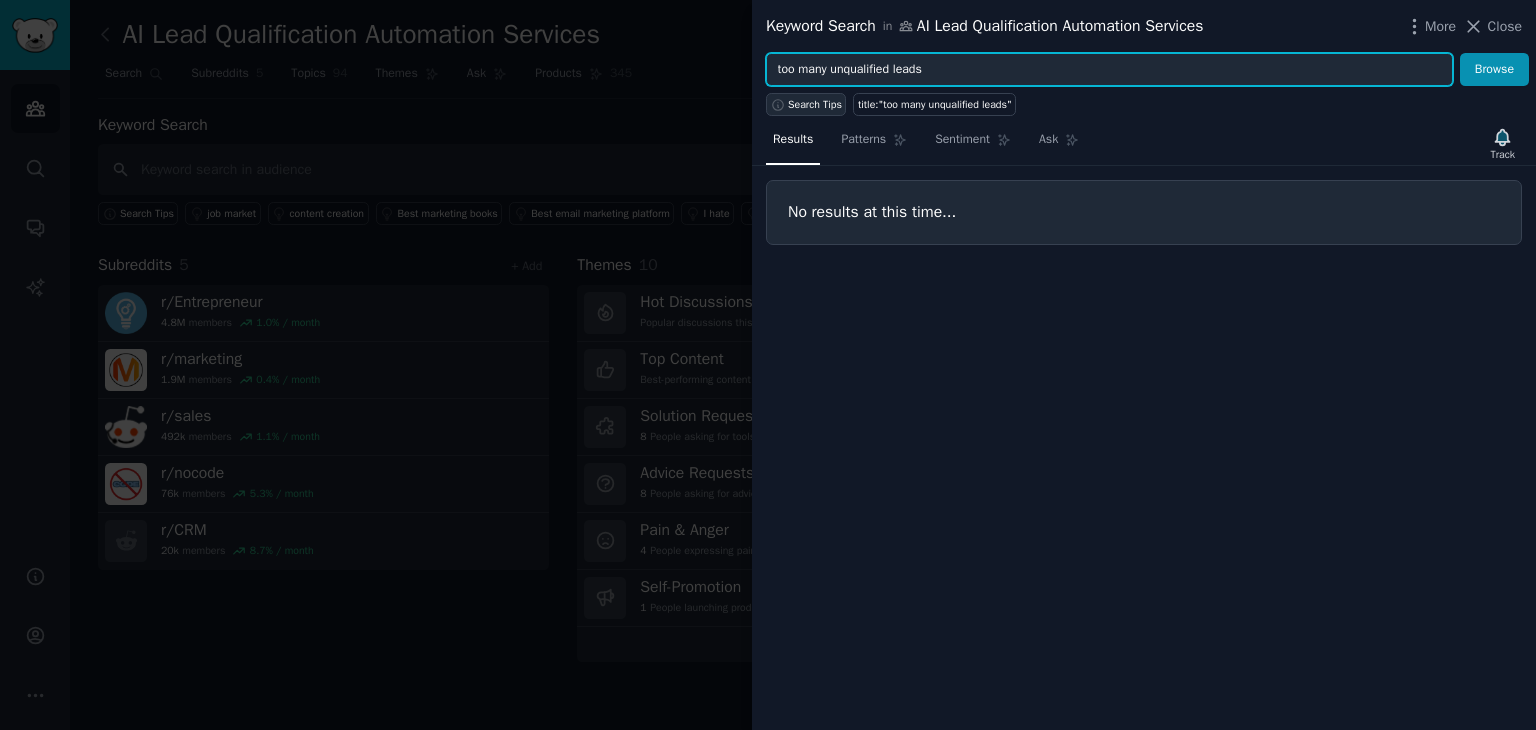 click on "Search Tips" at bounding box center [815, 105] 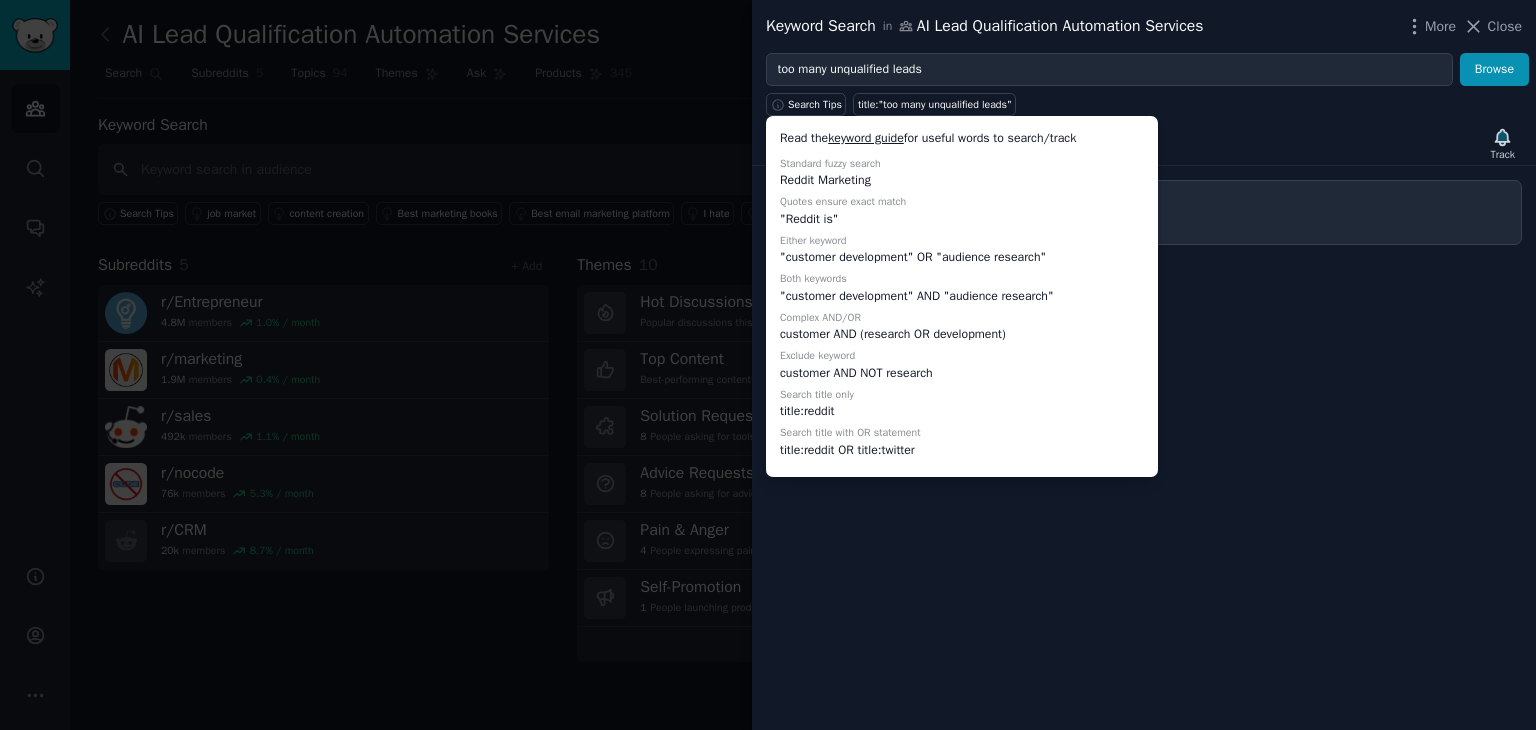 click on "Results Patterns Sentiment Ask Track No results at this time..." at bounding box center [1144, 423] 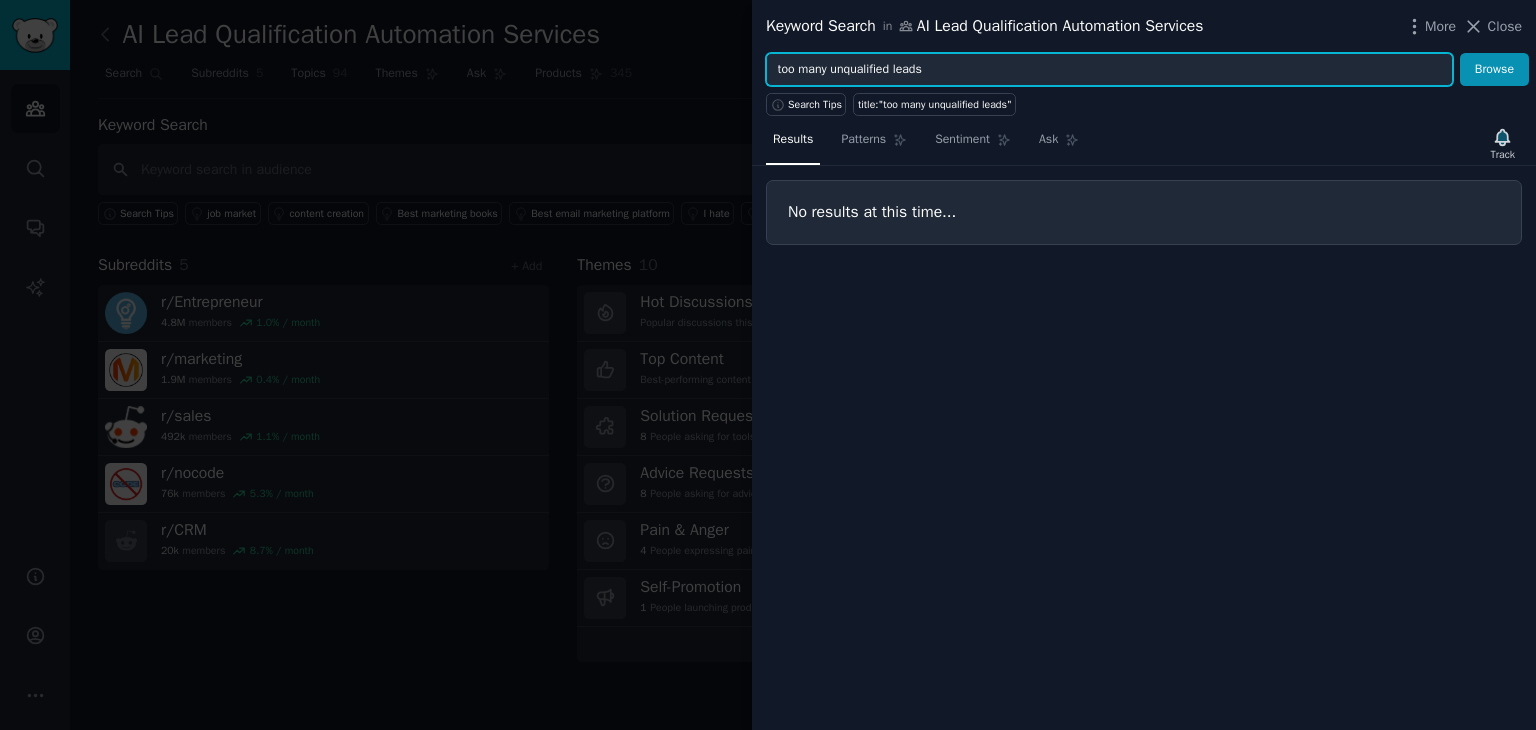 drag, startPoint x: 778, startPoint y: 70, endPoint x: 940, endPoint y: 68, distance: 162.01234 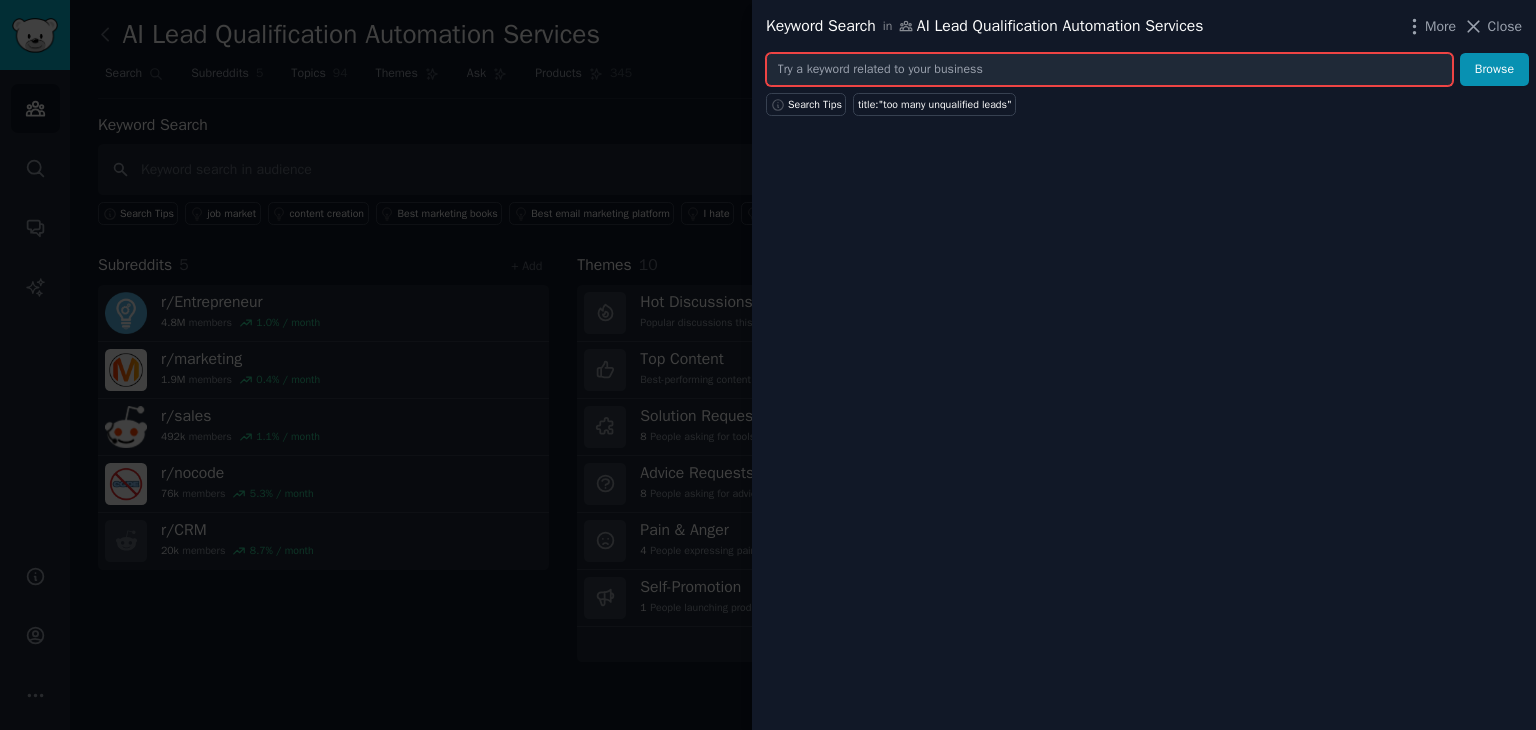 paste on "“lead follow-up delay”" 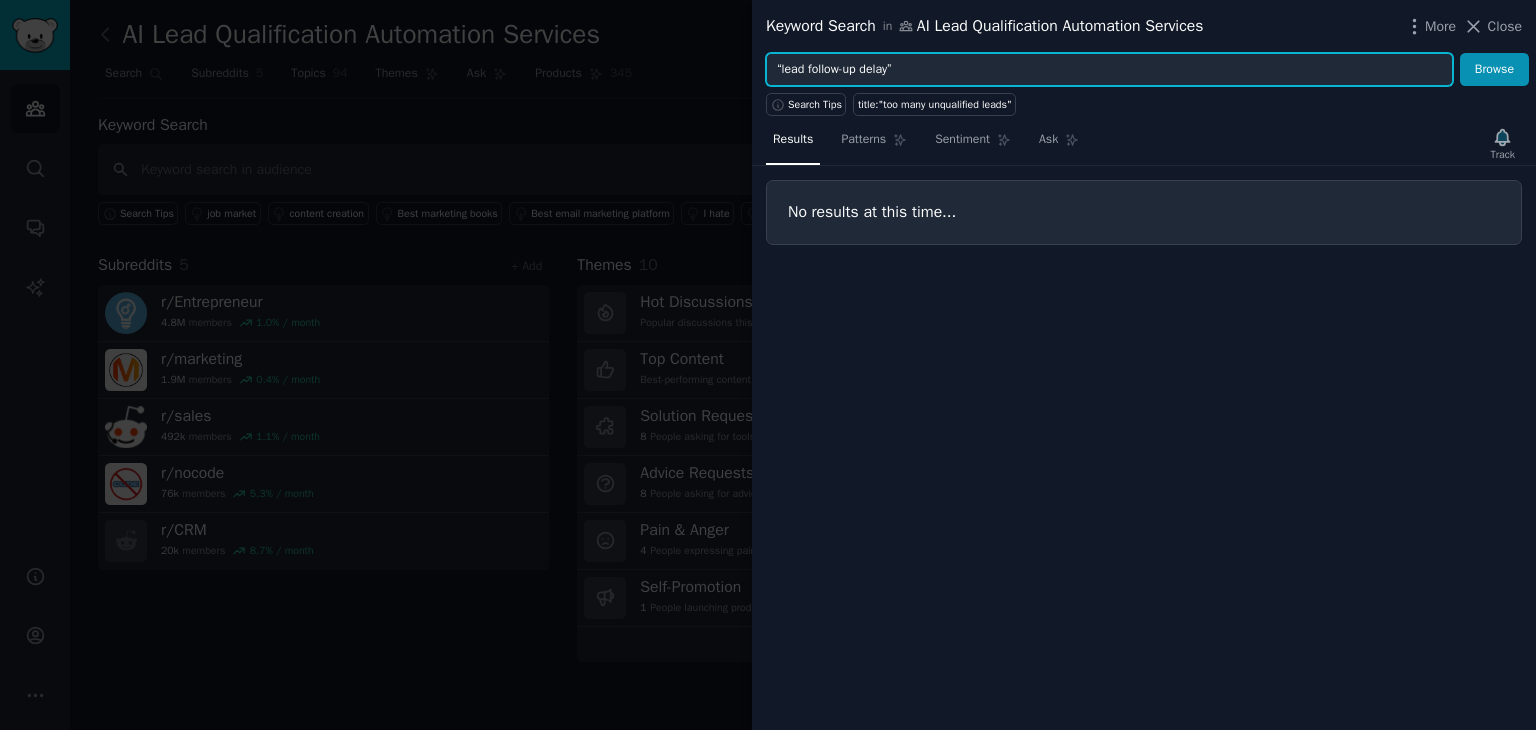click on "Browse" at bounding box center (1494, 70) 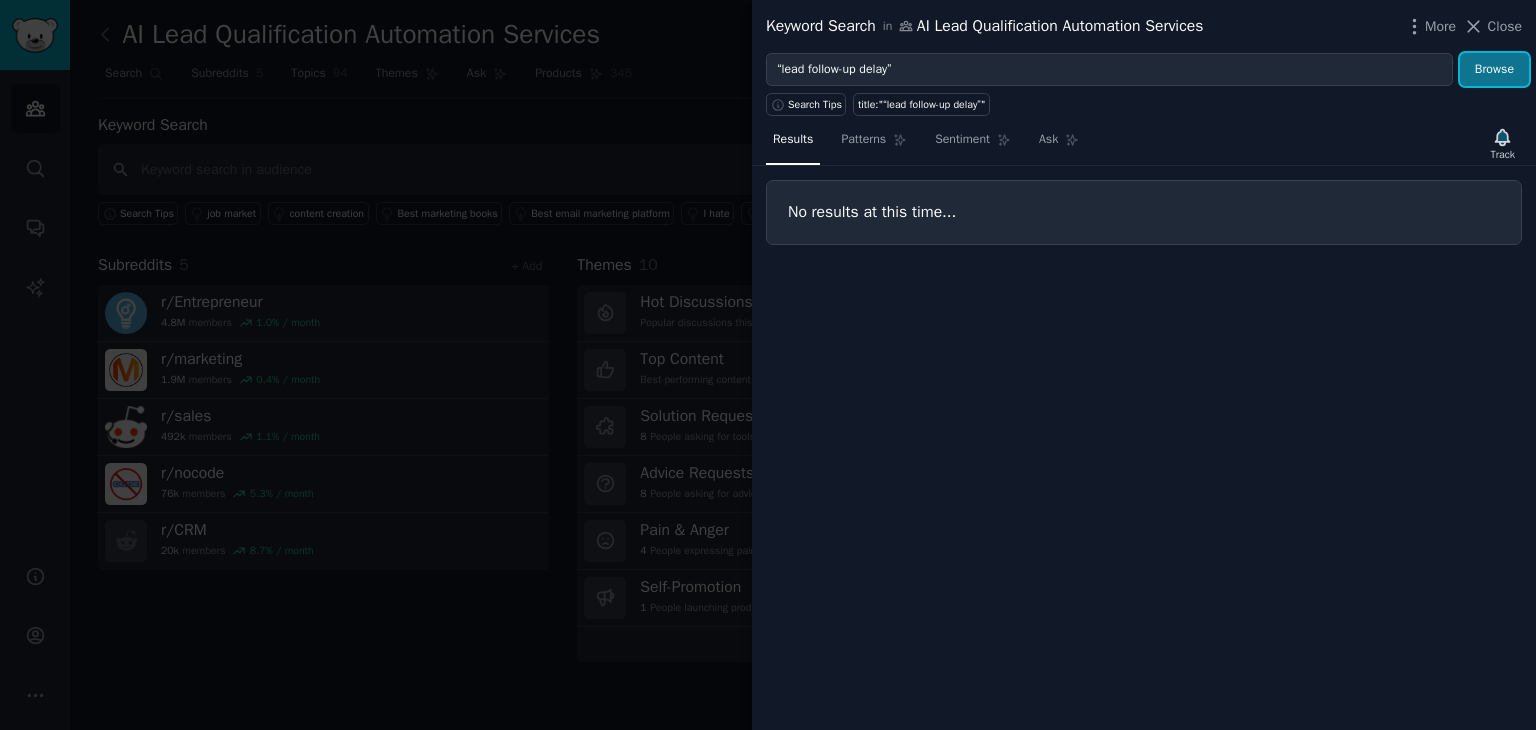 click on "Browse" at bounding box center (1494, 70) 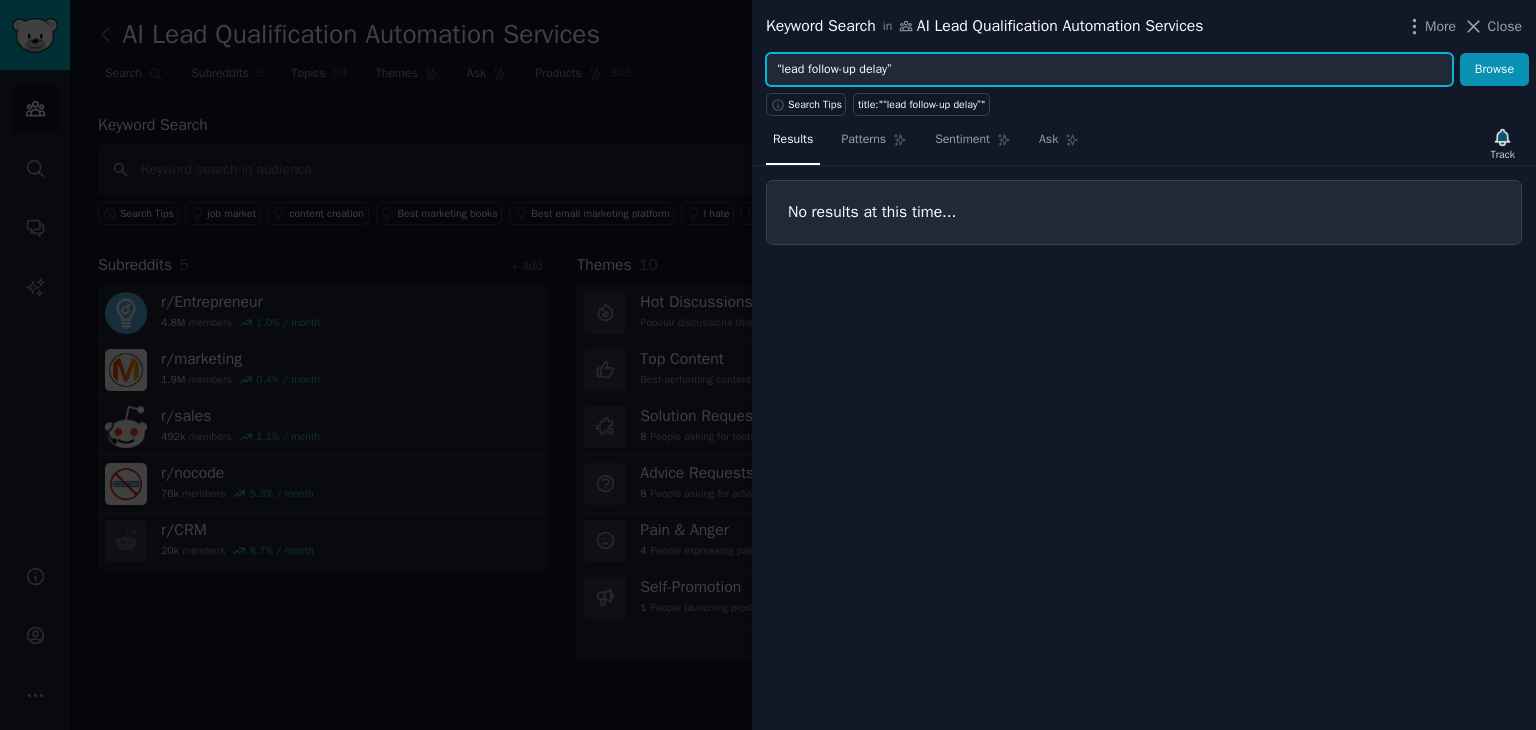 click on "“lead follow-up delay”" at bounding box center (1109, 70) 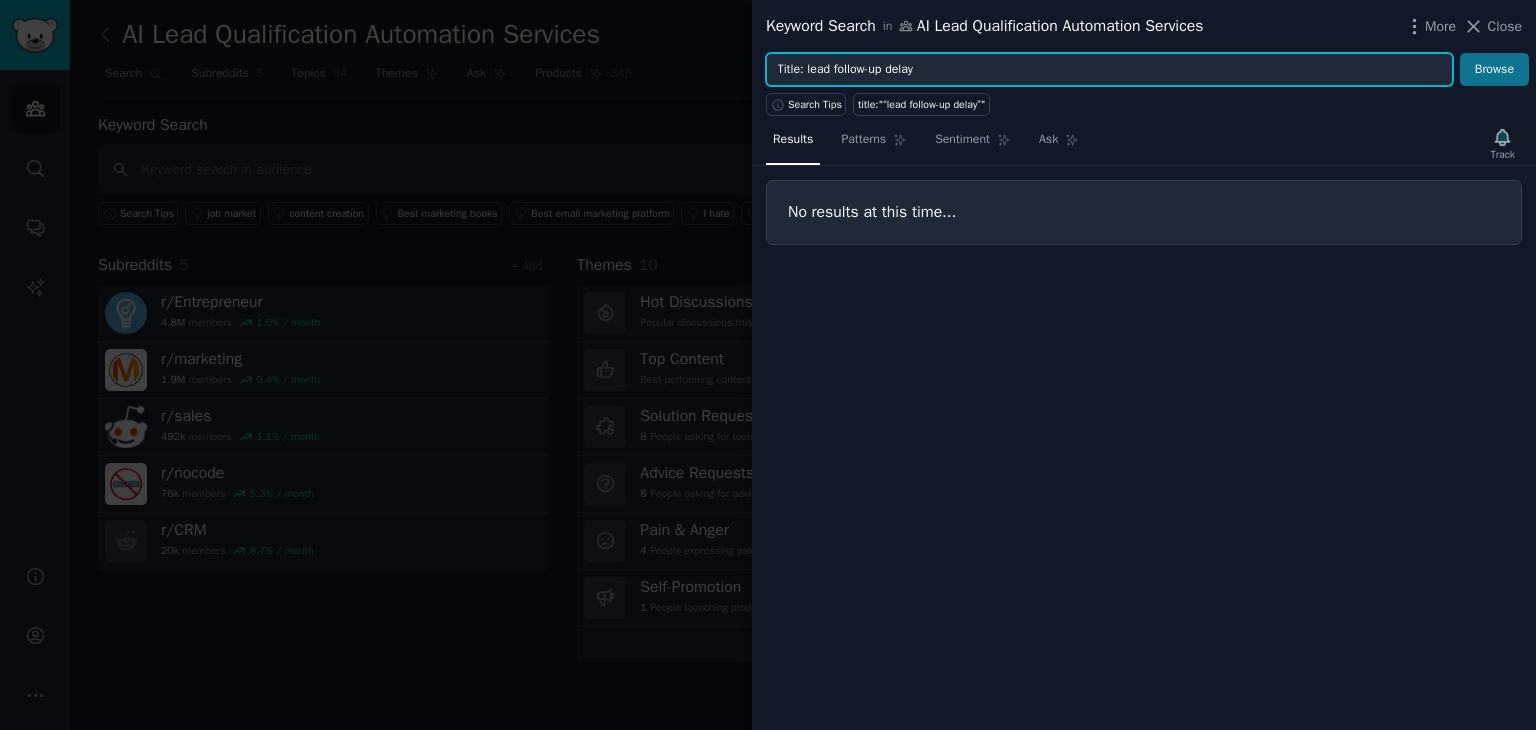 type on "Title: lead follow-up delay" 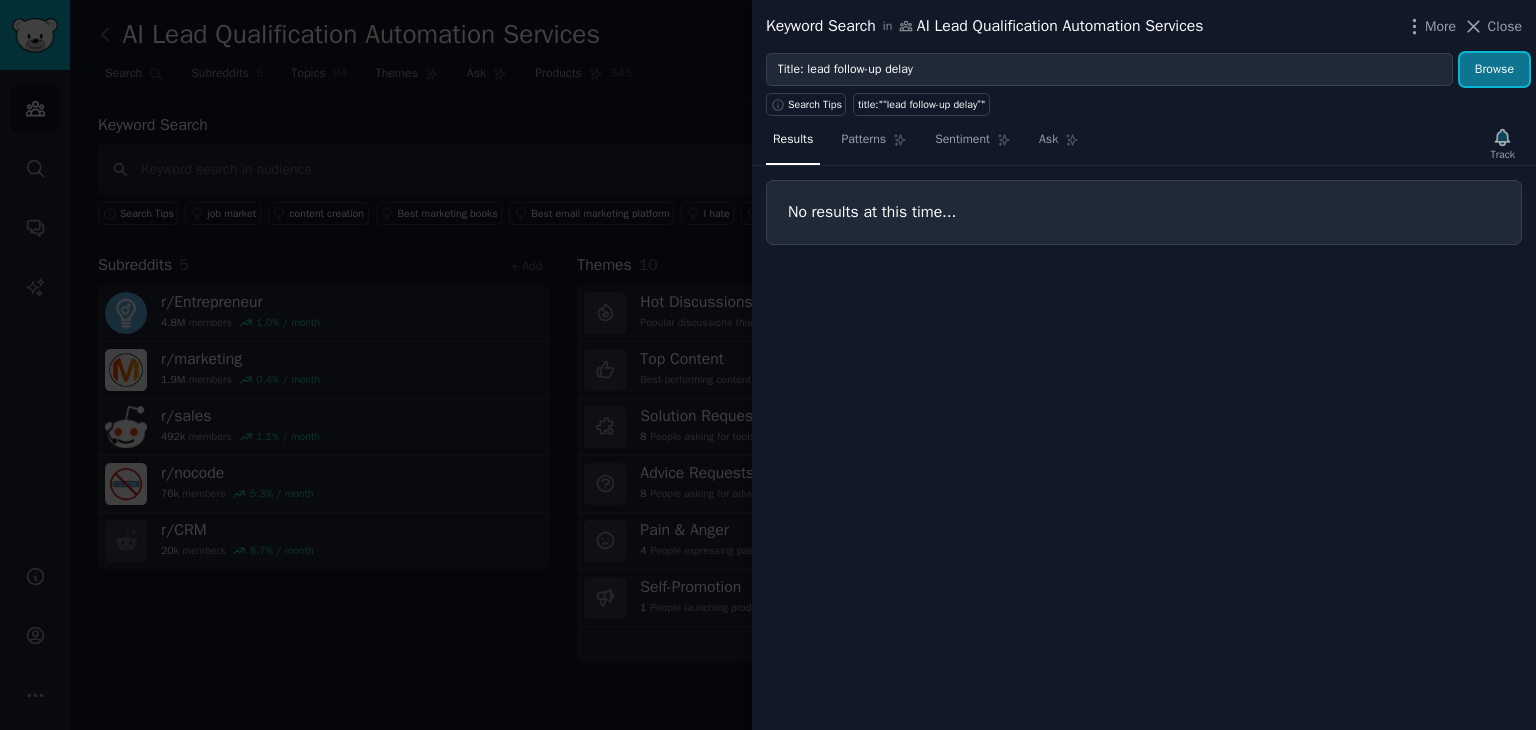 click on "Browse" at bounding box center (1494, 70) 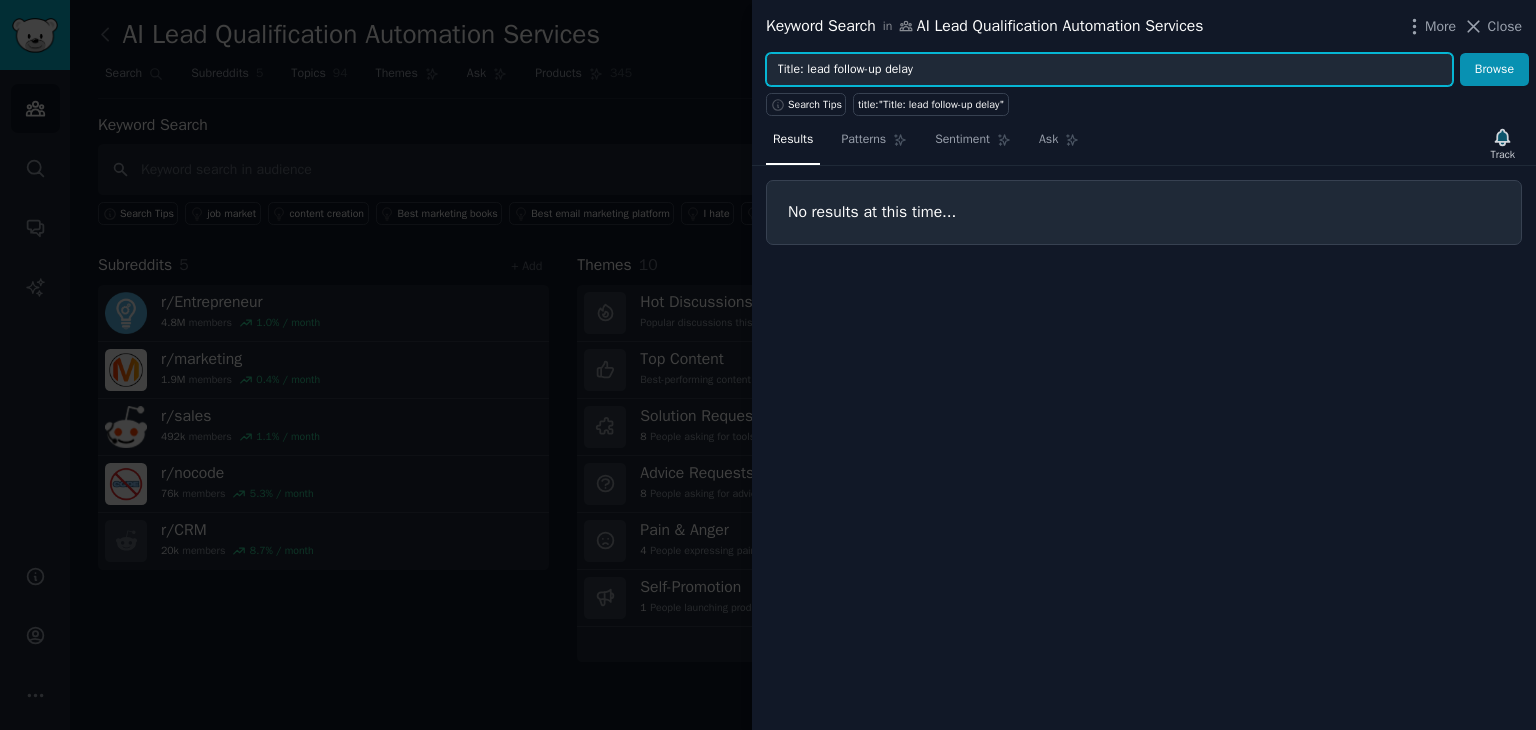 drag, startPoint x: 777, startPoint y: 69, endPoint x: 1008, endPoint y: 70, distance: 231.00217 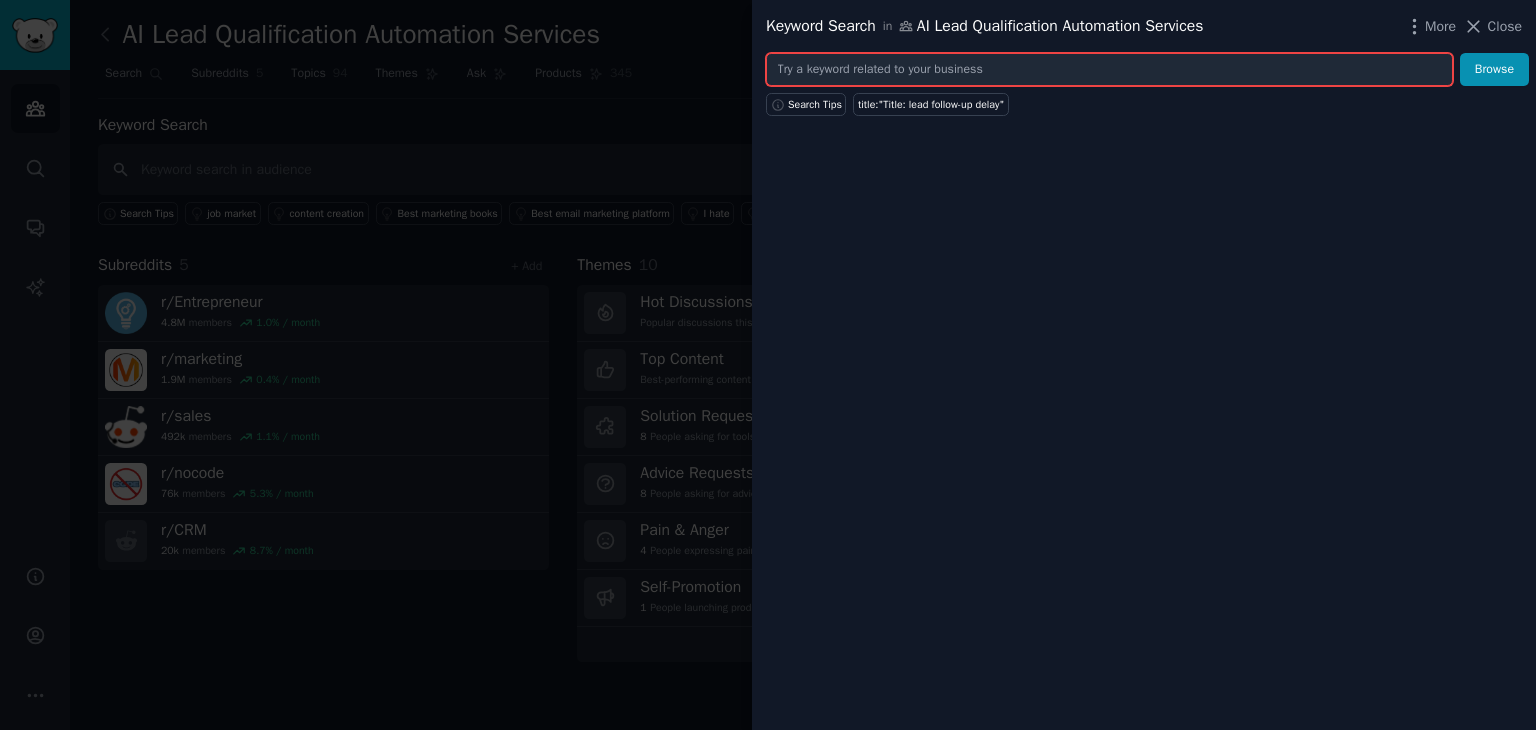 paste on "“AI scoring worth it”" 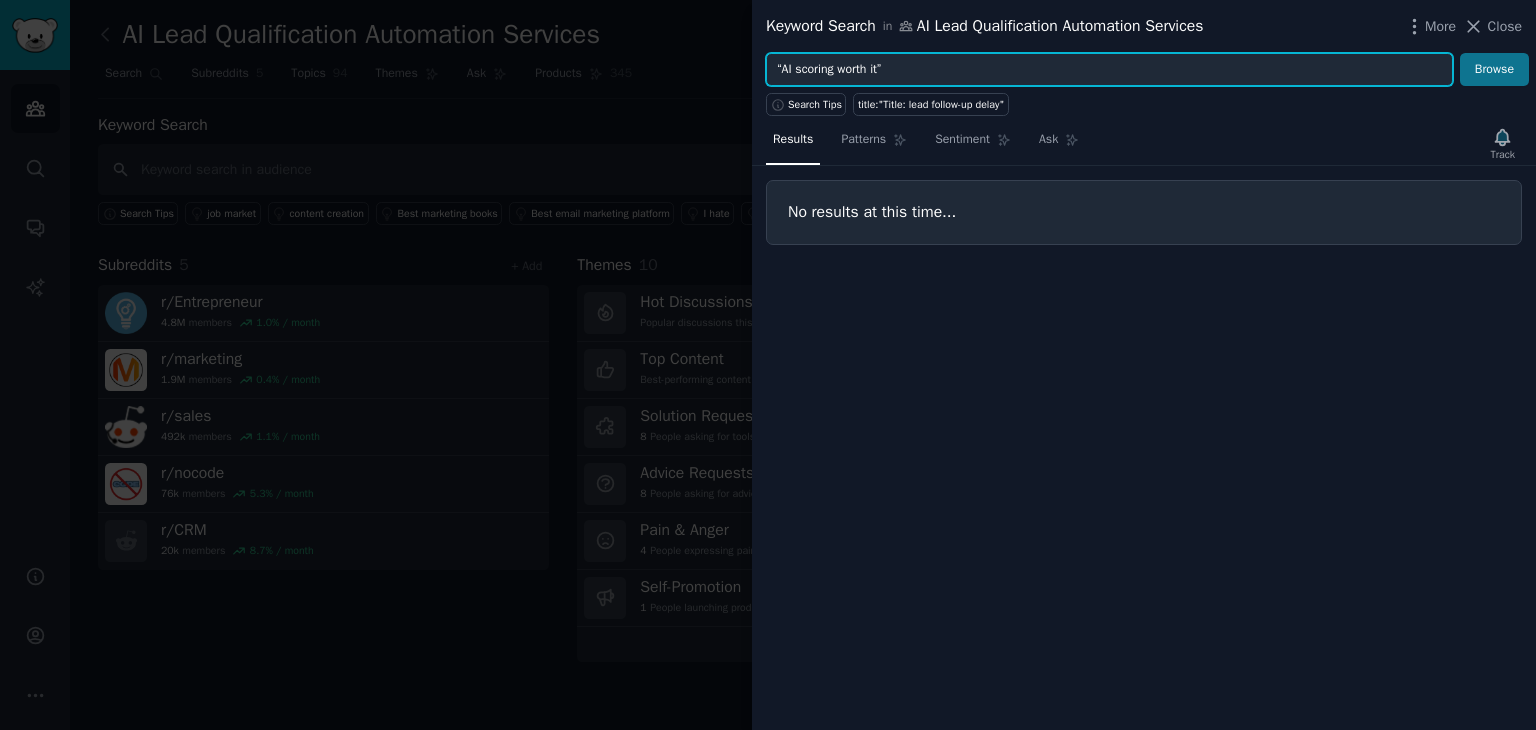 type on "“AI scoring worth it”" 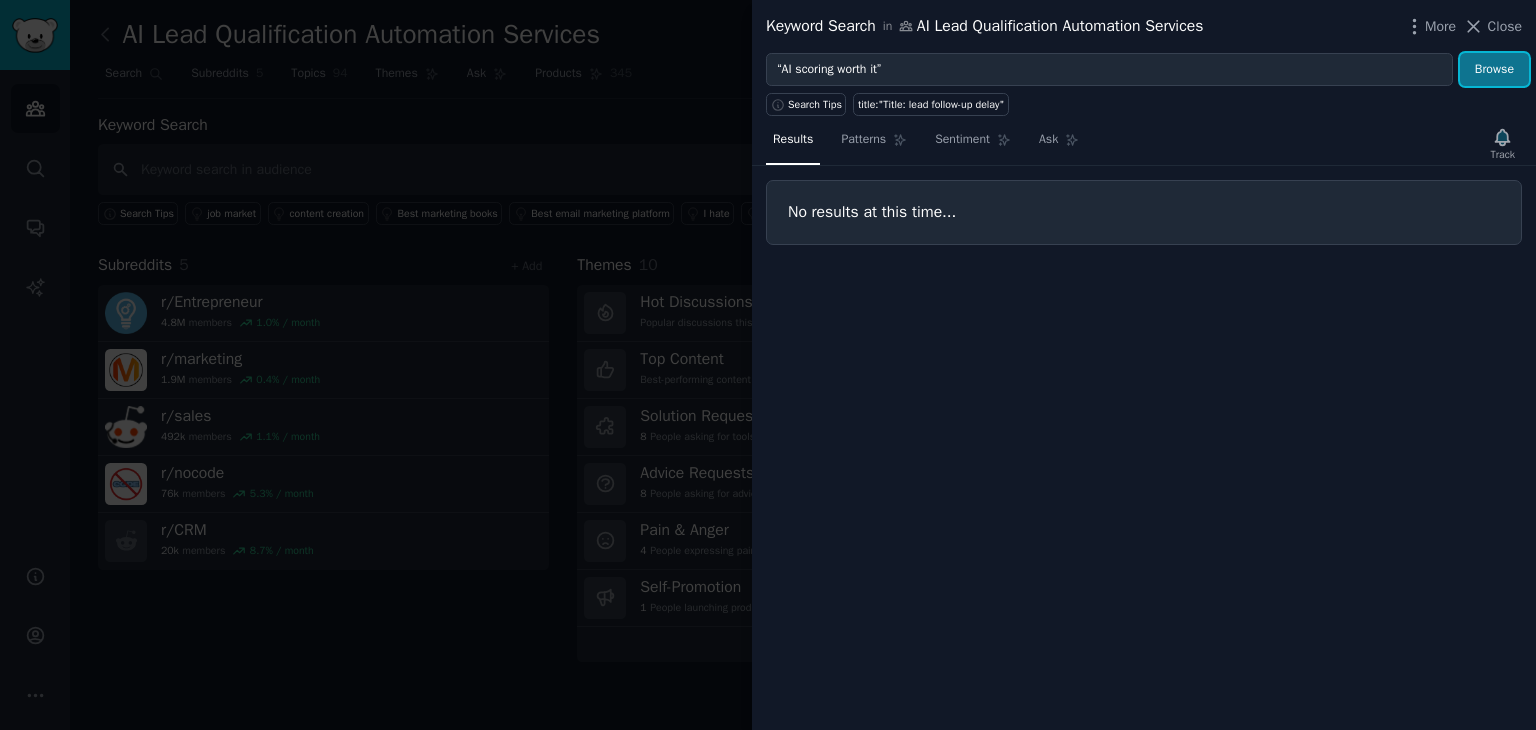 click on "Browse" at bounding box center (1494, 70) 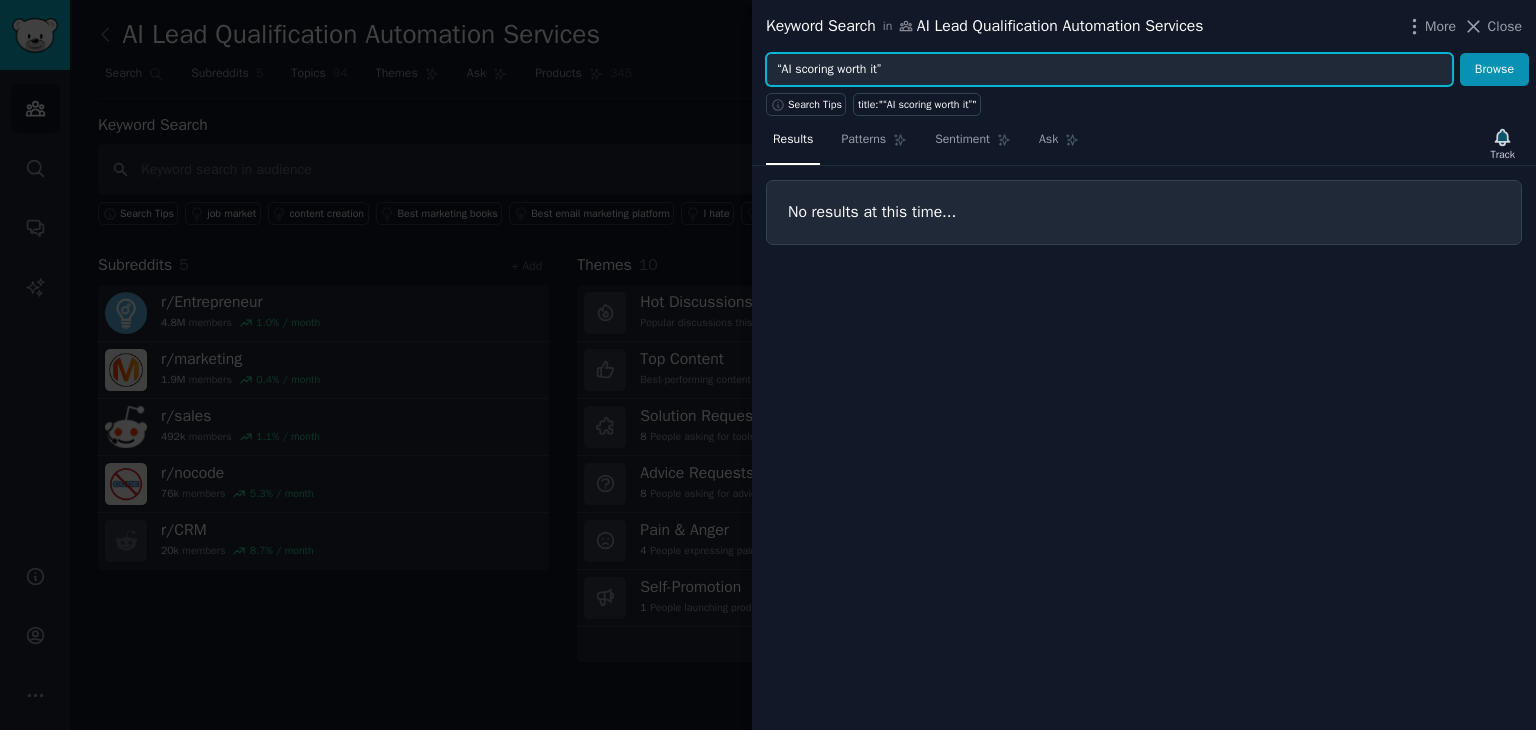 drag, startPoint x: 777, startPoint y: 69, endPoint x: 957, endPoint y: 63, distance: 180.09998 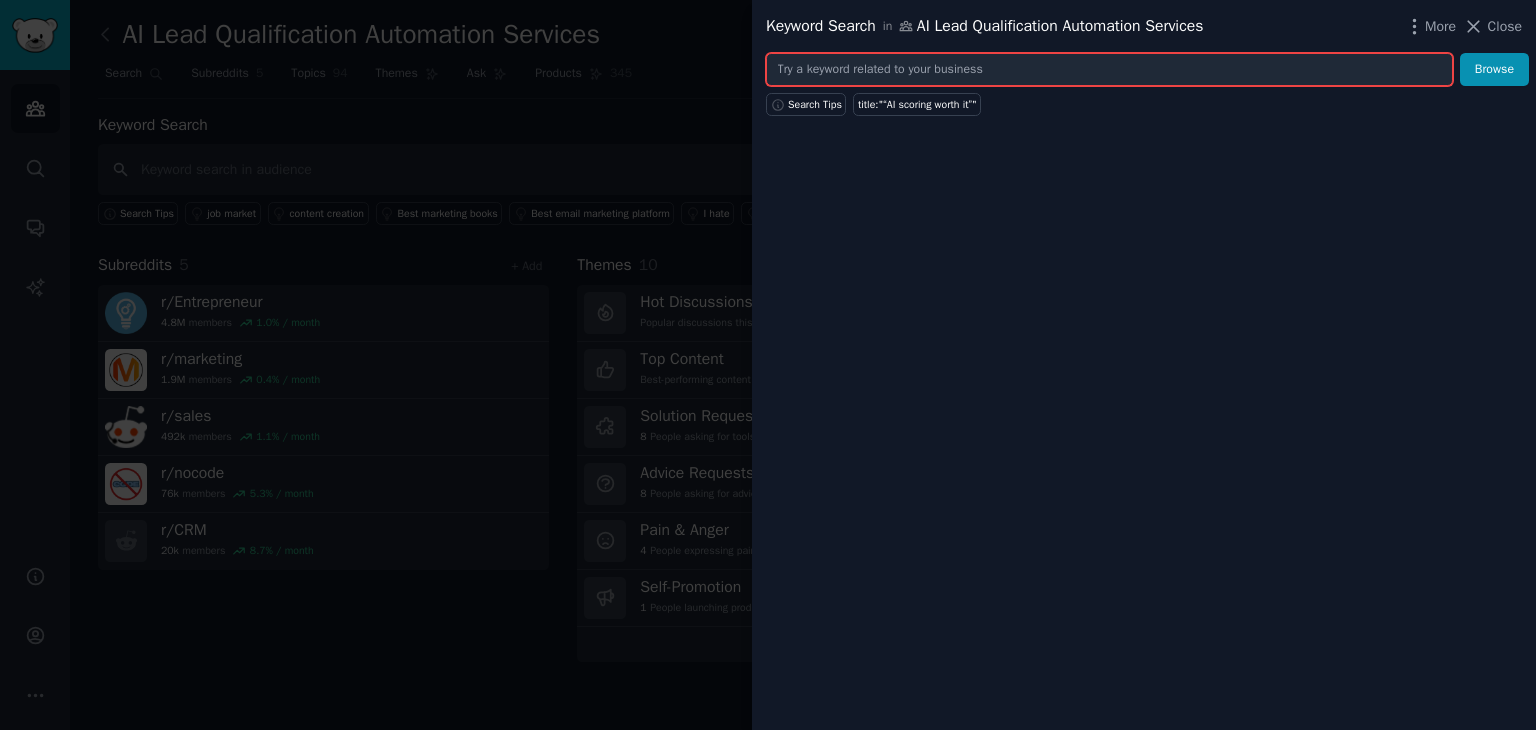 paste on "“too many unqualified leads”" 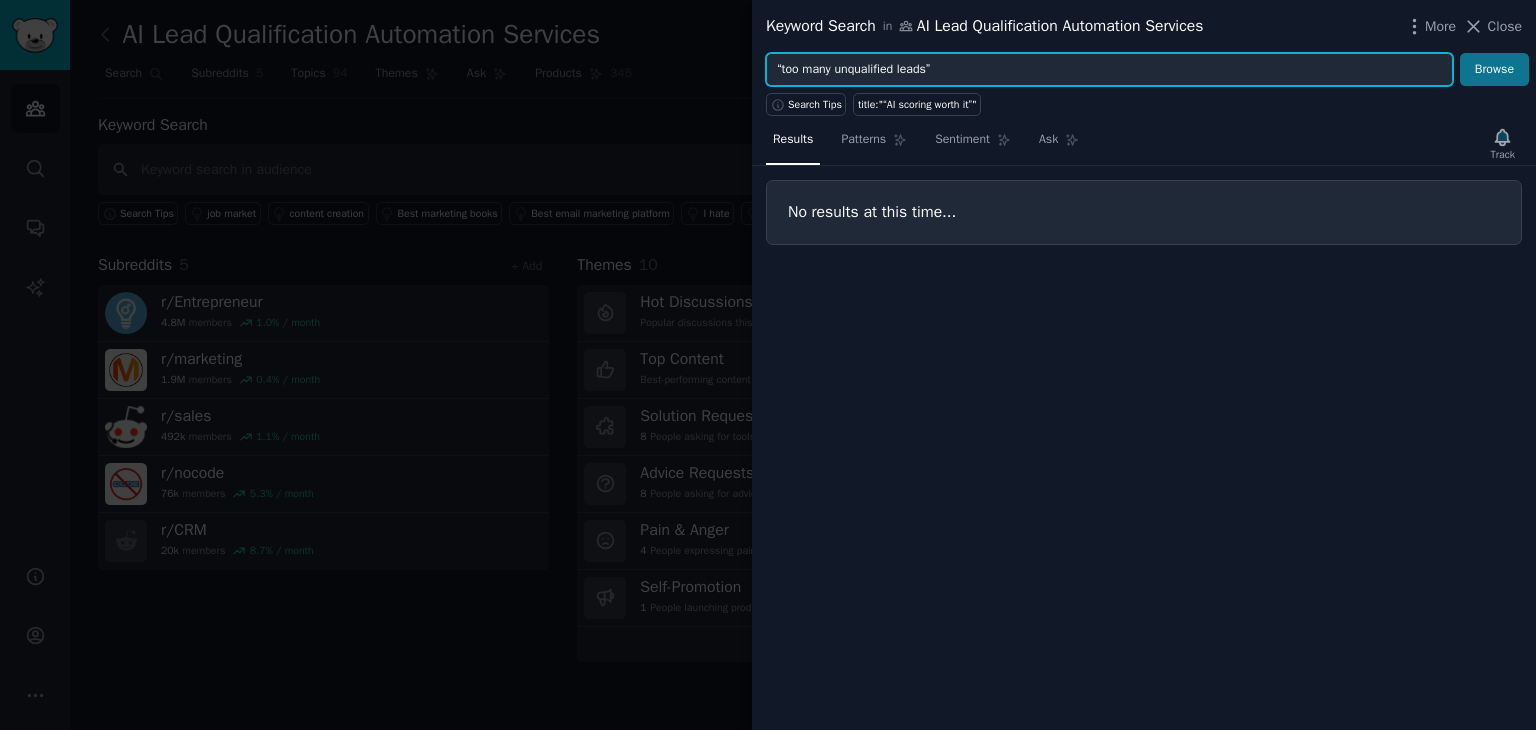 type on "“too many unqualified leads”" 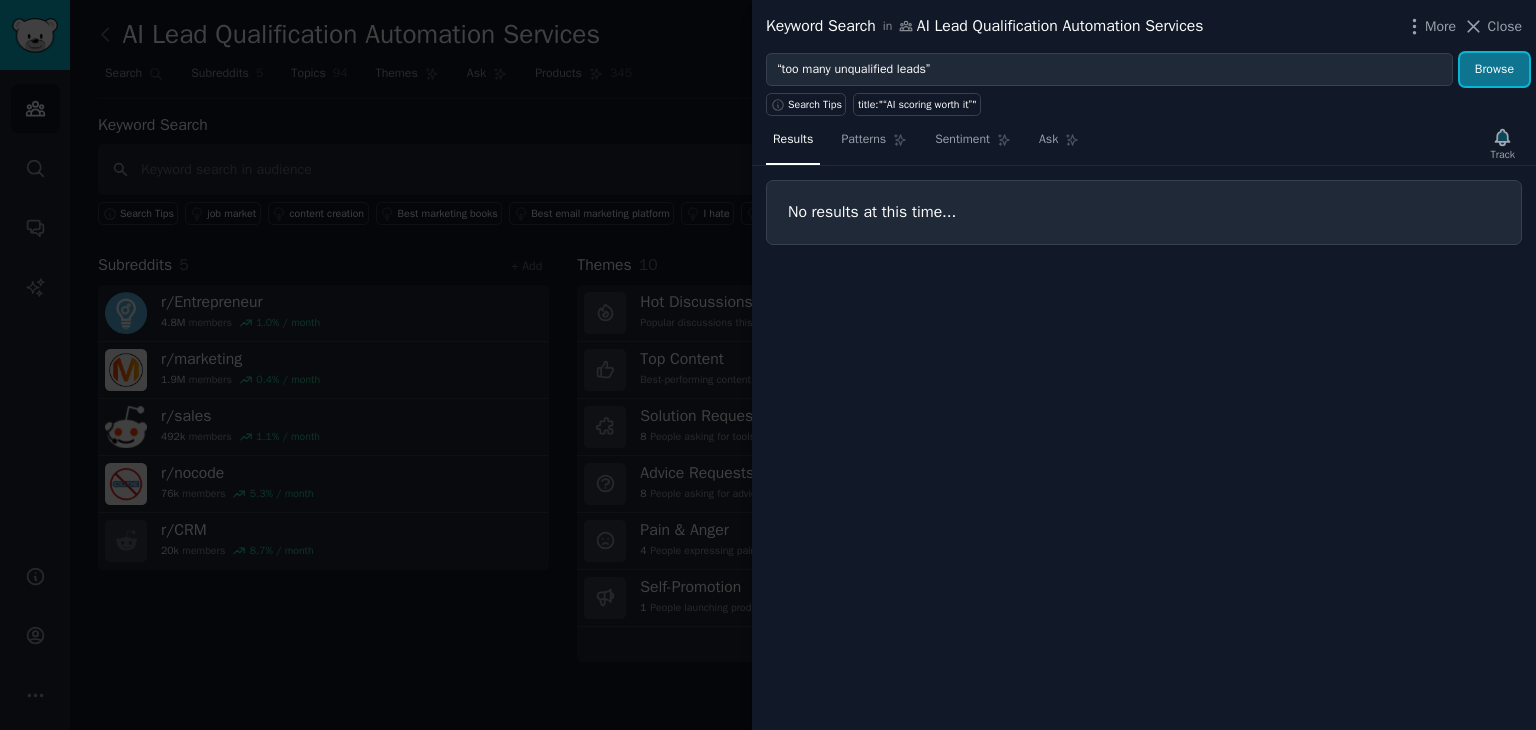 click on "Browse" at bounding box center (1494, 70) 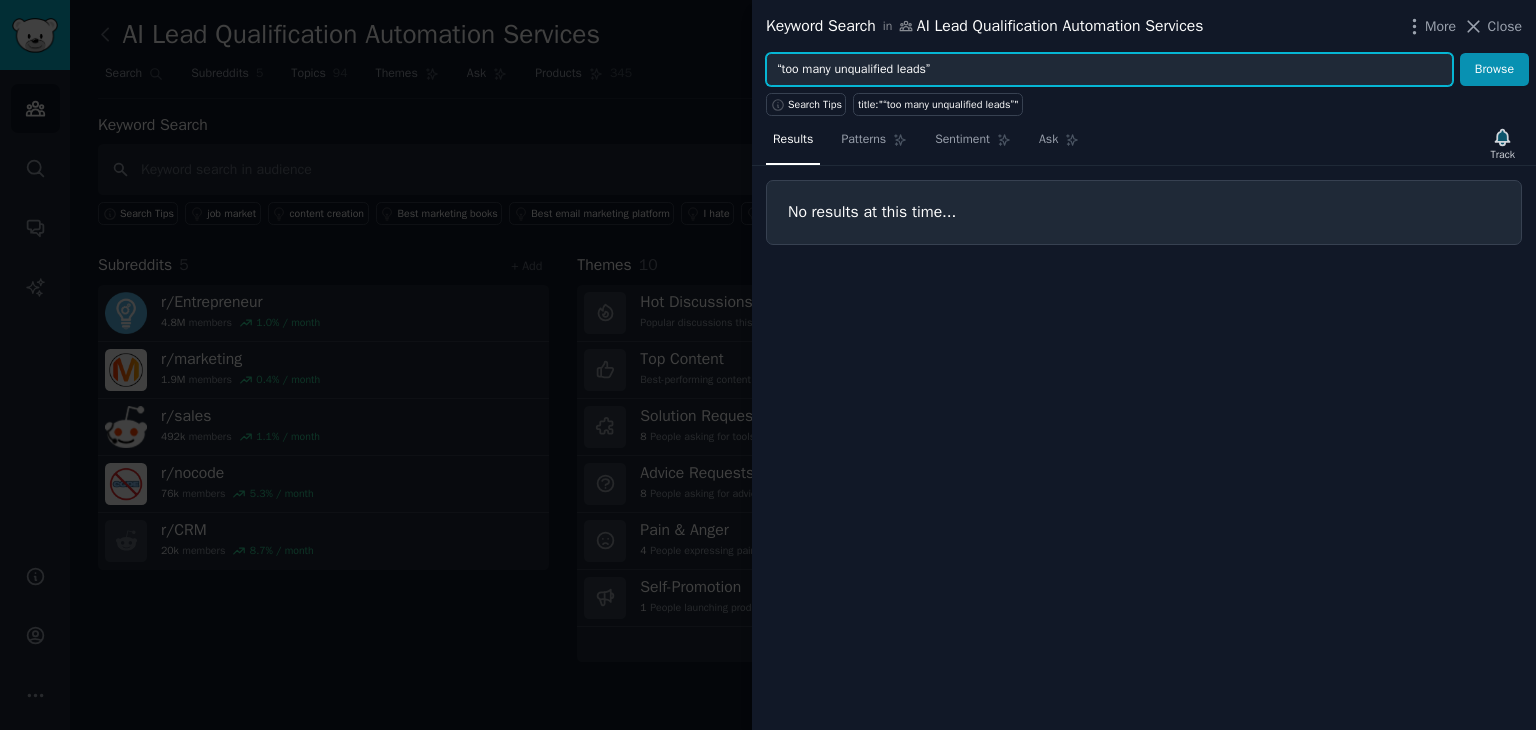 drag, startPoint x: 774, startPoint y: 70, endPoint x: 1006, endPoint y: 62, distance: 232.1379 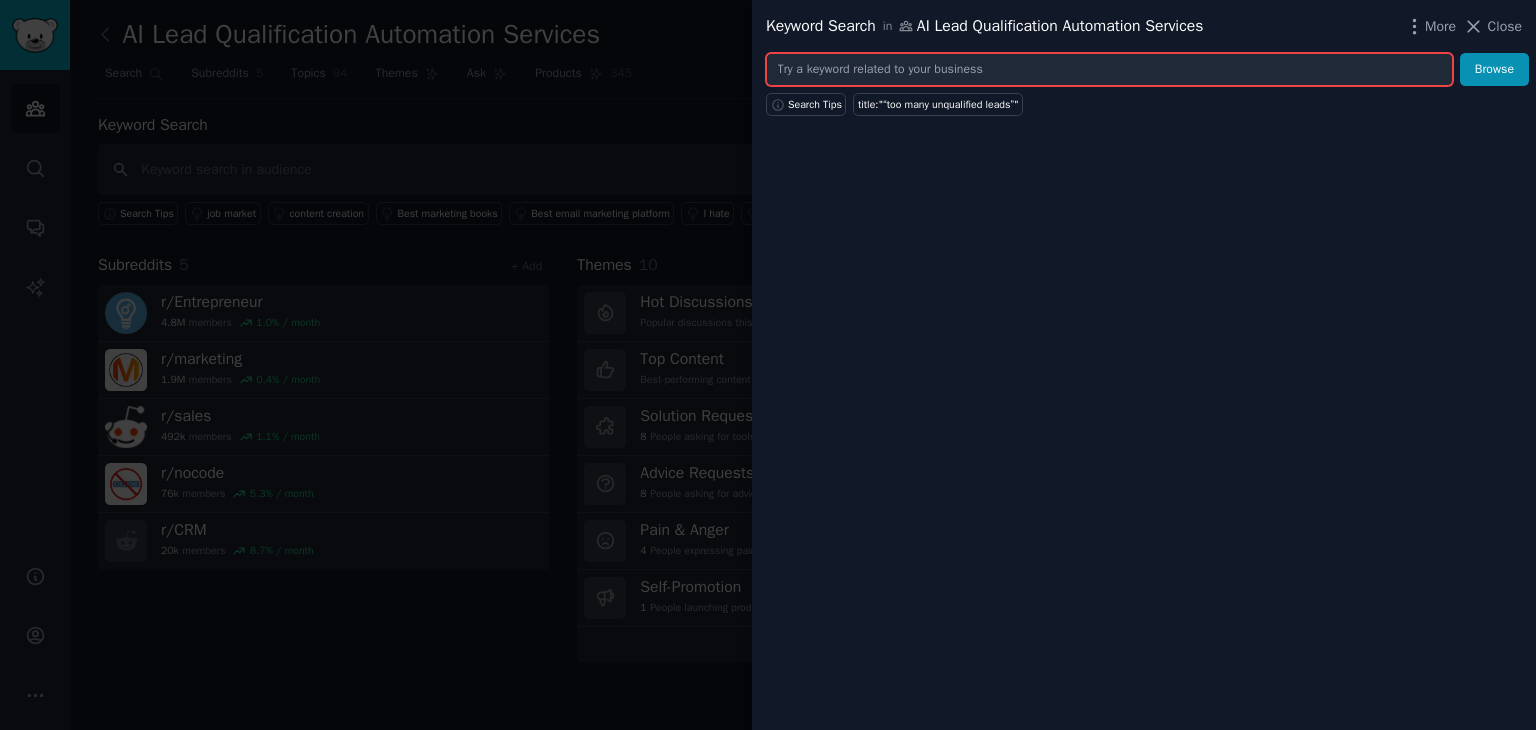 paste on "“lead routing pain”" 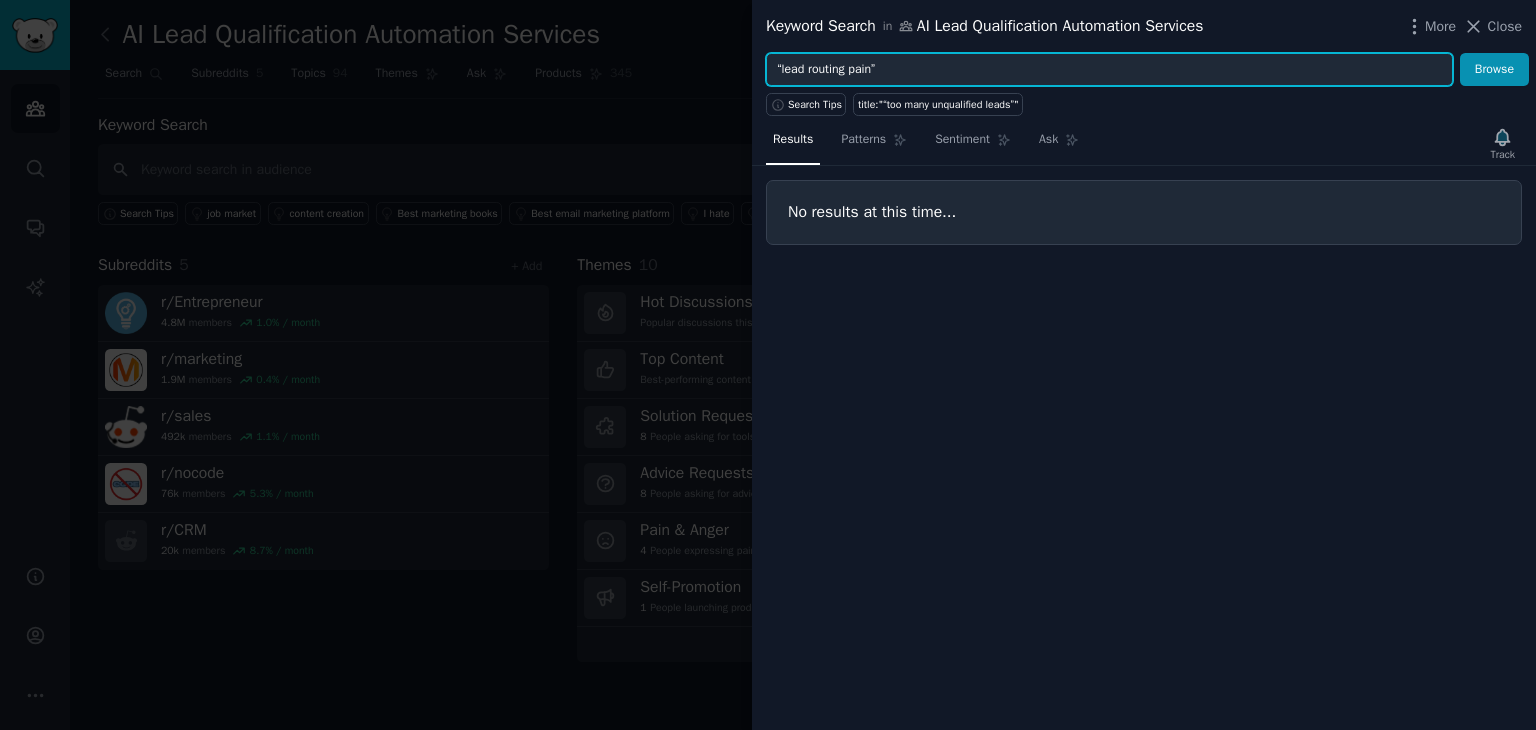click on "Browse" at bounding box center (1494, 70) 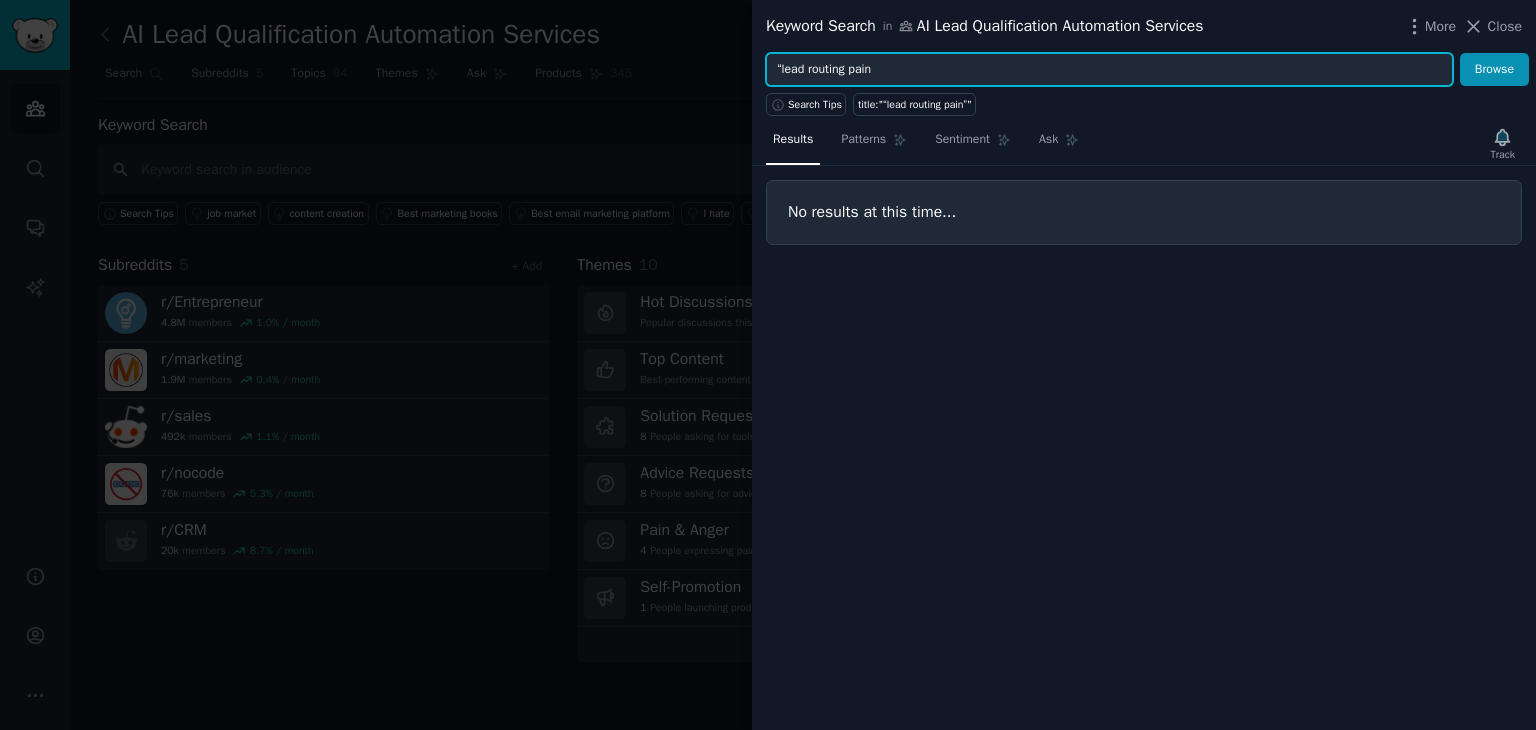 click on "“lead routing pain" at bounding box center [1109, 70] 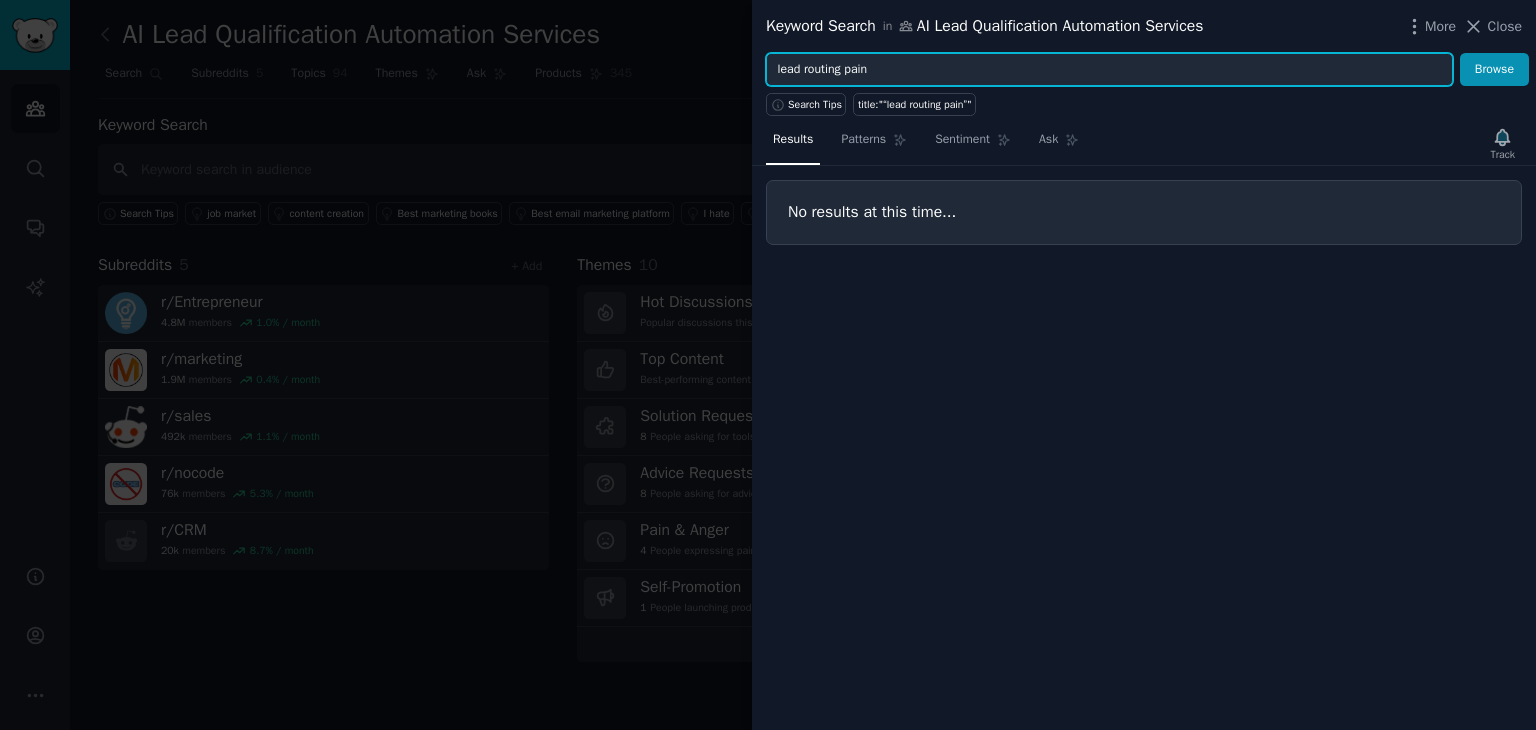 type on "lead routing pain" 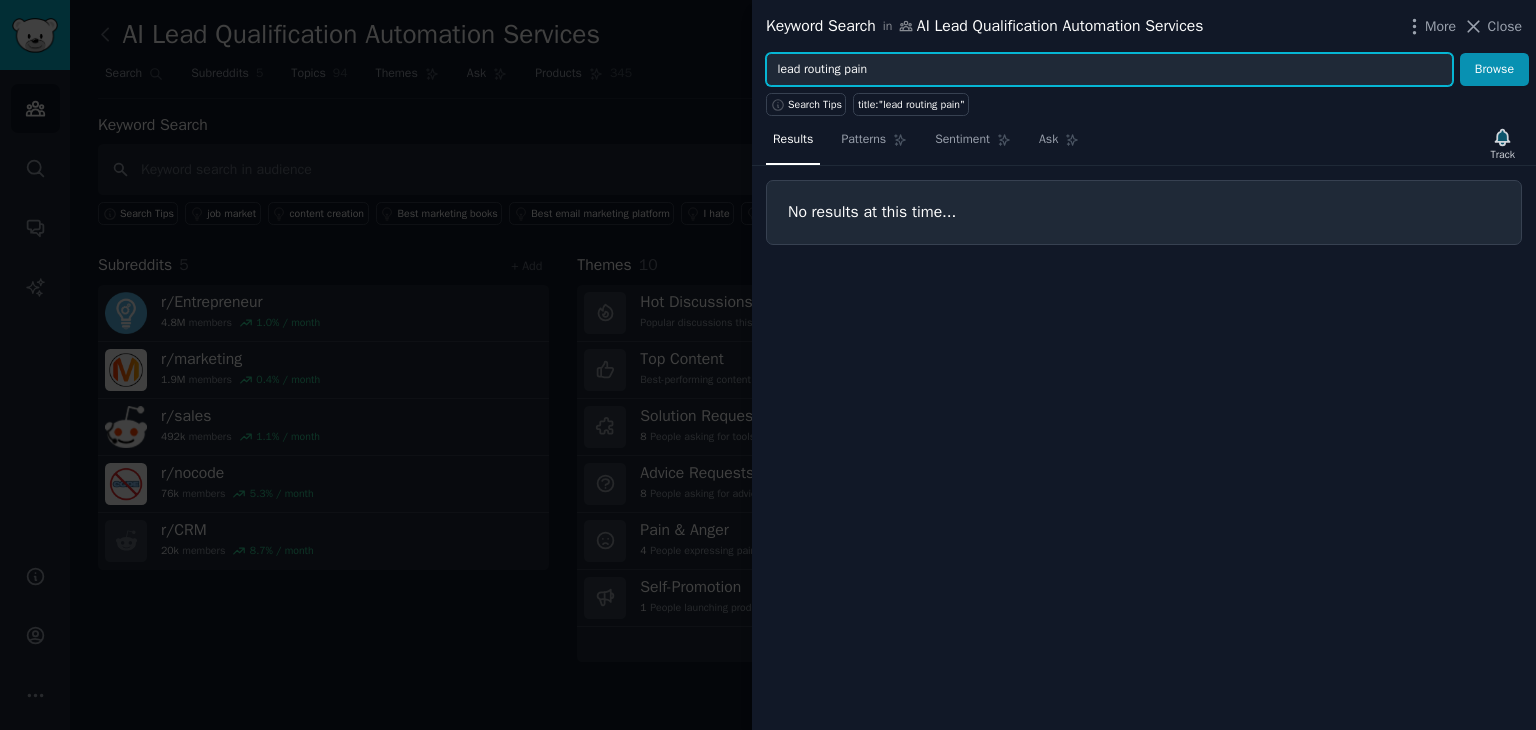 drag, startPoint x: 776, startPoint y: 68, endPoint x: 960, endPoint y: 61, distance: 184.1331 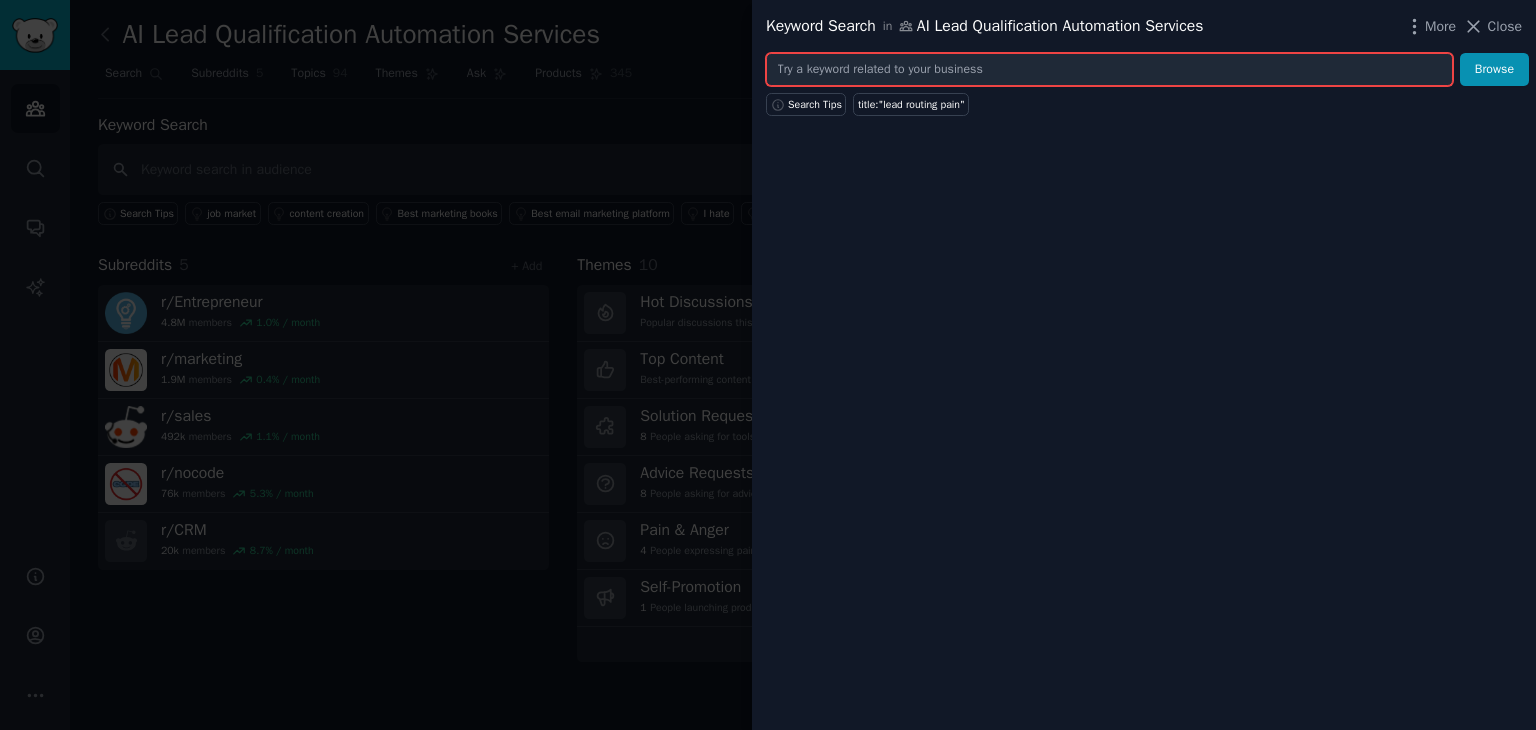 paste on "“importing CSV nightmares”" 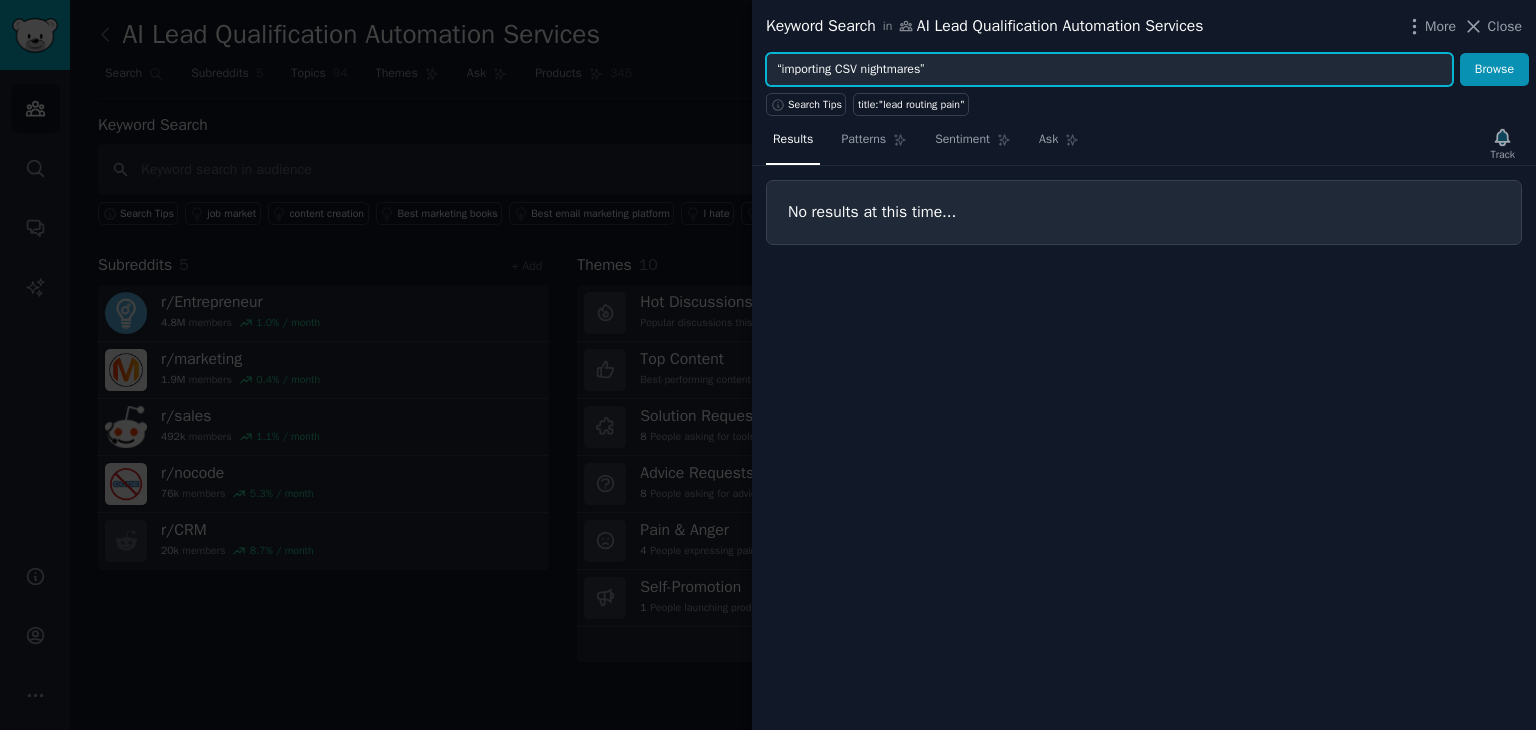 click on "Browse" at bounding box center (1494, 70) 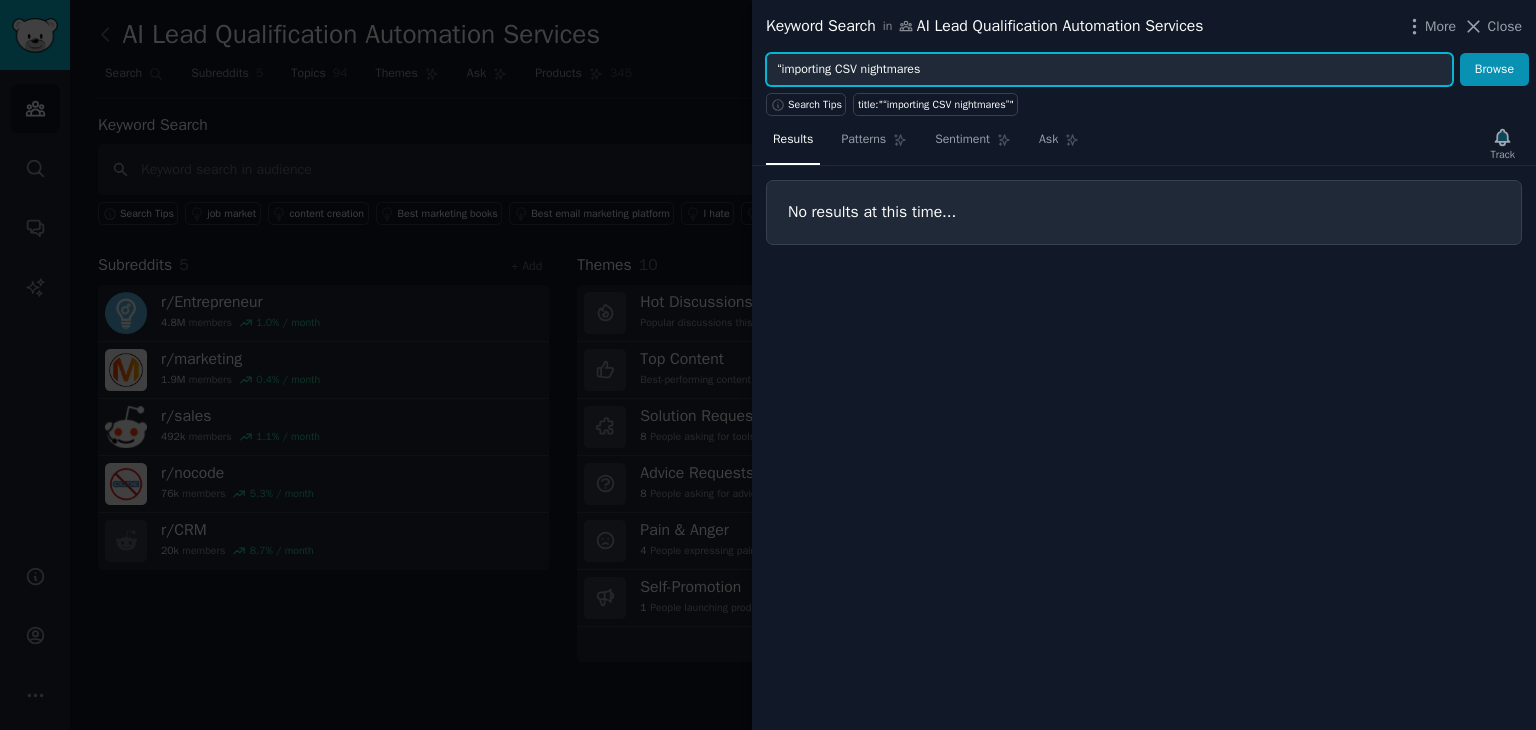 click on "“importing CSV nightmares" at bounding box center [1109, 70] 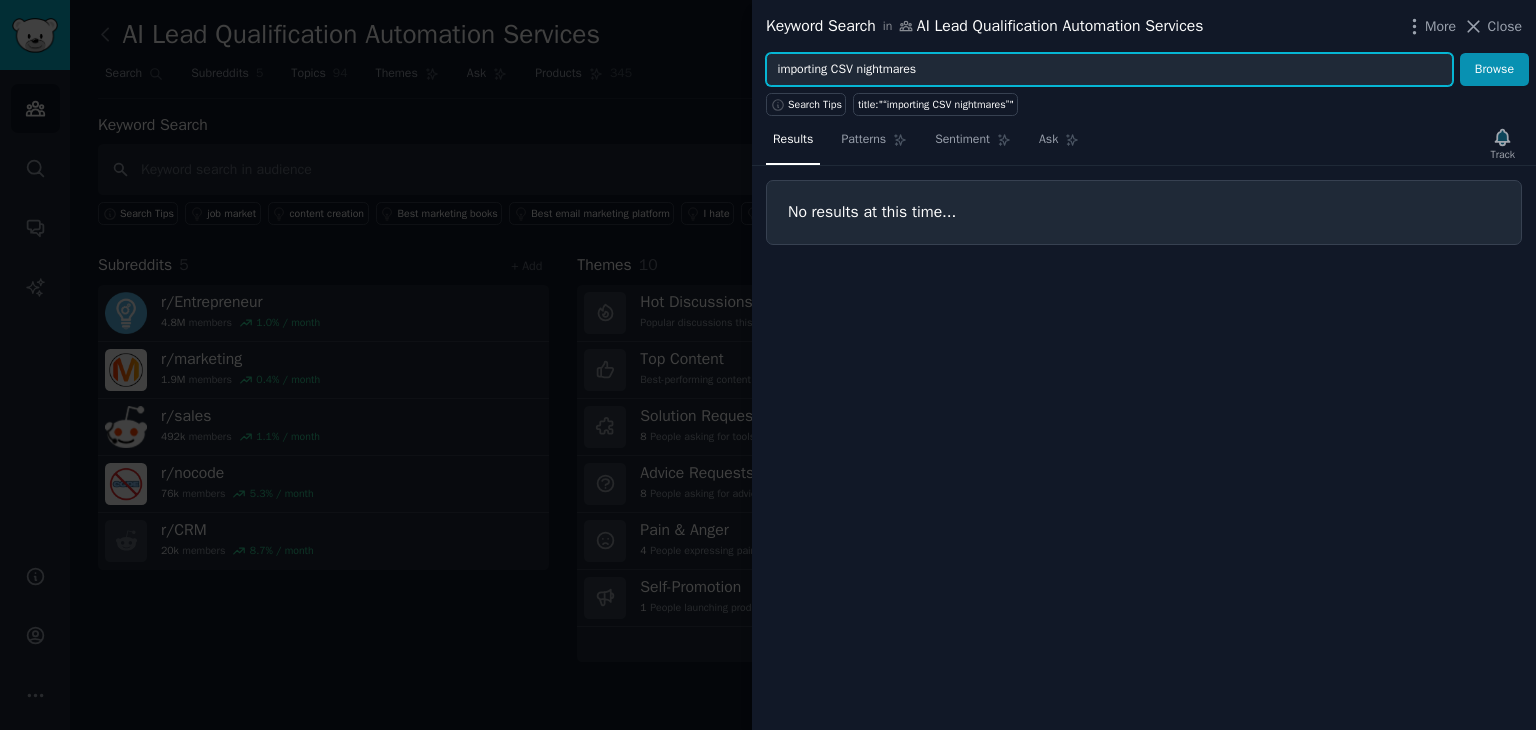 type on "importing CSV nightmares" 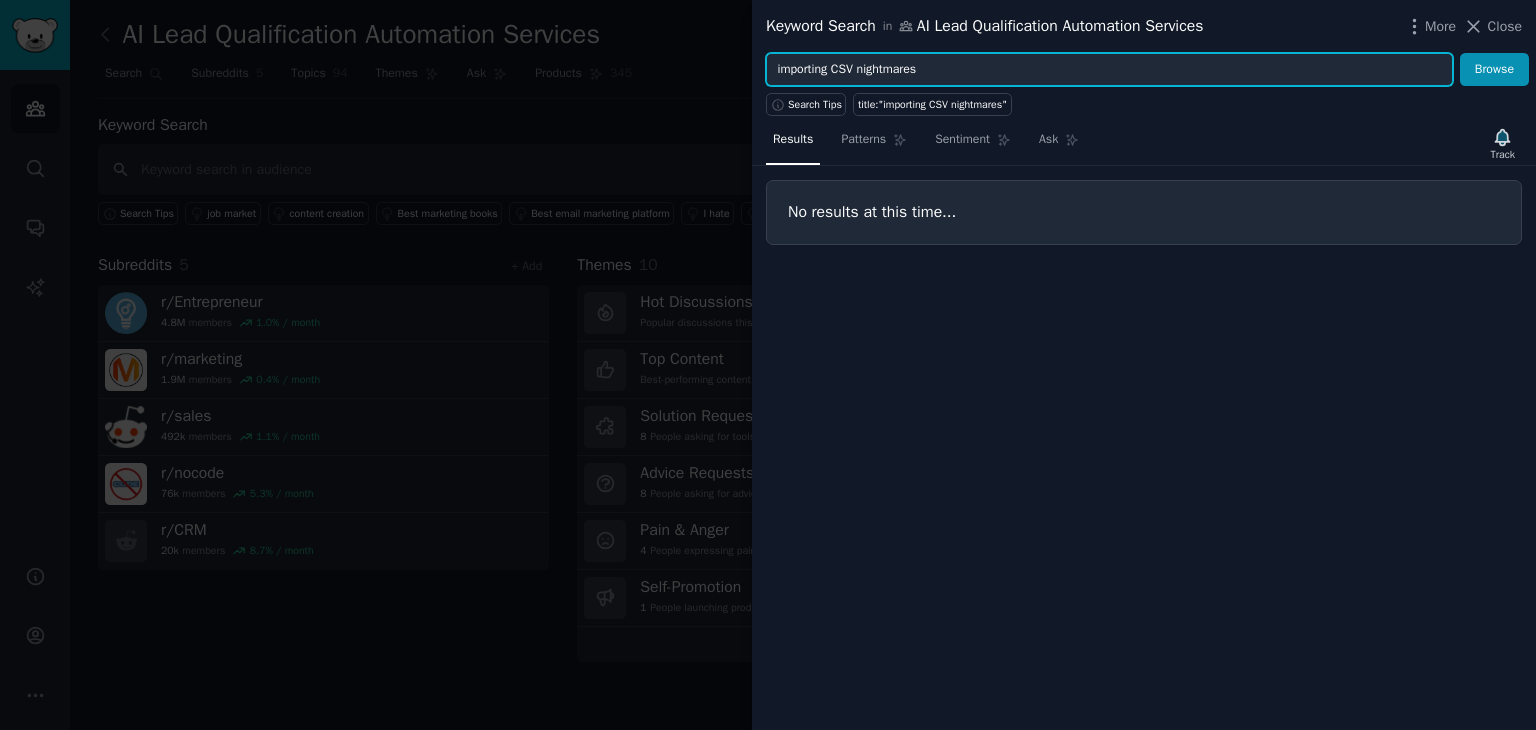 drag, startPoint x: 776, startPoint y: 69, endPoint x: 976, endPoint y: 72, distance: 200.02249 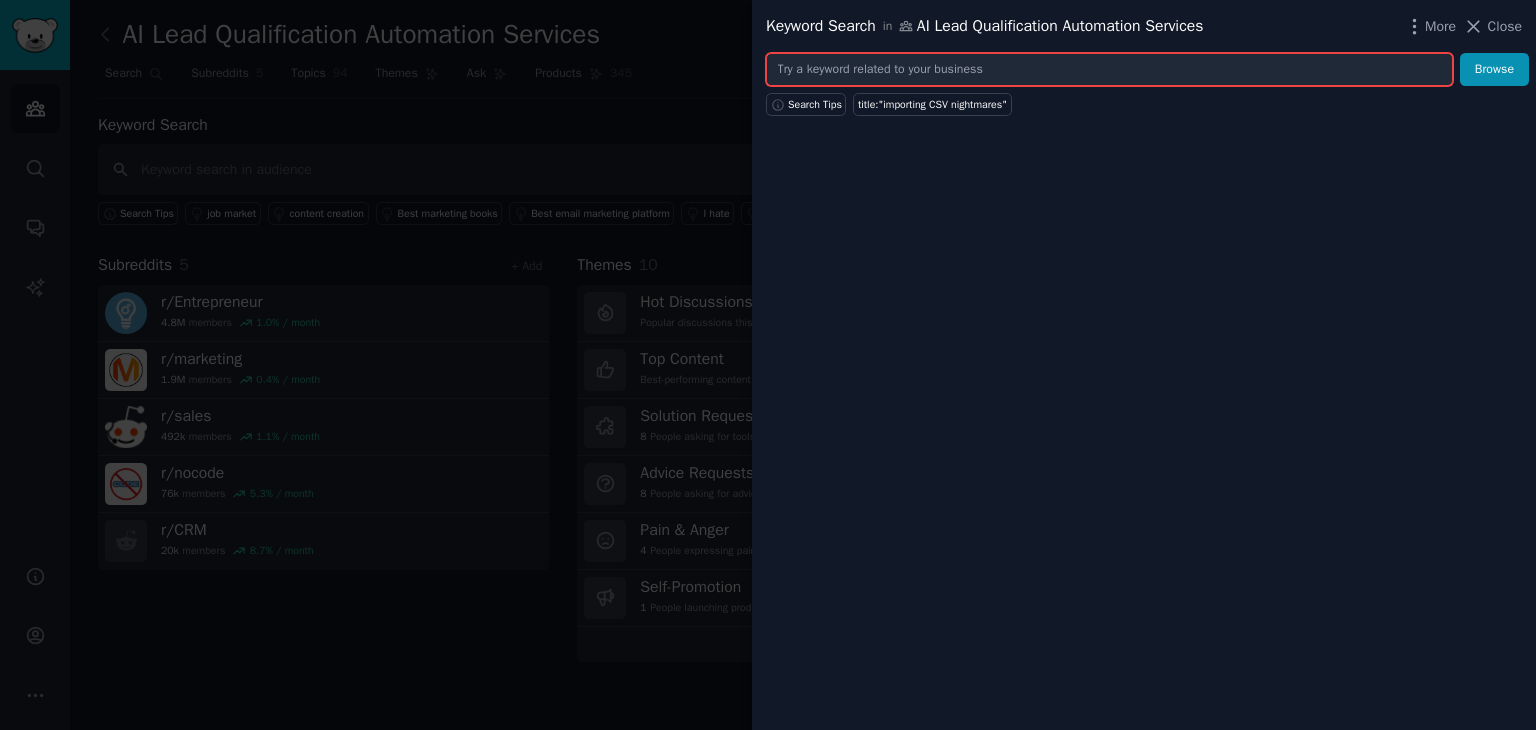 paste on "“deduping contacts help”" 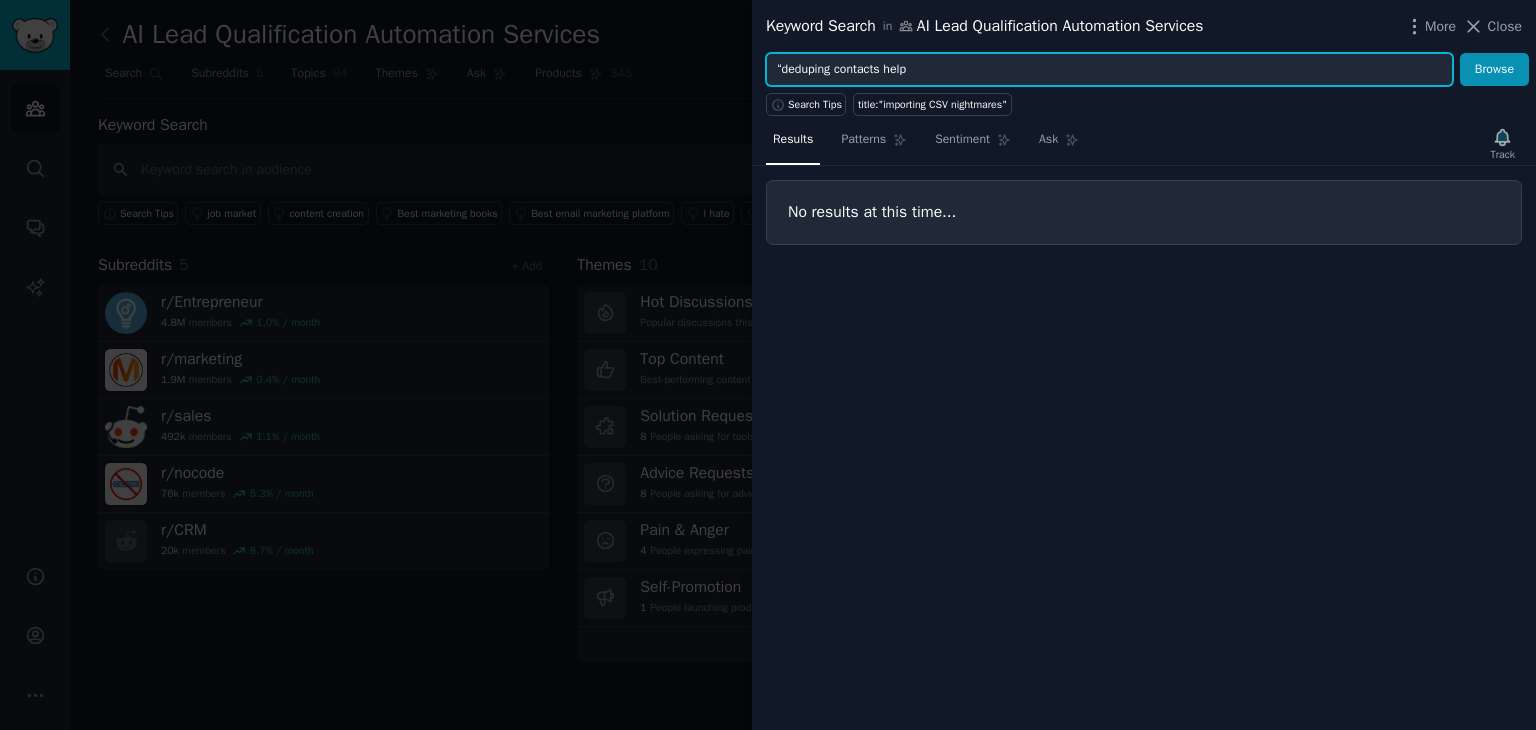 click on "“deduping contacts help" at bounding box center [1109, 70] 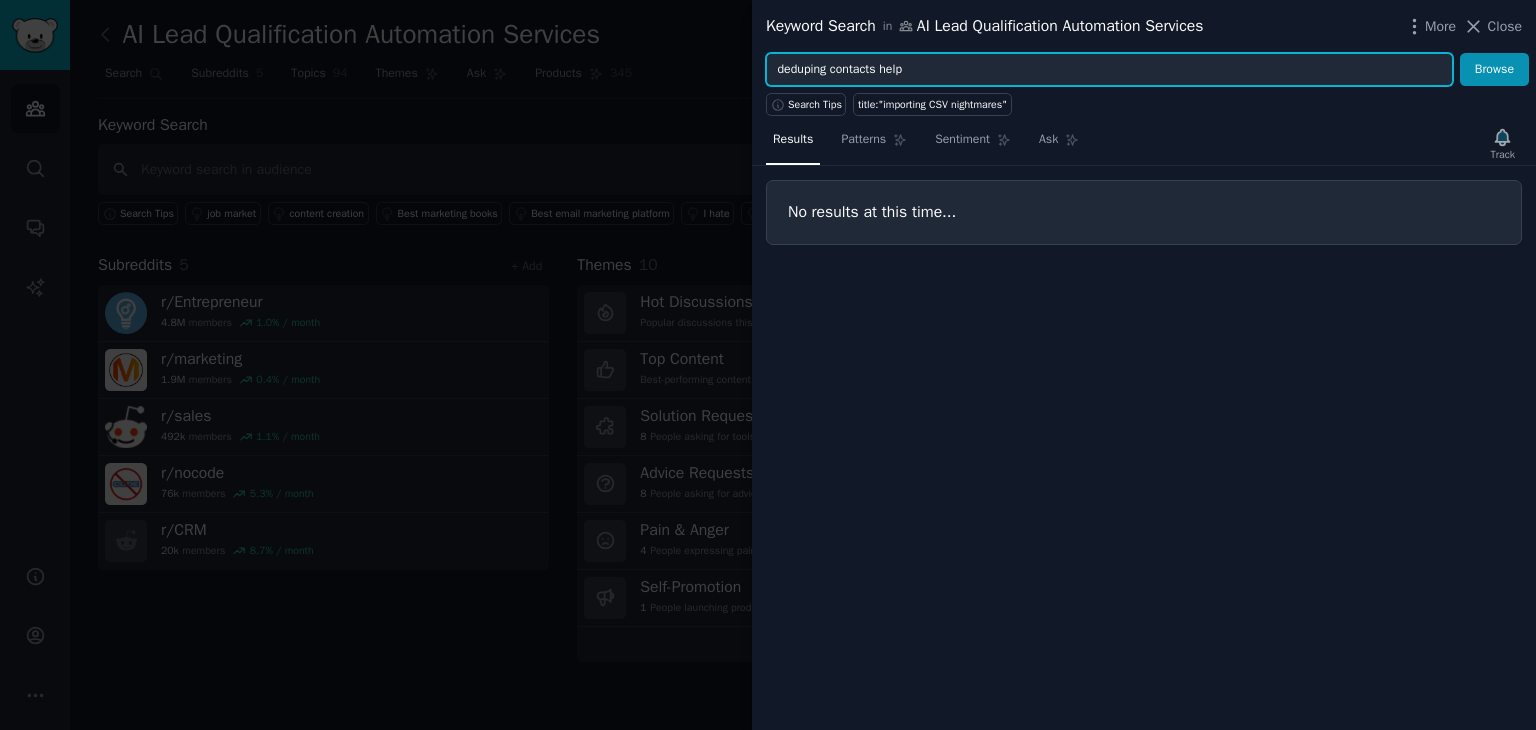click on "deduping contacts help" at bounding box center (1109, 70) 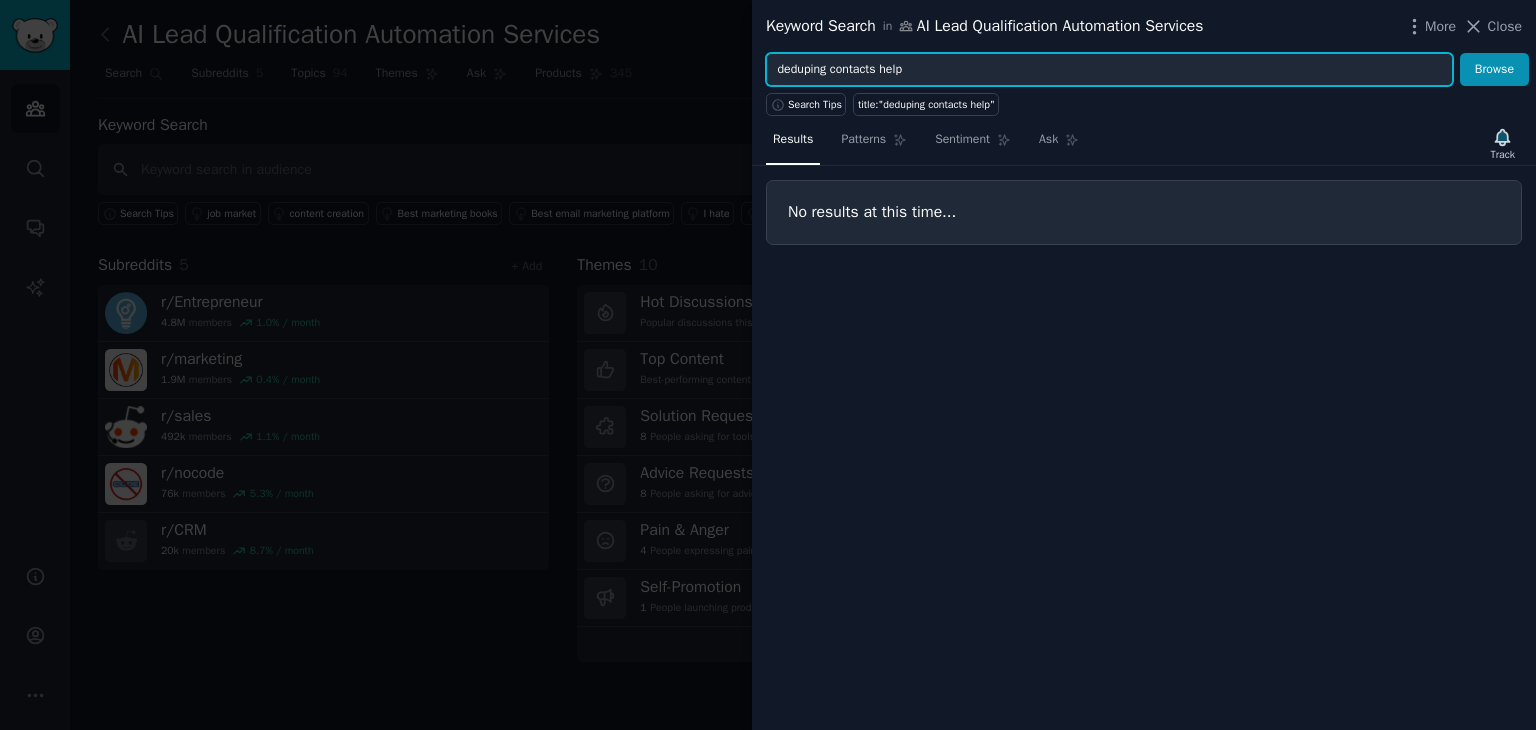 drag, startPoint x: 780, startPoint y: 68, endPoint x: 966, endPoint y: 62, distance: 186.09676 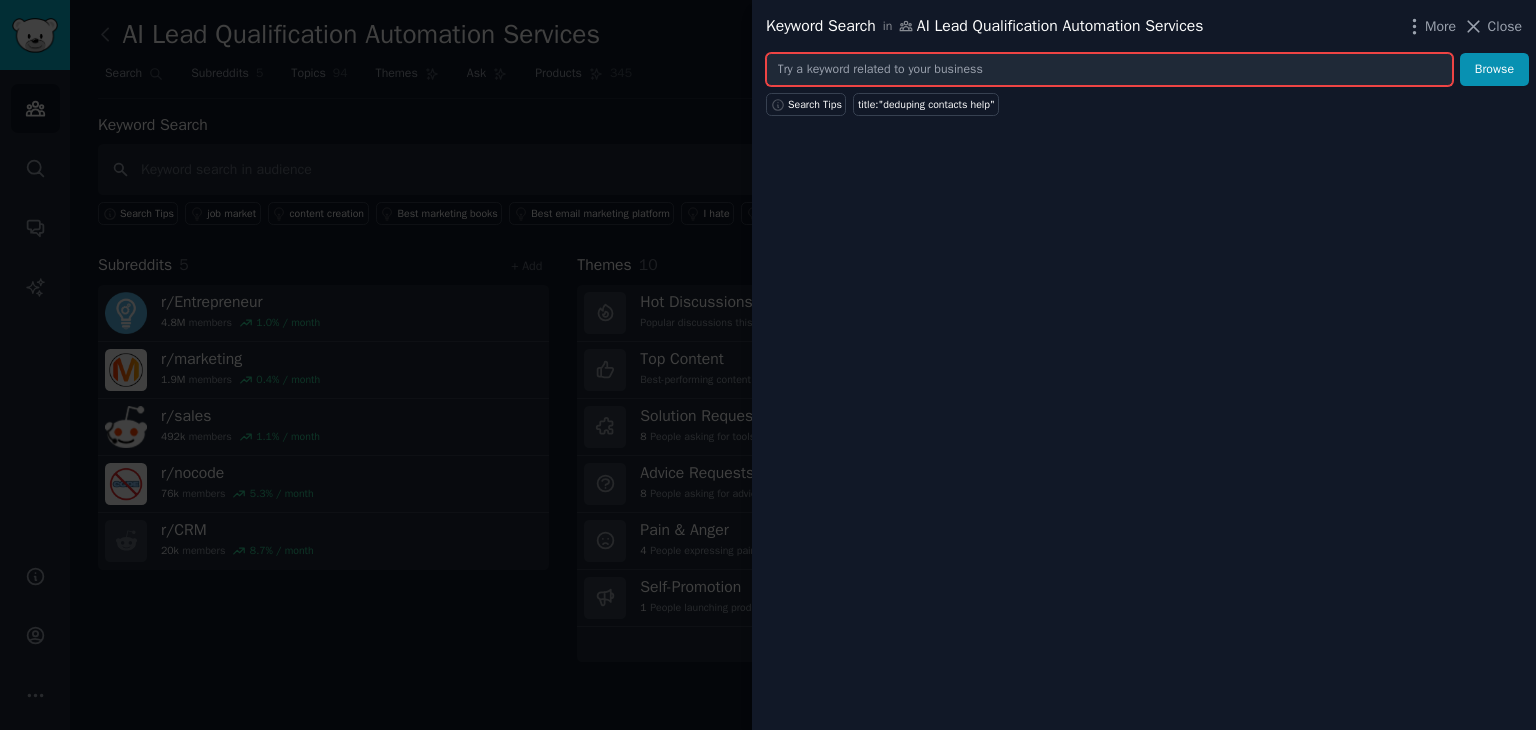 paste on "“[DOMAIN_NAME] lead workflow”" 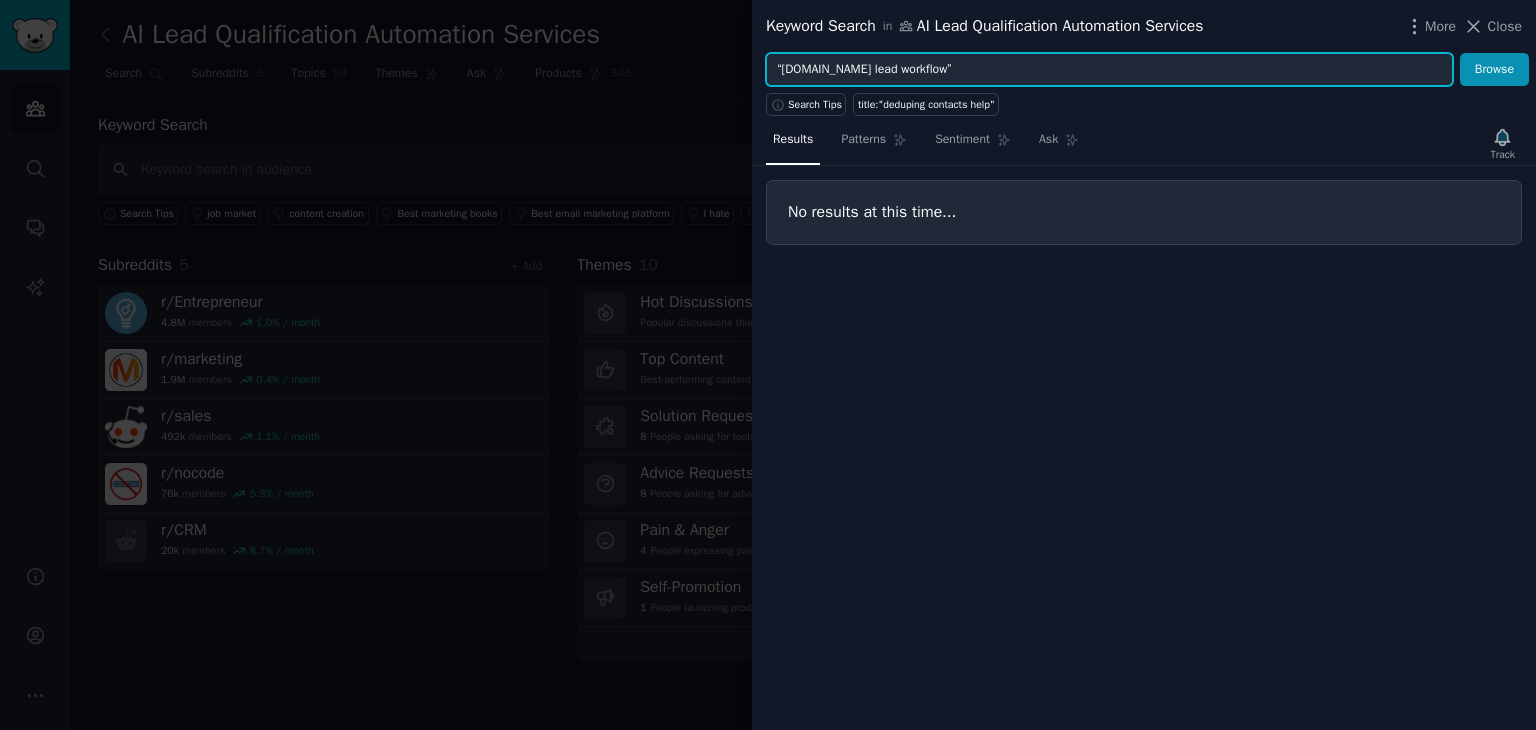 click on "Browse" at bounding box center (1494, 70) 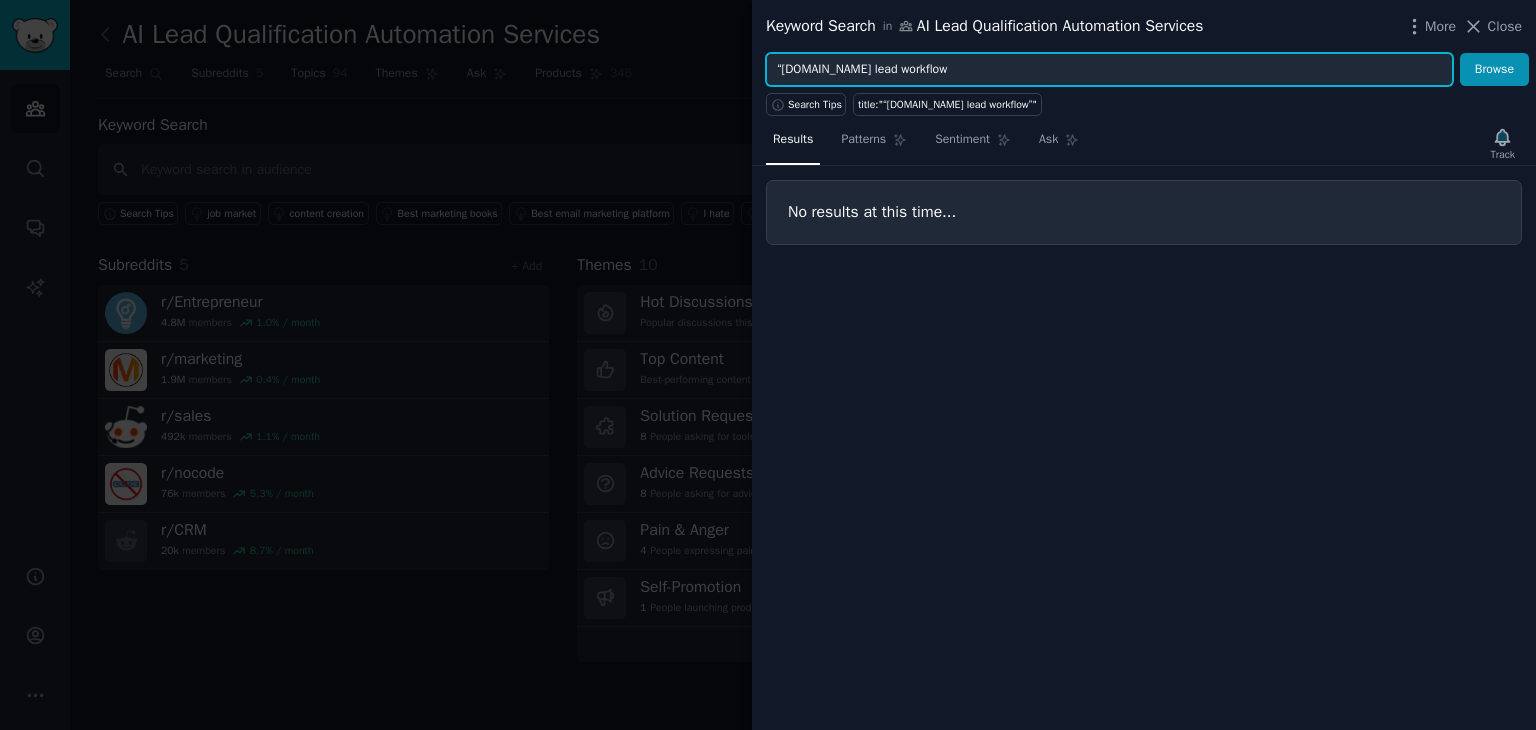 click on "“[DOMAIN_NAME] lead workflow" at bounding box center [1109, 70] 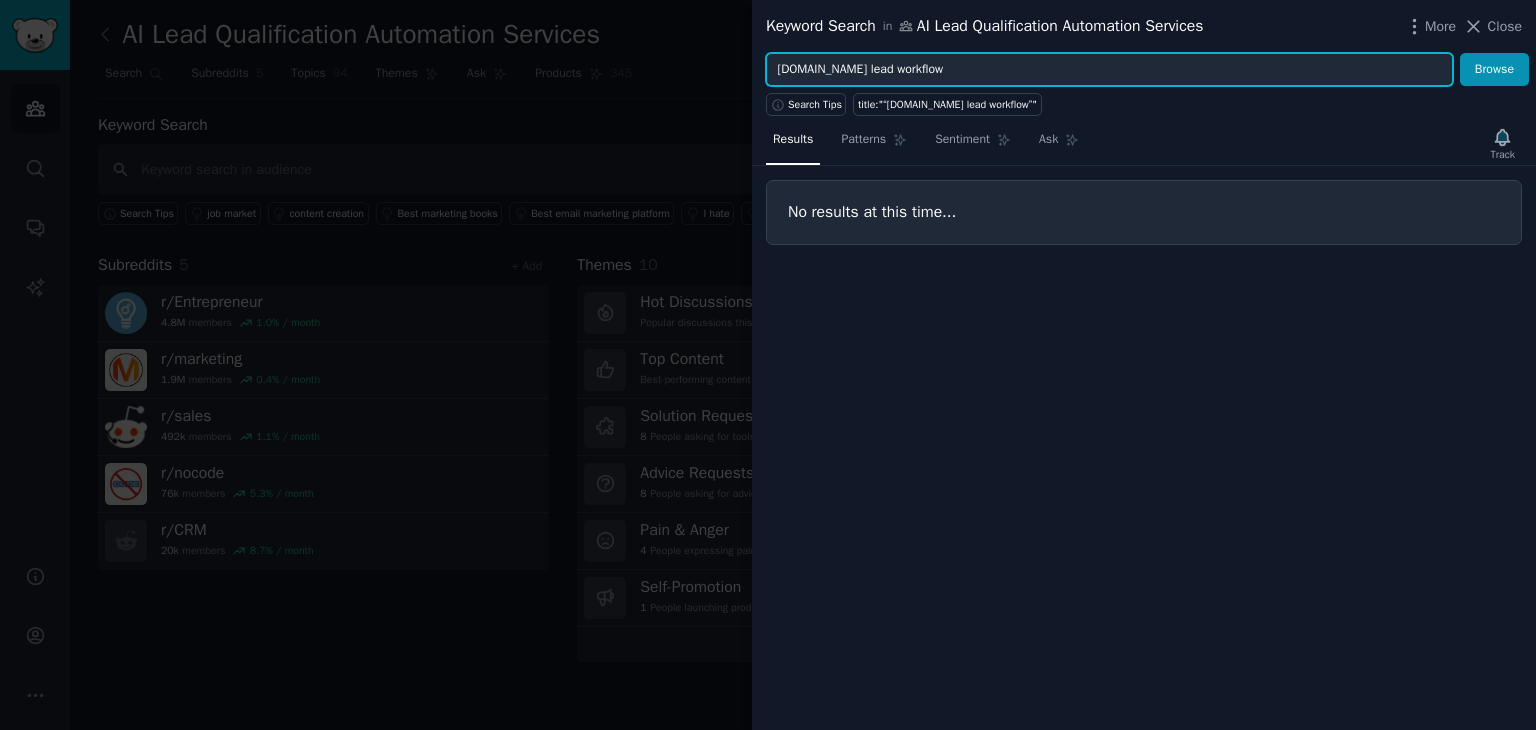 type on "[DOMAIN_NAME] lead workflow" 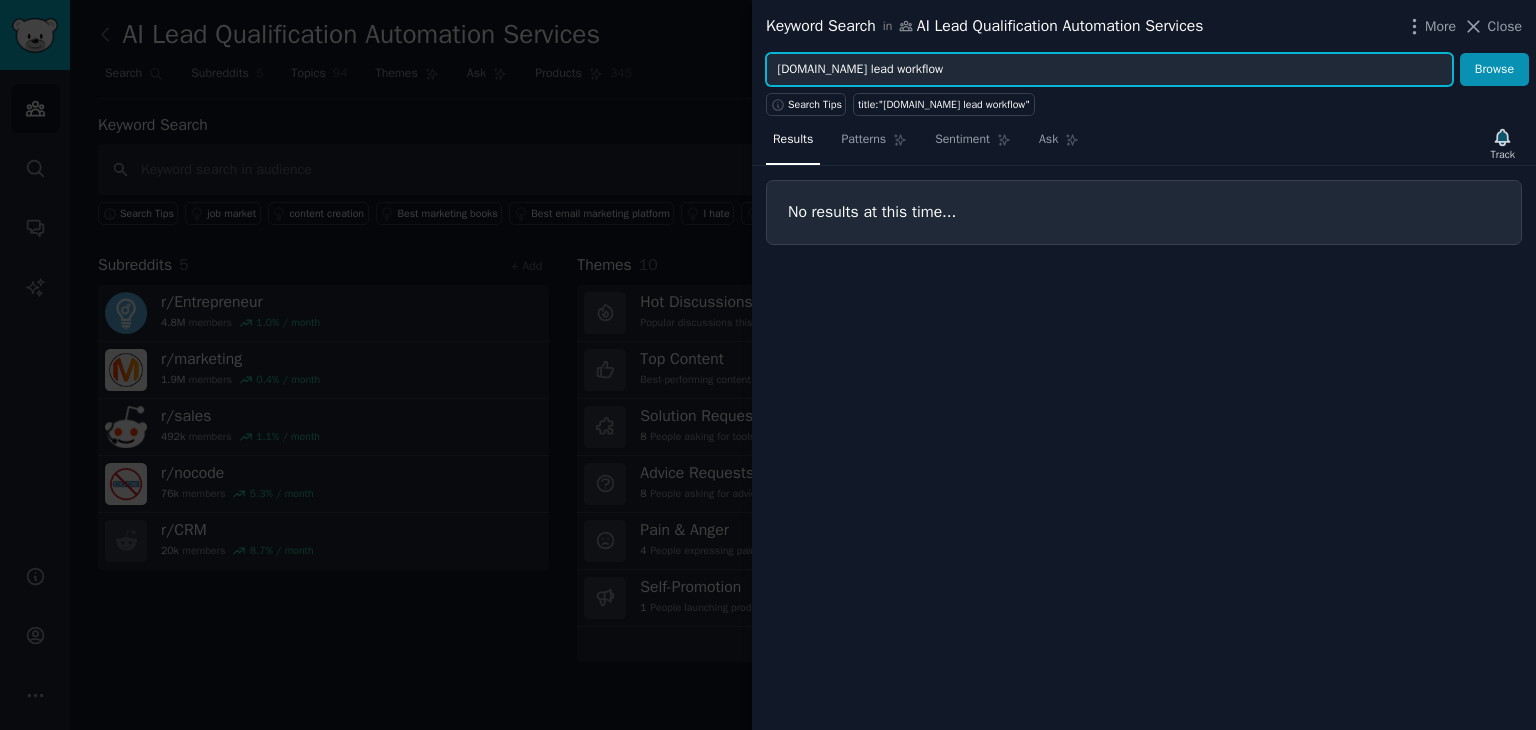 drag, startPoint x: 776, startPoint y: 73, endPoint x: 949, endPoint y: 77, distance: 173.04623 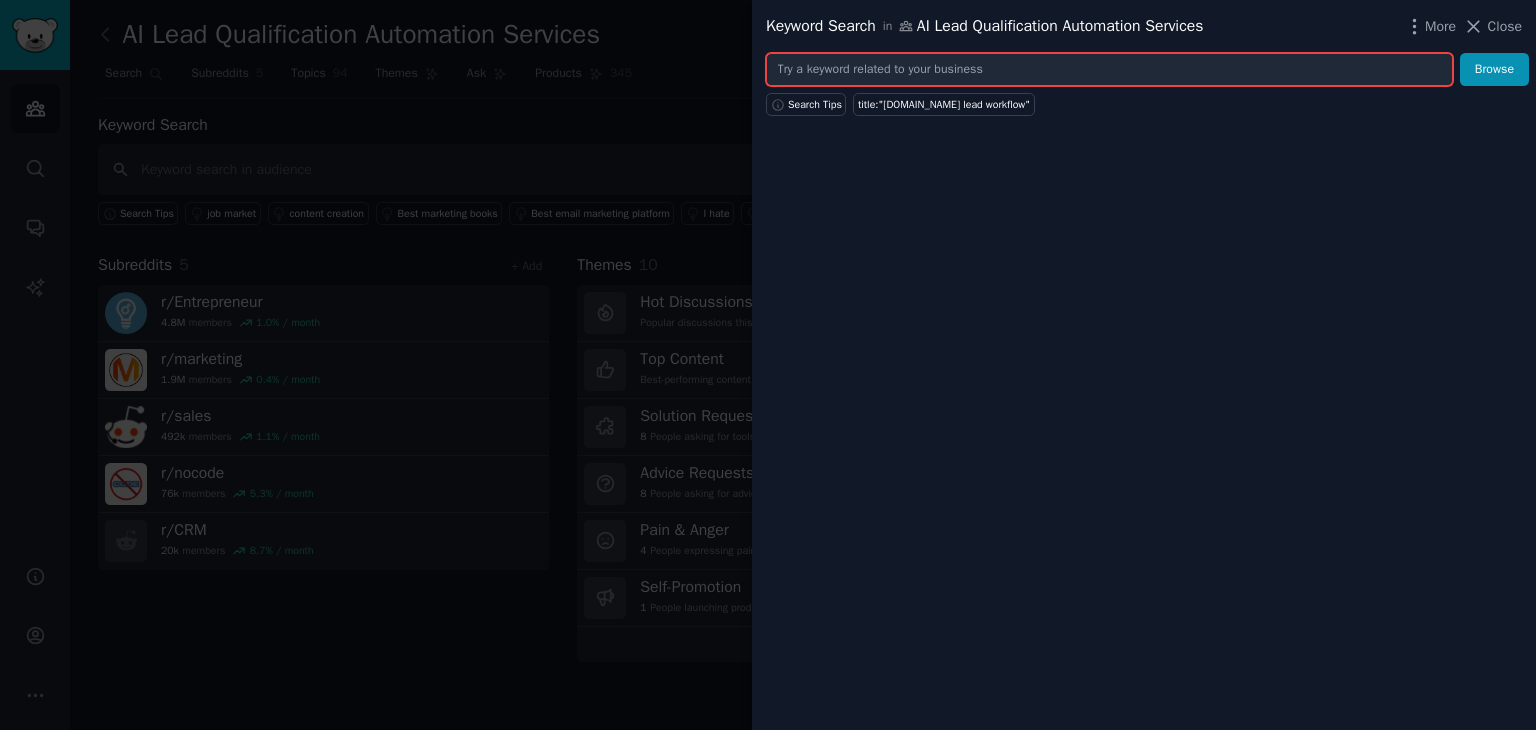 paste on "“TallyForms validation”" 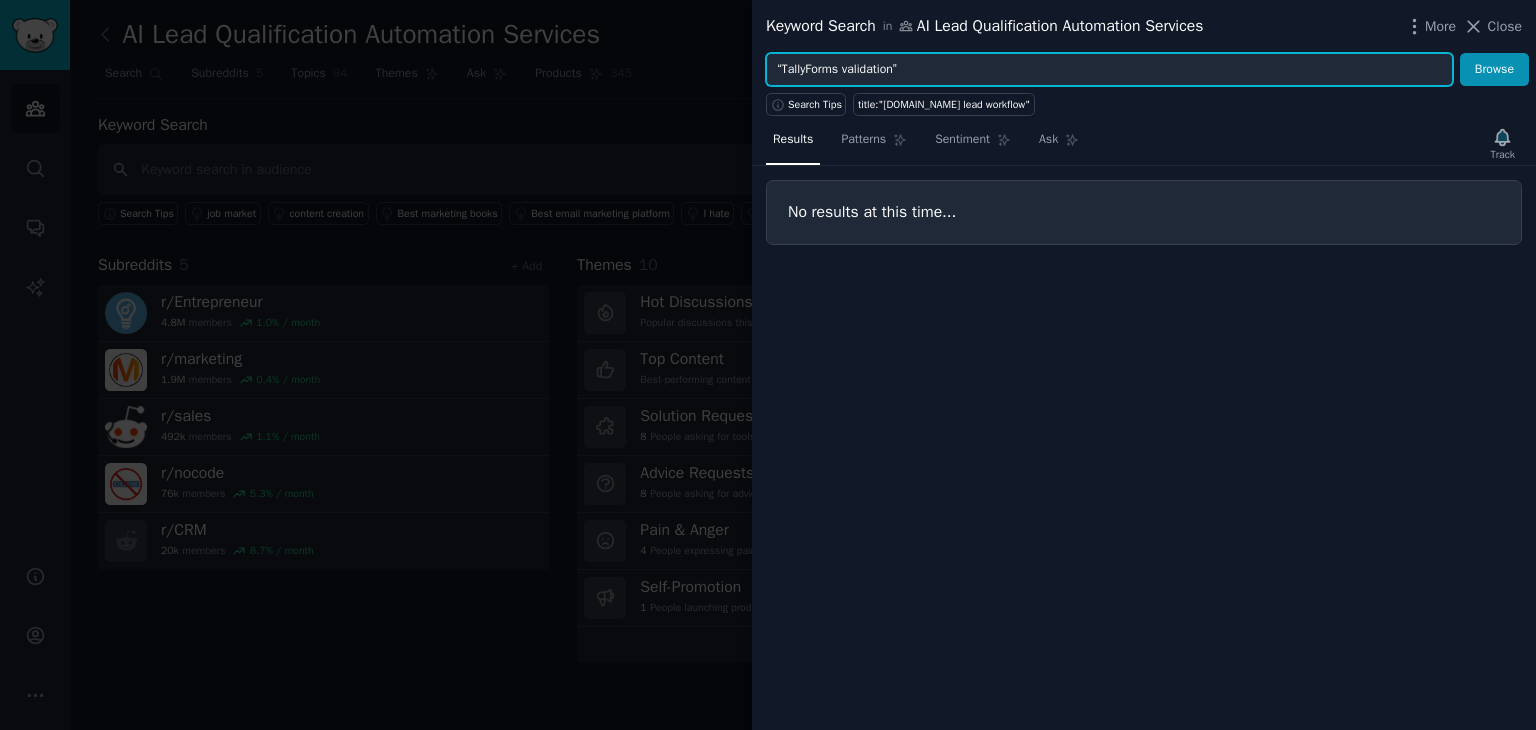 click on "Browse" at bounding box center (1494, 70) 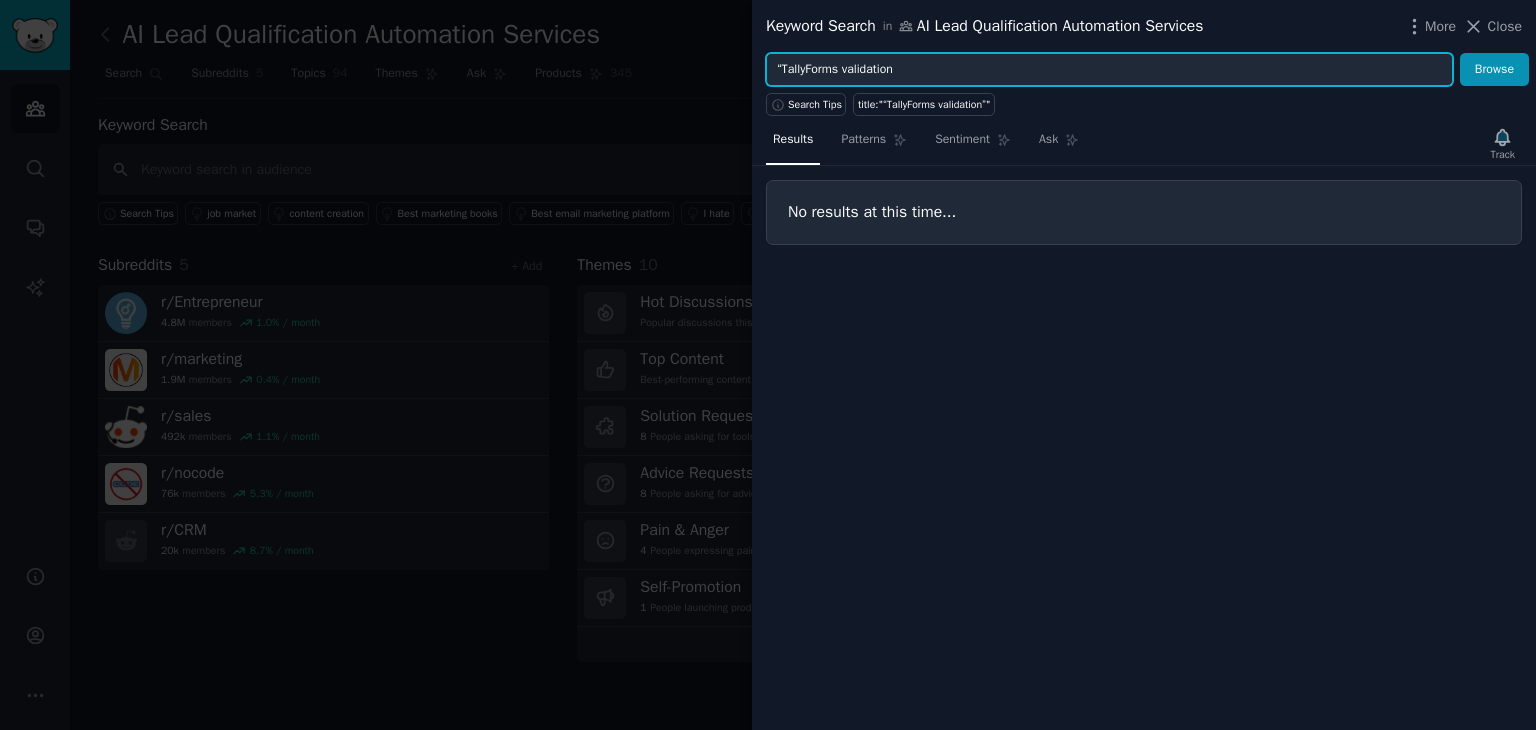 click on "“TallyForms validation" at bounding box center (1109, 70) 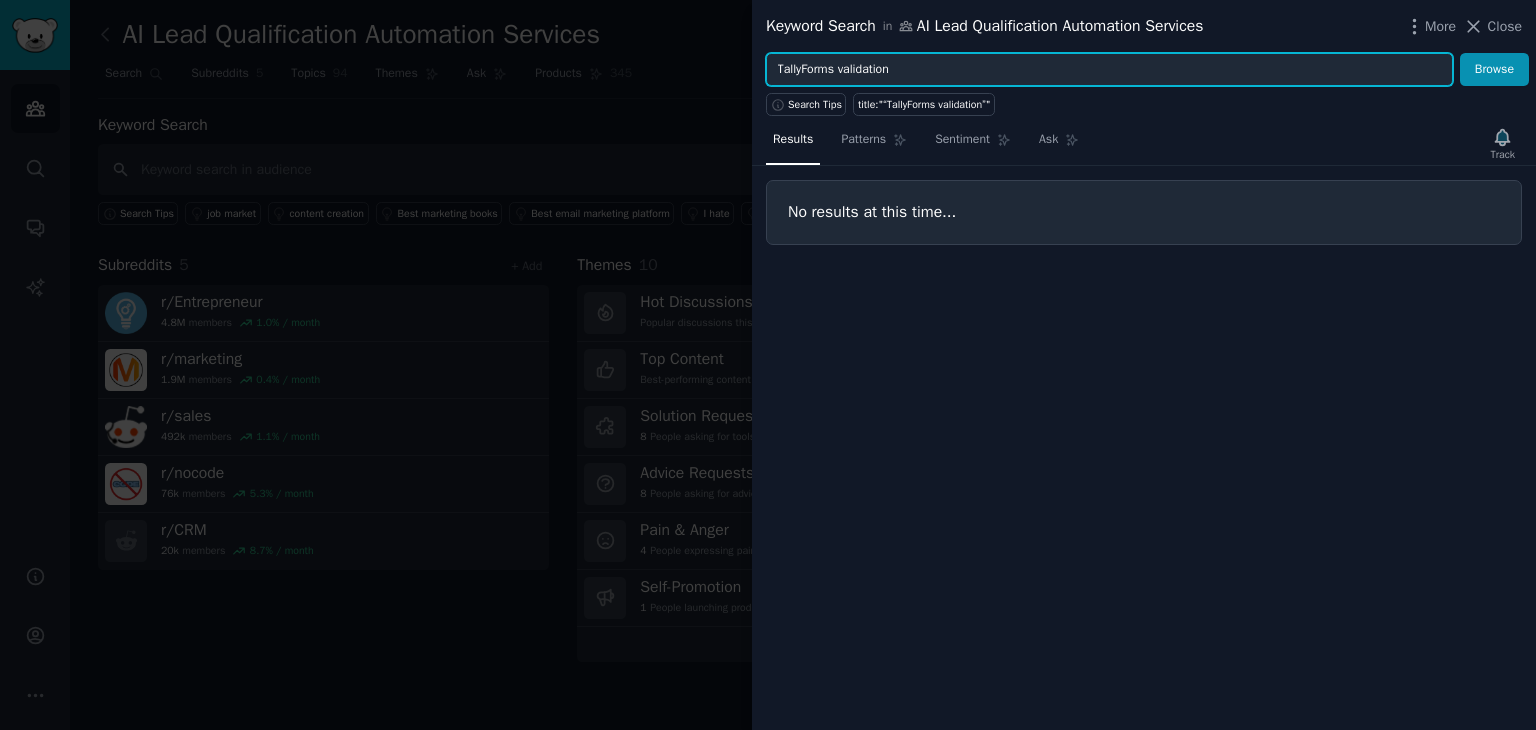 type on "TallyForms validation" 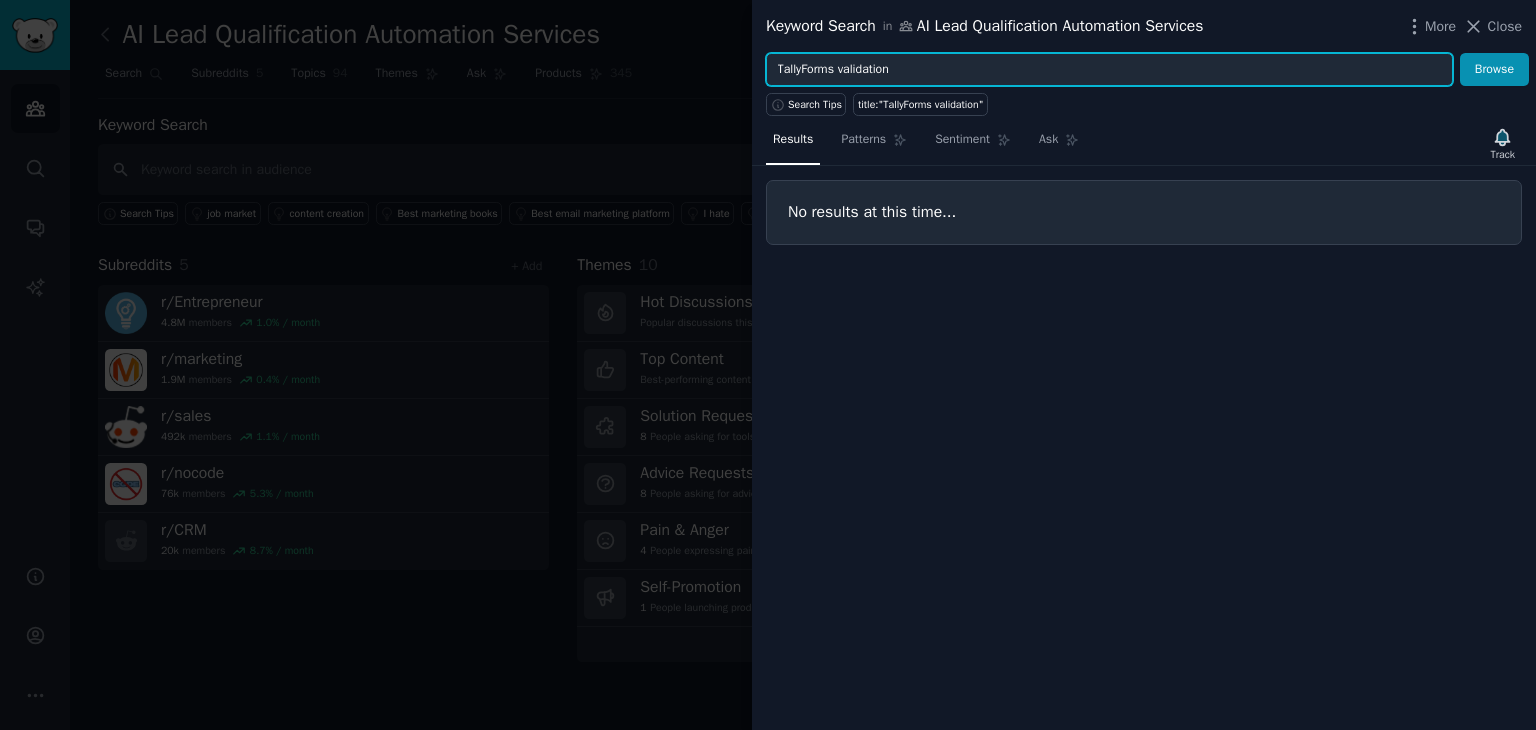 drag, startPoint x: 777, startPoint y: 67, endPoint x: 980, endPoint y: 73, distance: 203.08865 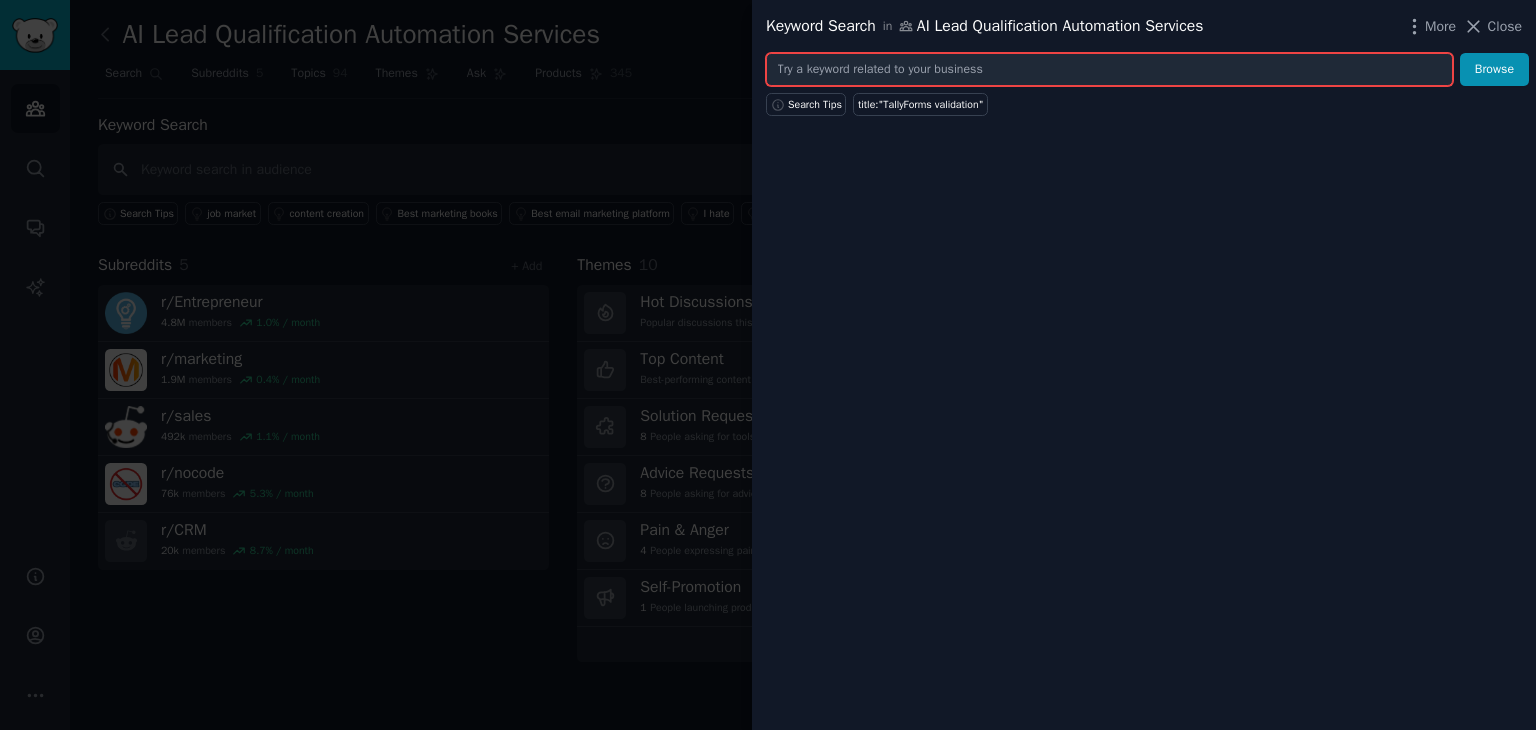 paste on "“first hires for lead gen”" 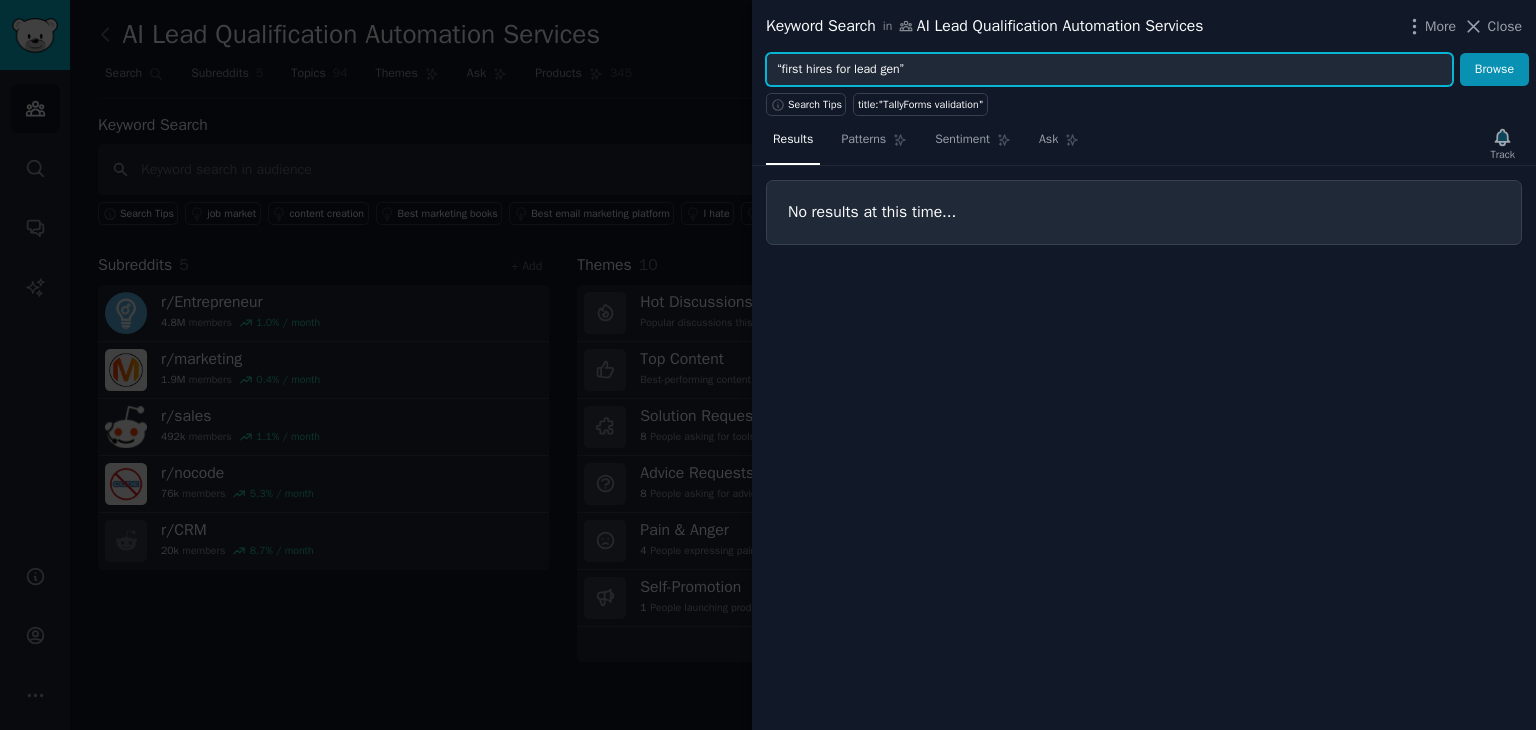 click on "Browse" at bounding box center [1494, 70] 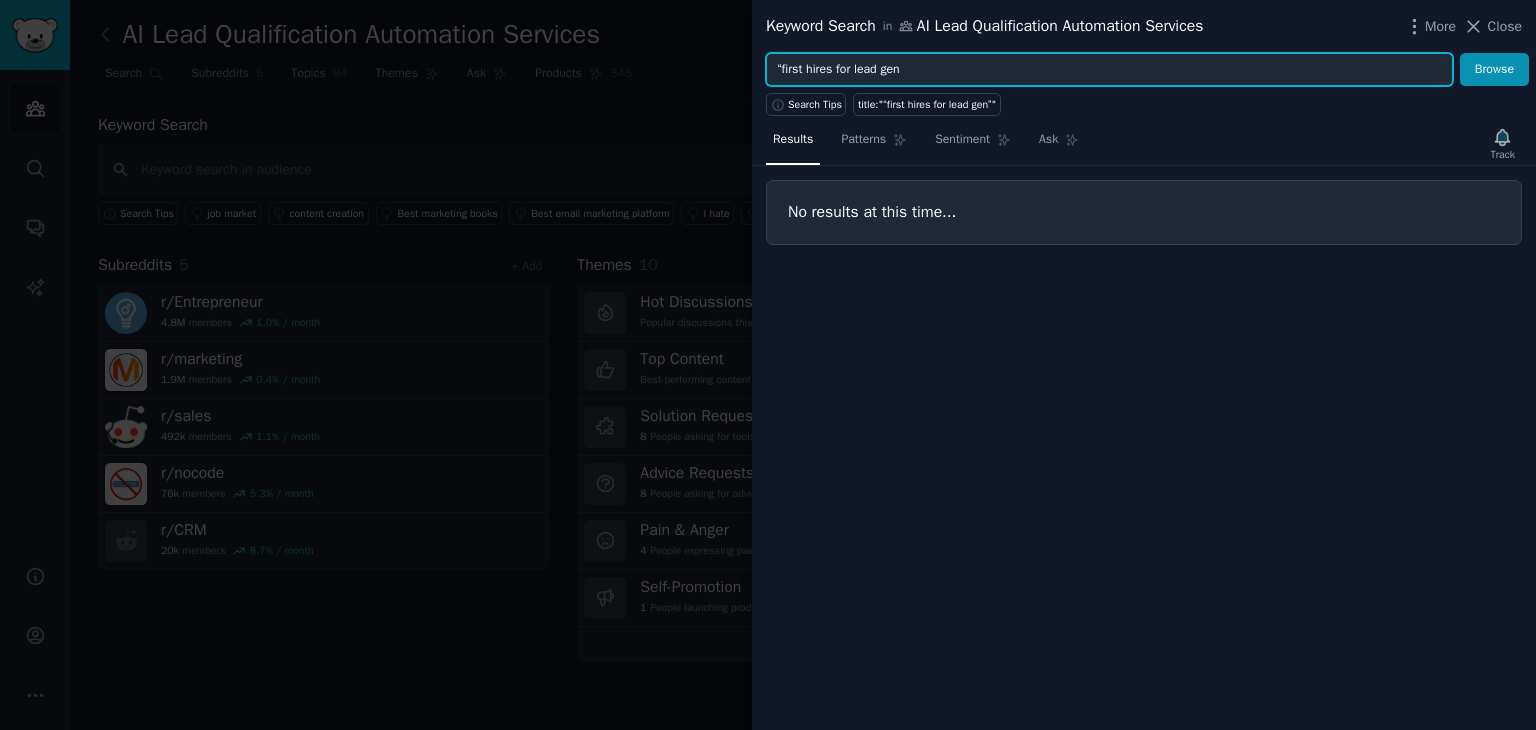 click on "“first hires for lead gen" at bounding box center [1109, 70] 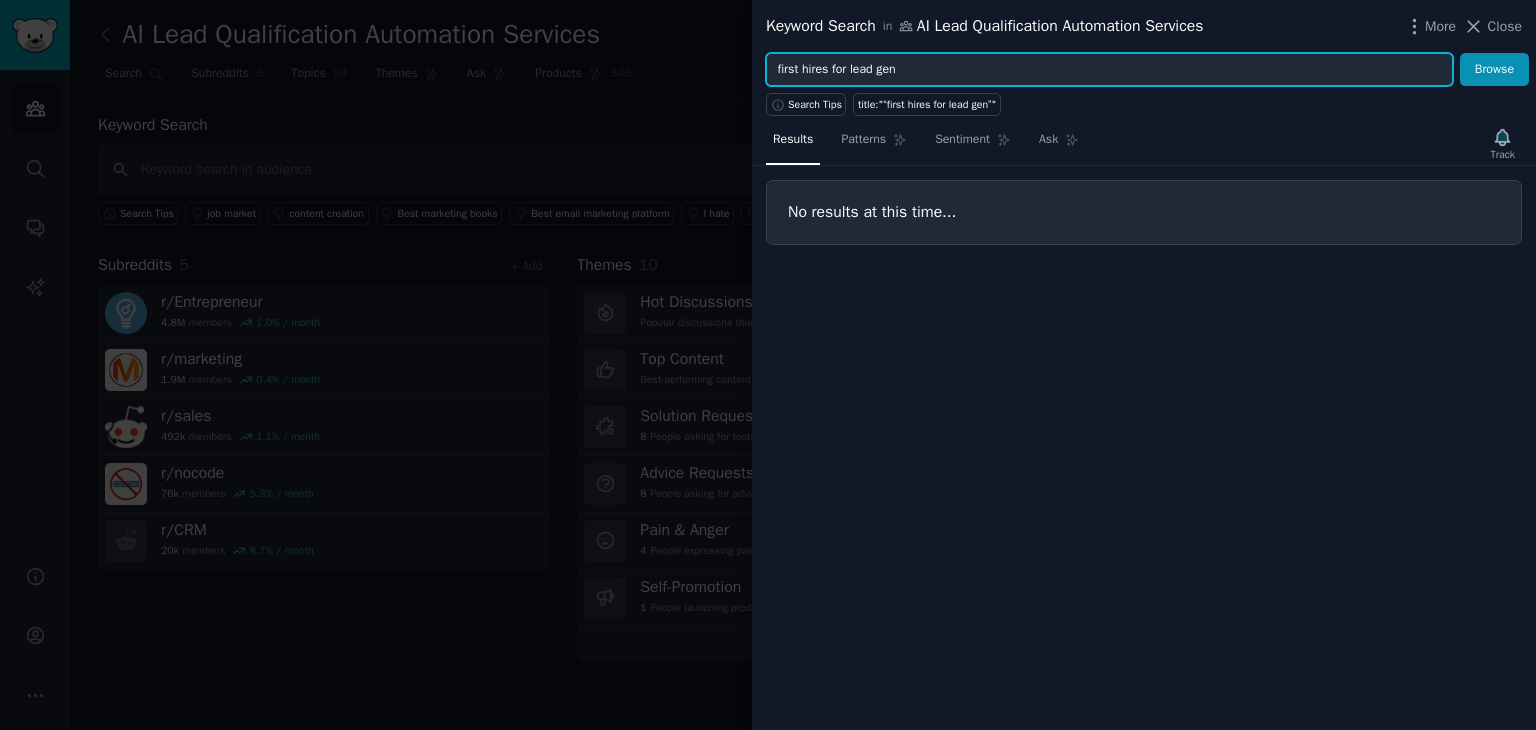 type on "first hires for lead gen" 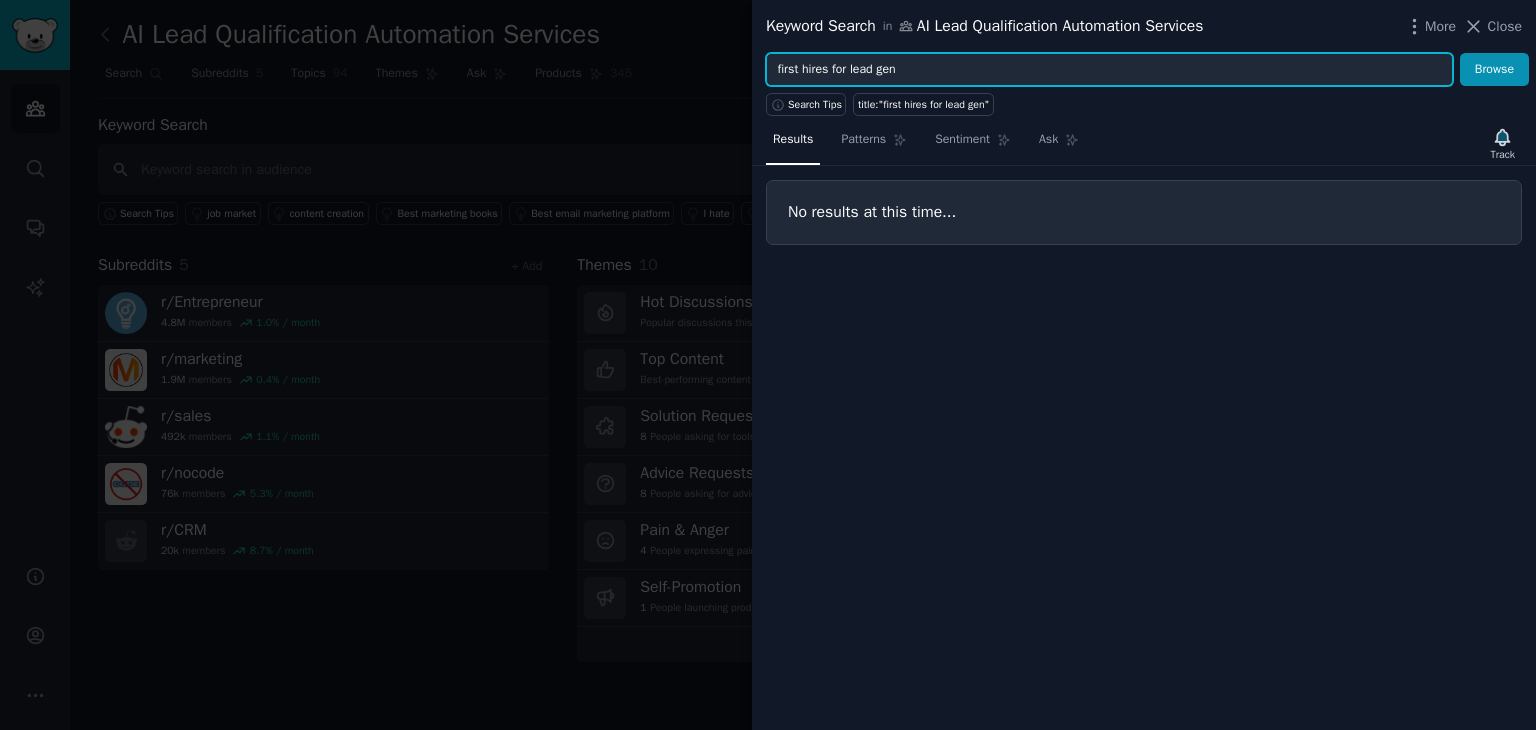 drag, startPoint x: 772, startPoint y: 65, endPoint x: 937, endPoint y: 76, distance: 165.36626 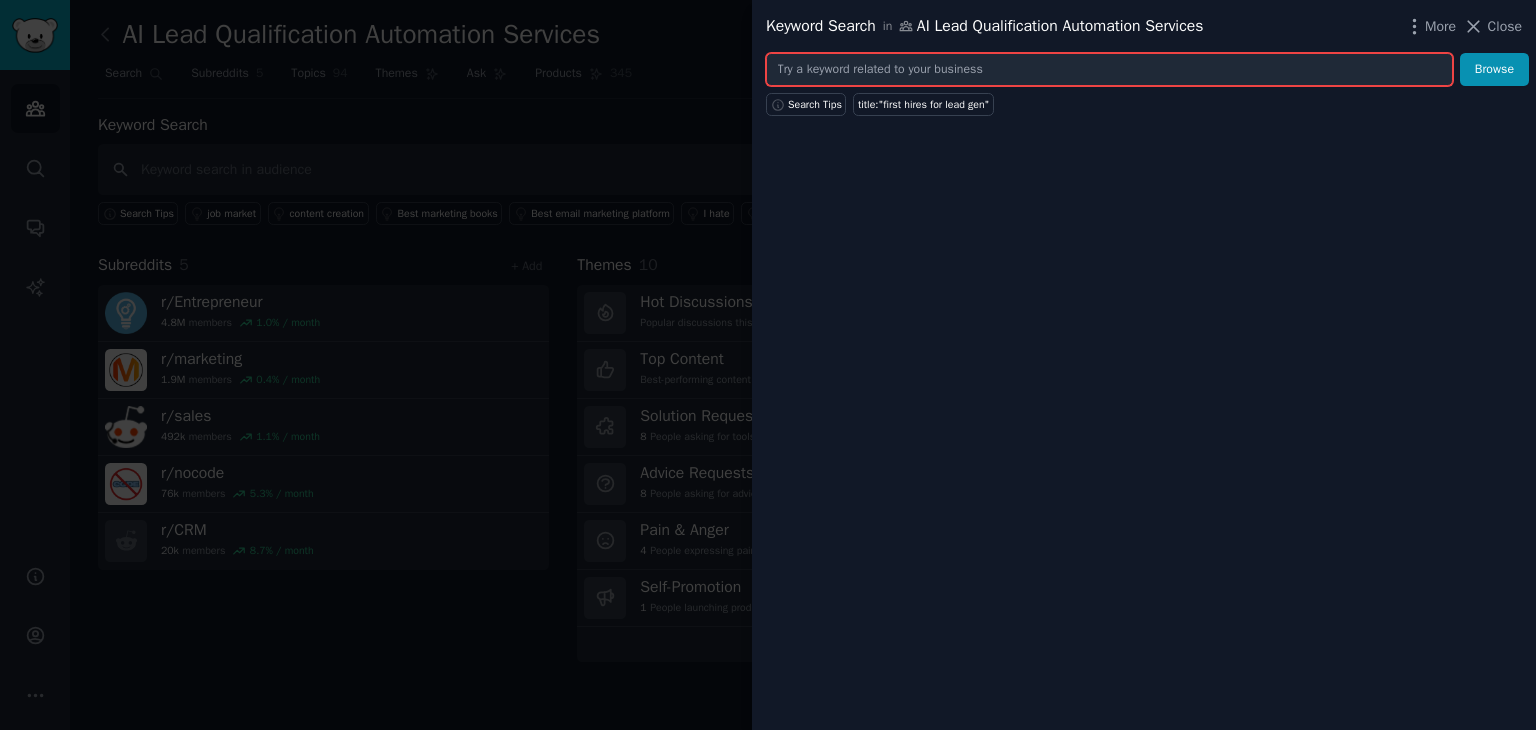 paste on "“scaling demo requests”" 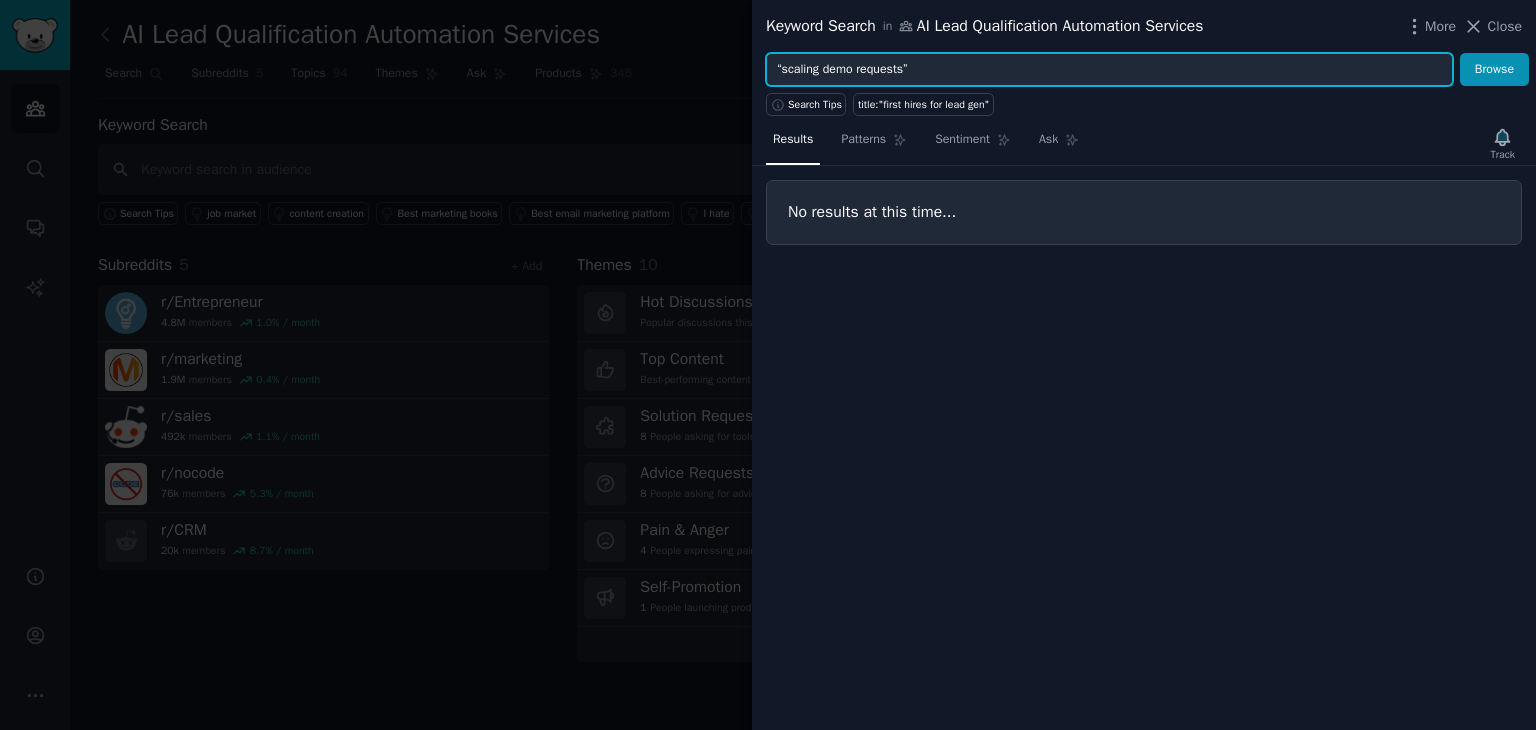 click on "Browse" at bounding box center [1494, 70] 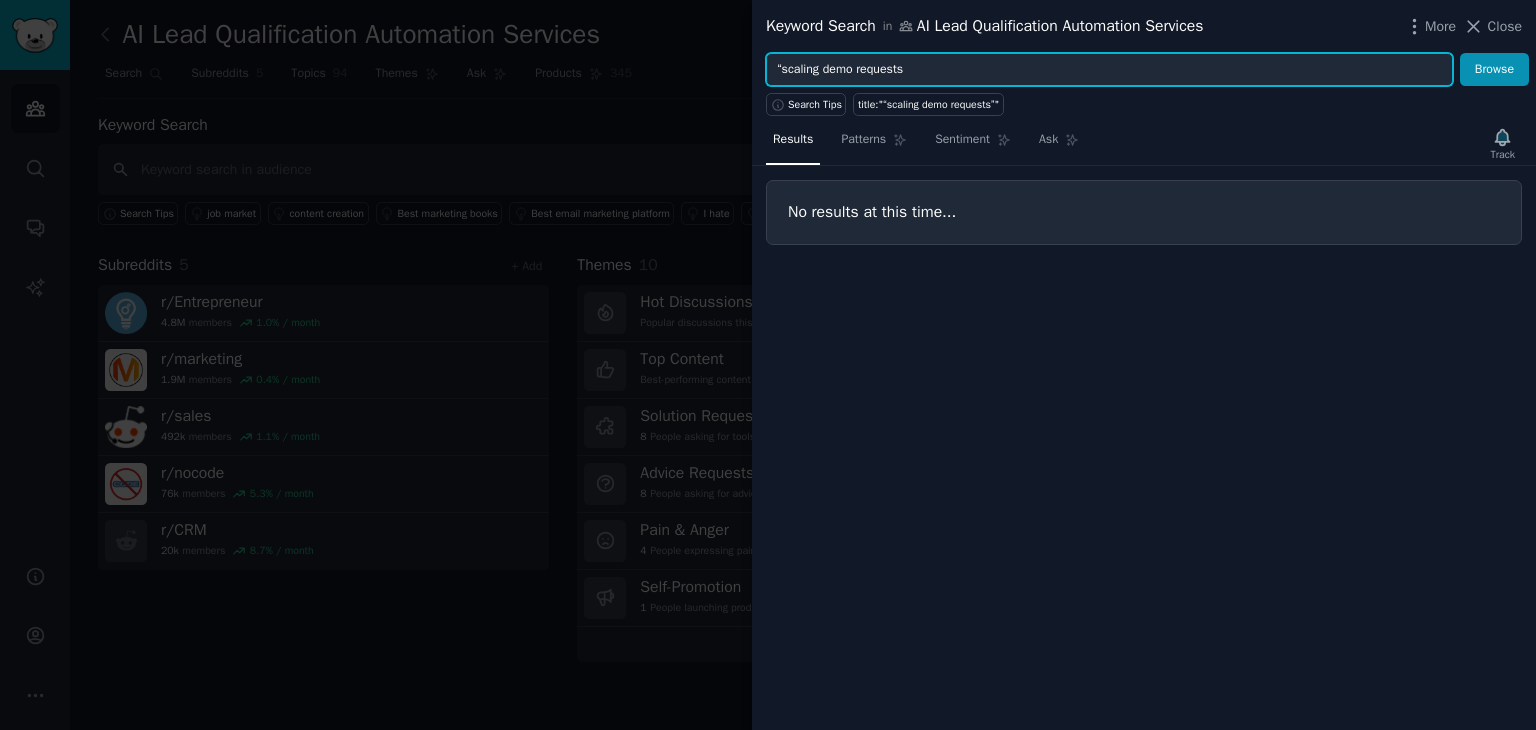 click on "“scaling demo requests" at bounding box center [1109, 70] 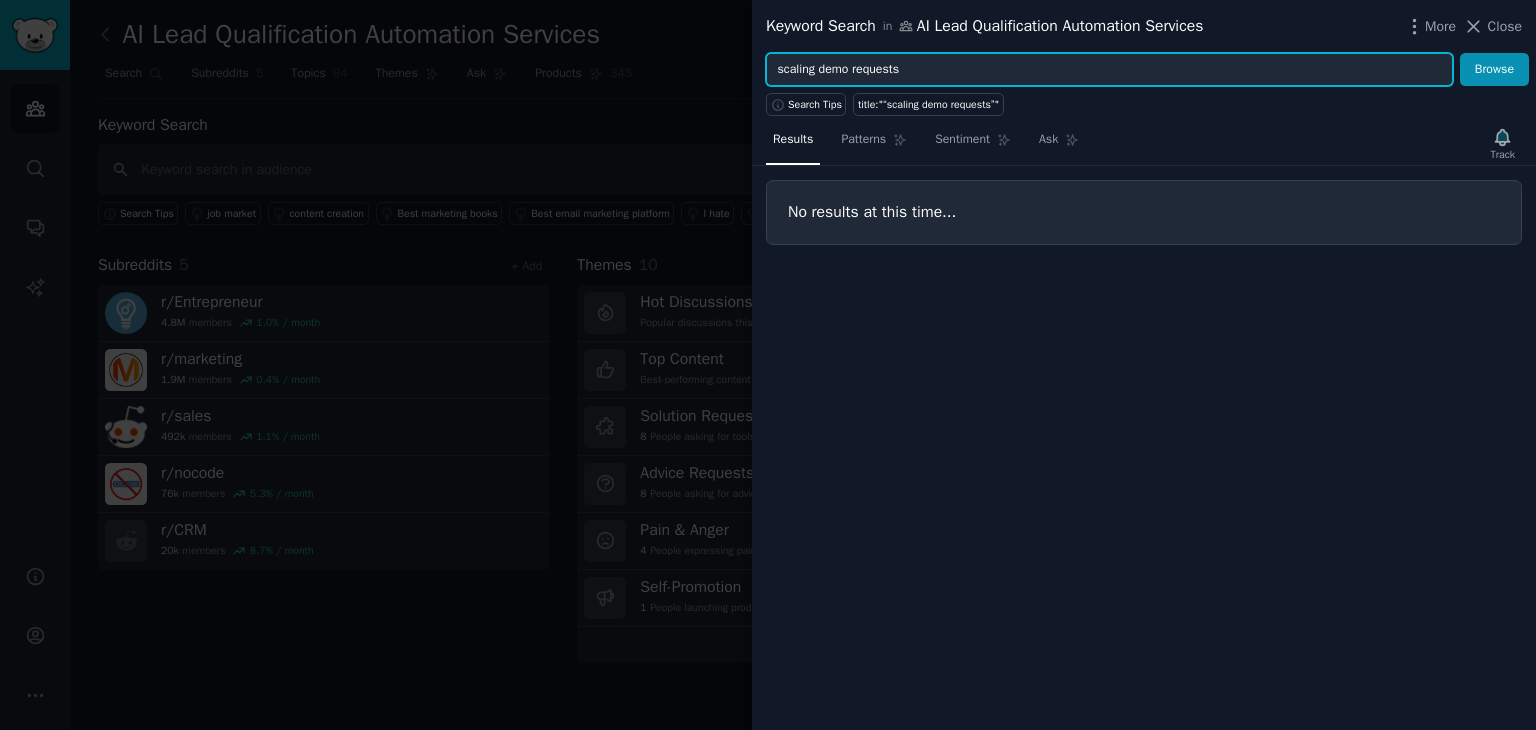 type on "scaling demo requests" 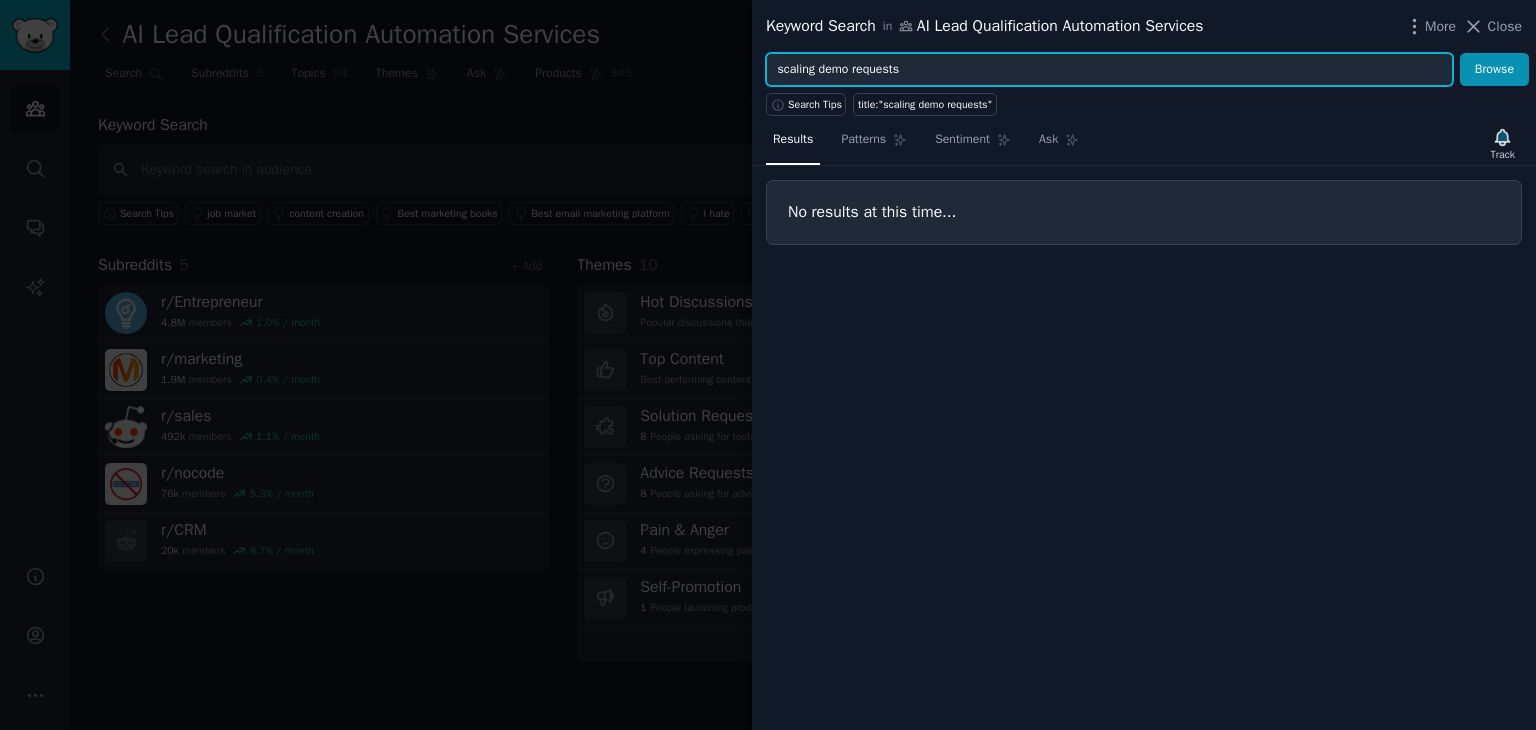 drag, startPoint x: 775, startPoint y: 69, endPoint x: 935, endPoint y: 80, distance: 160.37769 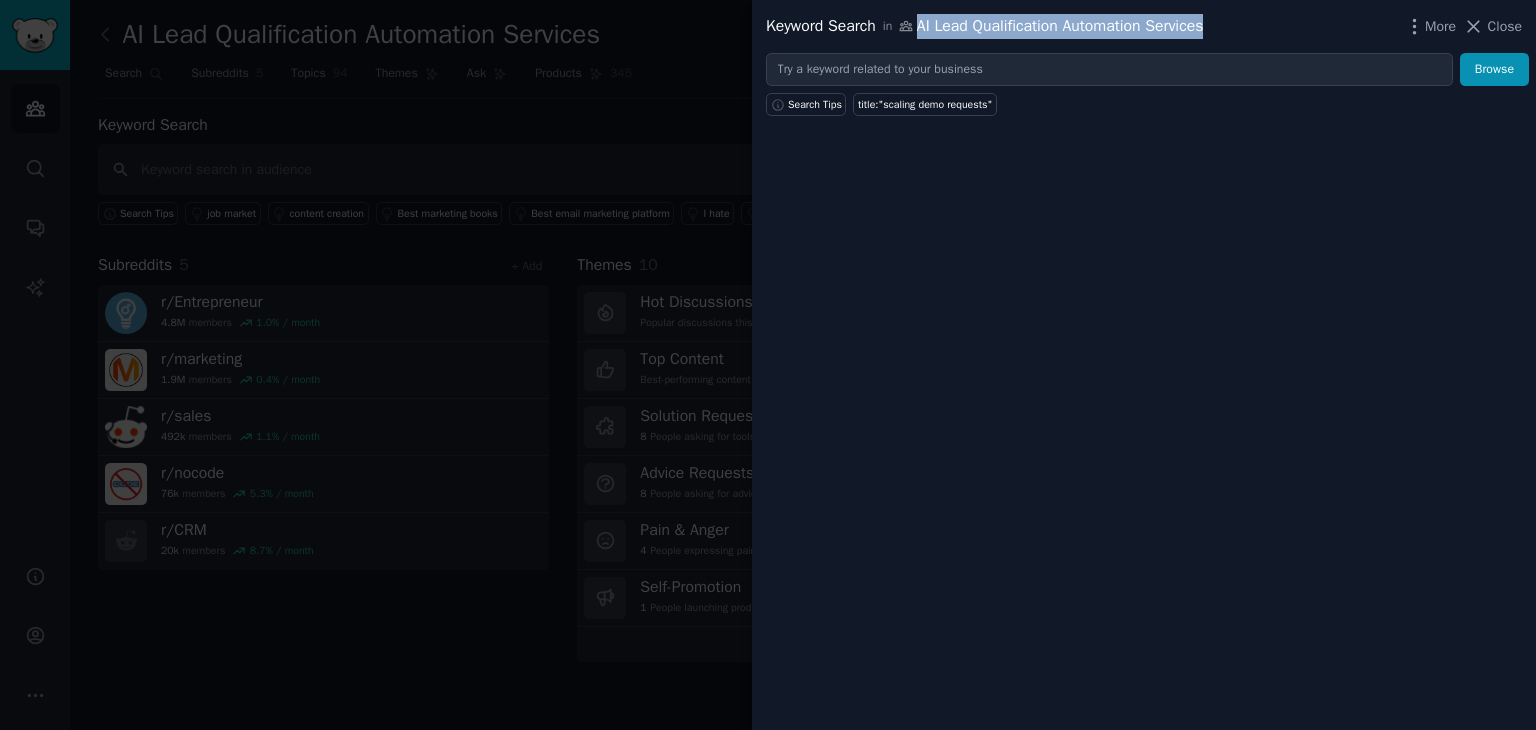 drag, startPoint x: 922, startPoint y: 27, endPoint x: 1254, endPoint y: 16, distance: 332.1822 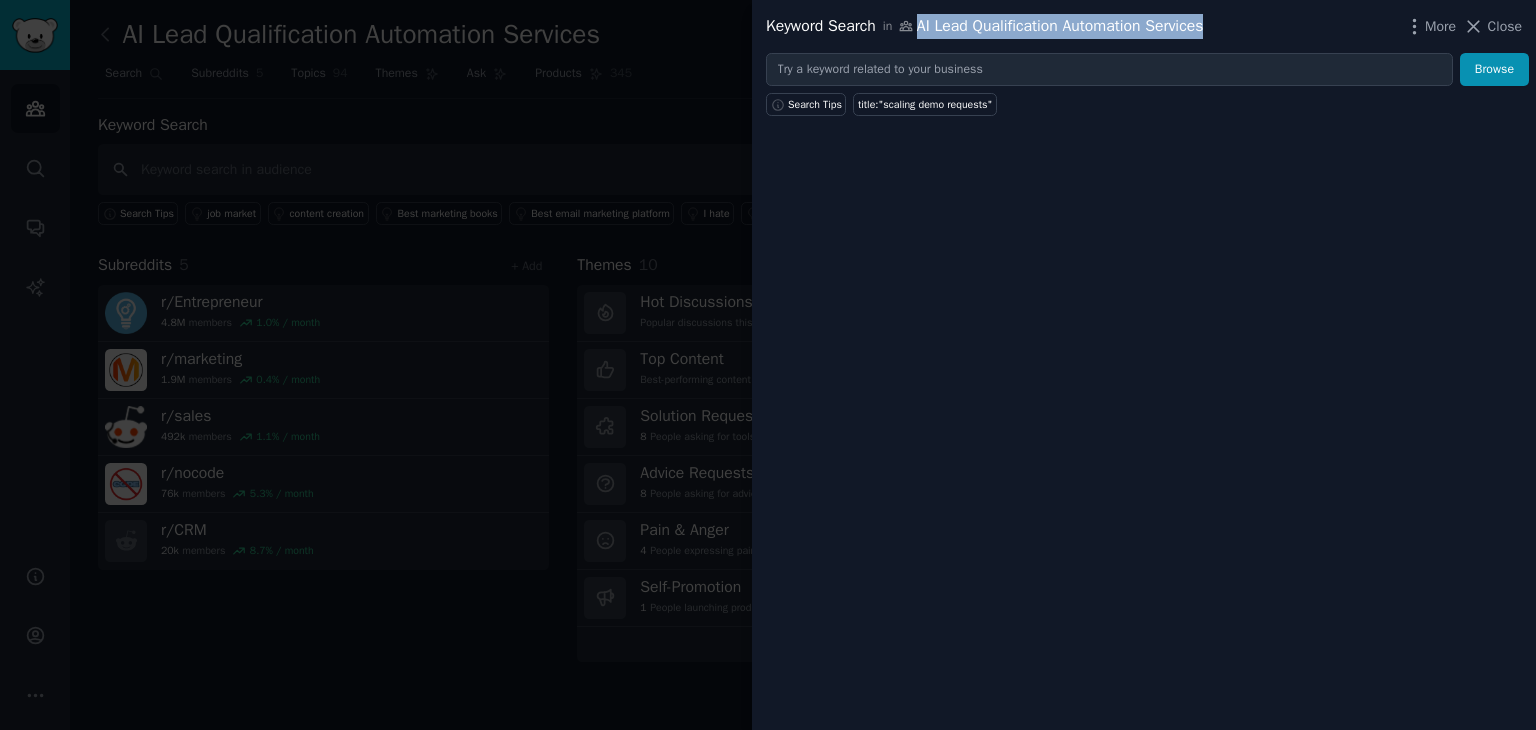 copy on "AI Lead Qualification Automation Services" 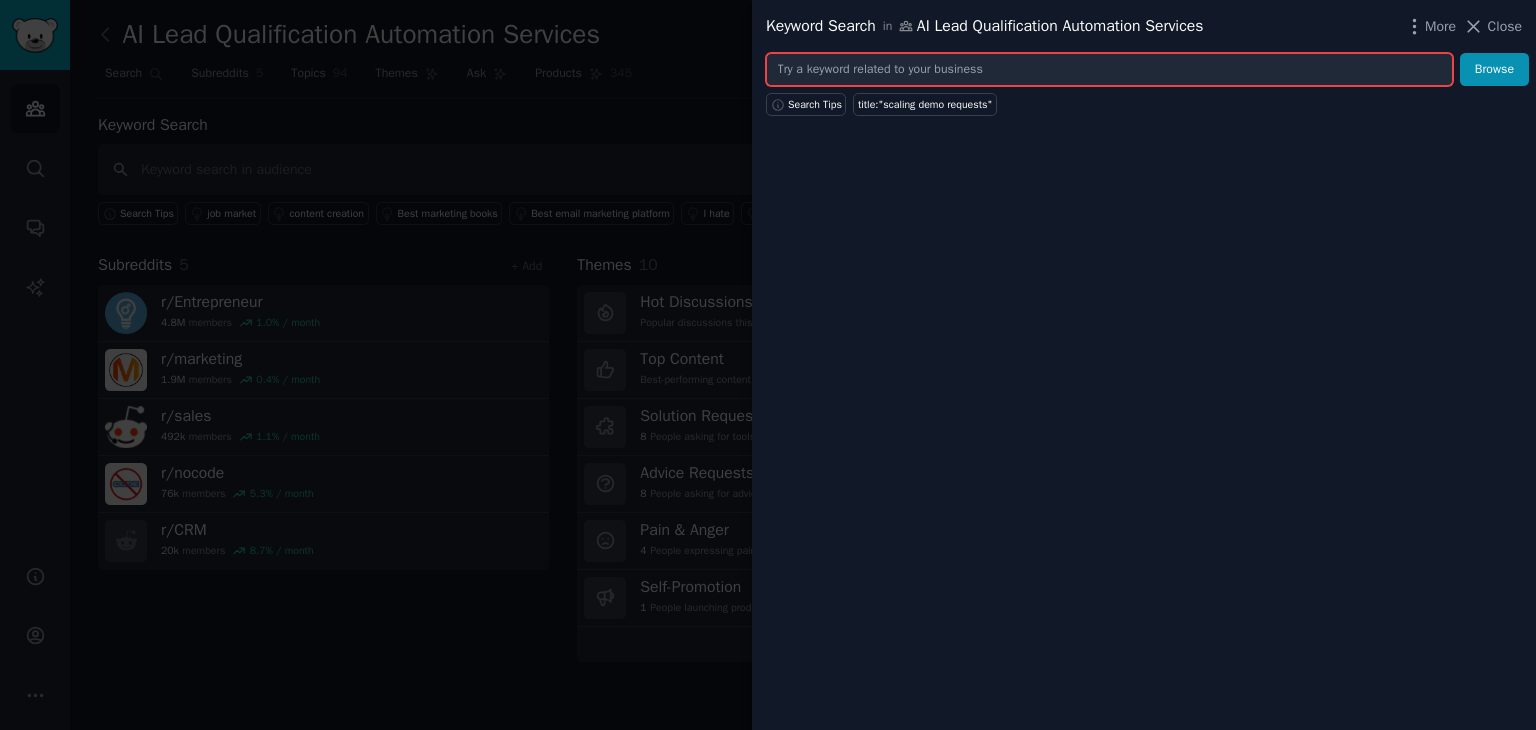 click at bounding box center [1109, 70] 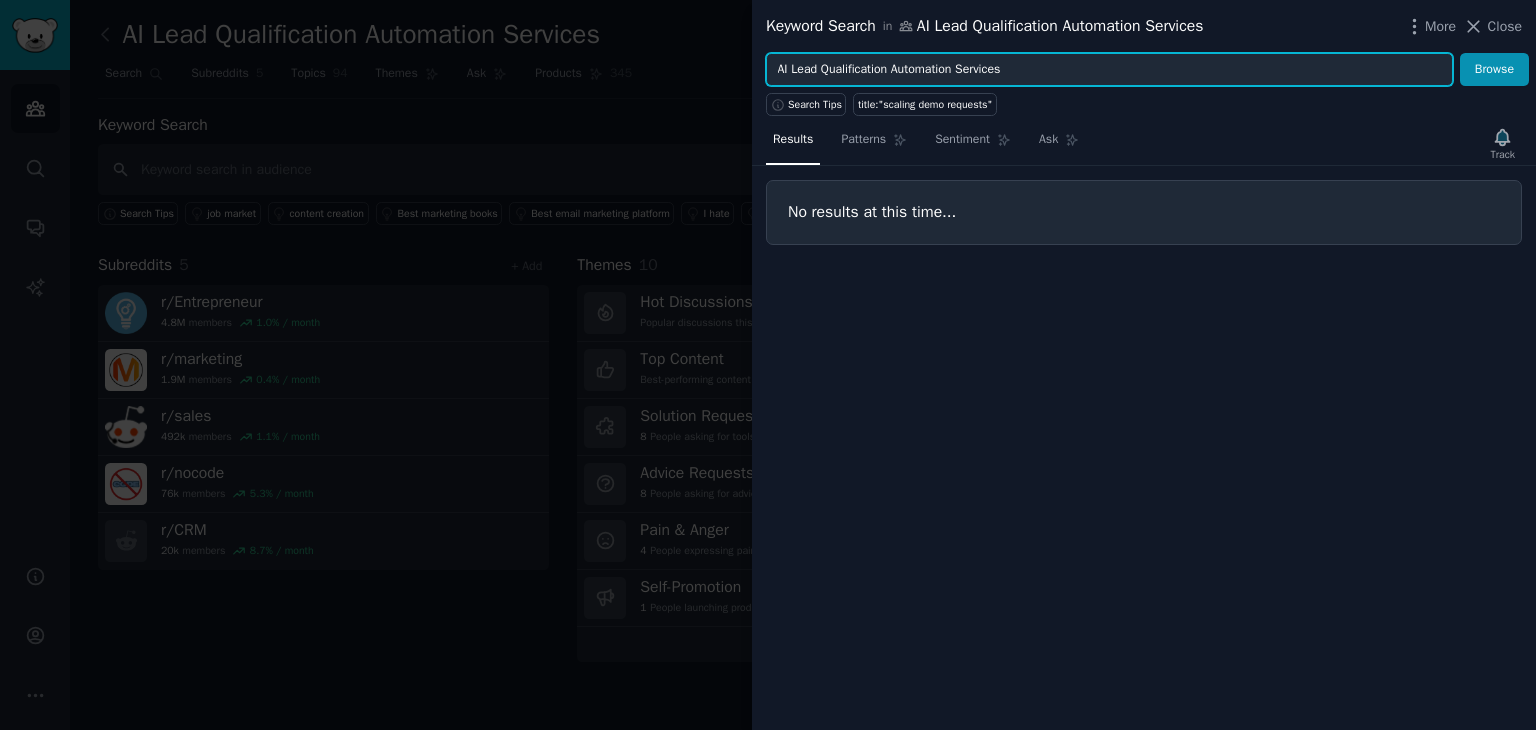 click on "Browse" at bounding box center (1494, 70) 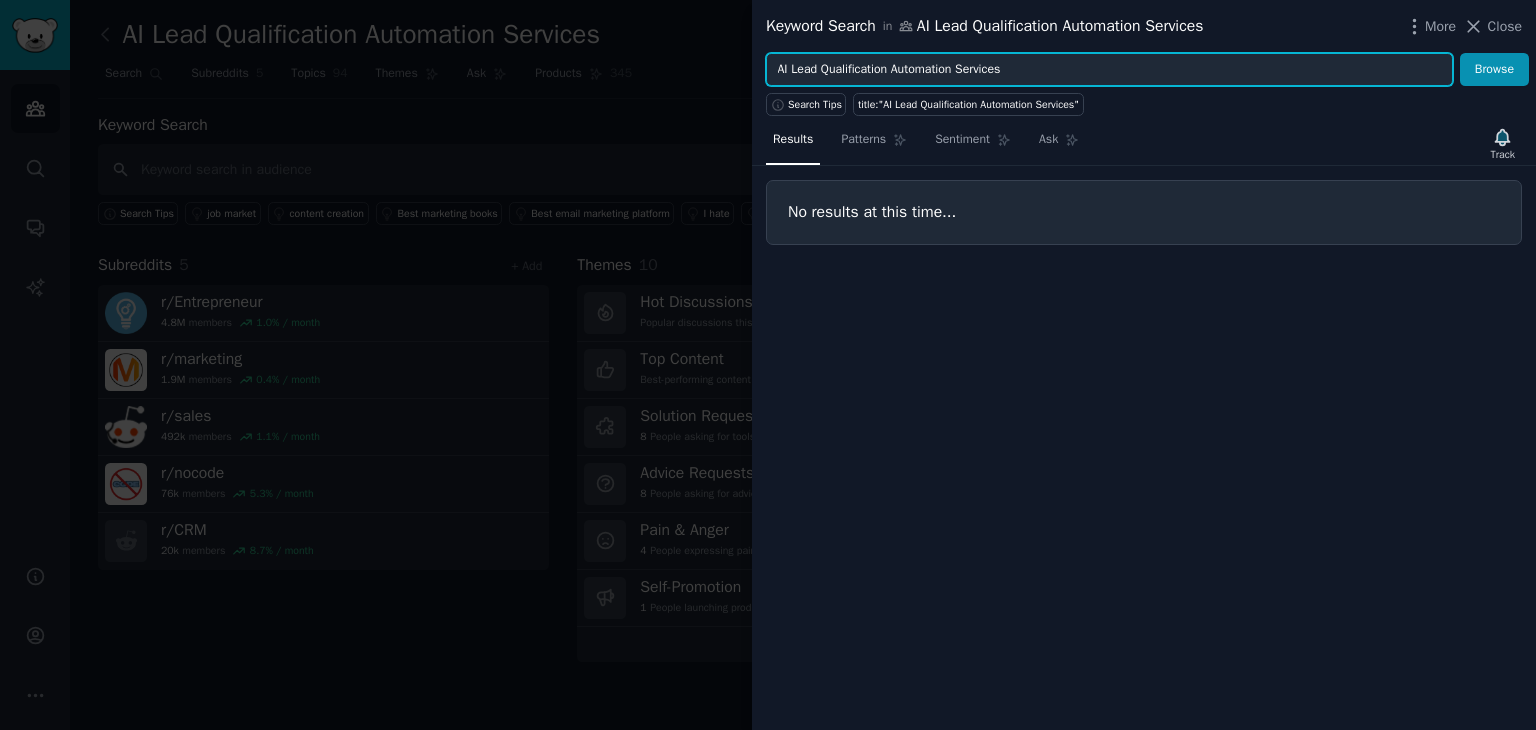 drag, startPoint x: 958, startPoint y: 71, endPoint x: 1041, endPoint y: 69, distance: 83.02409 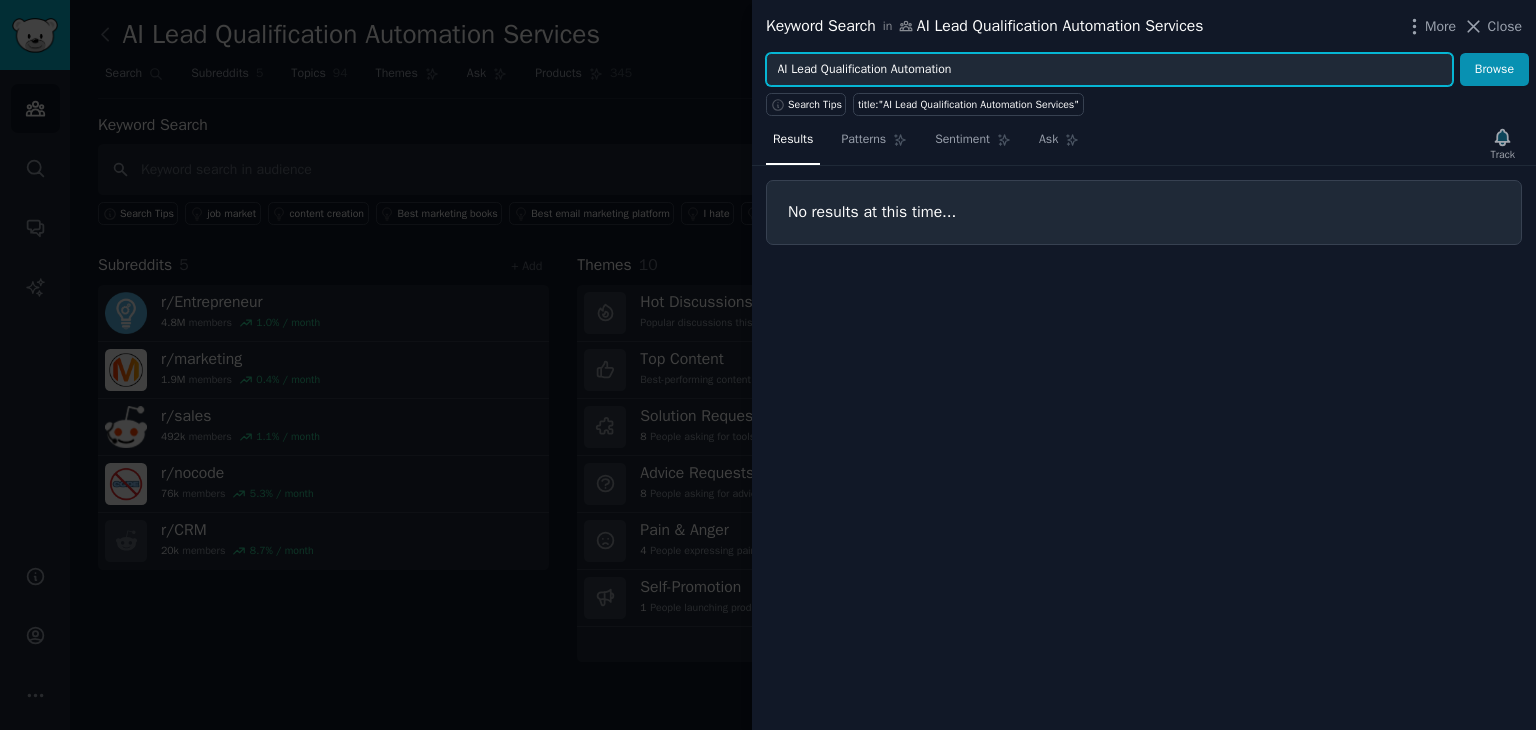 click on "Browse" at bounding box center (1494, 70) 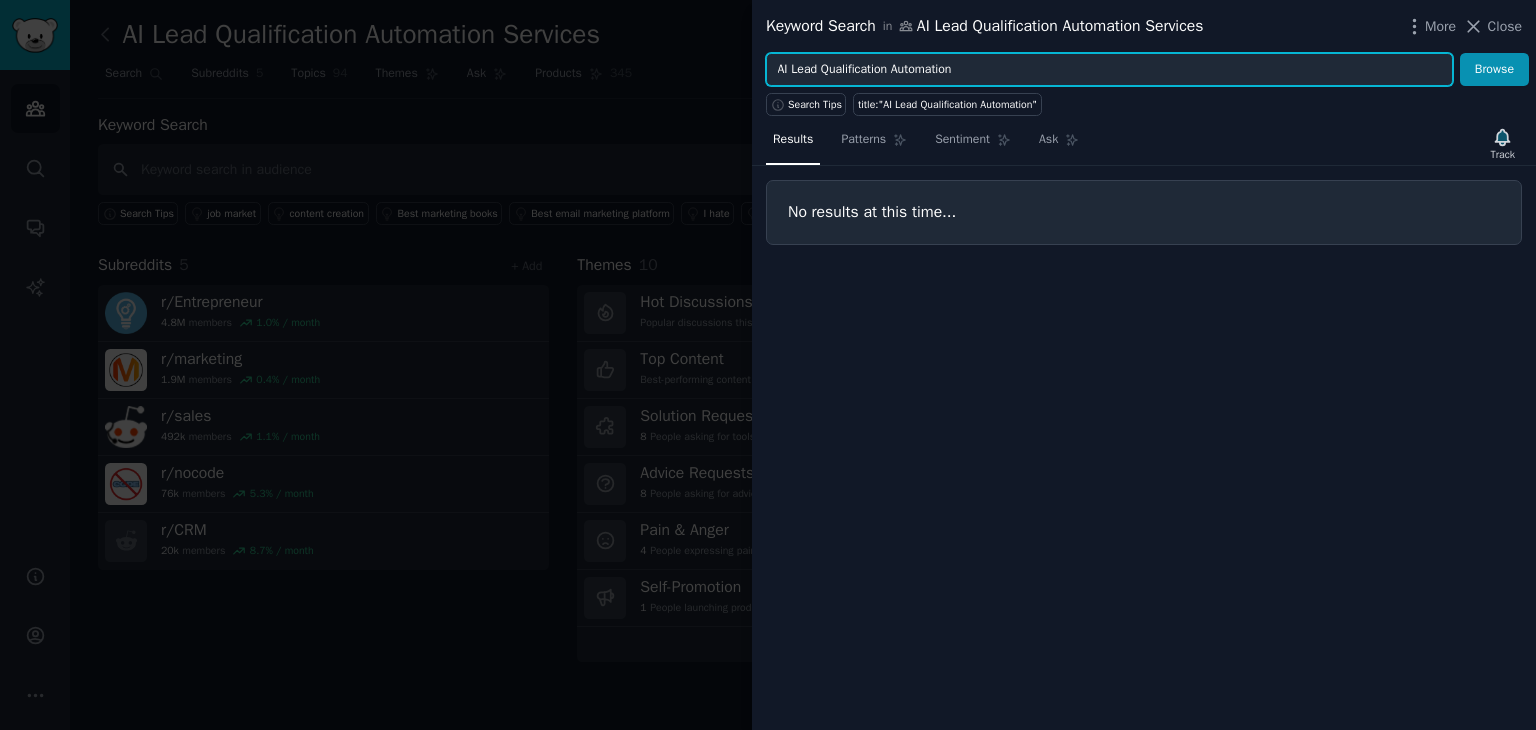 drag, startPoint x: 890, startPoint y: 75, endPoint x: 1013, endPoint y: 71, distance: 123.065025 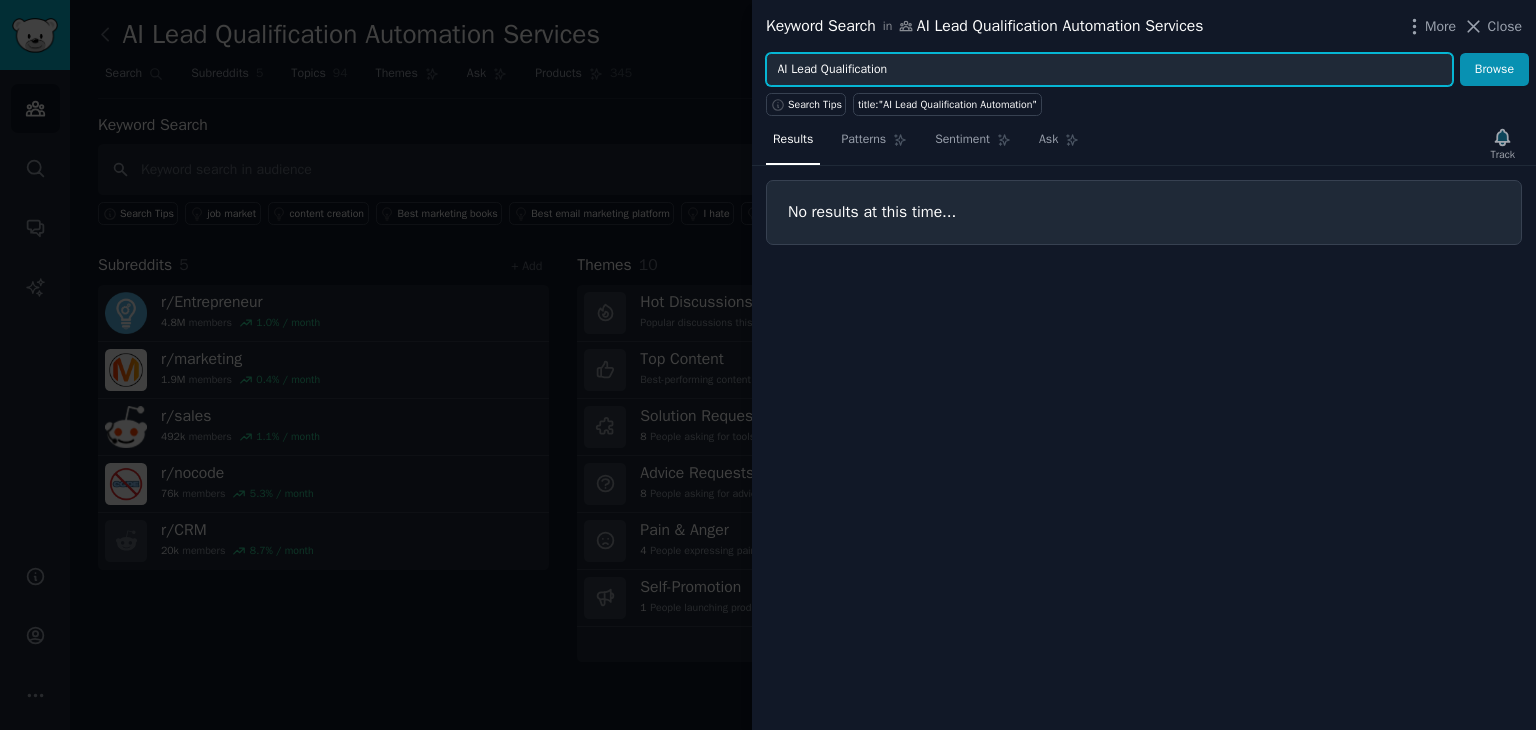 click on "Browse" at bounding box center (1494, 70) 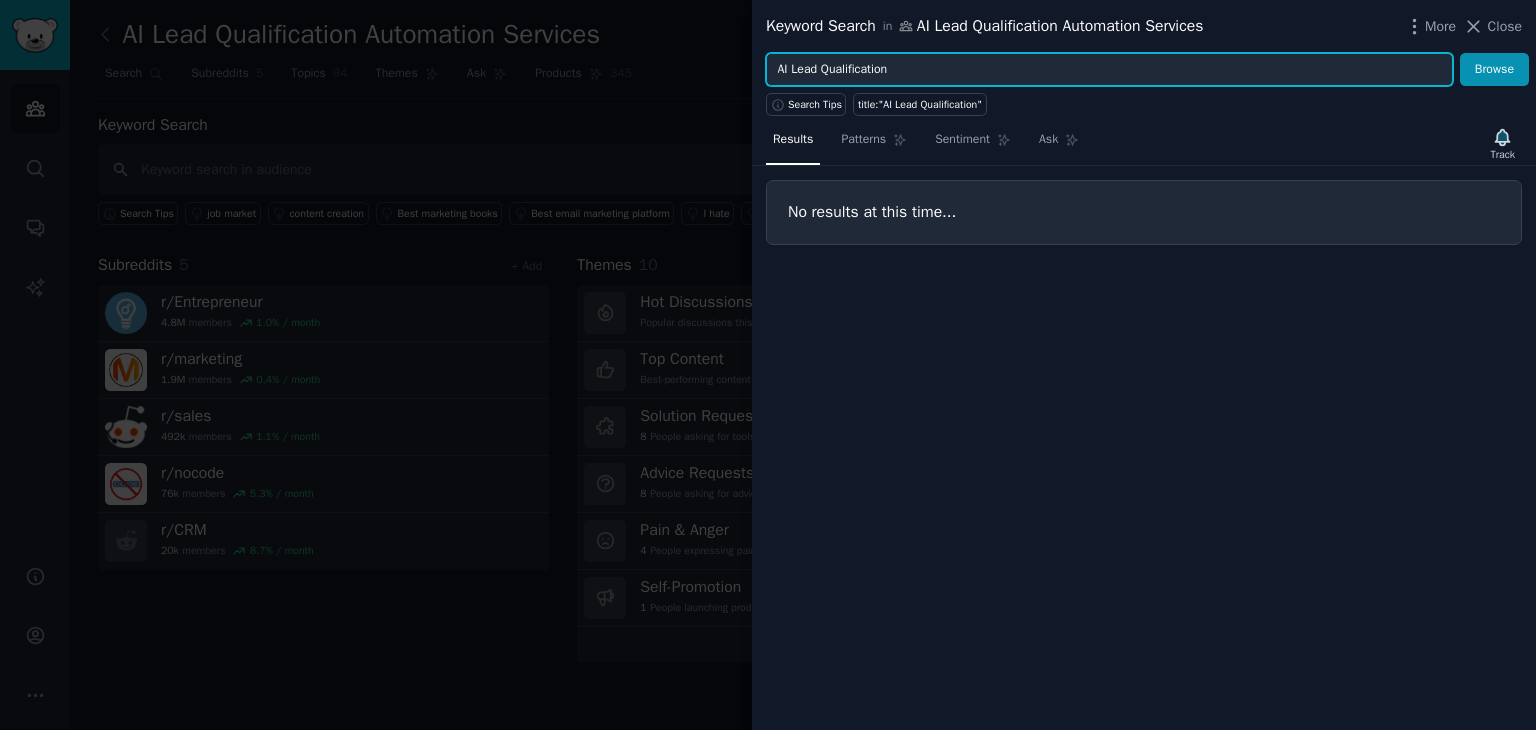 drag, startPoint x: 777, startPoint y: 73, endPoint x: 790, endPoint y: 73, distance: 13 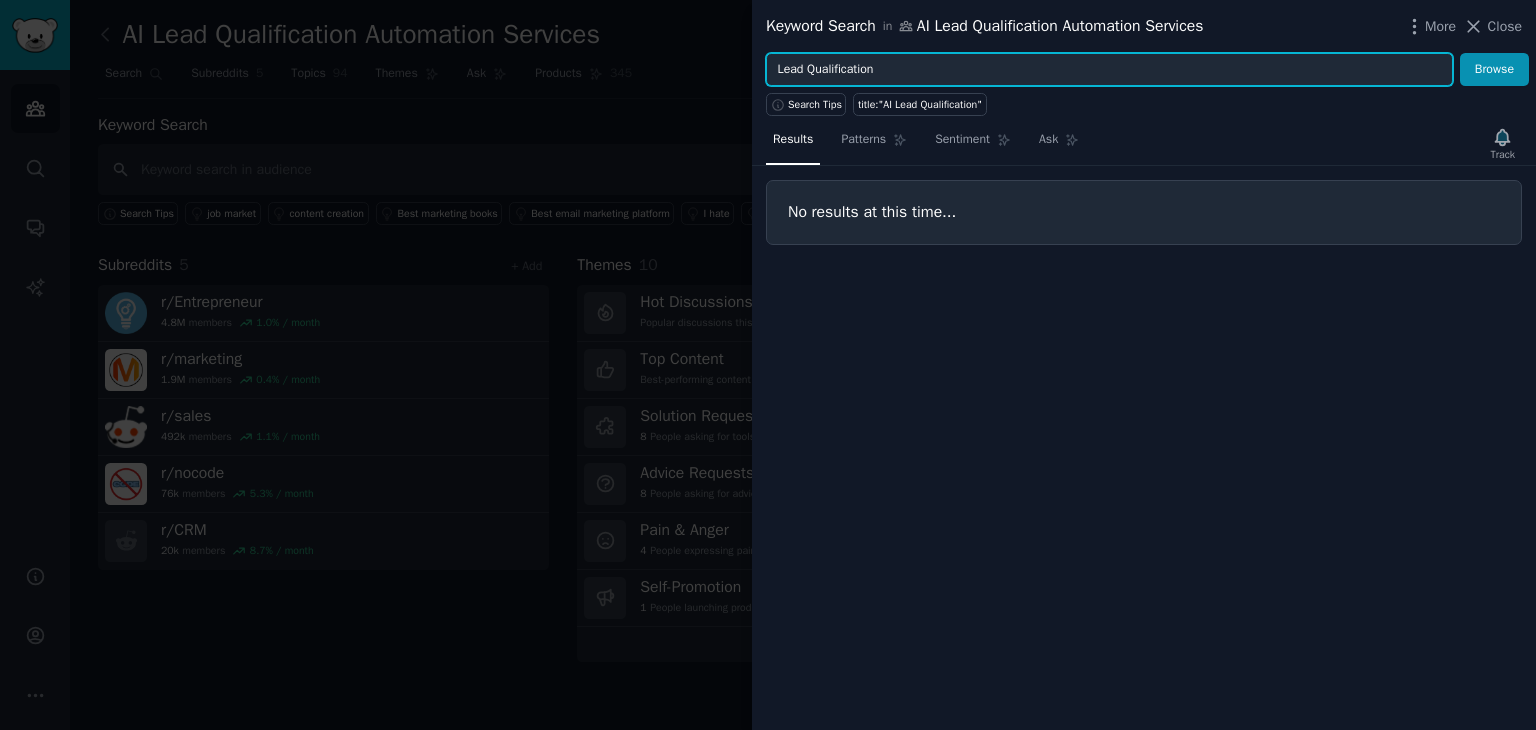 click on "Browse" at bounding box center (1494, 70) 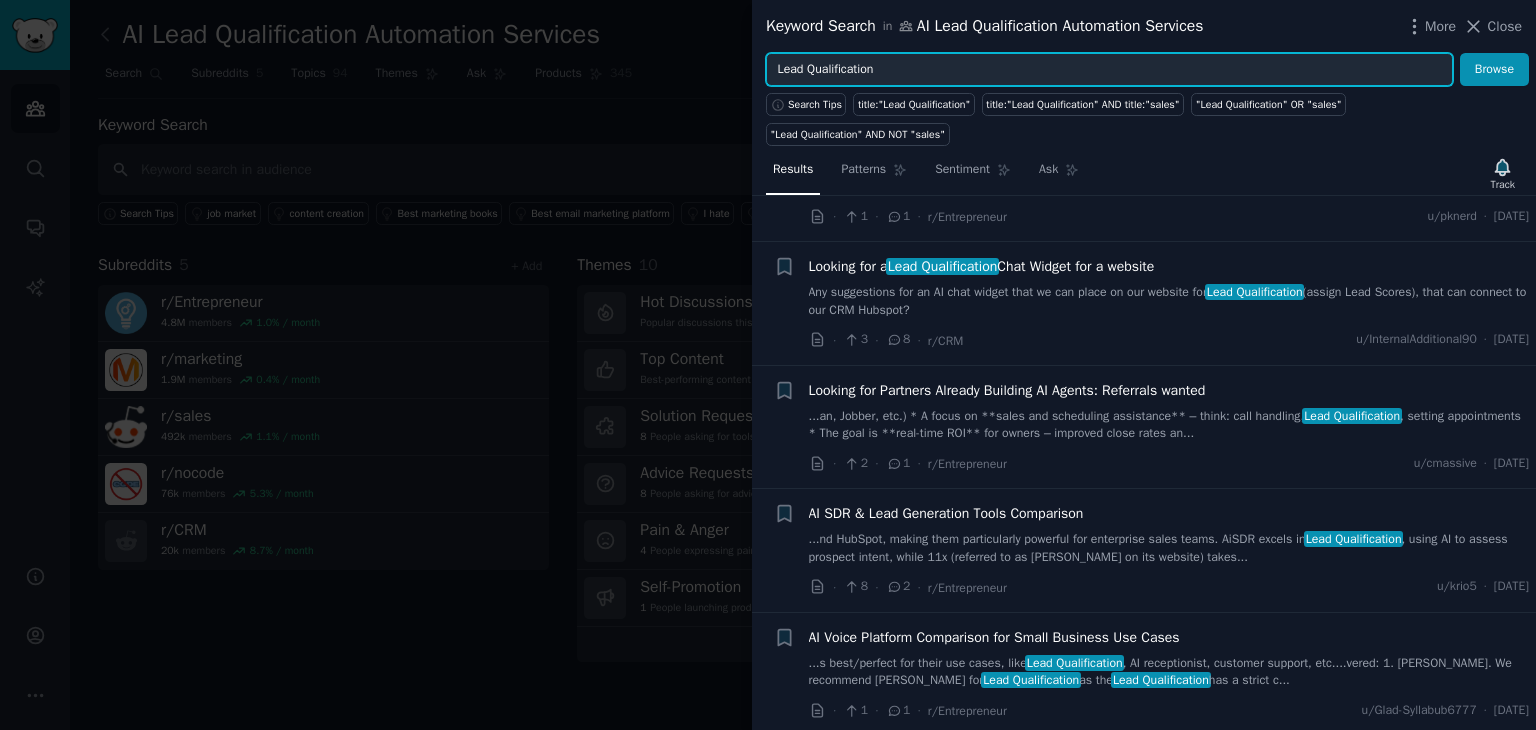 scroll, scrollTop: 368, scrollLeft: 0, axis: vertical 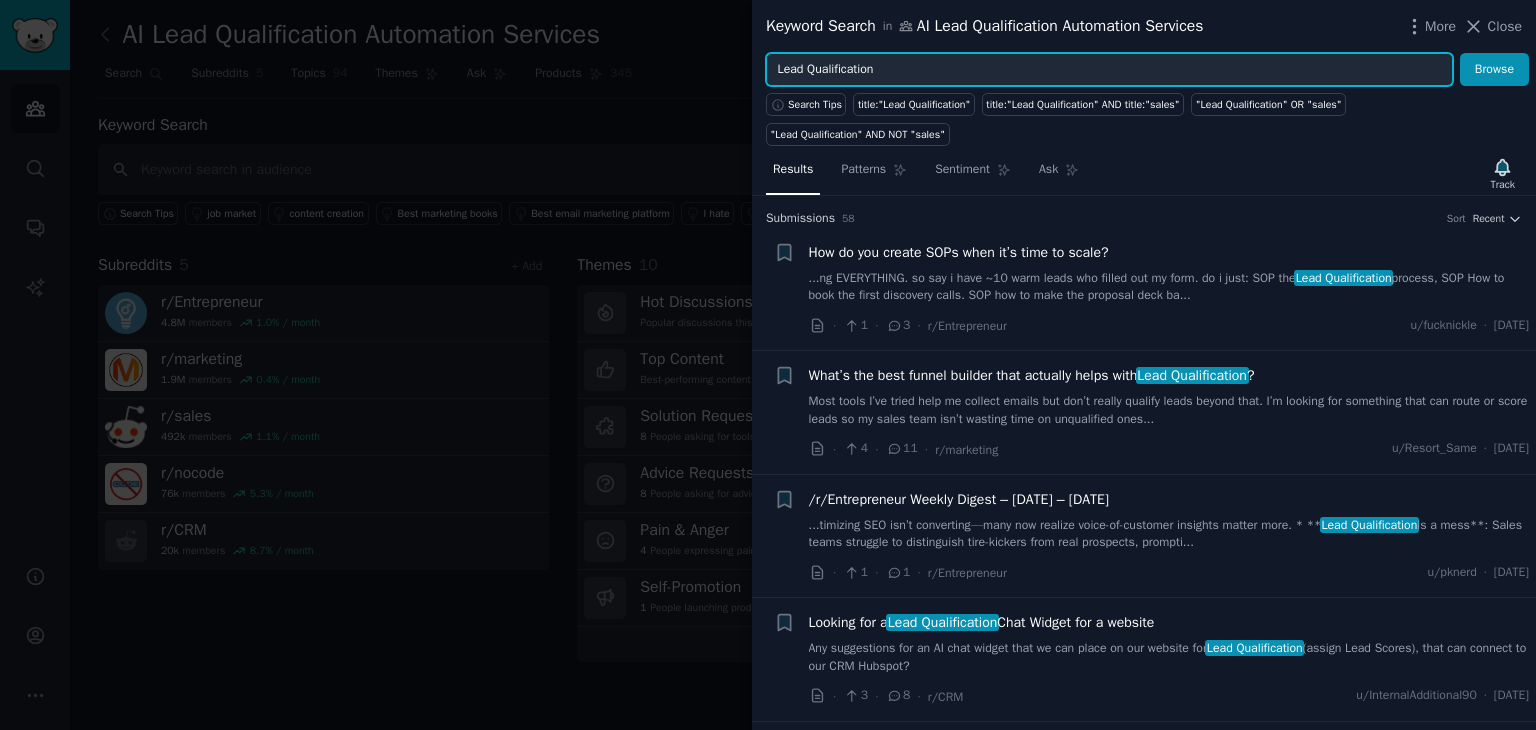 click on "Lead Qualification" at bounding box center (1109, 70) 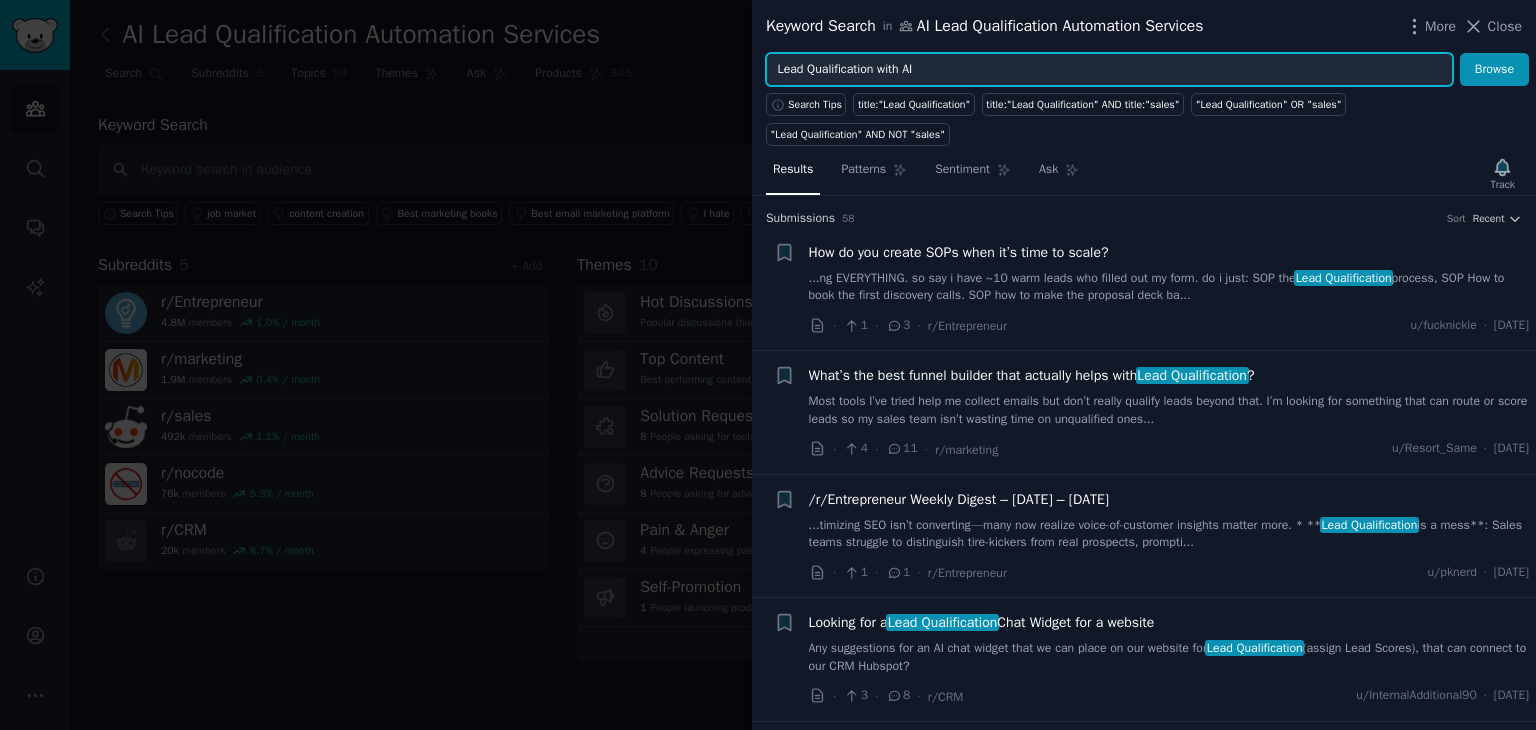 click on "Browse" at bounding box center (1494, 70) 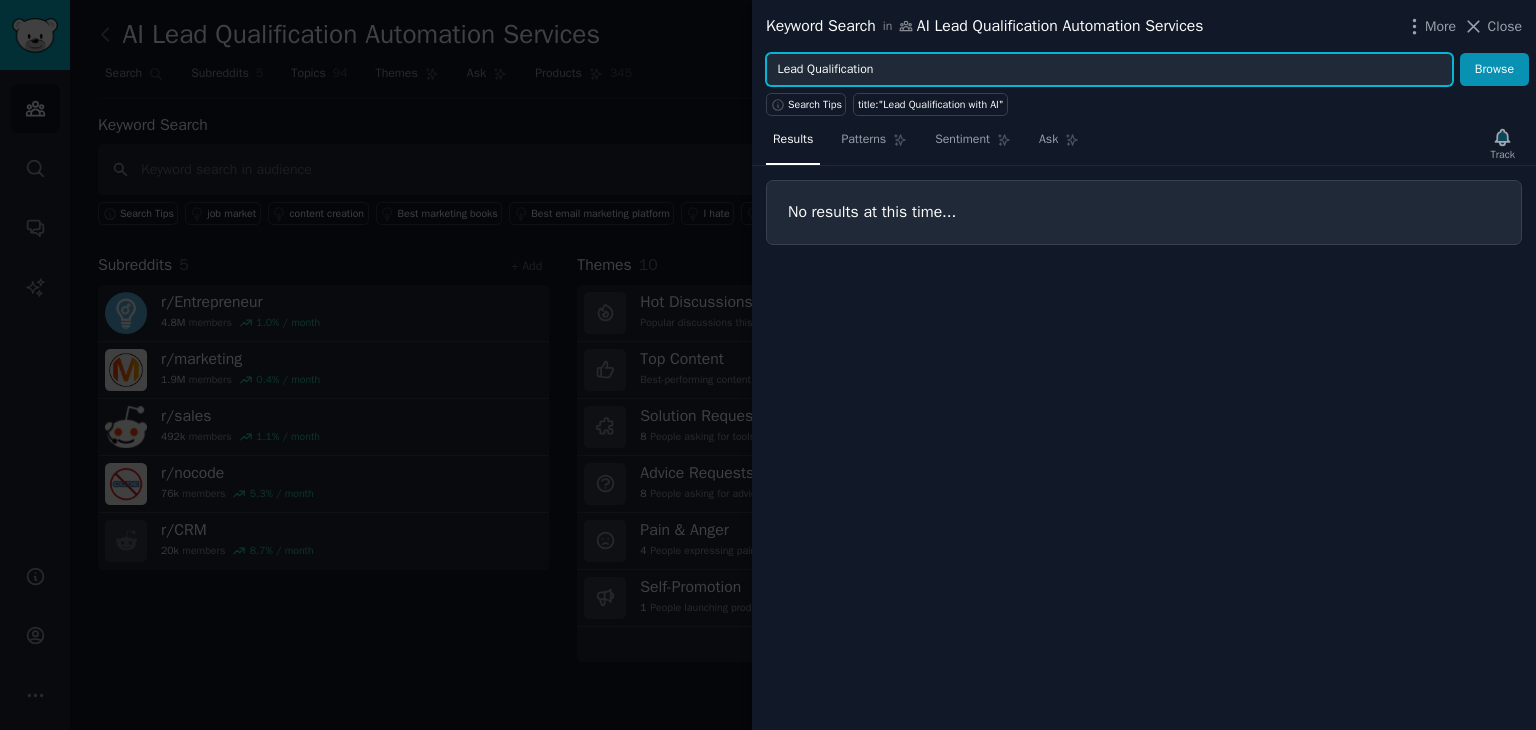 type on "Lead Qualification" 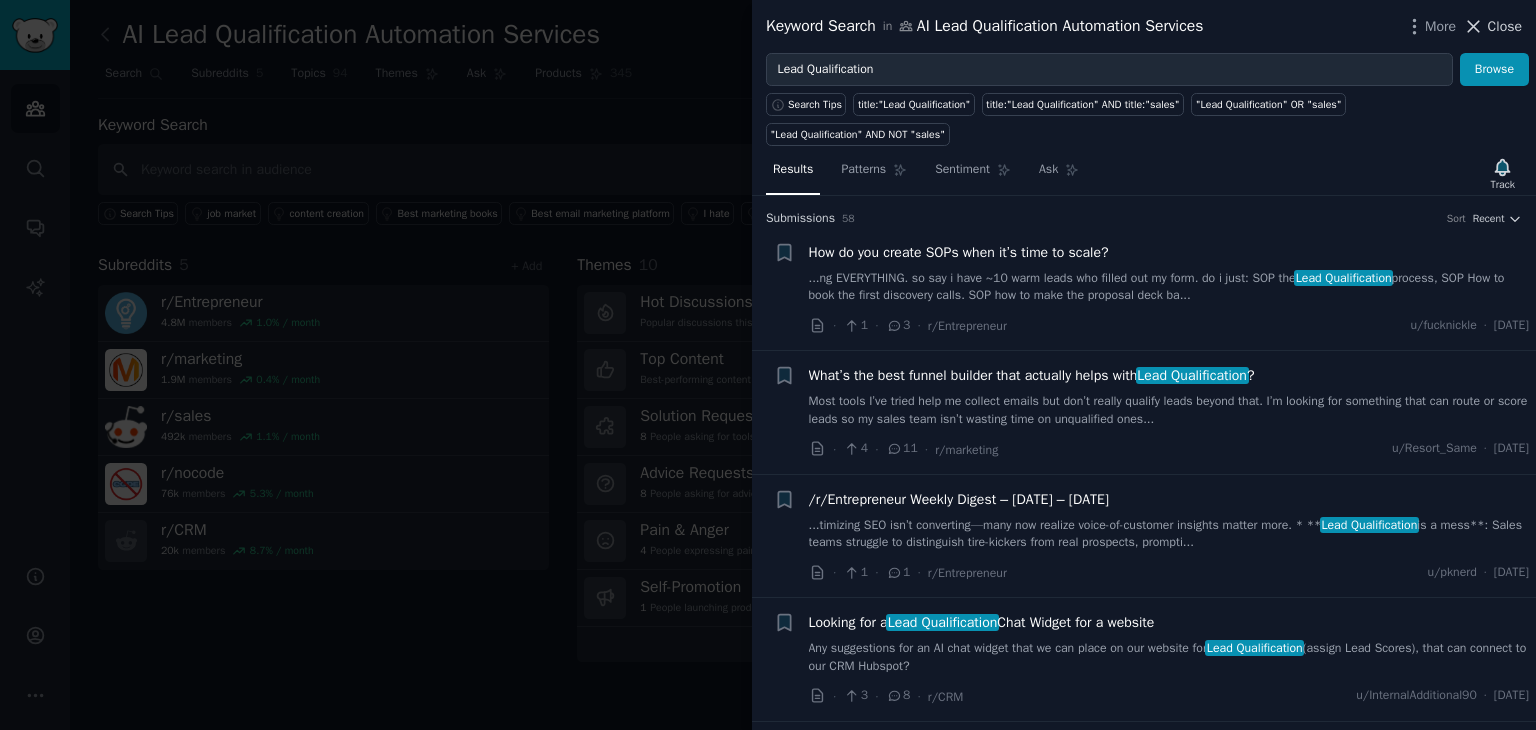 click on "Close" at bounding box center (1505, 26) 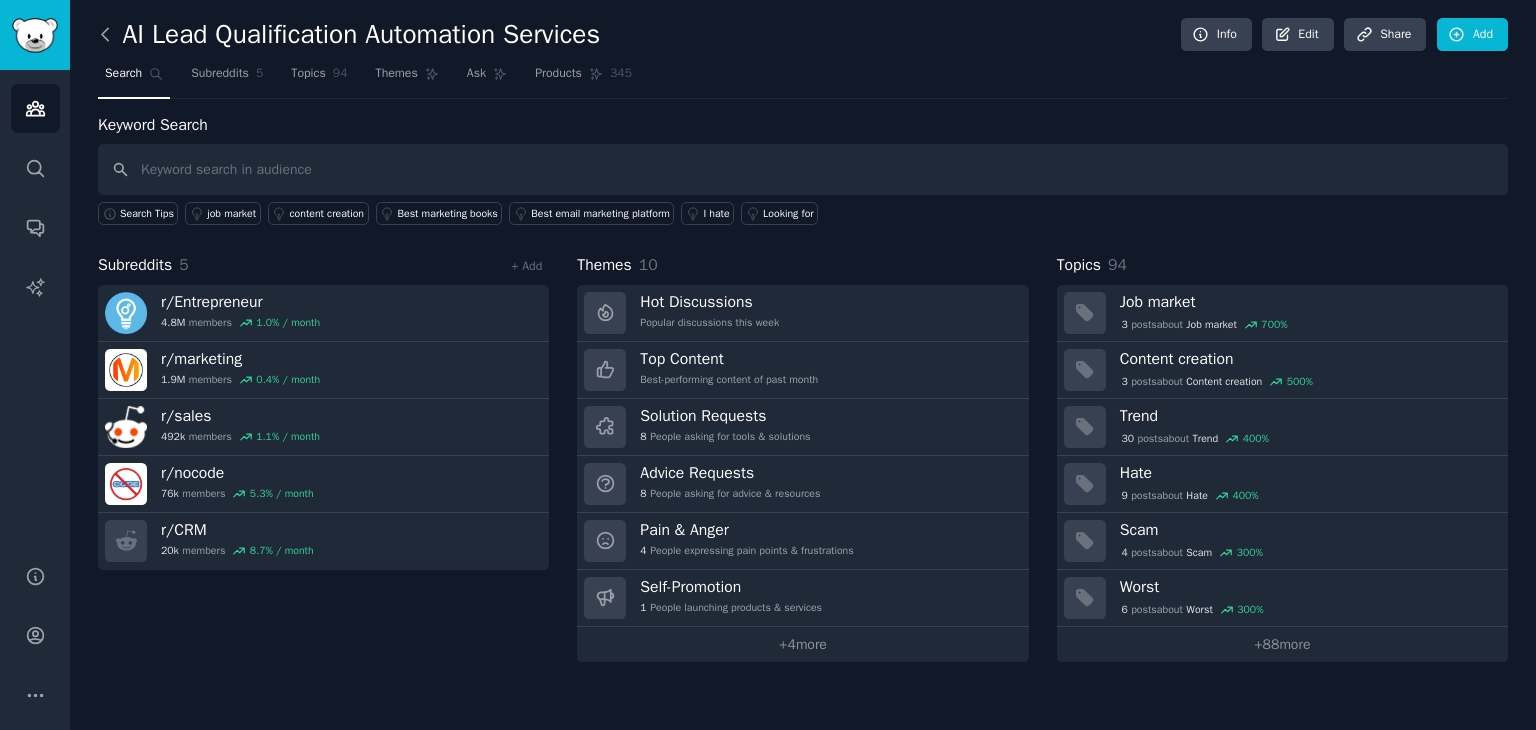 click 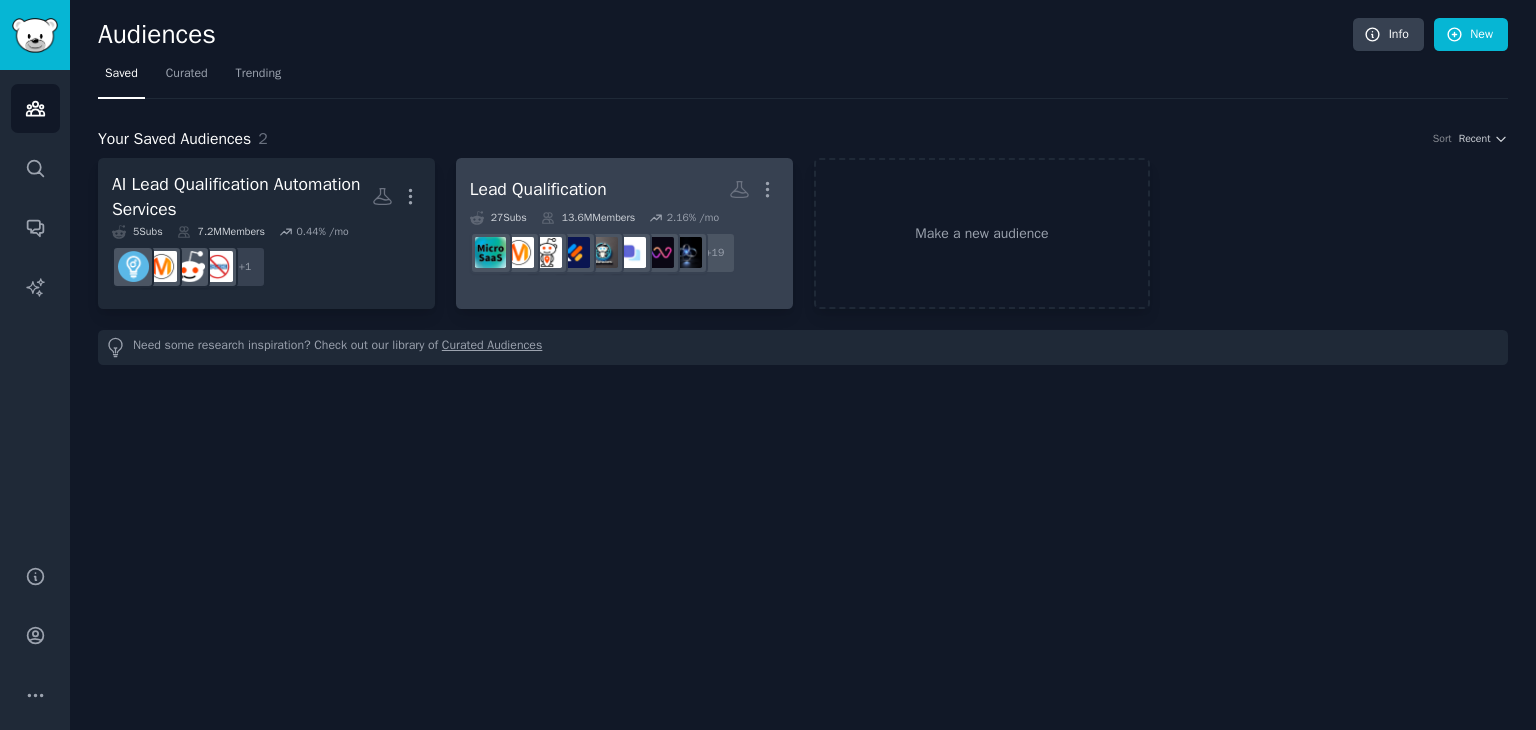 click on "Lead Qualification More" at bounding box center (624, 189) 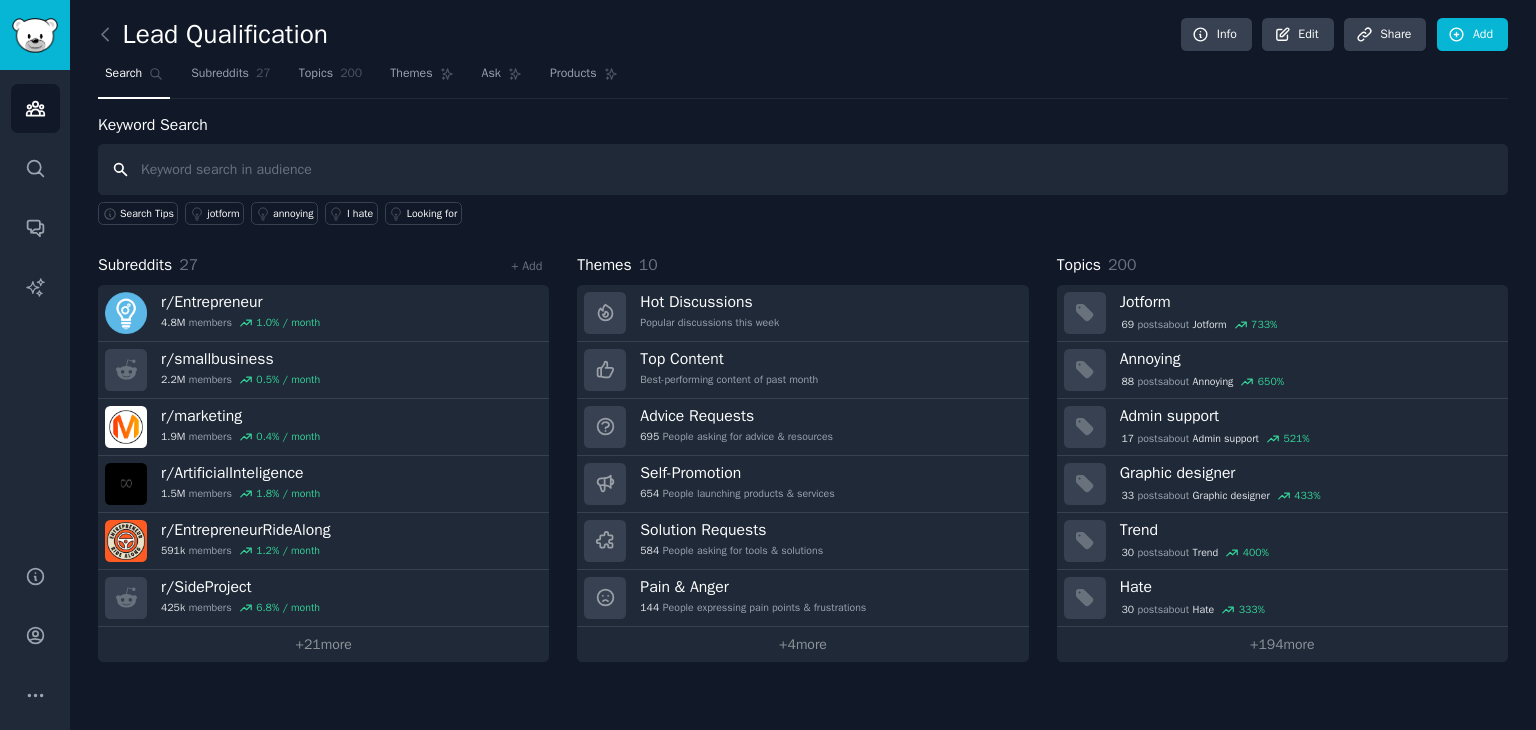 paste on "“lead follow-up delay”" 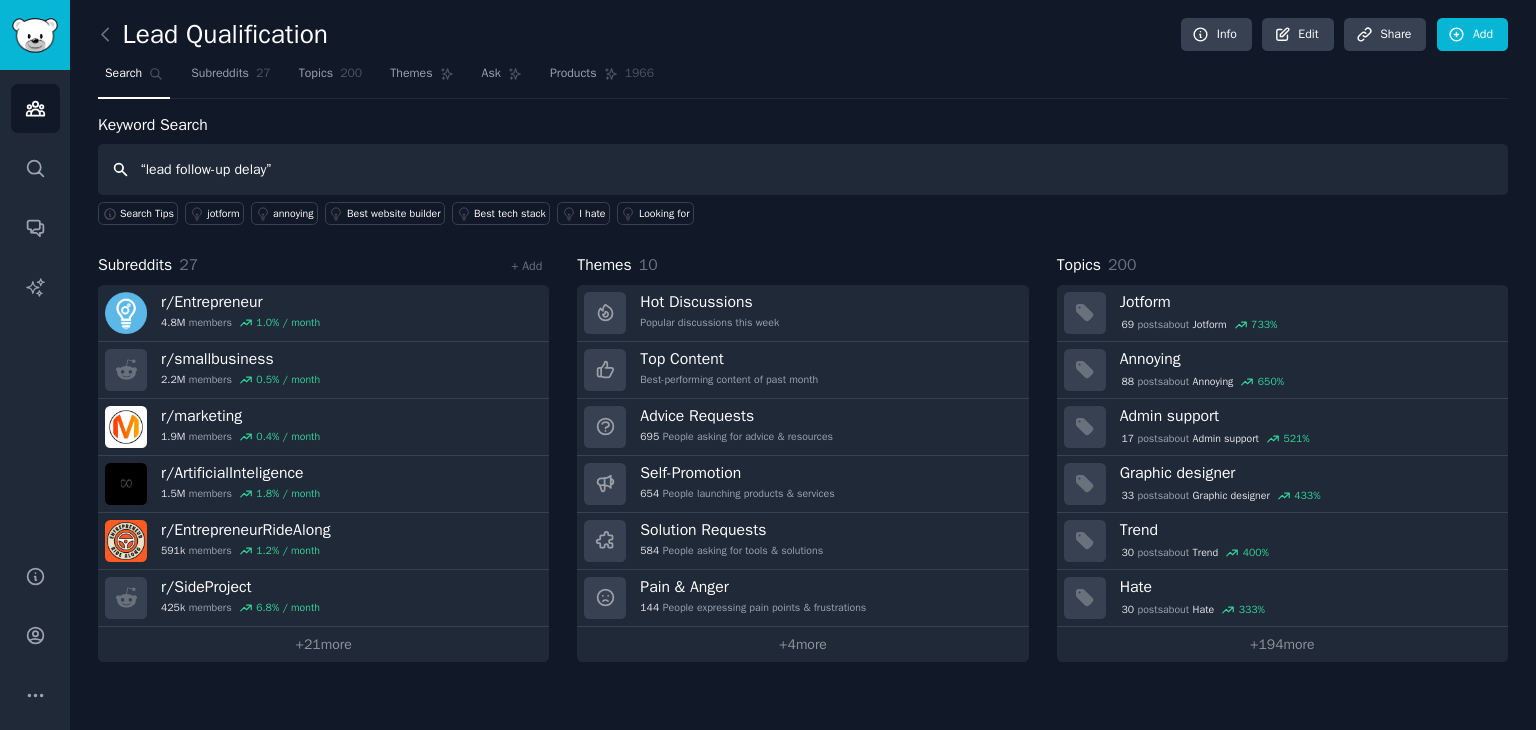 type on "“lead follow-up delay”" 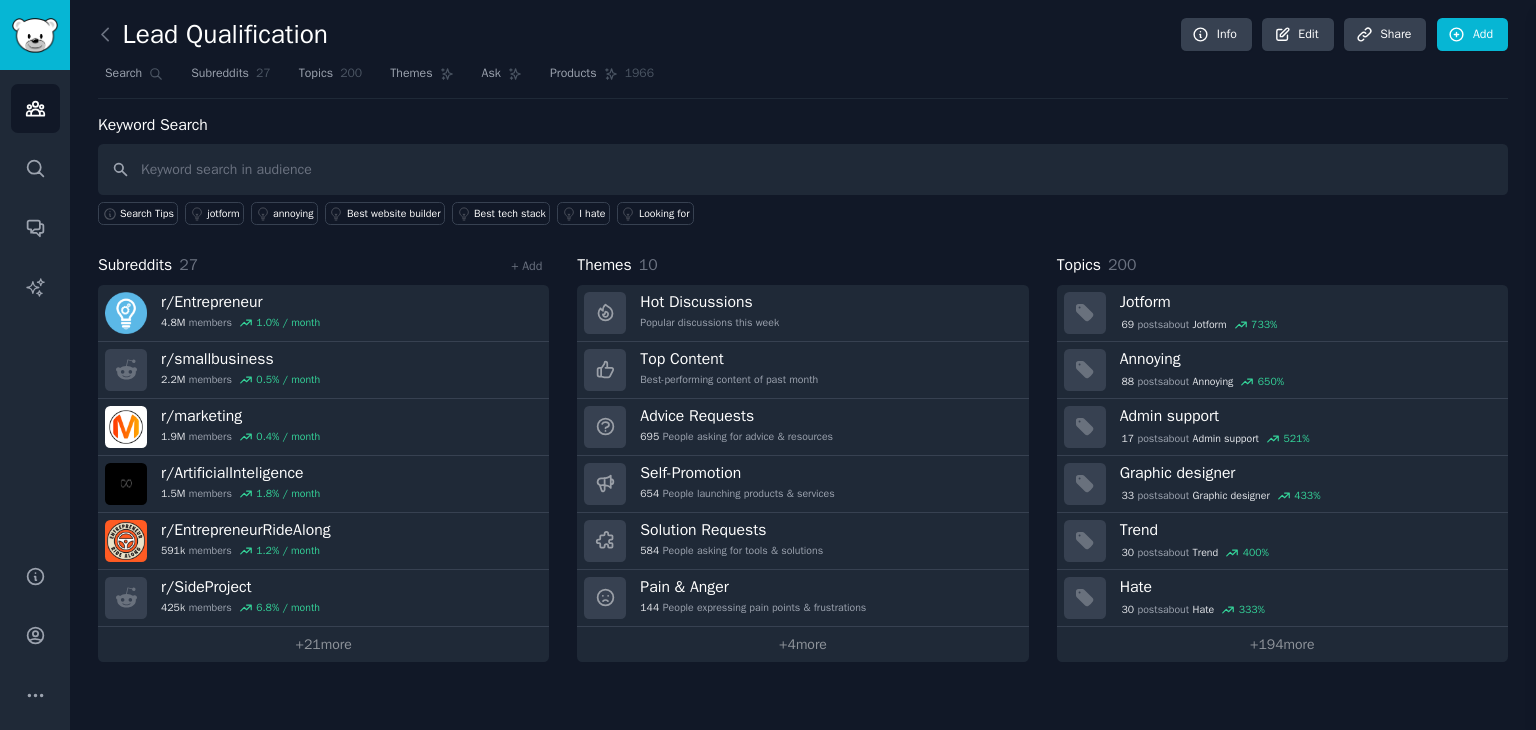 type 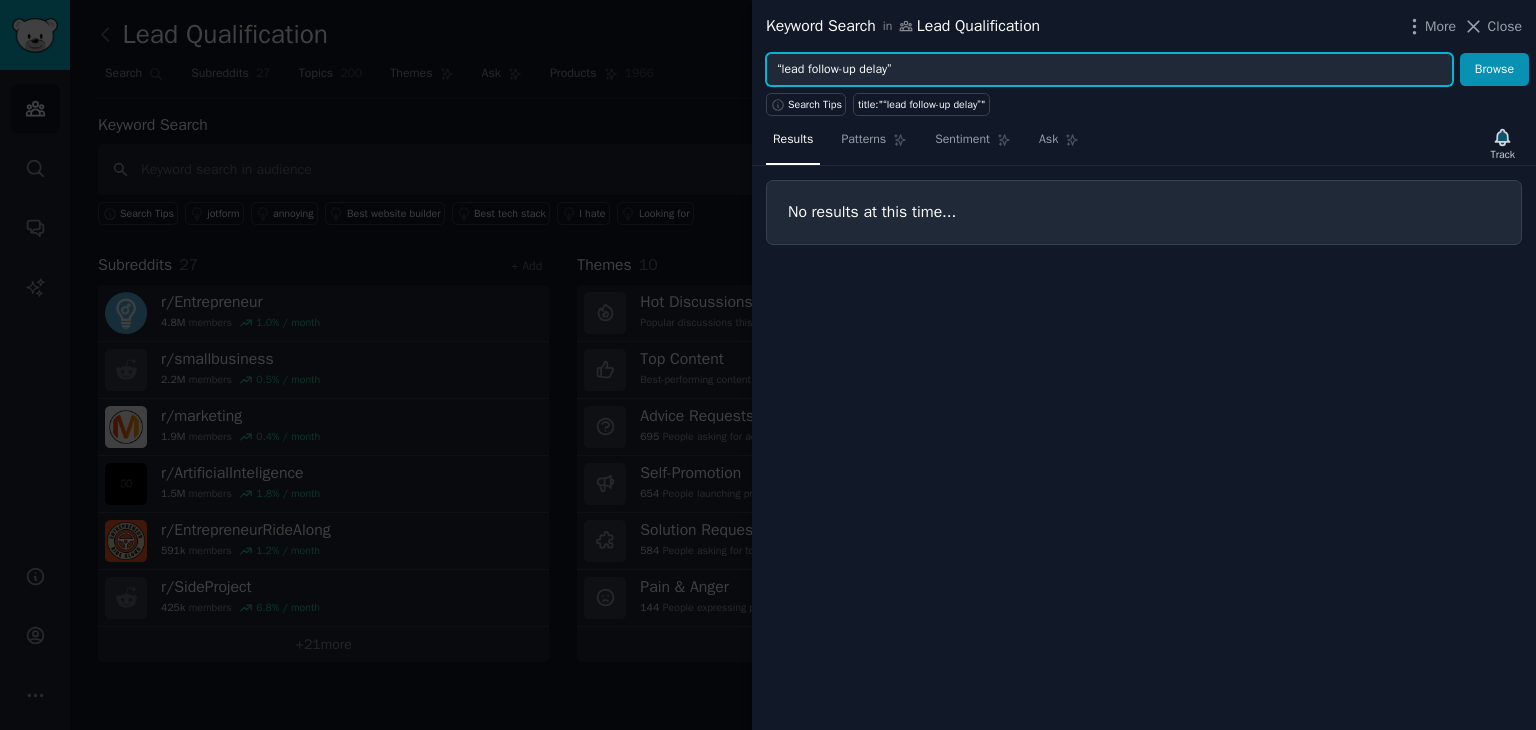 click on "“lead follow-up delay”" at bounding box center (1109, 70) 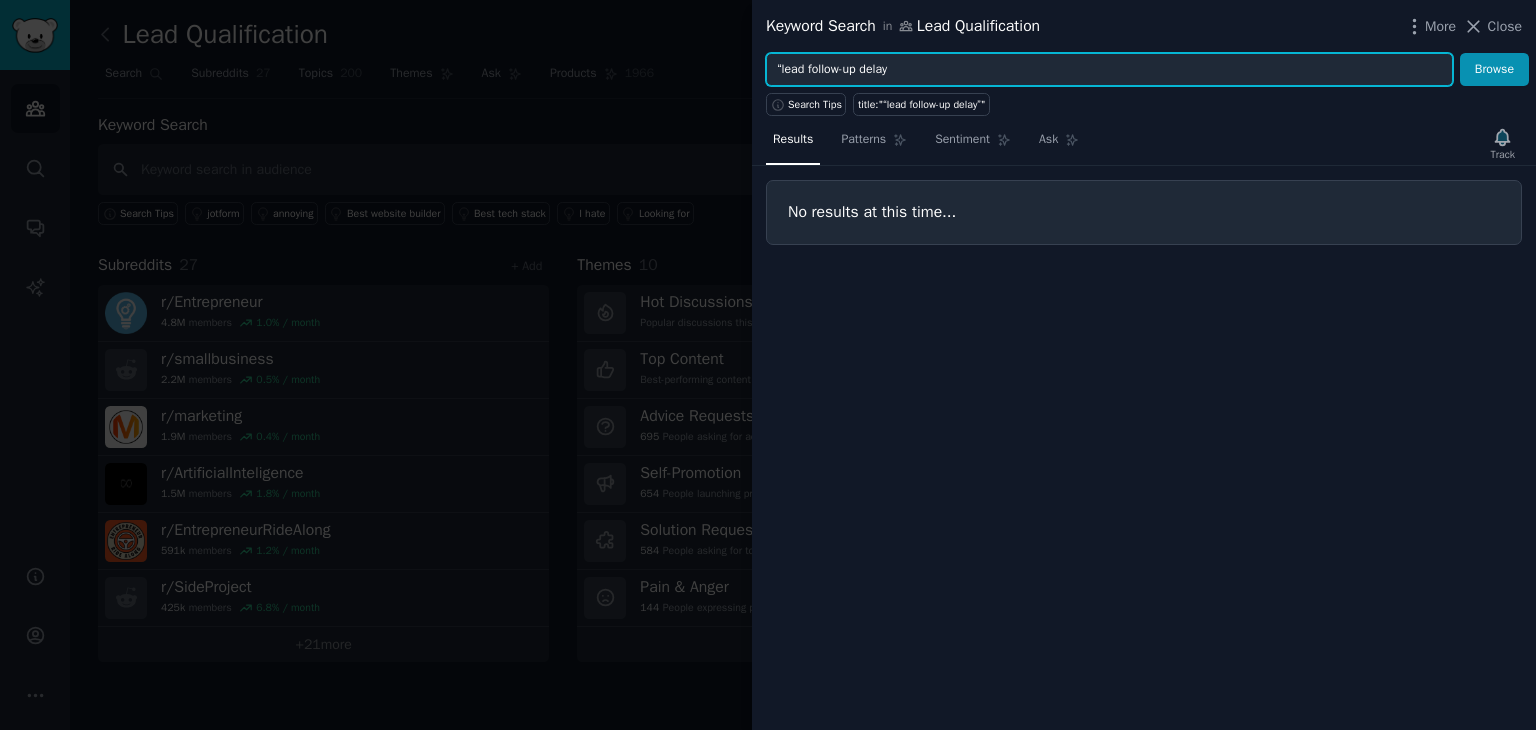 click on "“lead follow-up delay" at bounding box center (1109, 70) 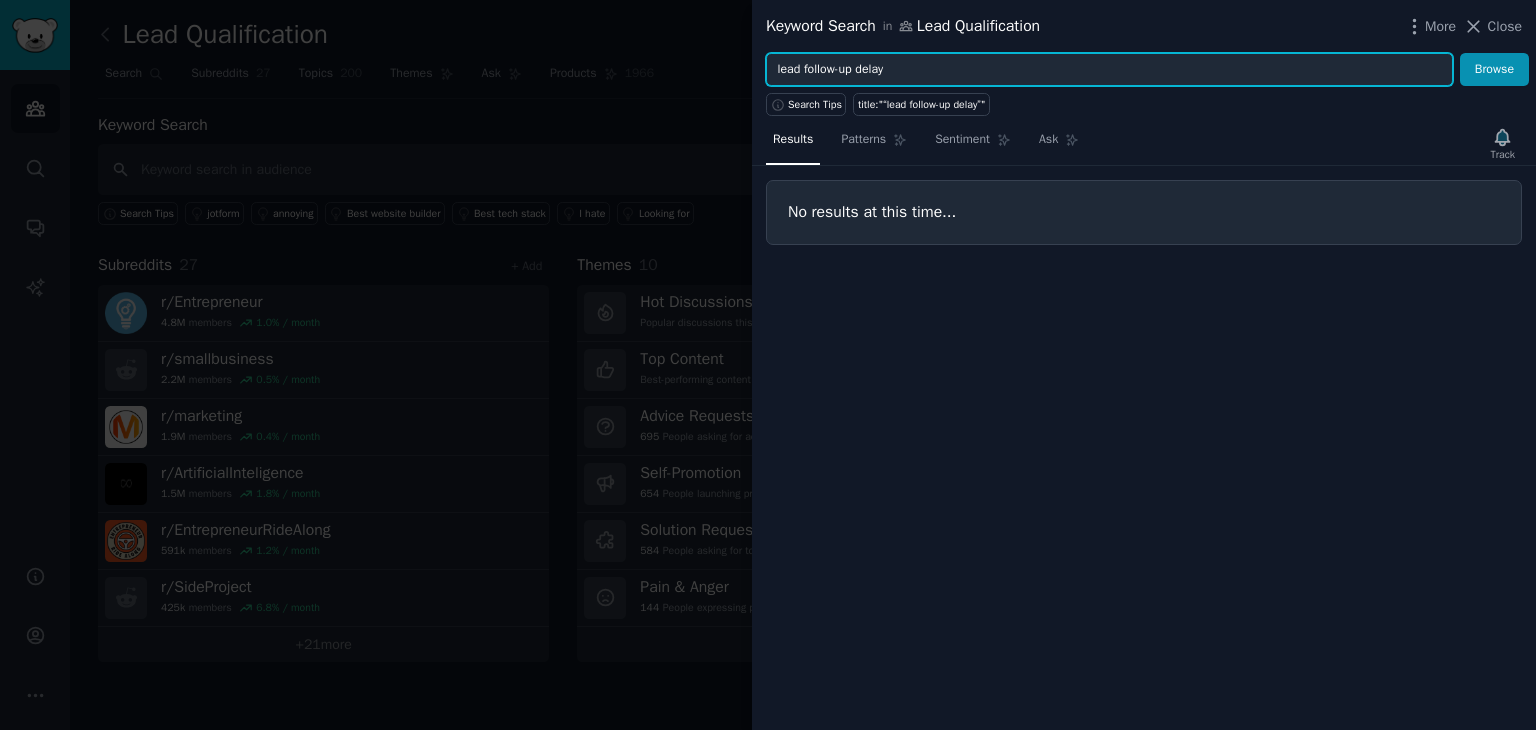 click on "Browse" at bounding box center [1494, 70] 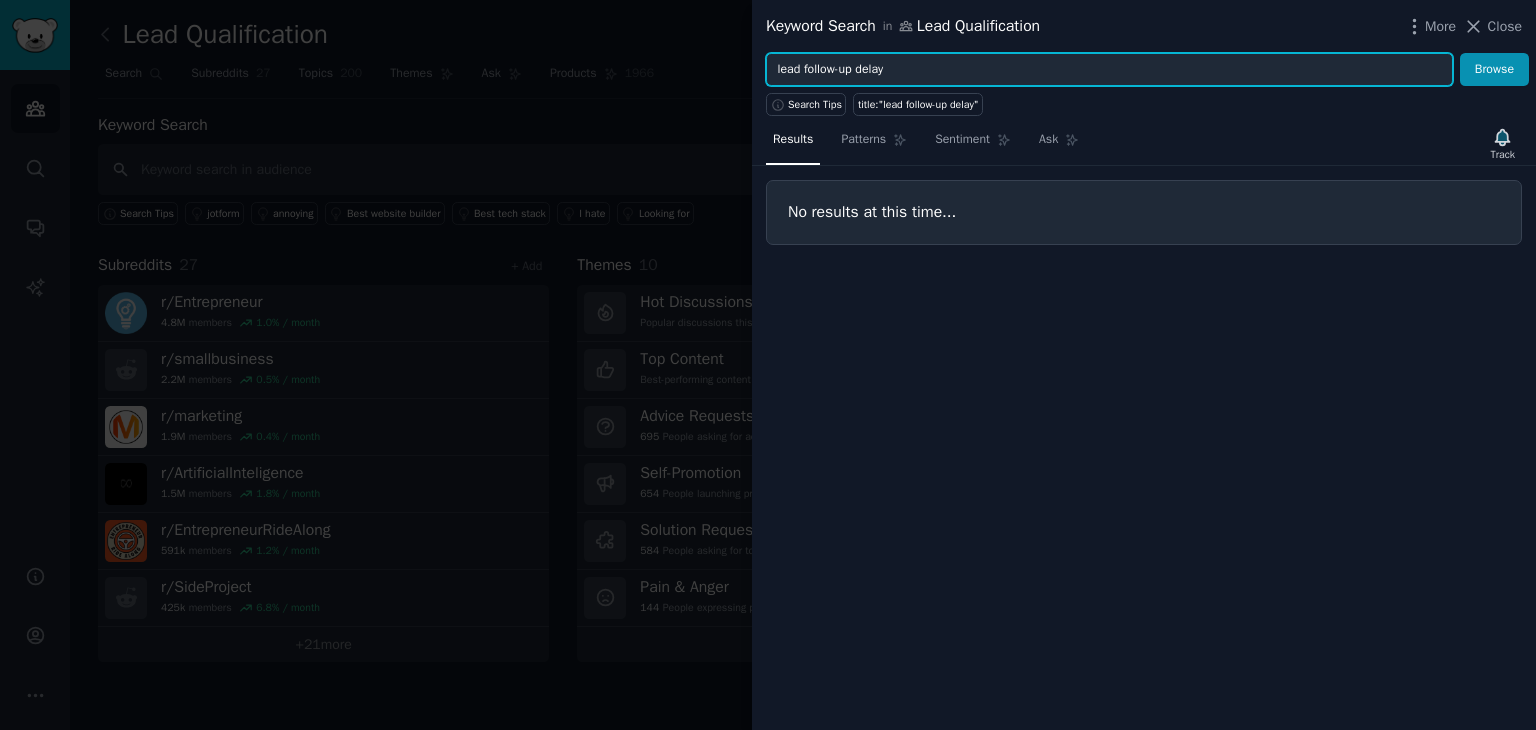 paste on "“AI scoring worth it”" 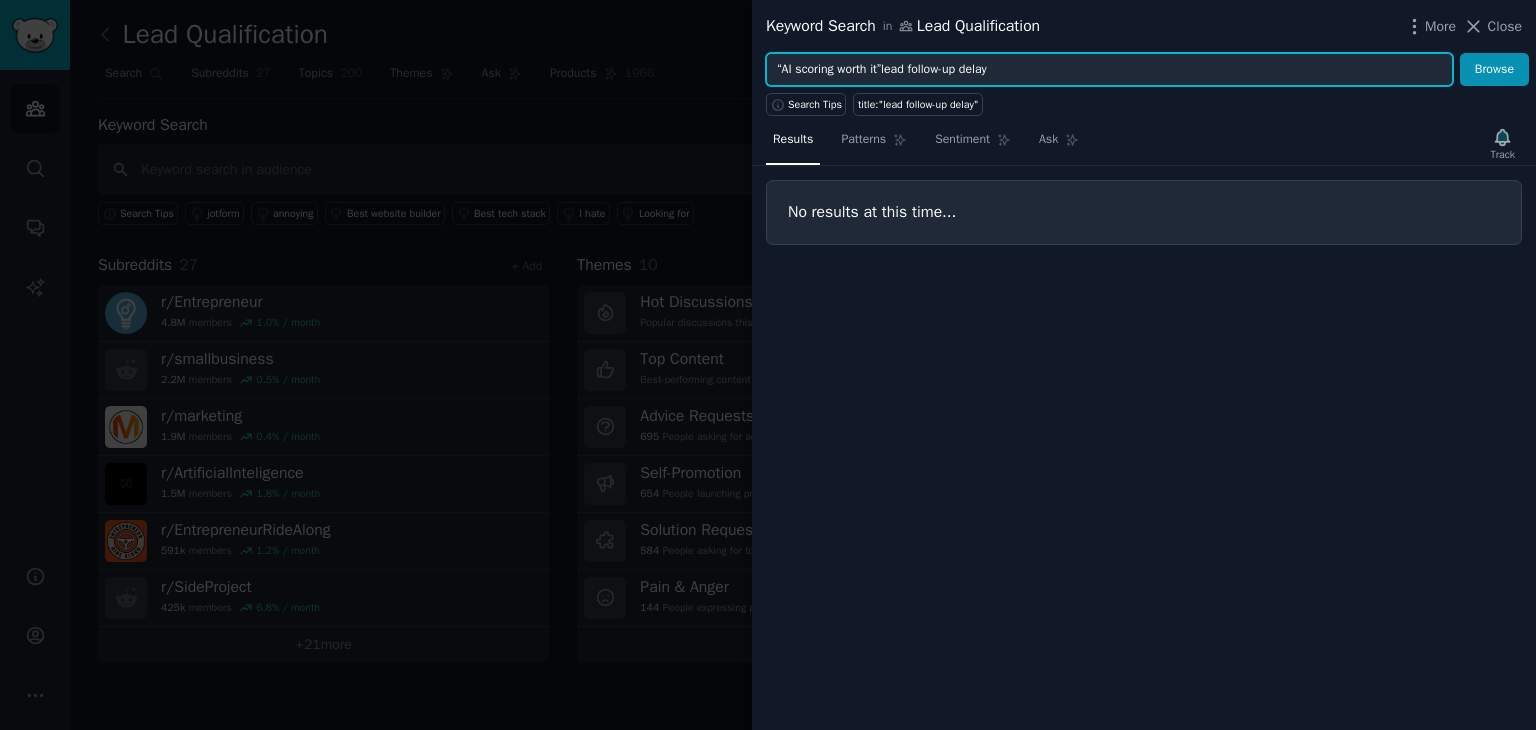 drag, startPoint x: 887, startPoint y: 68, endPoint x: 1039, endPoint y: 72, distance: 152.05263 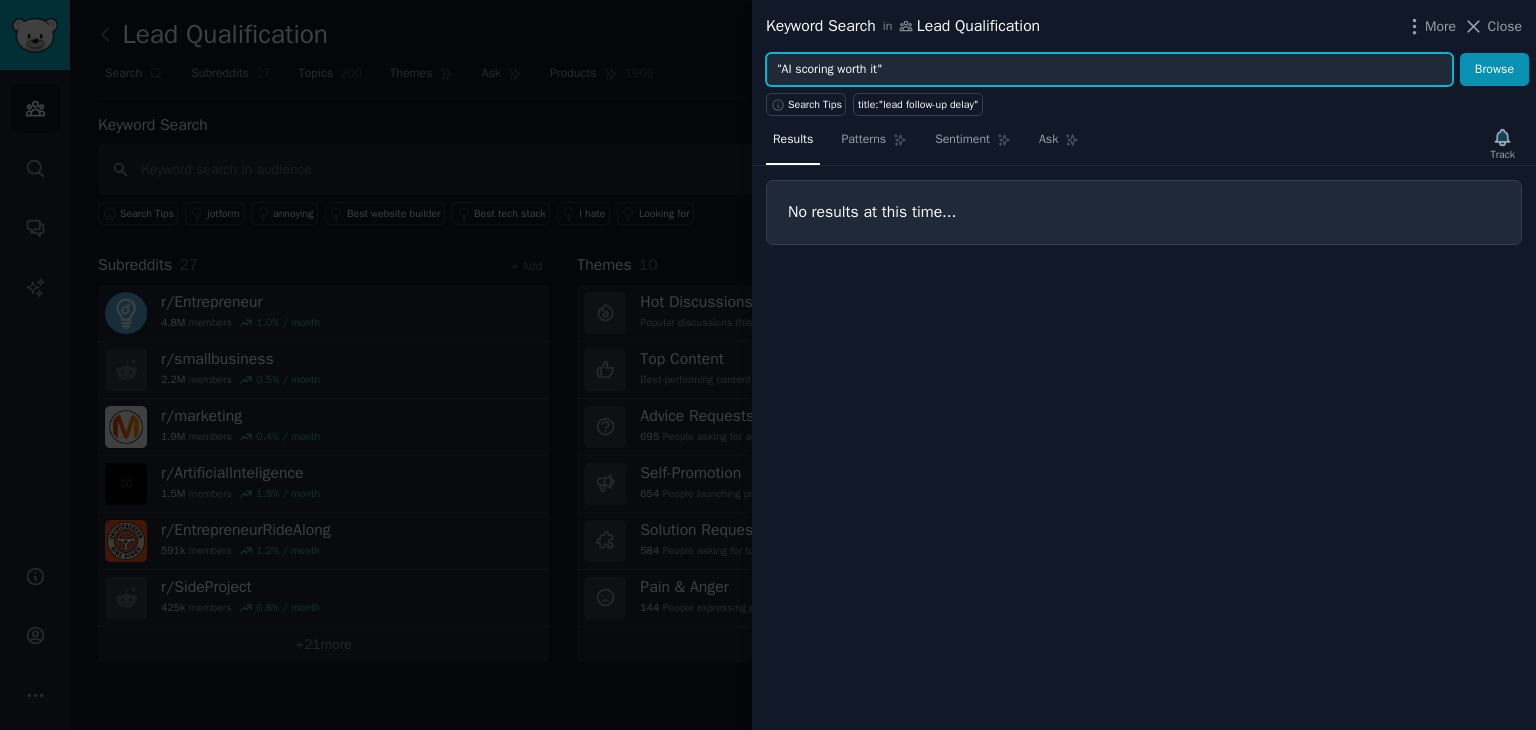 click on "Browse" at bounding box center [1494, 70] 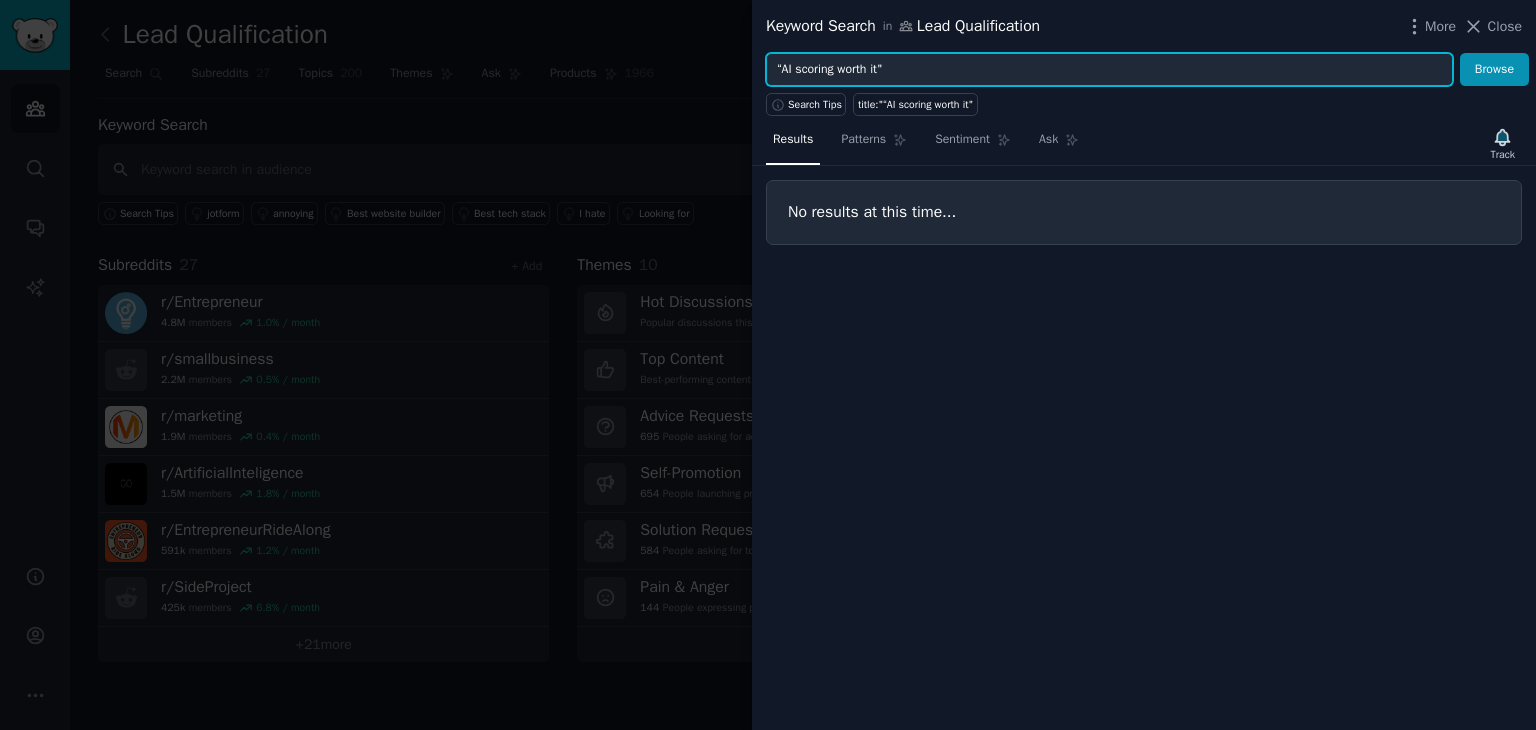 click on "“AI scoring worth it"" at bounding box center (1109, 70) 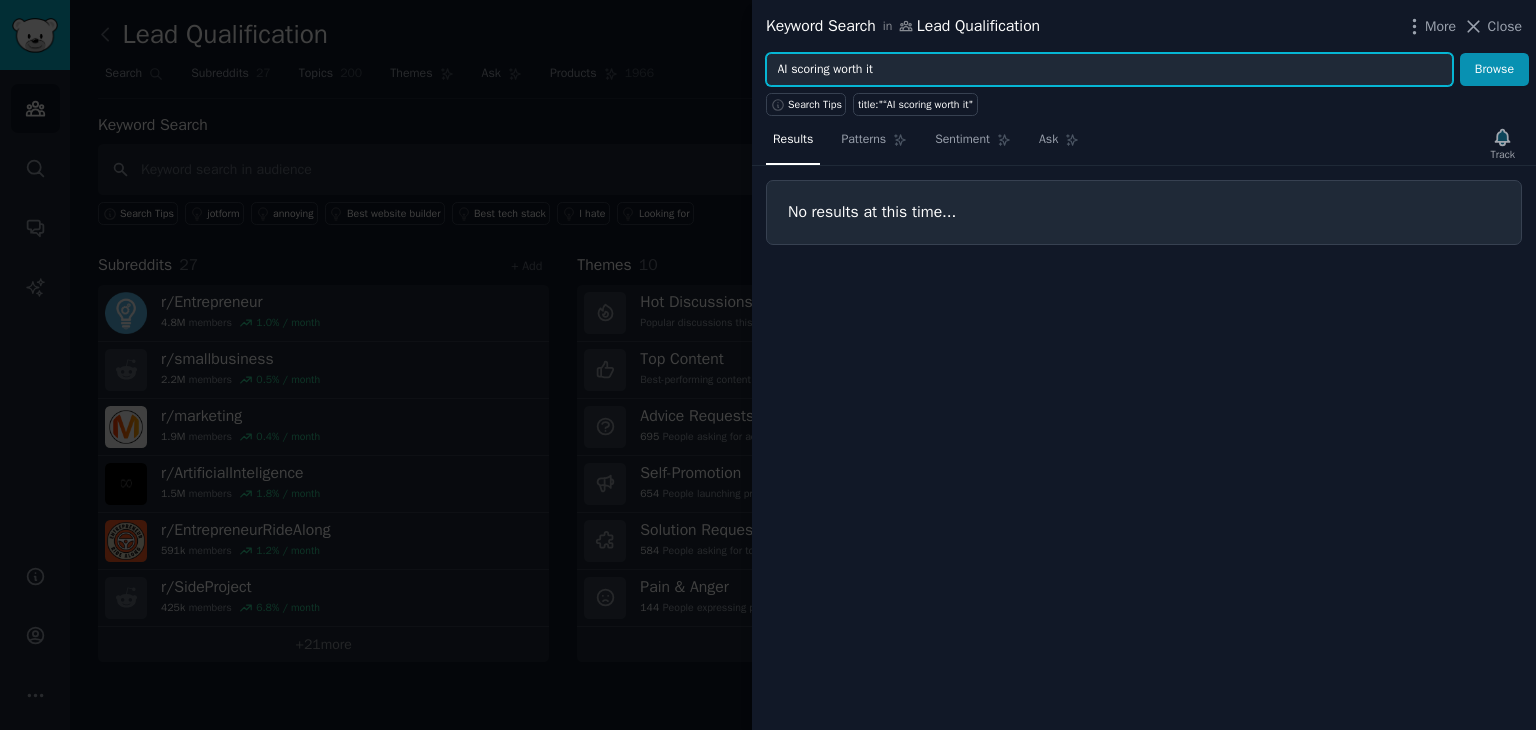 click on "Browse" at bounding box center [1494, 70] 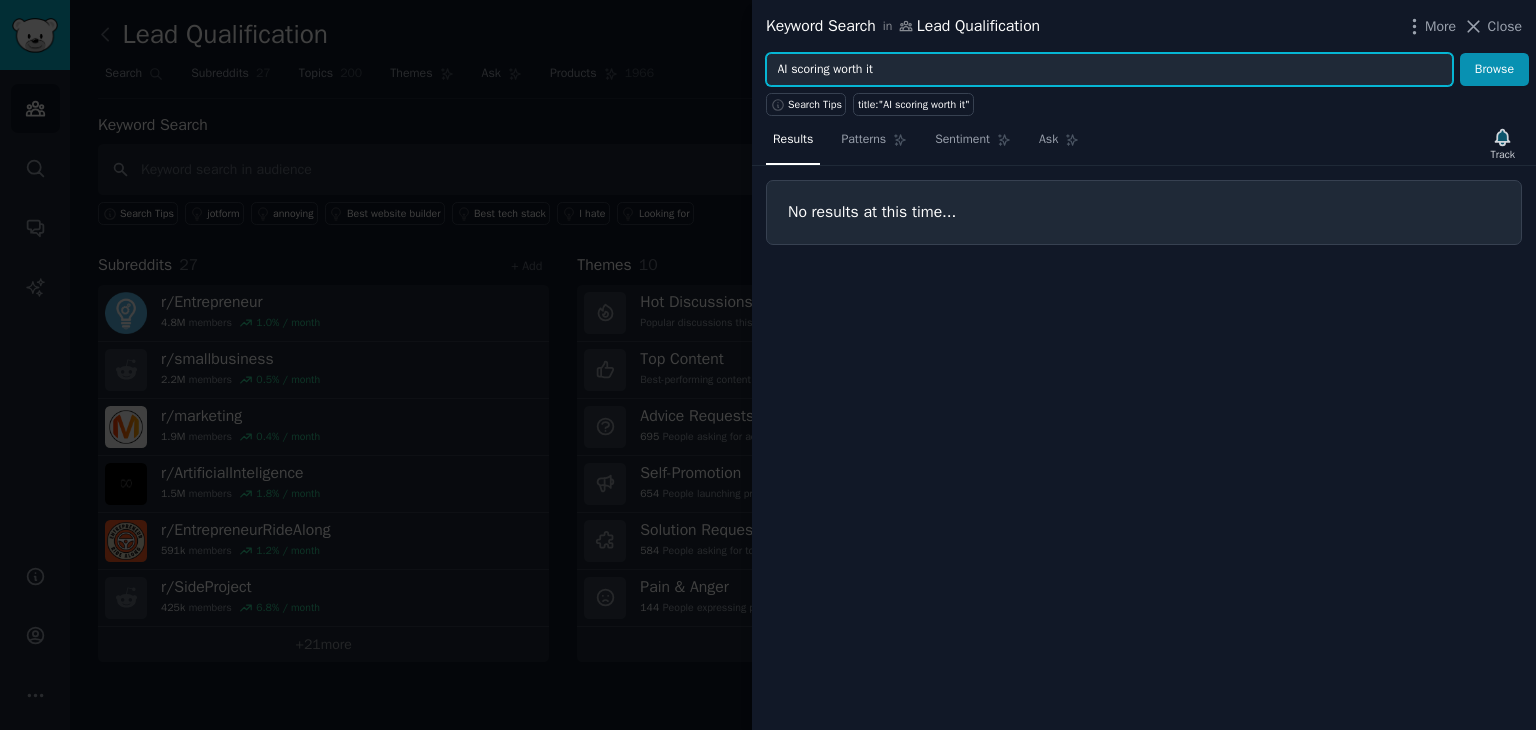 click on "AI scoring worth it" at bounding box center [1109, 70] 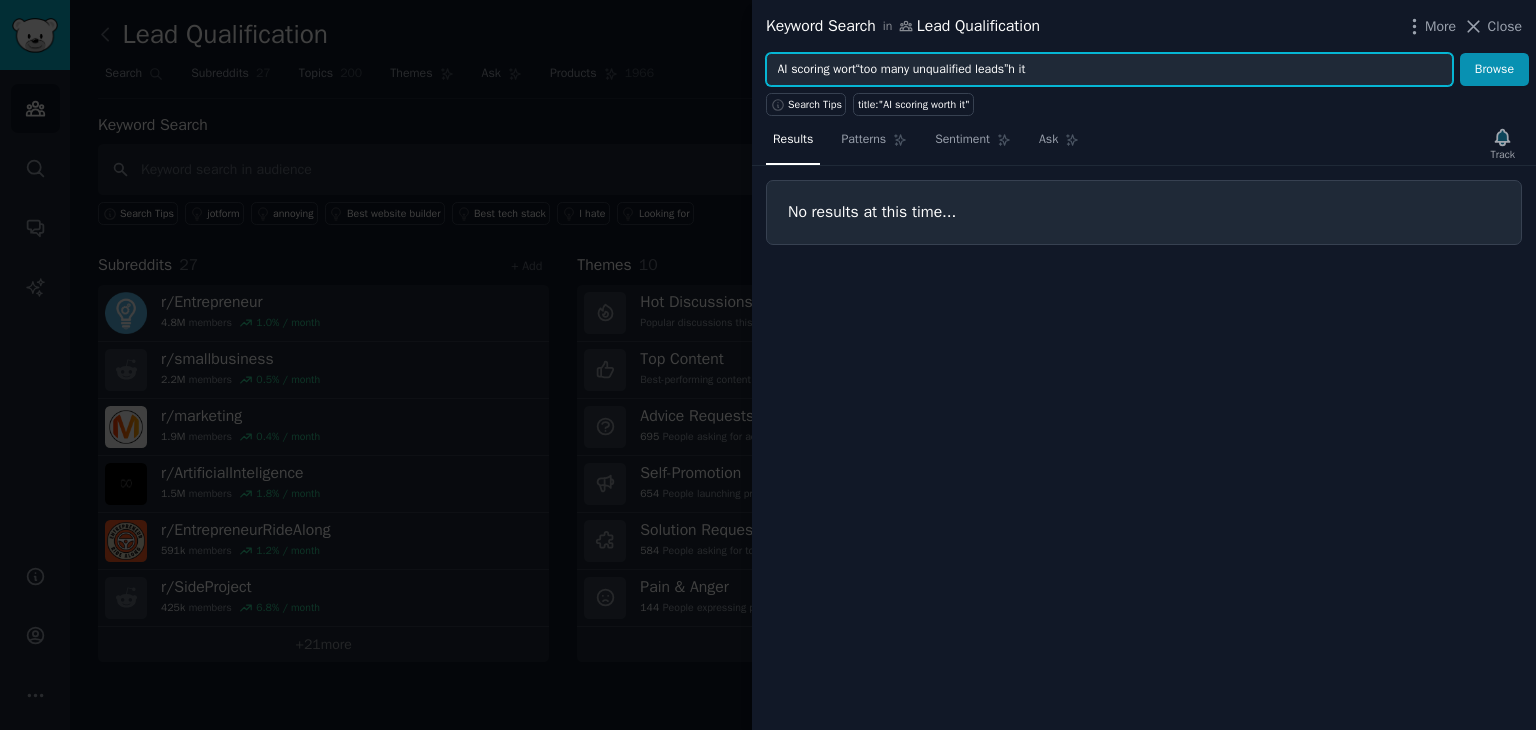 type on "AI scoring wort“too many unqualified leads”h it" 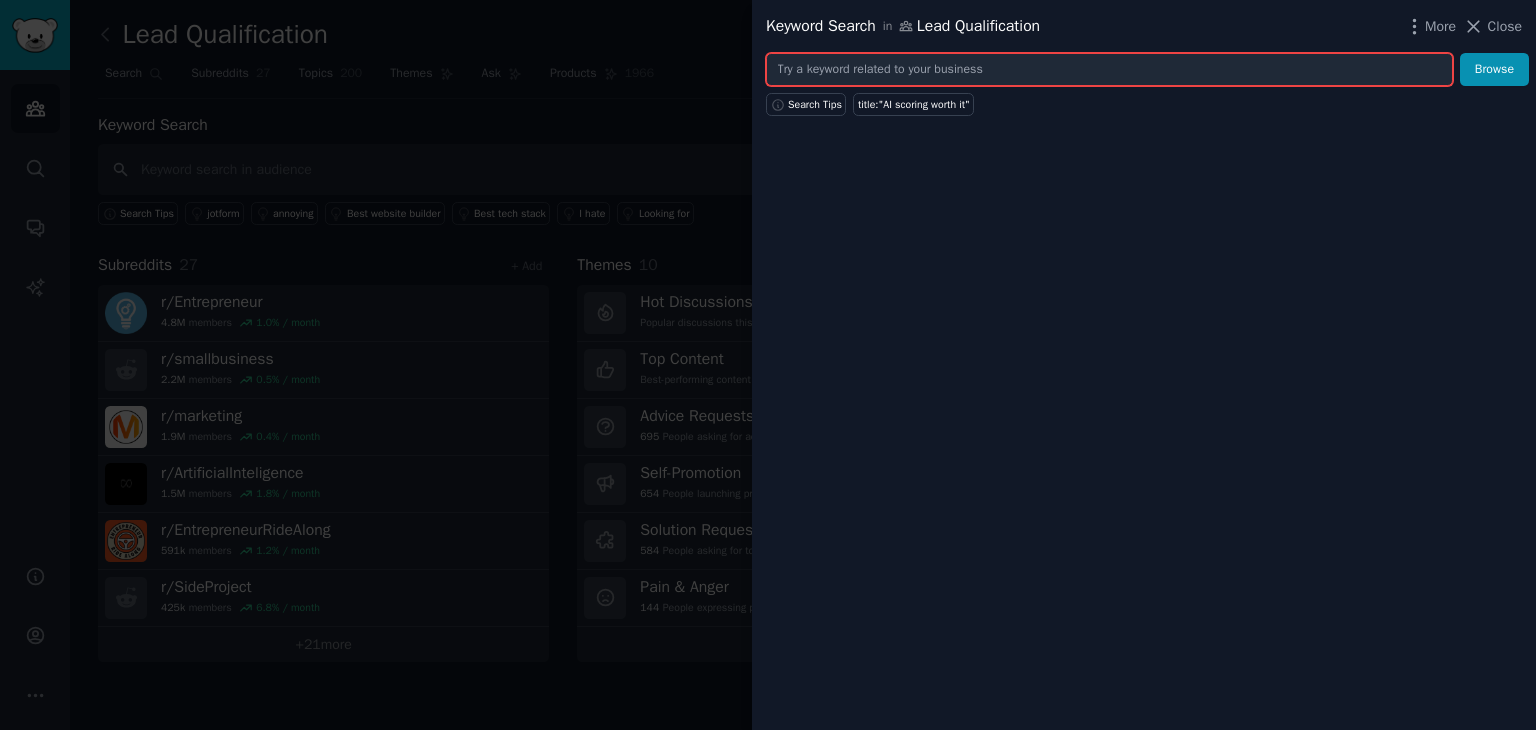 paste on "“too many unqualified leads”" 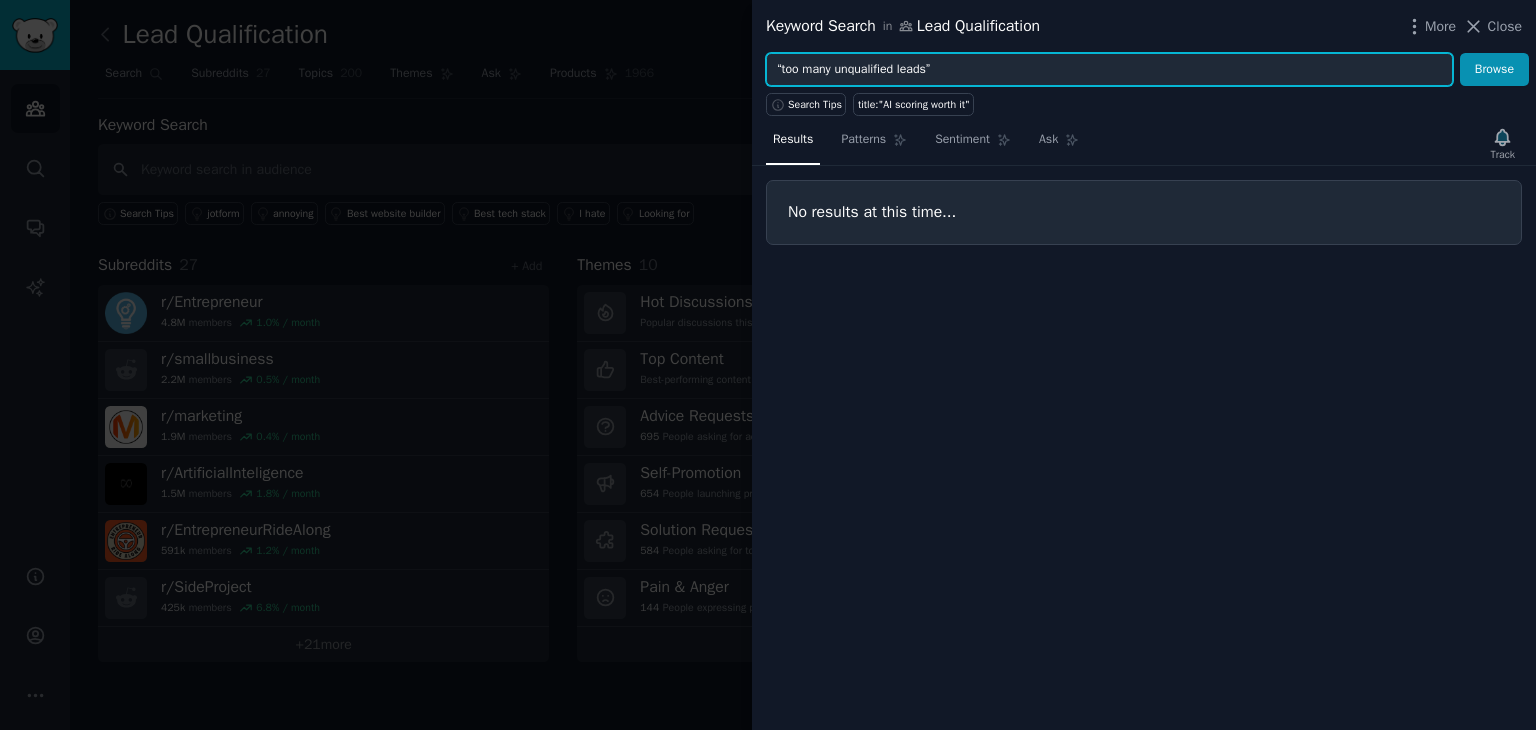 click on "Browse" at bounding box center [1494, 70] 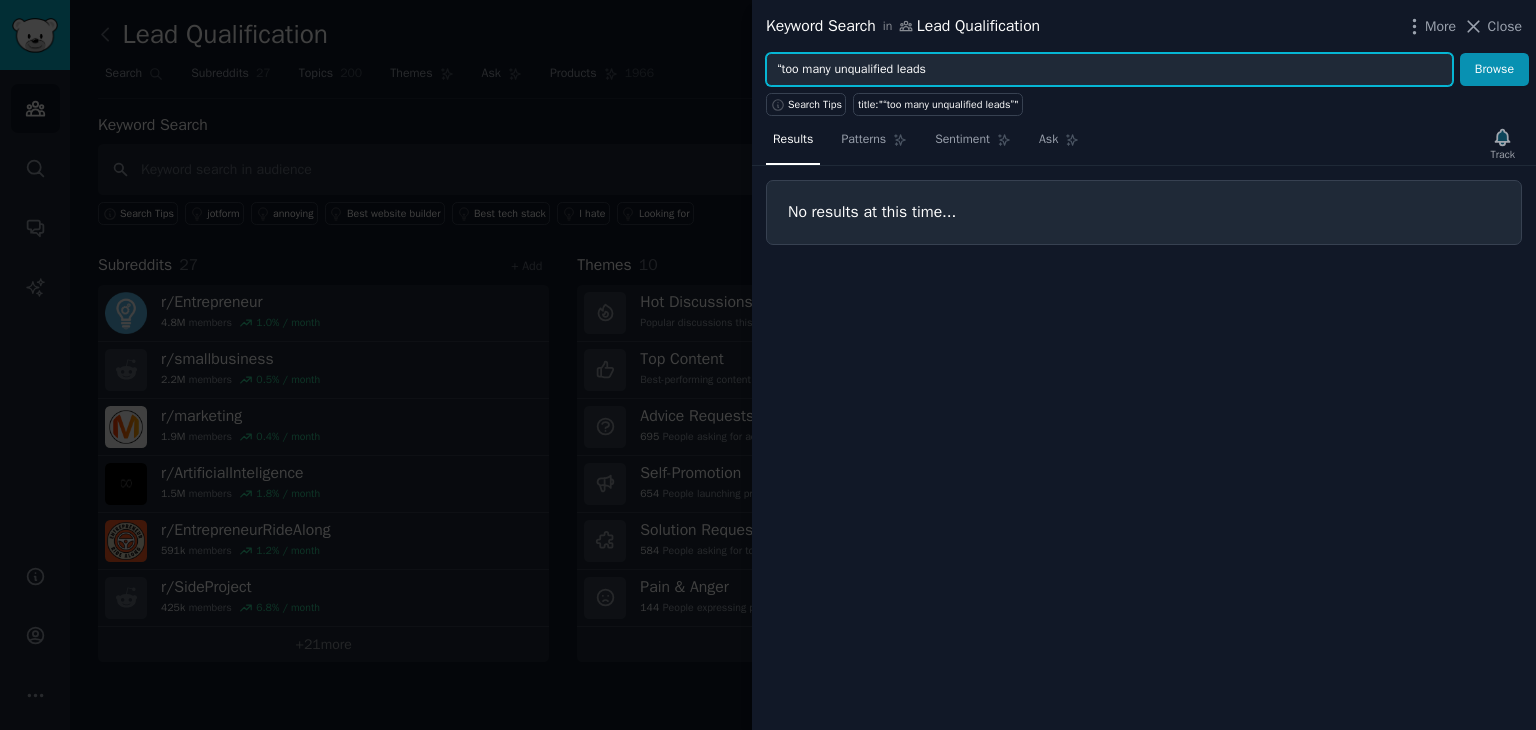 click on "“too many unqualified leads" at bounding box center (1109, 70) 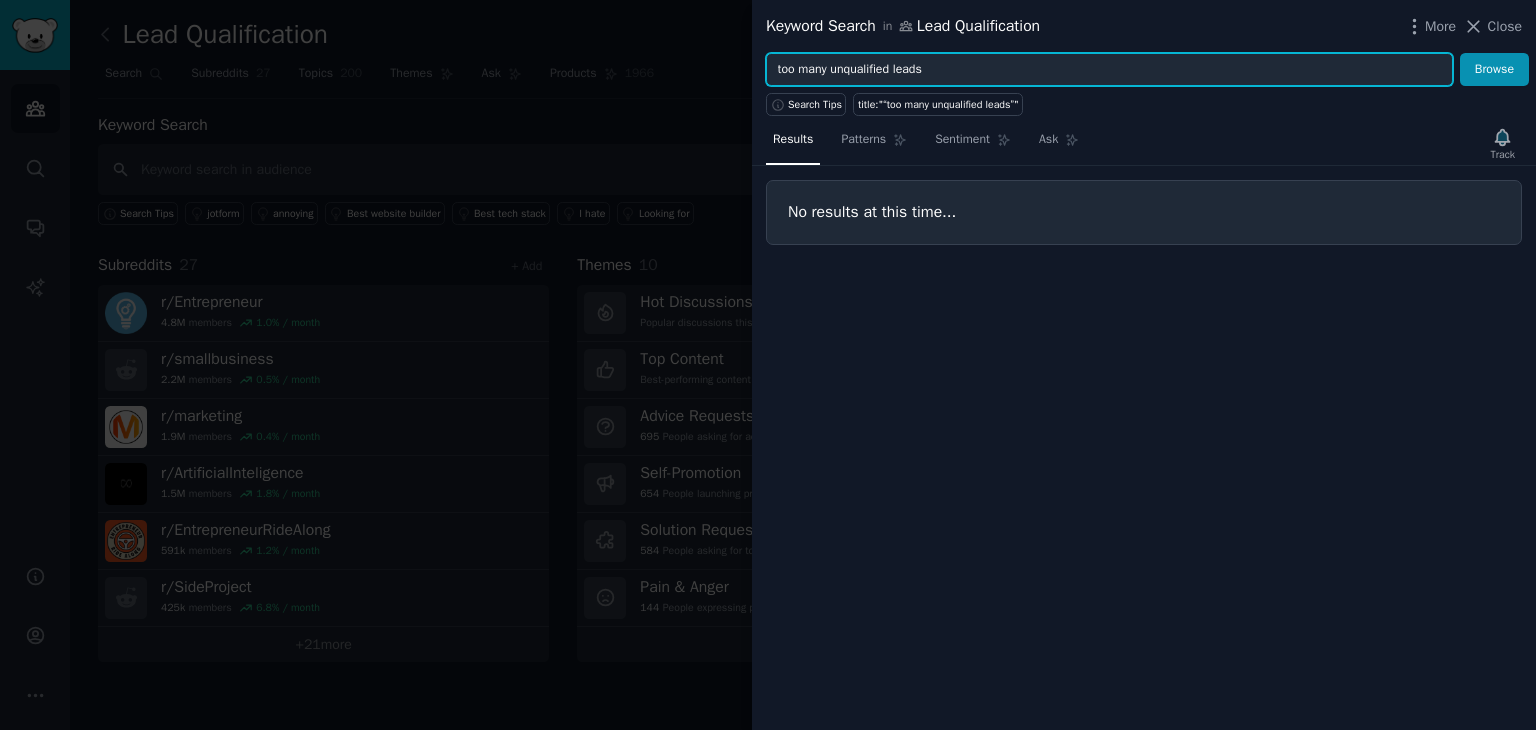 type on "too many unqualified leads" 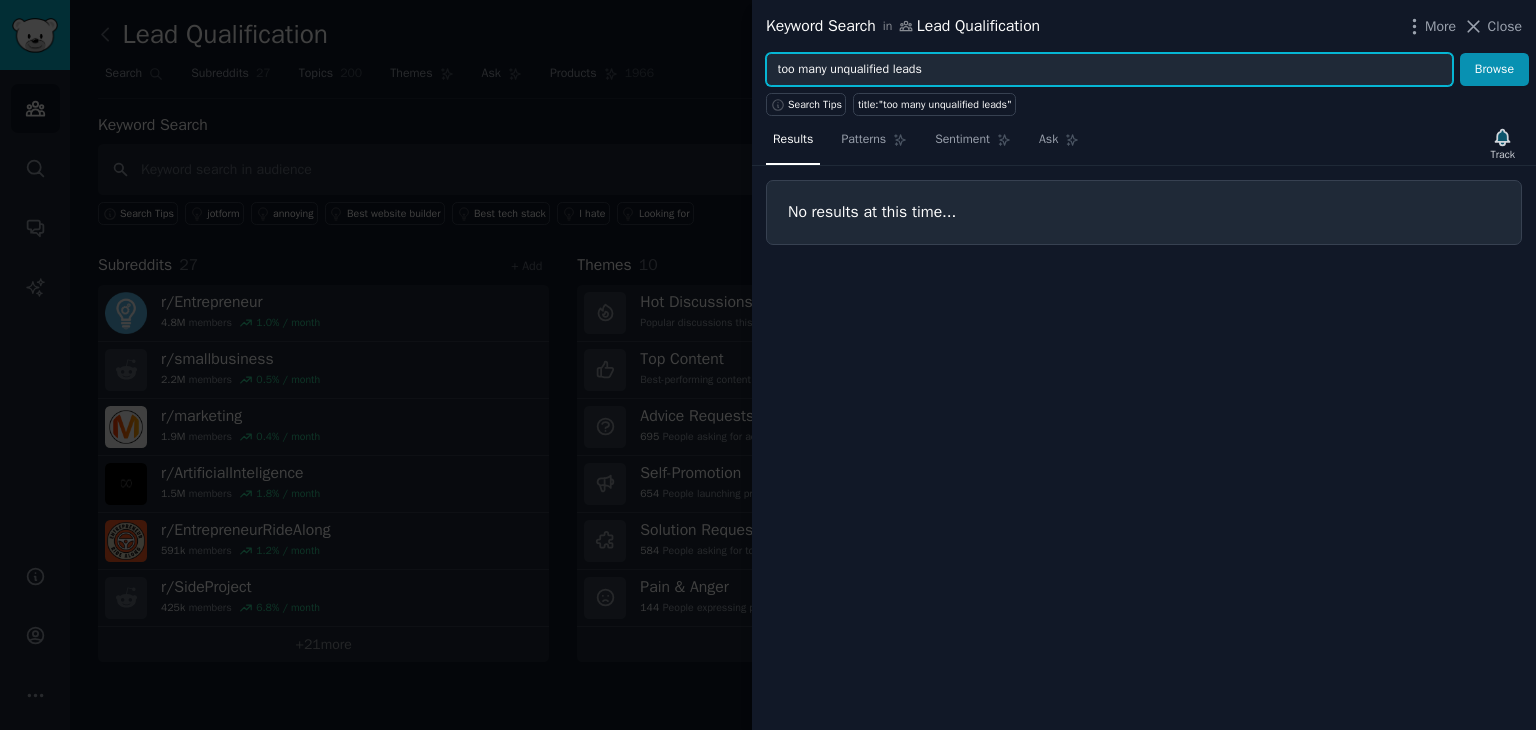drag, startPoint x: 778, startPoint y: 69, endPoint x: 960, endPoint y: 72, distance: 182.02472 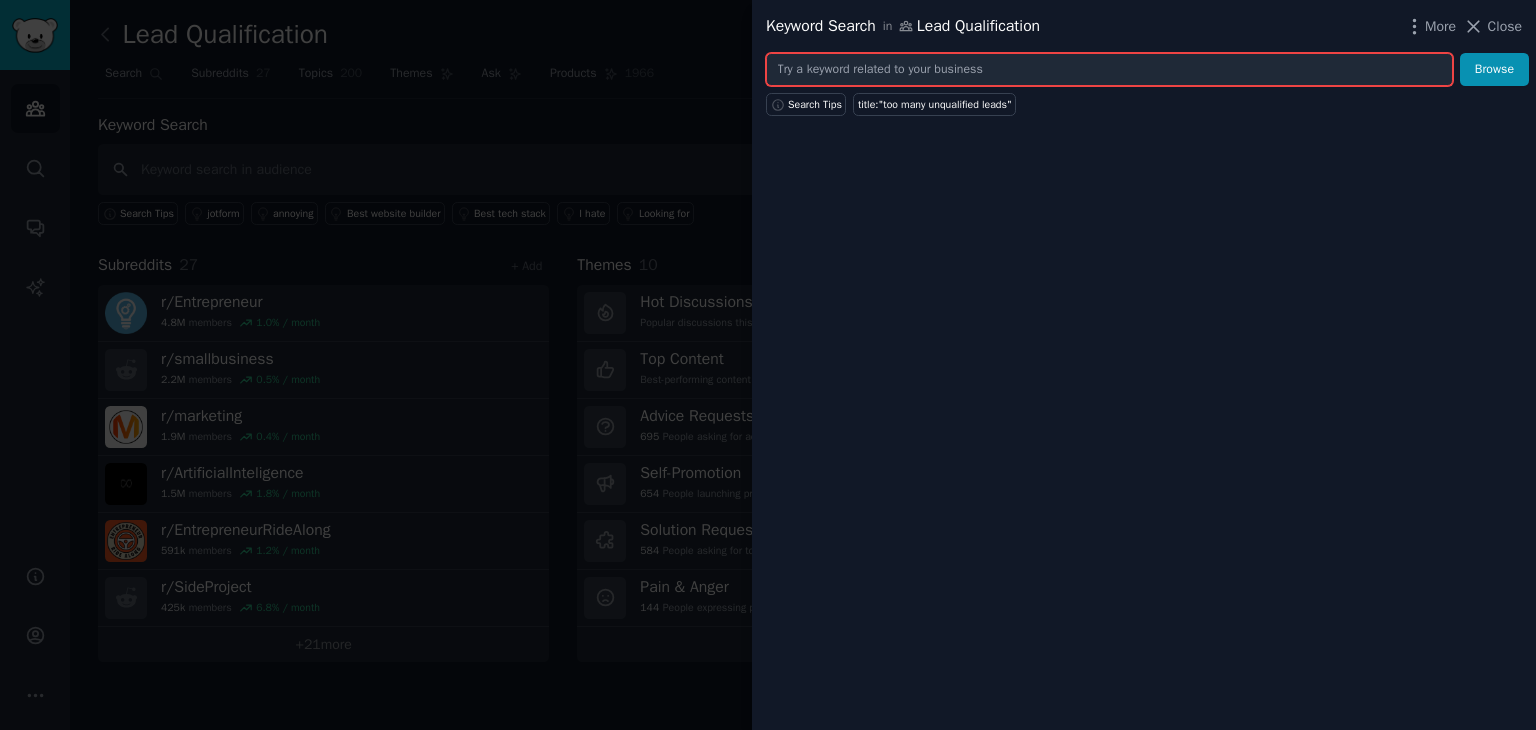 paste on "“lead routing pain”" 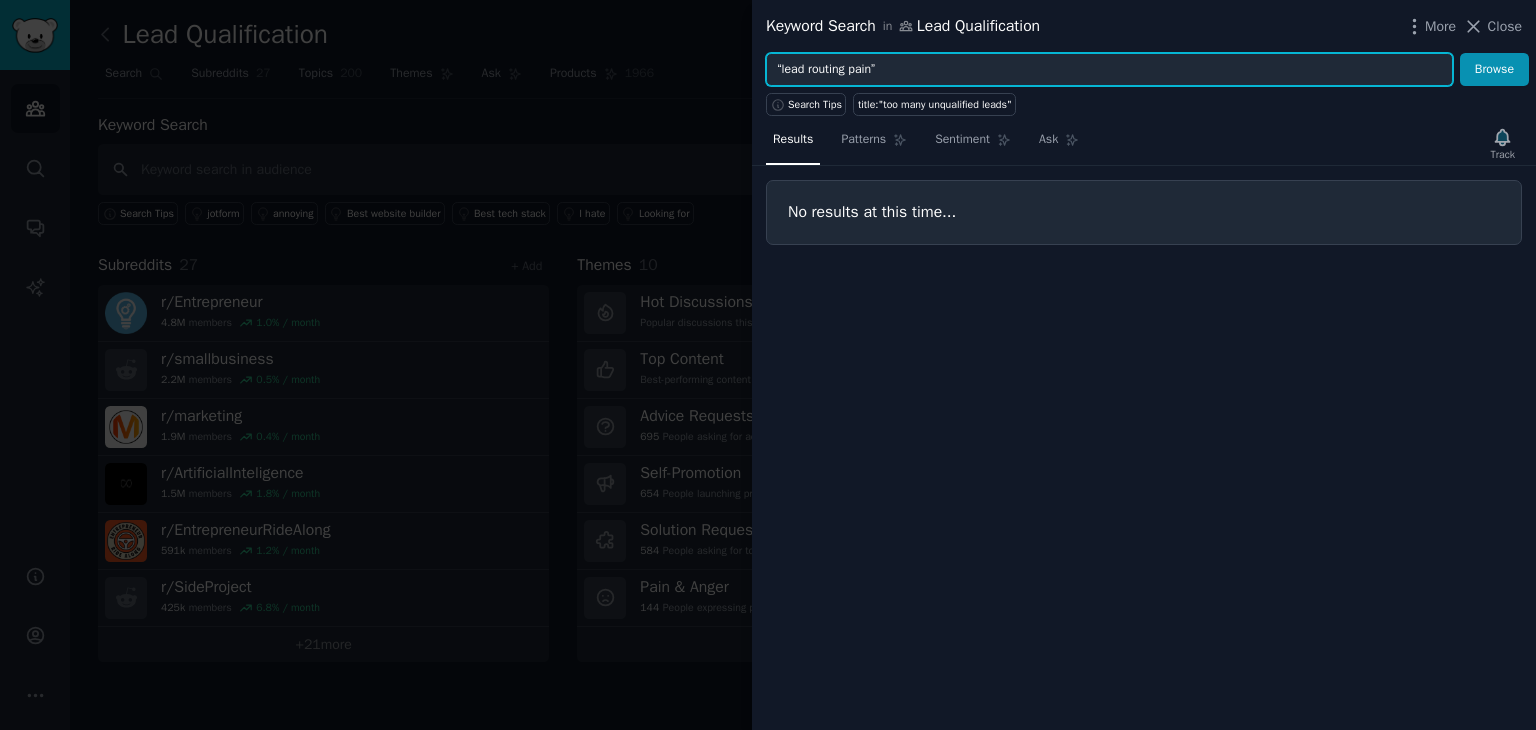 click on "Browse" at bounding box center (1494, 70) 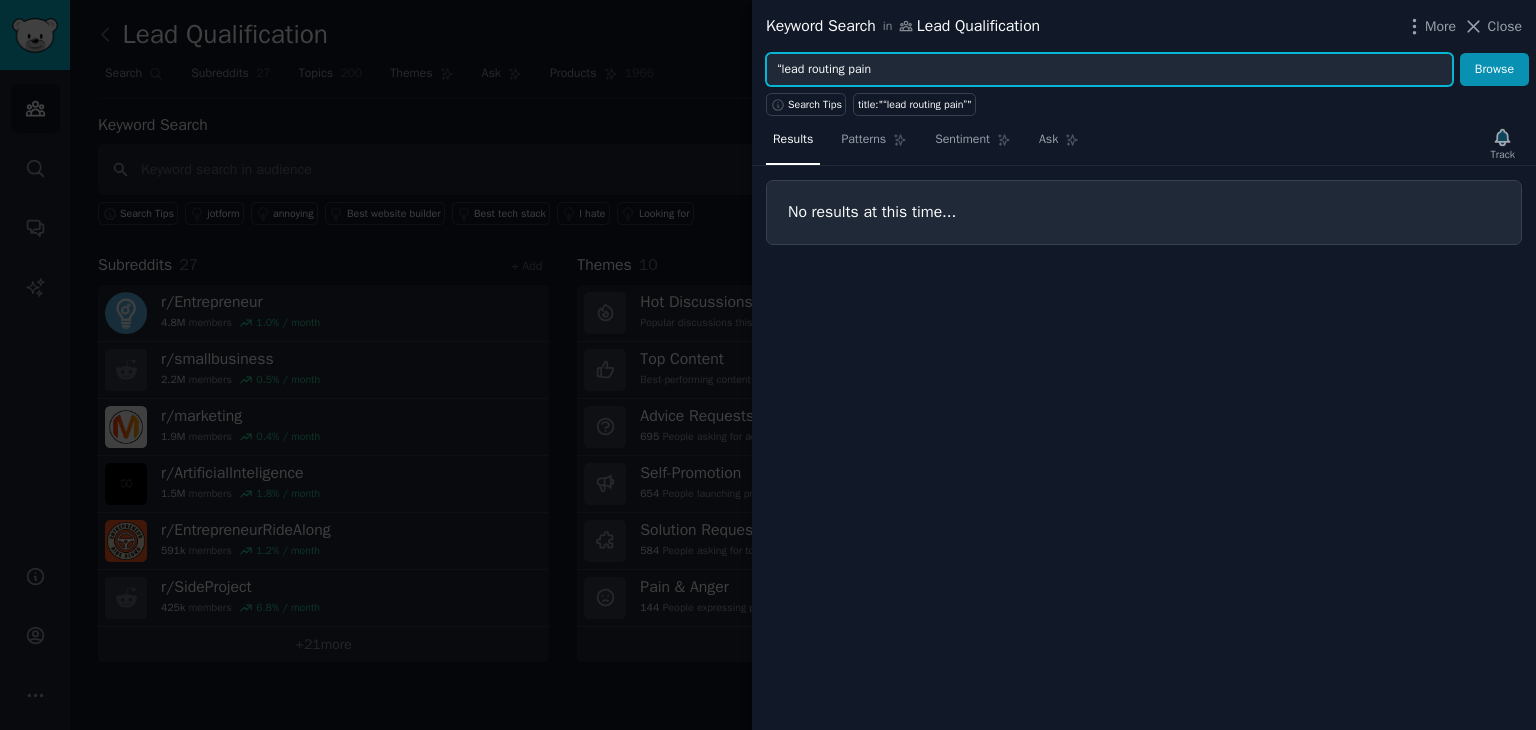 click on "“lead routing pain" at bounding box center (1109, 70) 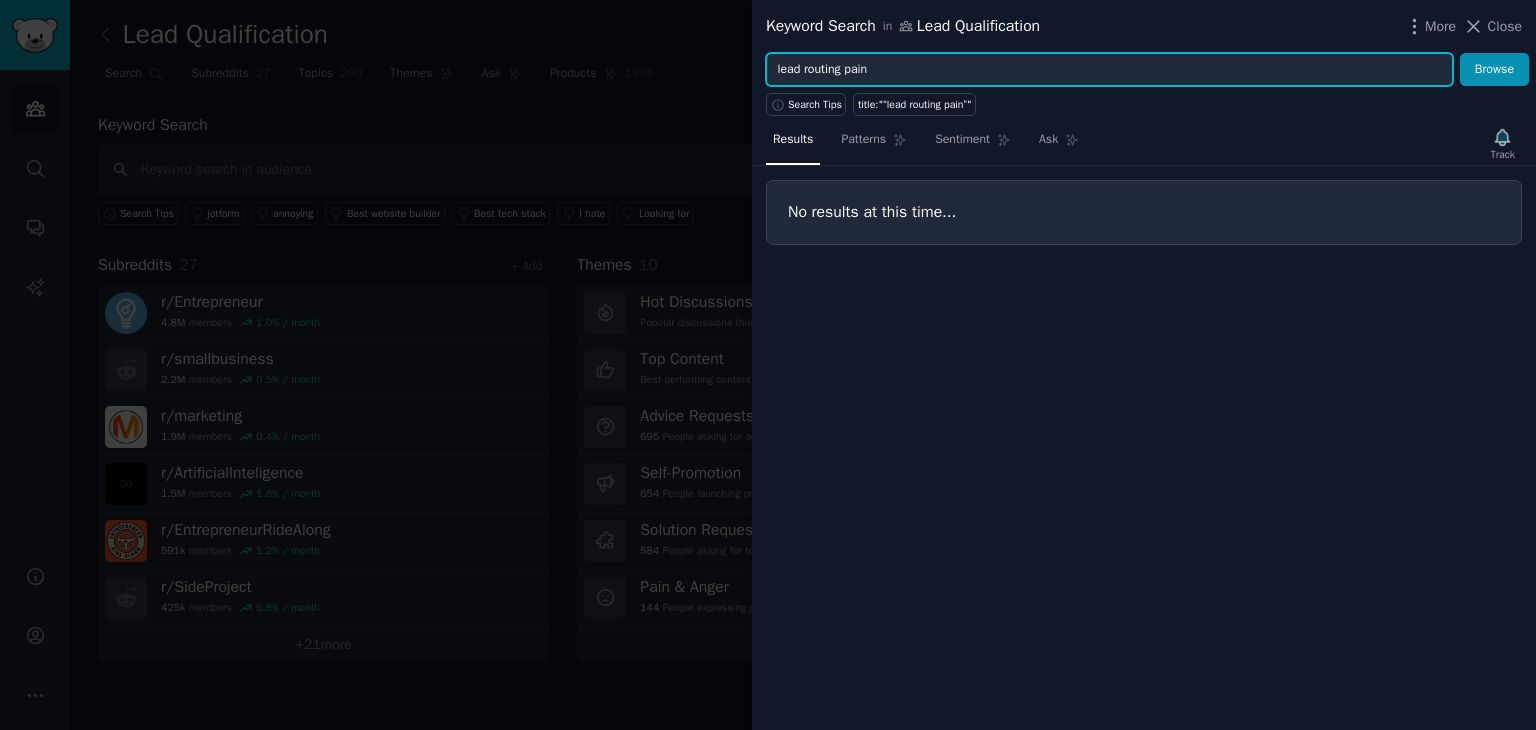 type on "lead routing pain" 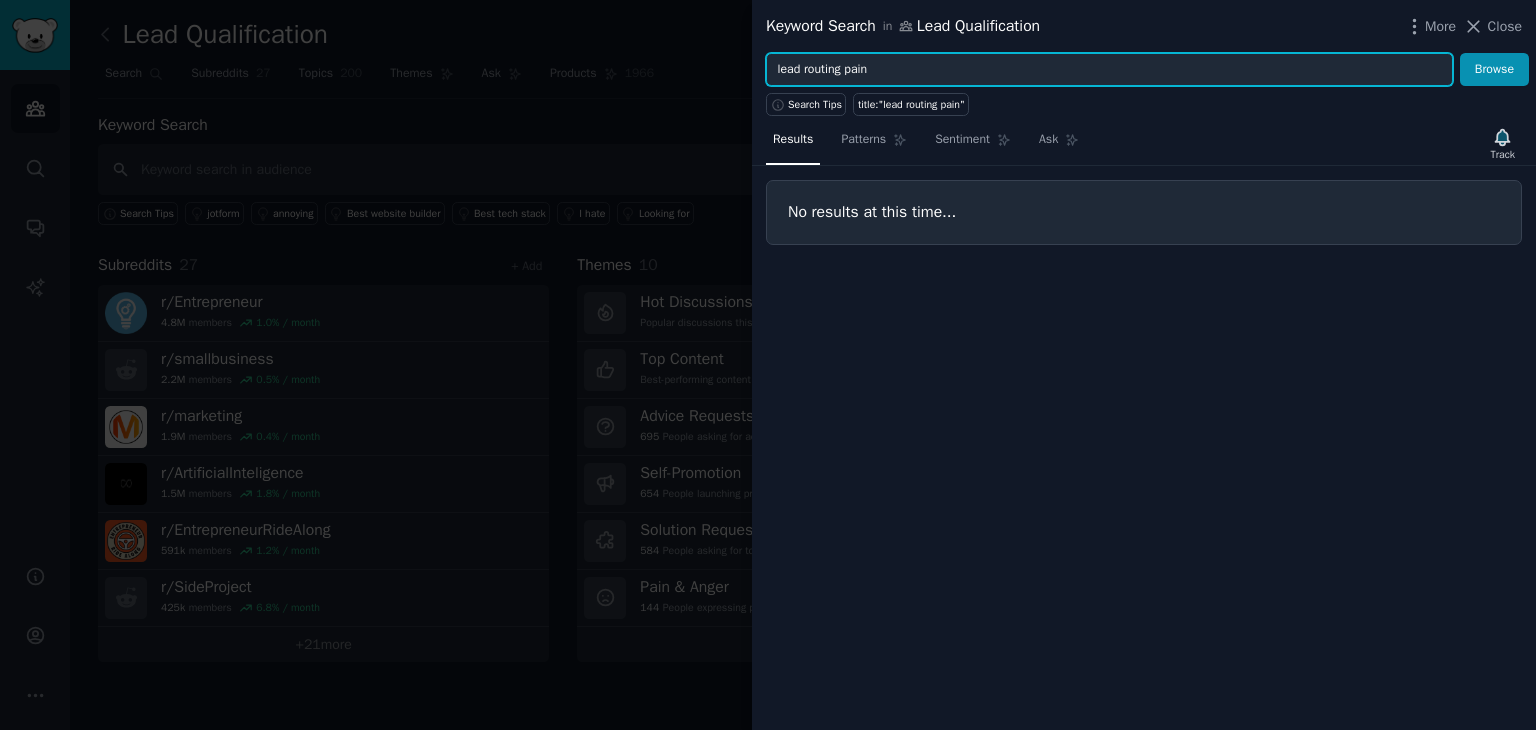 drag, startPoint x: 775, startPoint y: 69, endPoint x: 940, endPoint y: 71, distance: 165.01212 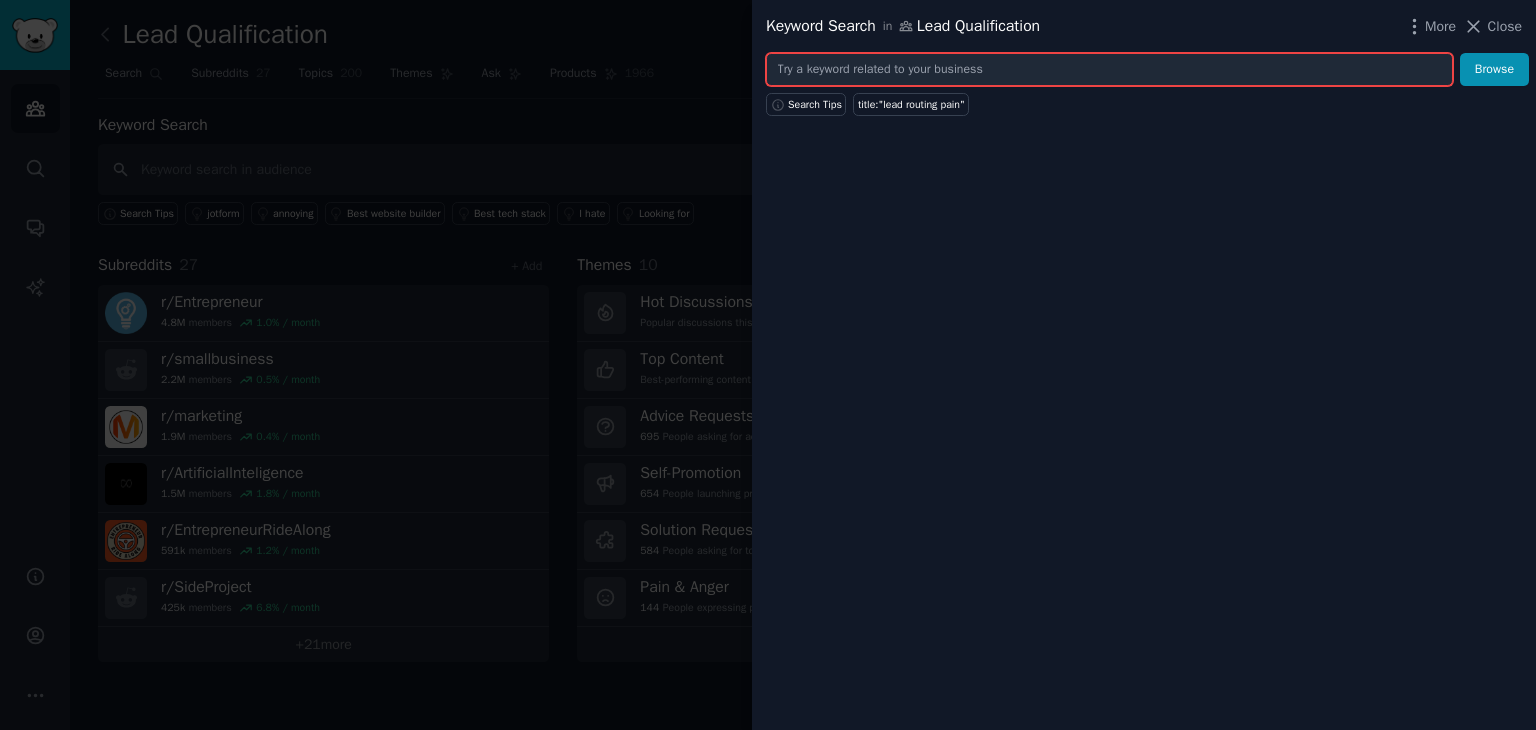 paste on "“importing CSV nightmares”" 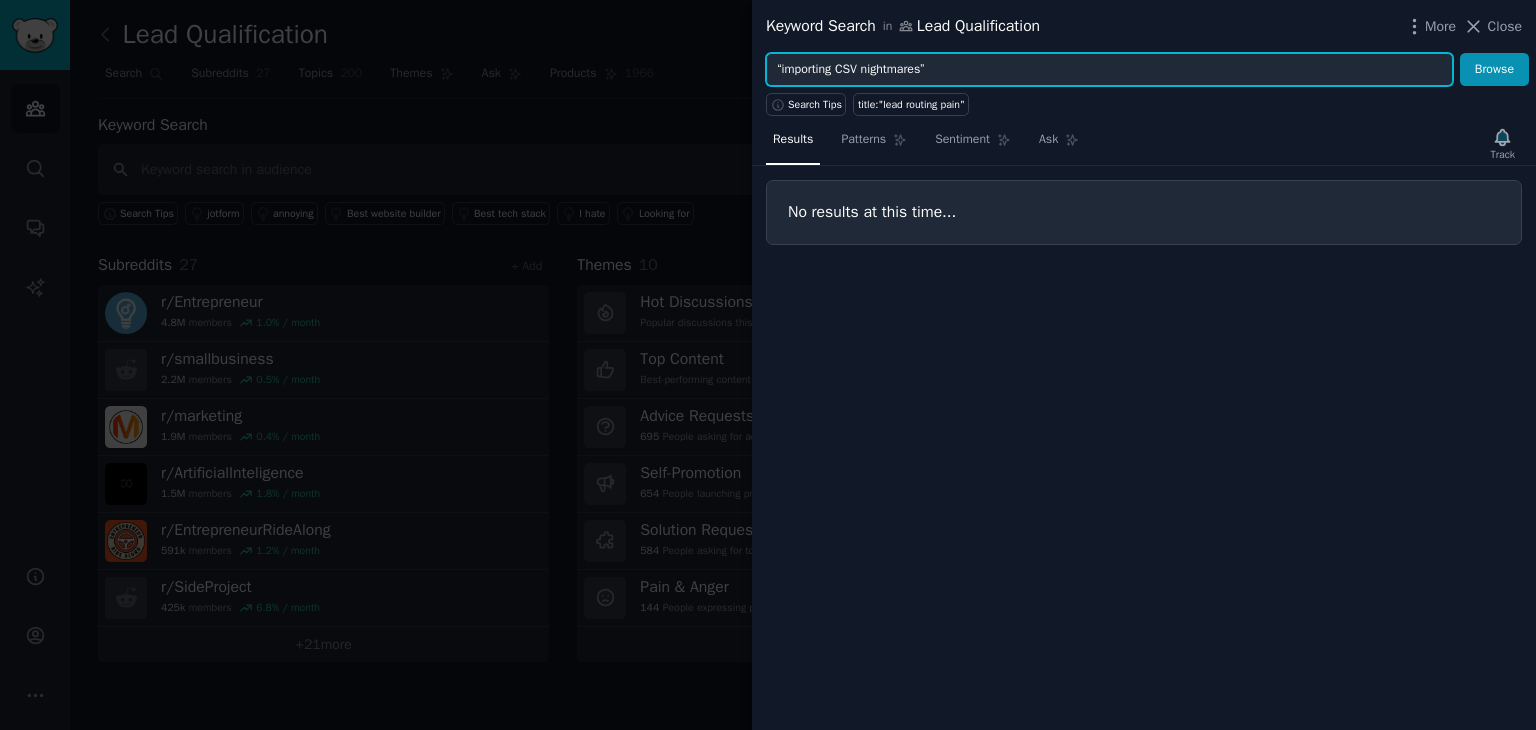 click on "Browse" at bounding box center [1494, 70] 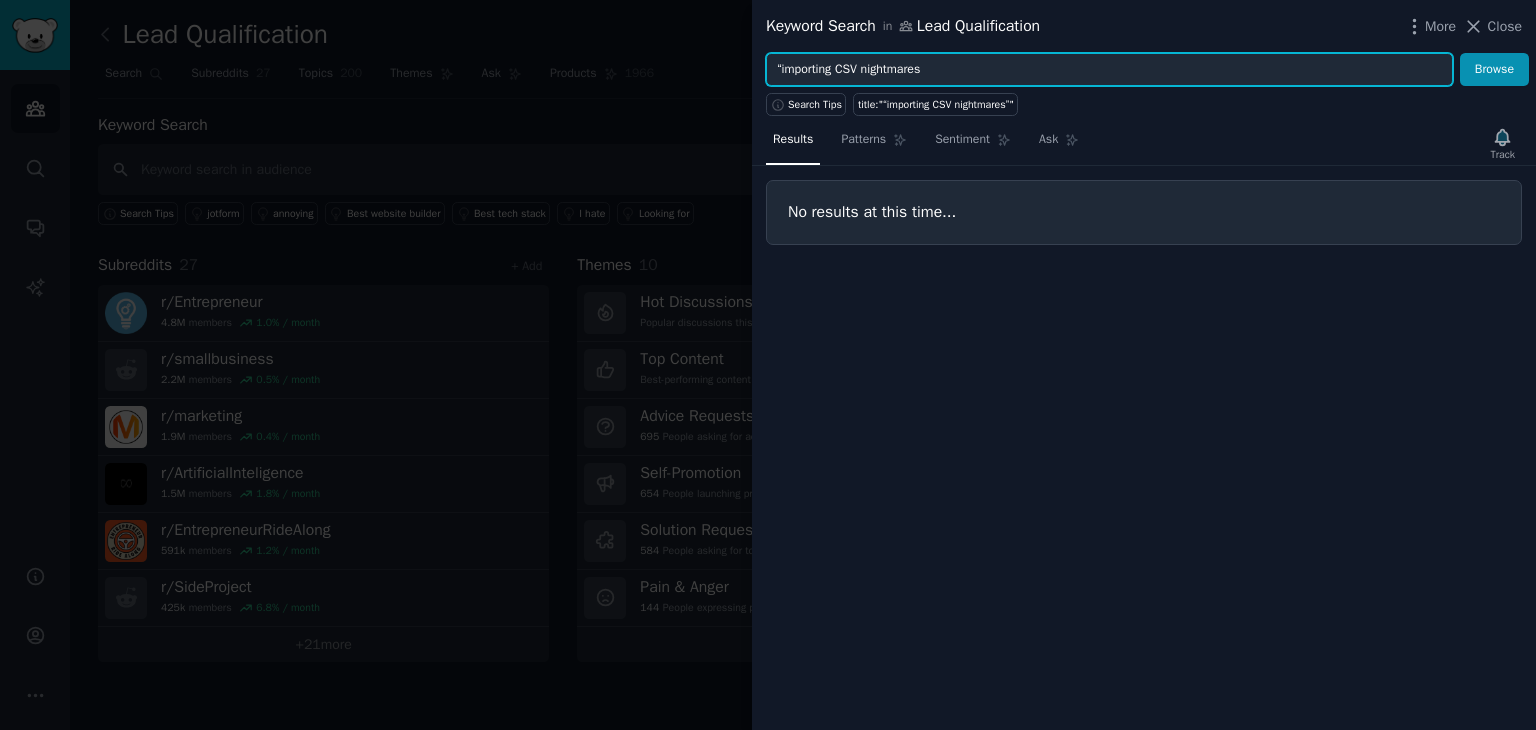 click on "“importing CSV nightmares" at bounding box center (1109, 70) 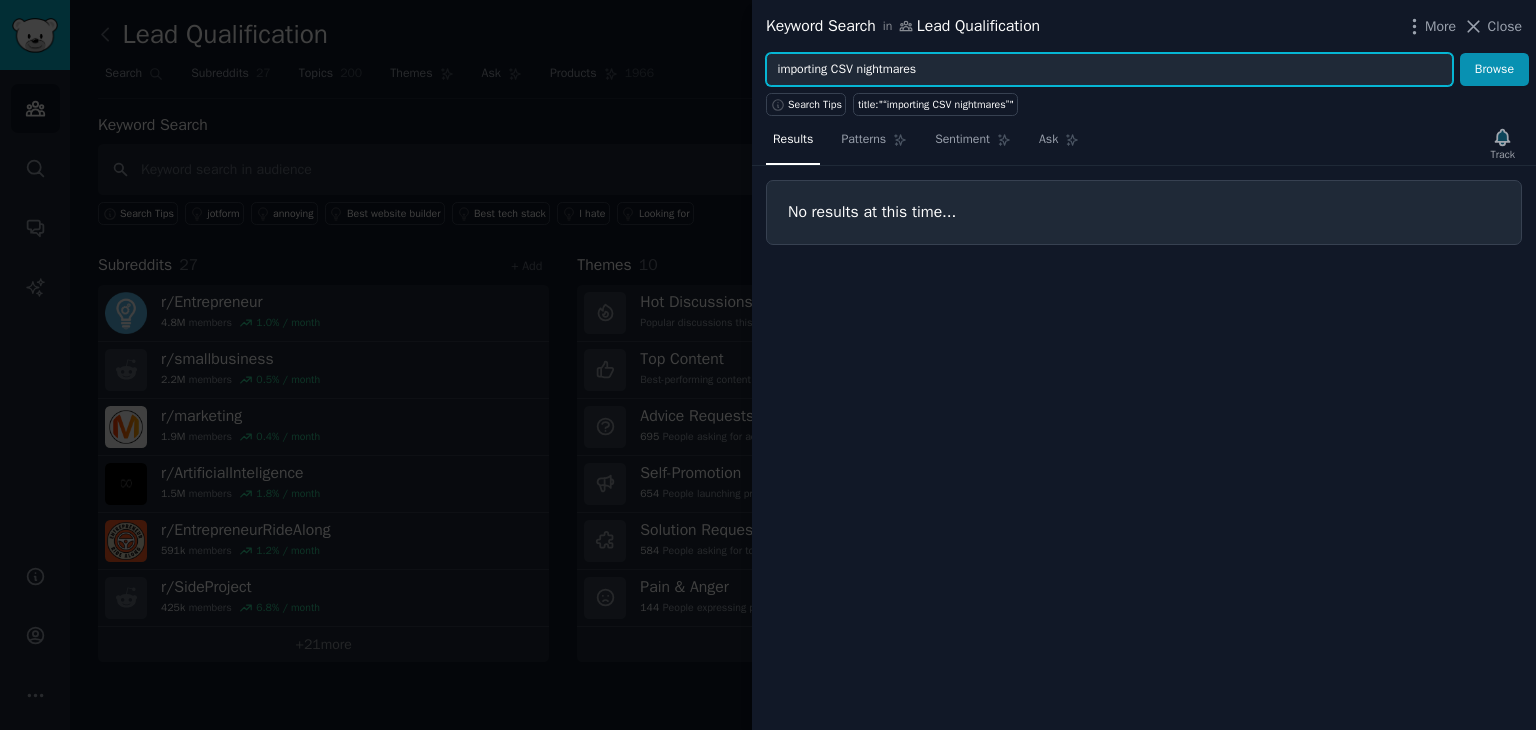 type on "importing CSV nightmares" 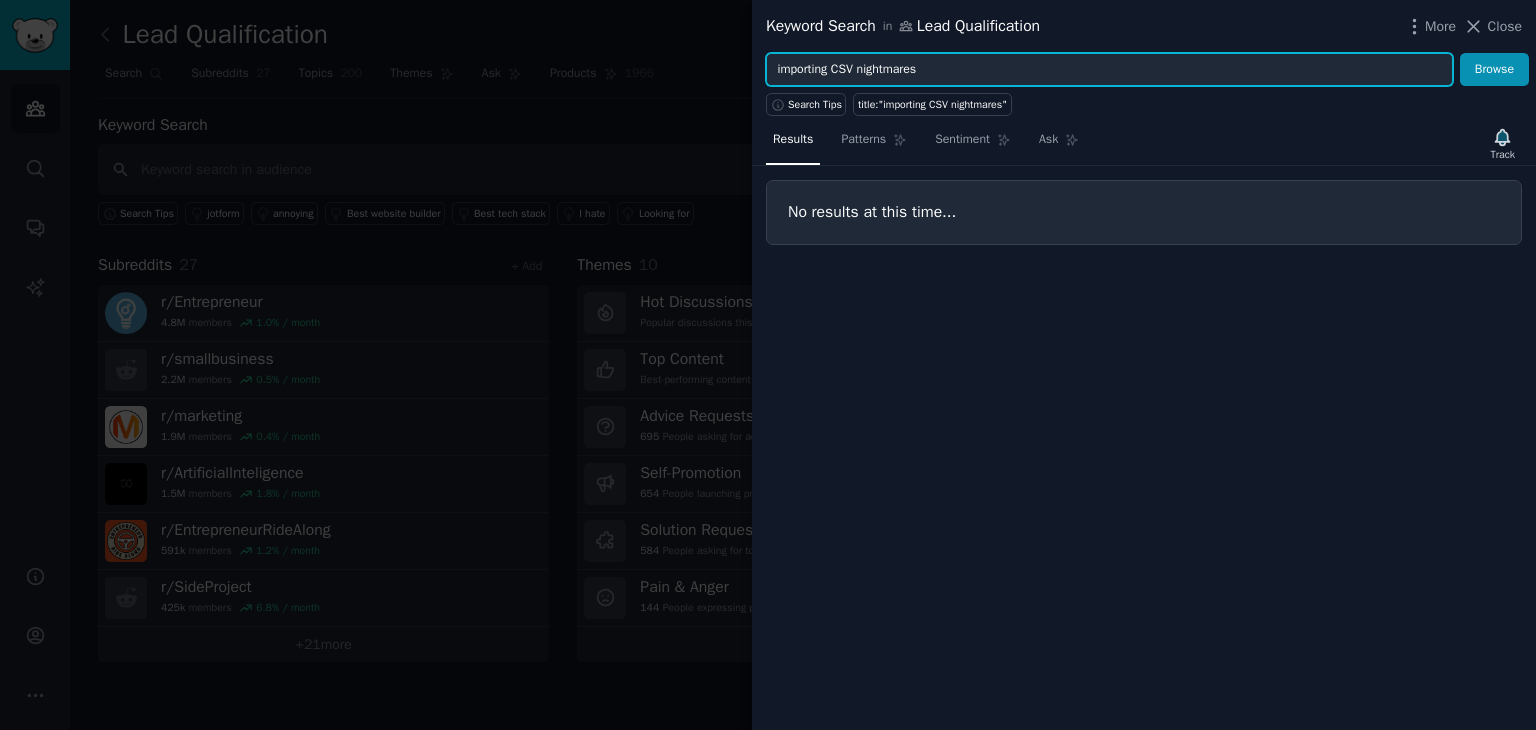 drag, startPoint x: 776, startPoint y: 74, endPoint x: 968, endPoint y: 65, distance: 192.21082 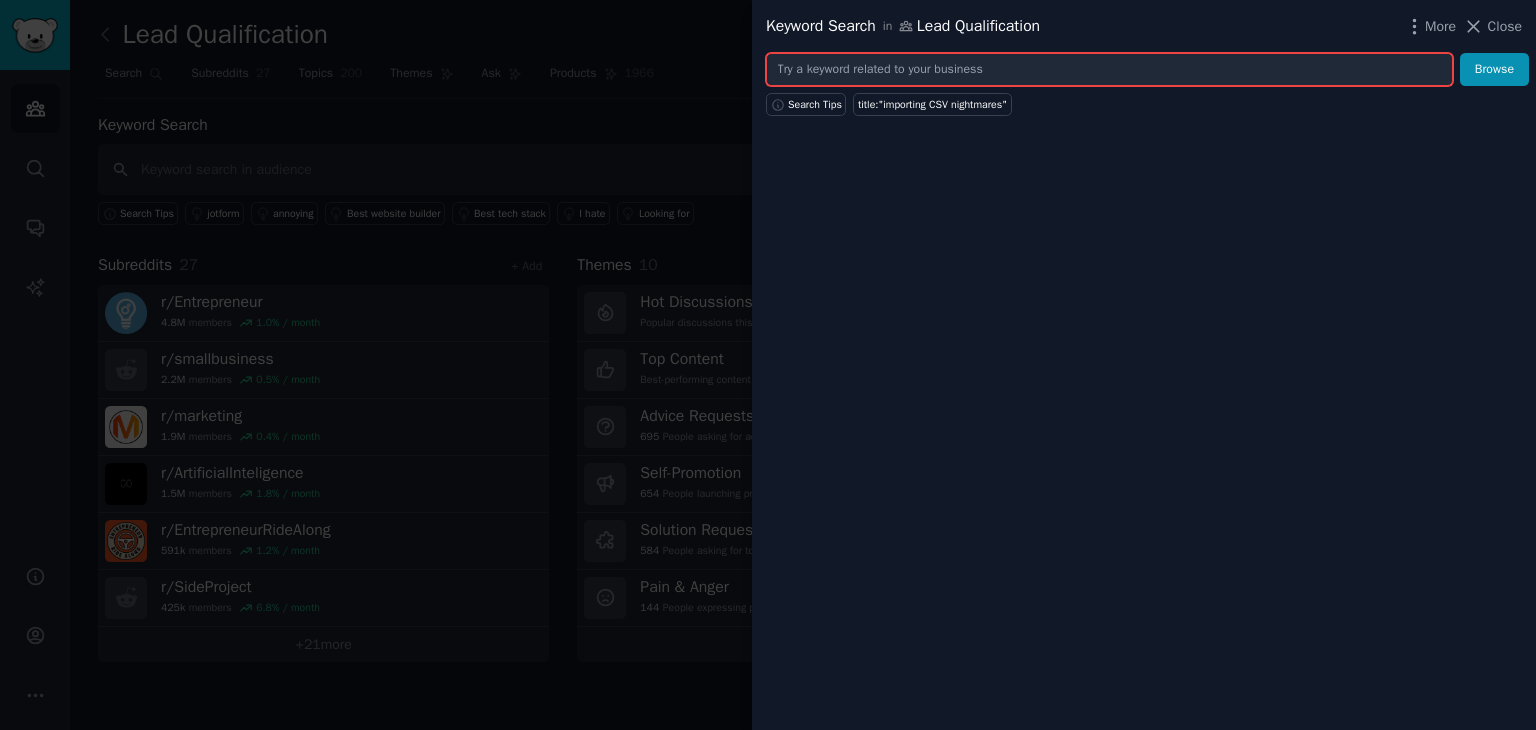 paste on "“deduping contacts help”" 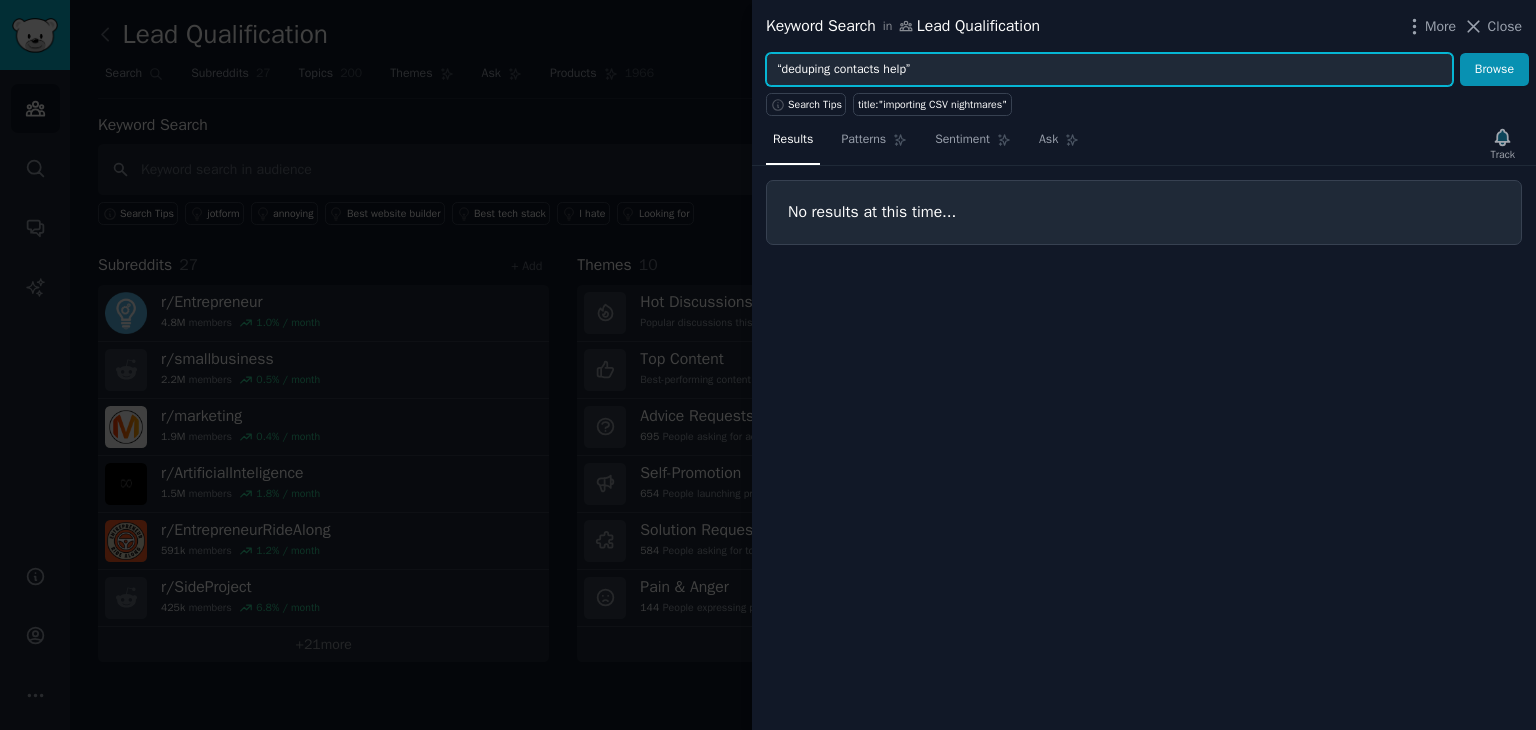click on "Browse" at bounding box center [1494, 70] 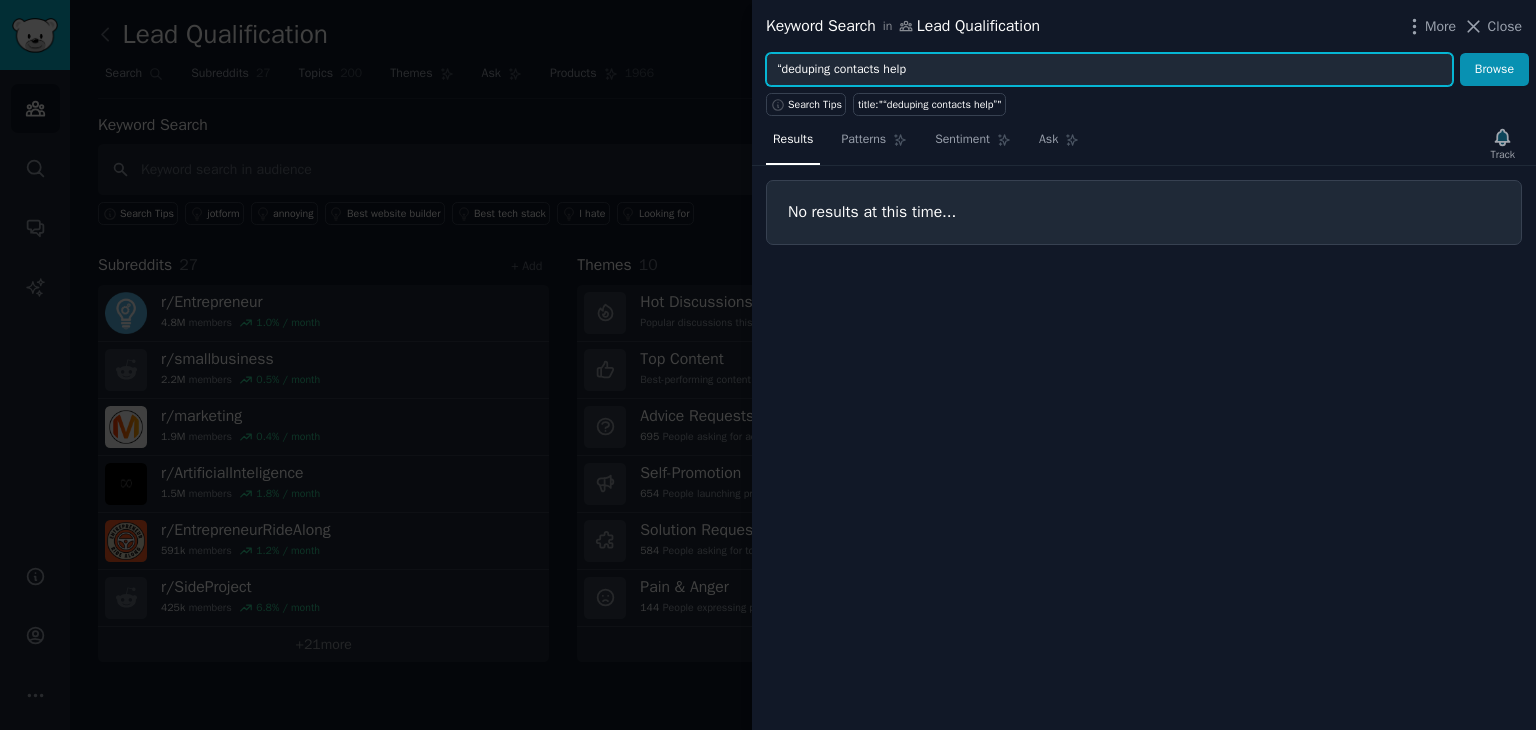 click on "“deduping contacts help" at bounding box center [1109, 70] 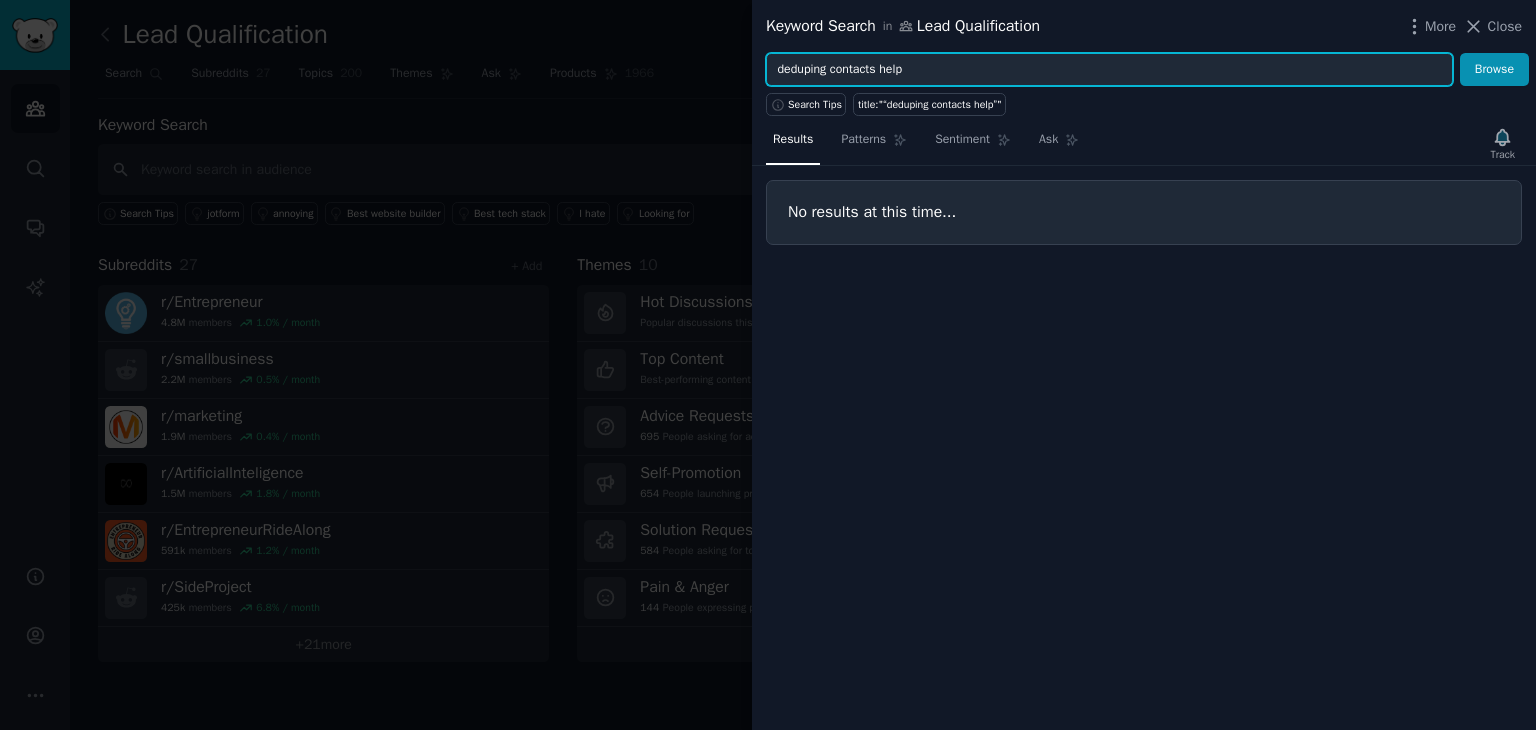 type on "deduping contacts help" 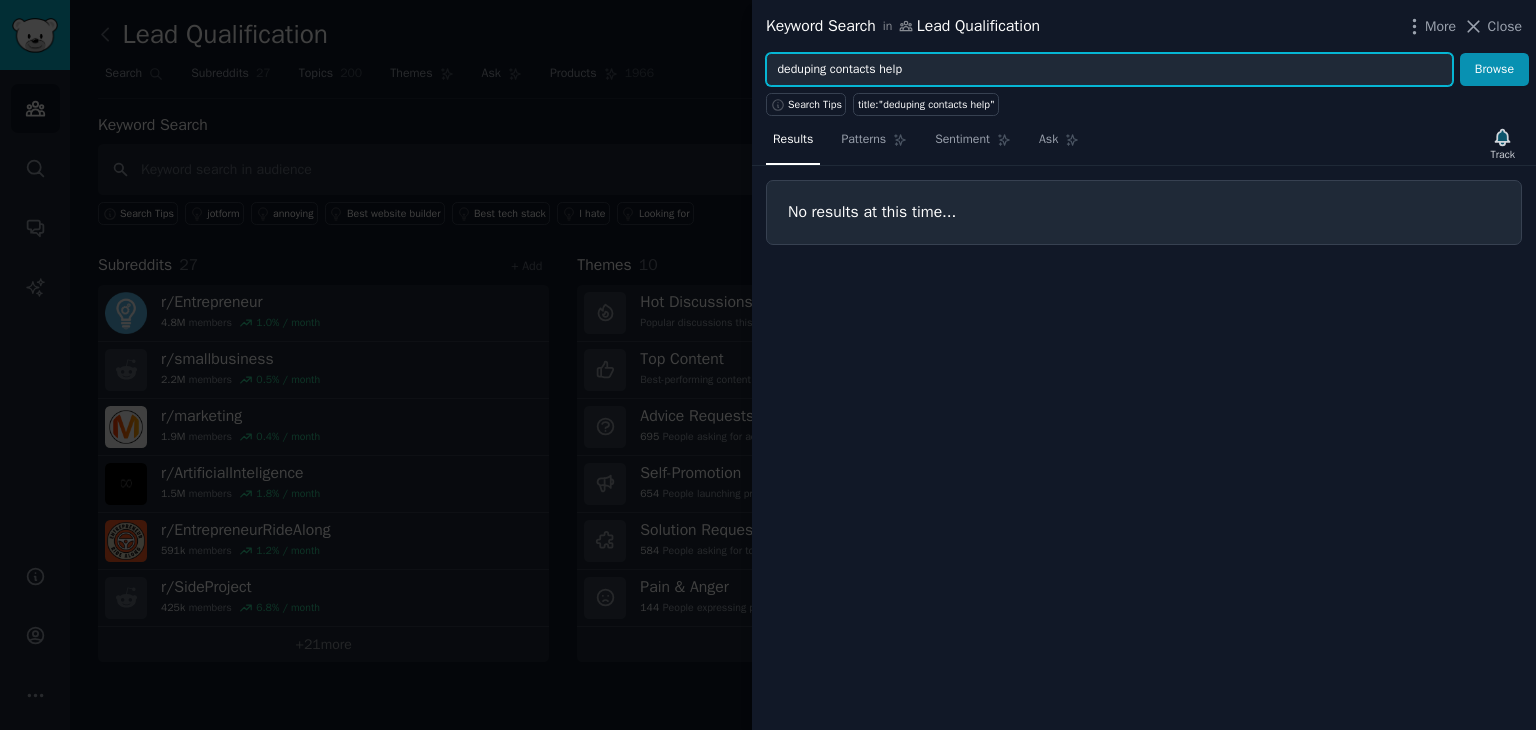 drag, startPoint x: 776, startPoint y: 69, endPoint x: 931, endPoint y: 59, distance: 155.32225 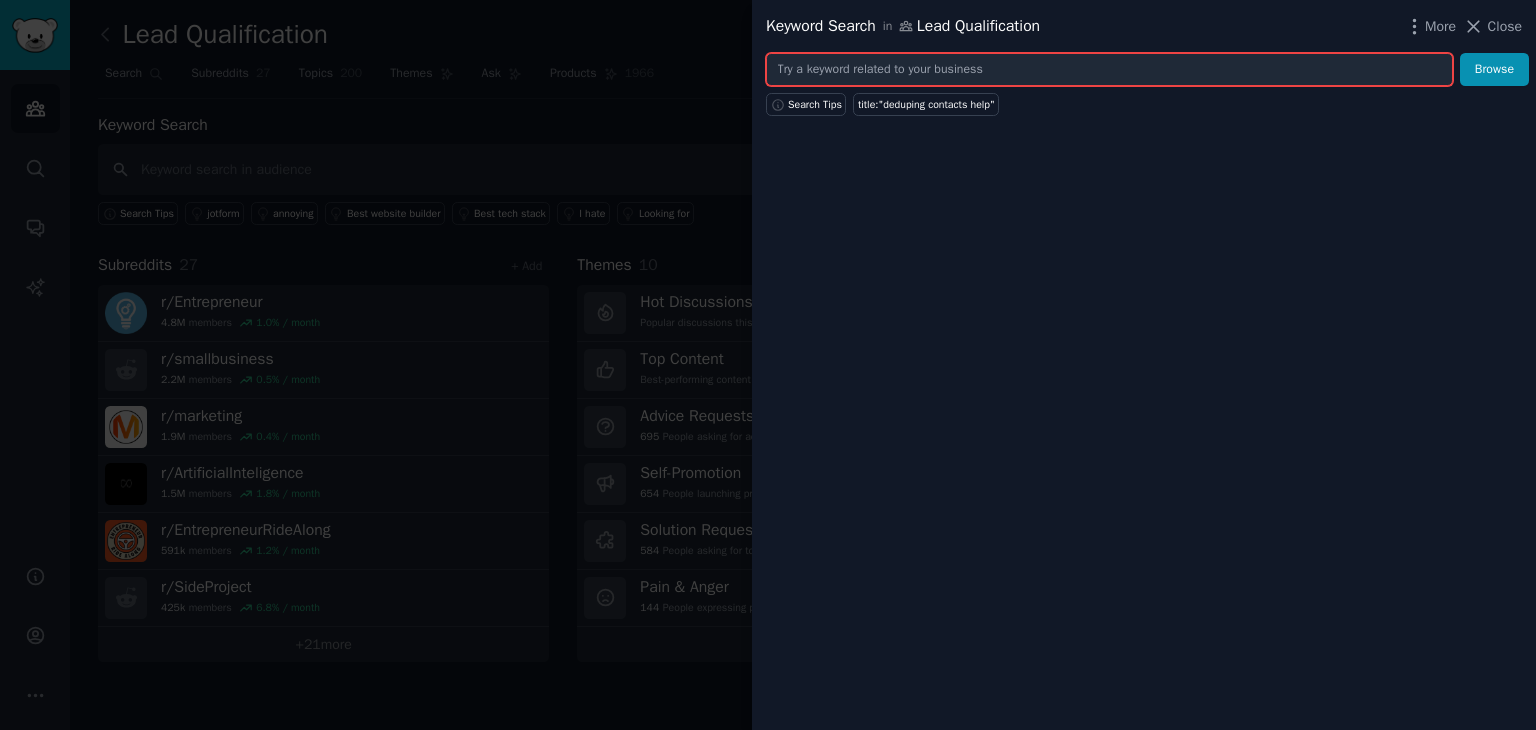 paste on "“[DOMAIN_NAME] lead workflow”" 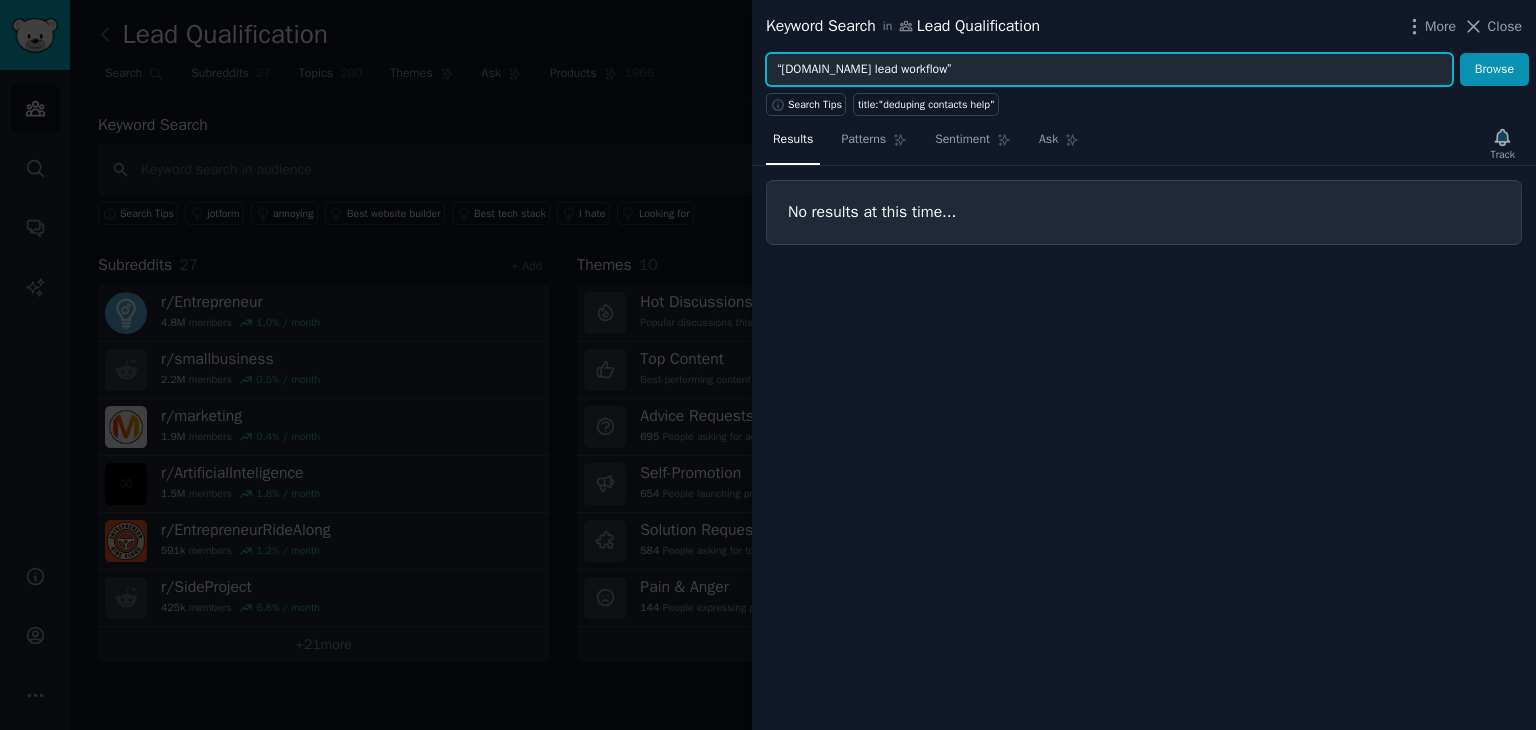 click on "Browse" at bounding box center [1494, 70] 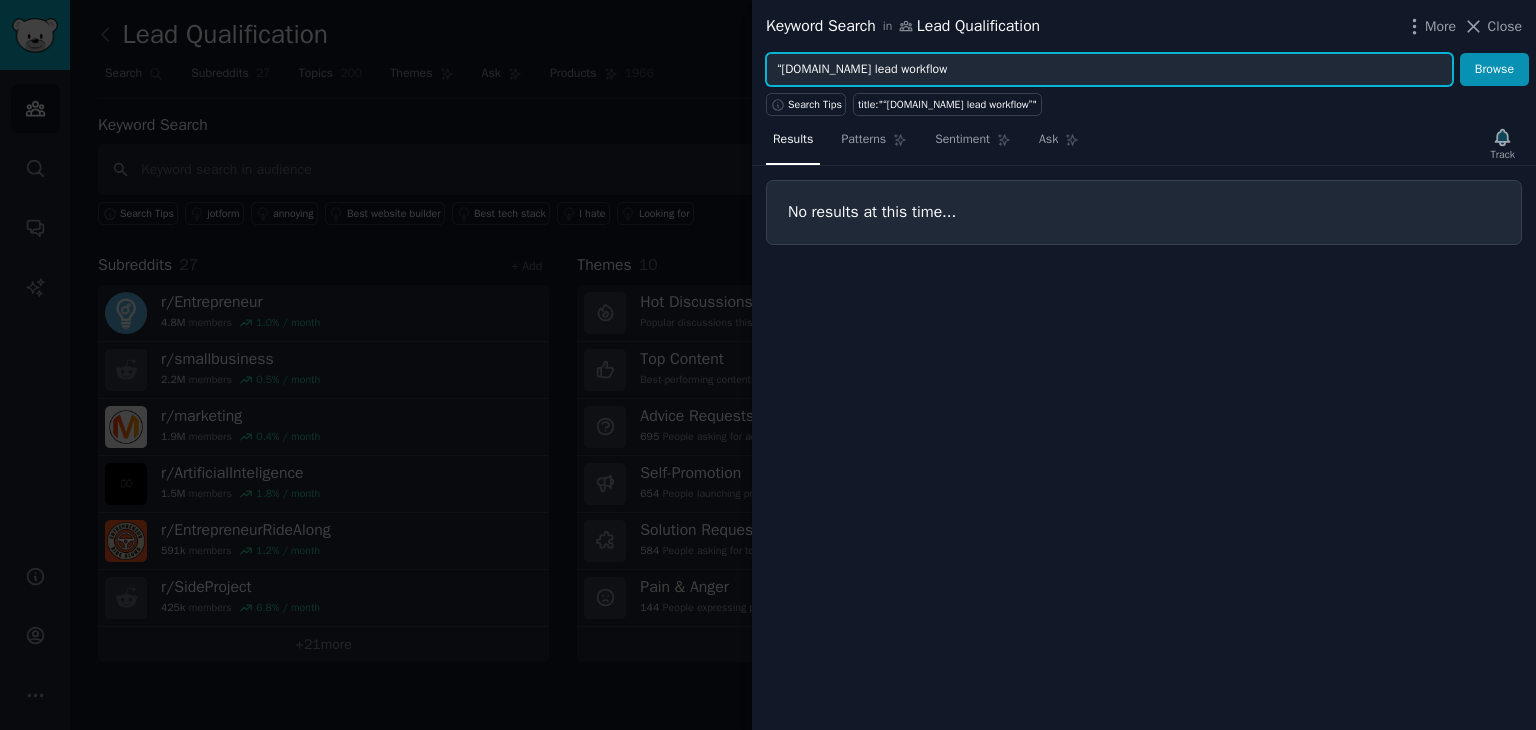 click on "“[DOMAIN_NAME] lead workflow" at bounding box center (1109, 70) 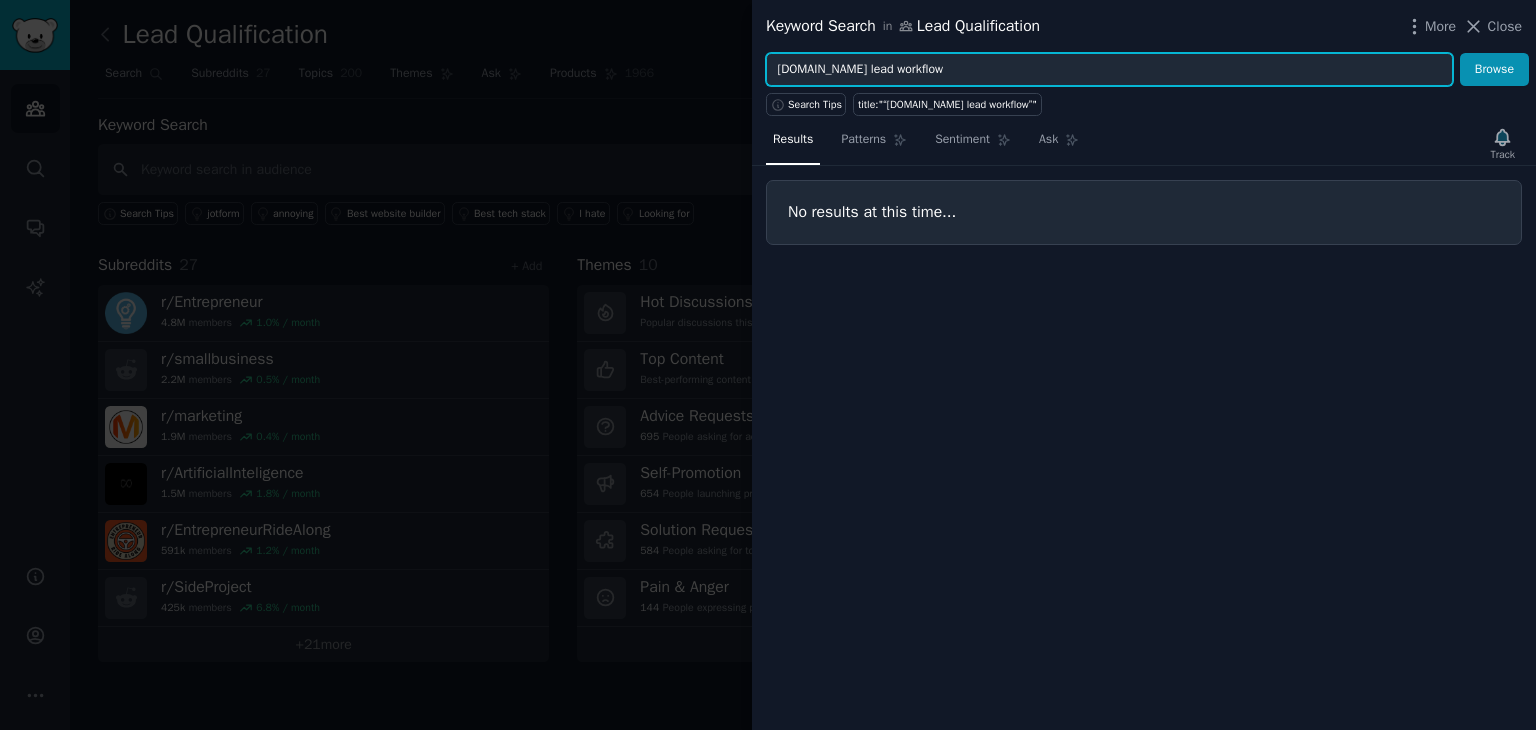 type on "[DOMAIN_NAME] lead workflow" 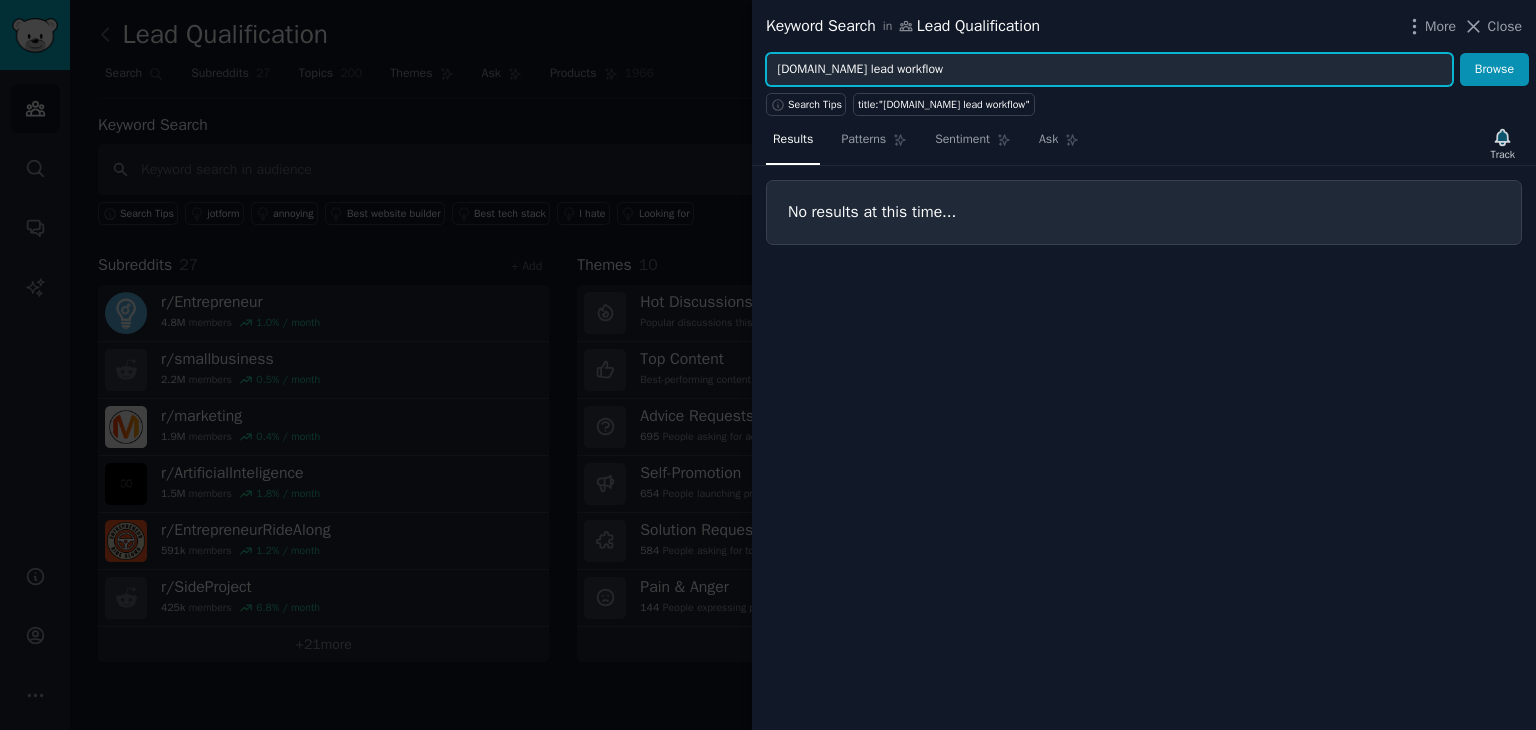 drag, startPoint x: 777, startPoint y: 65, endPoint x: 972, endPoint y: 75, distance: 195.25624 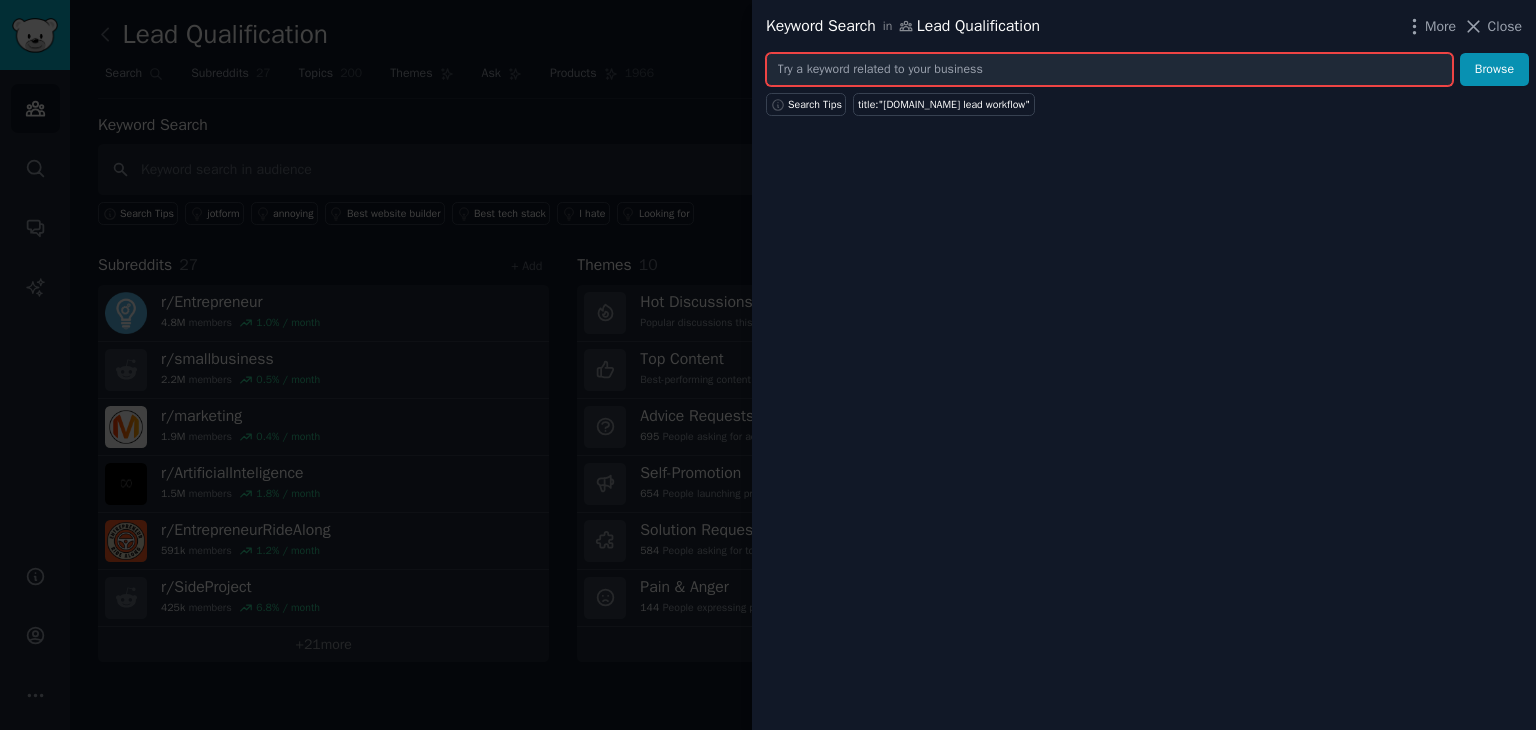 paste on "“TallyForms validation”" 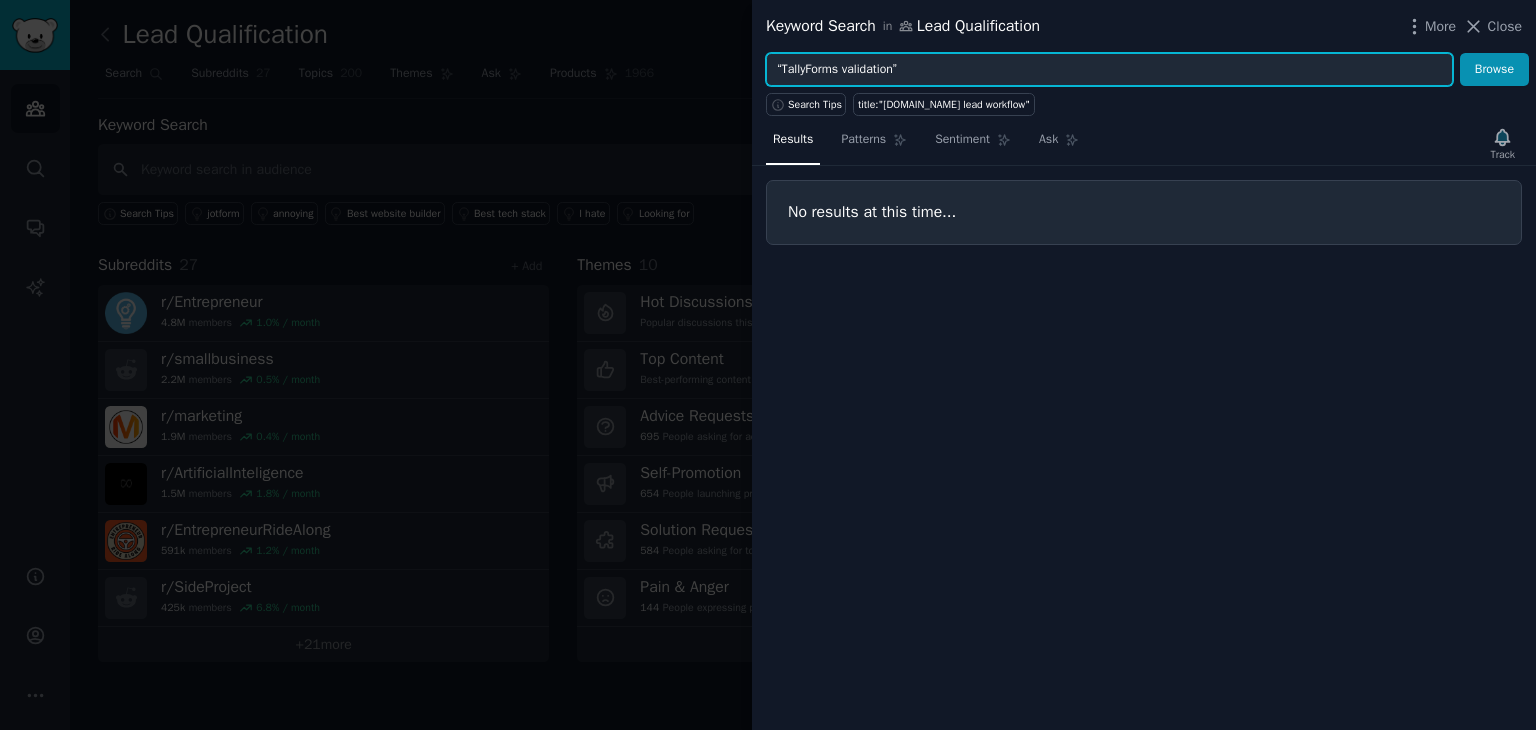click on "Browse" at bounding box center [1494, 70] 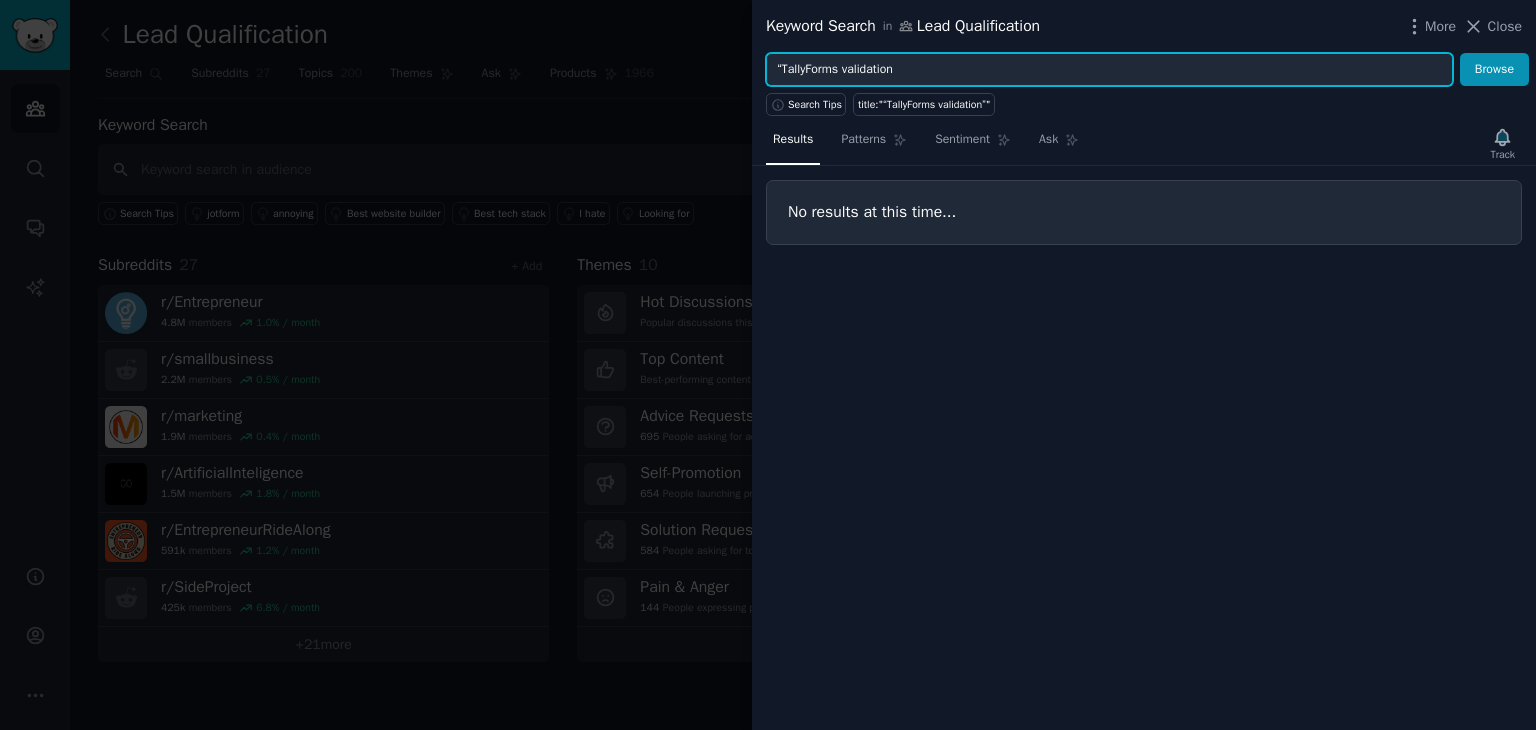 click on "“TallyForms validation" at bounding box center (1109, 70) 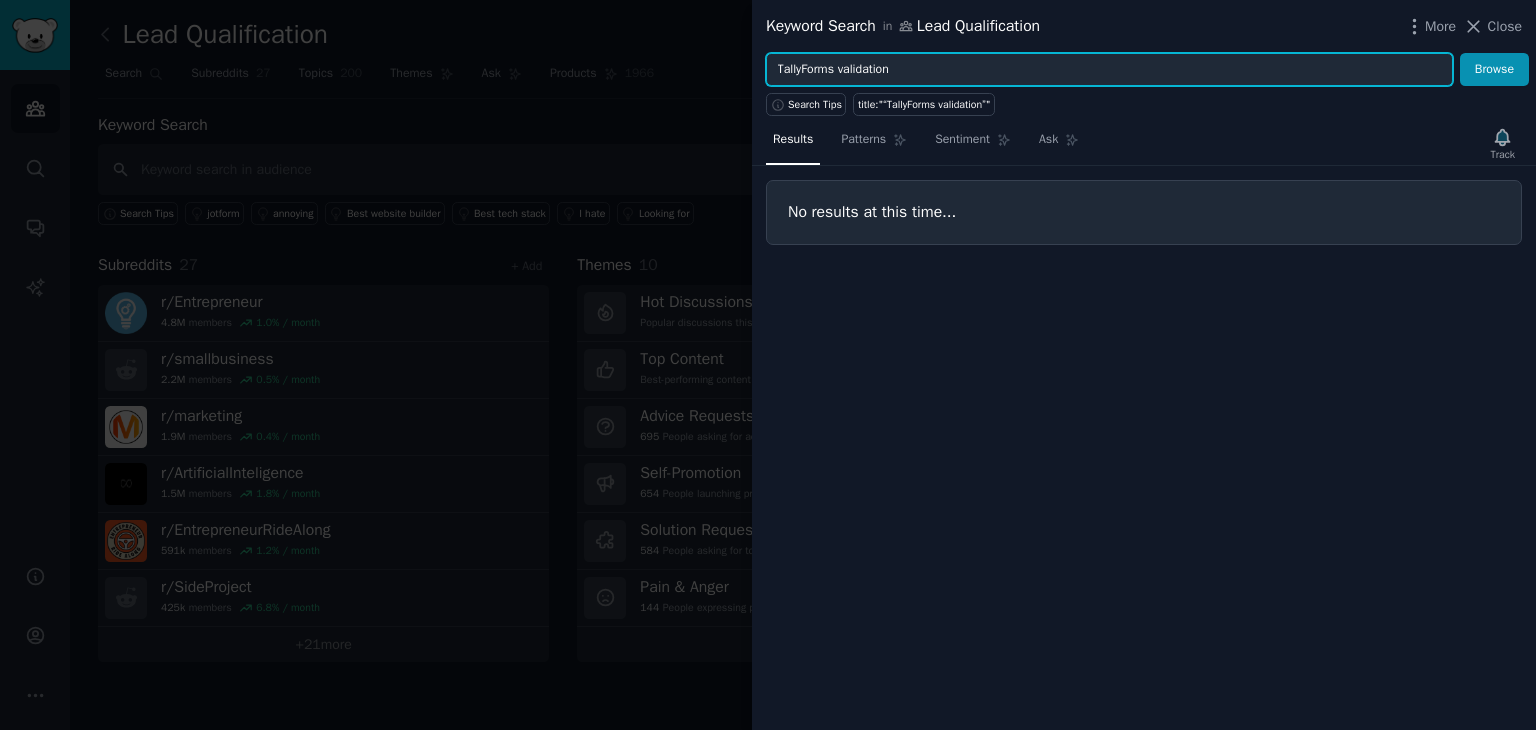 type on "TallyForms validation" 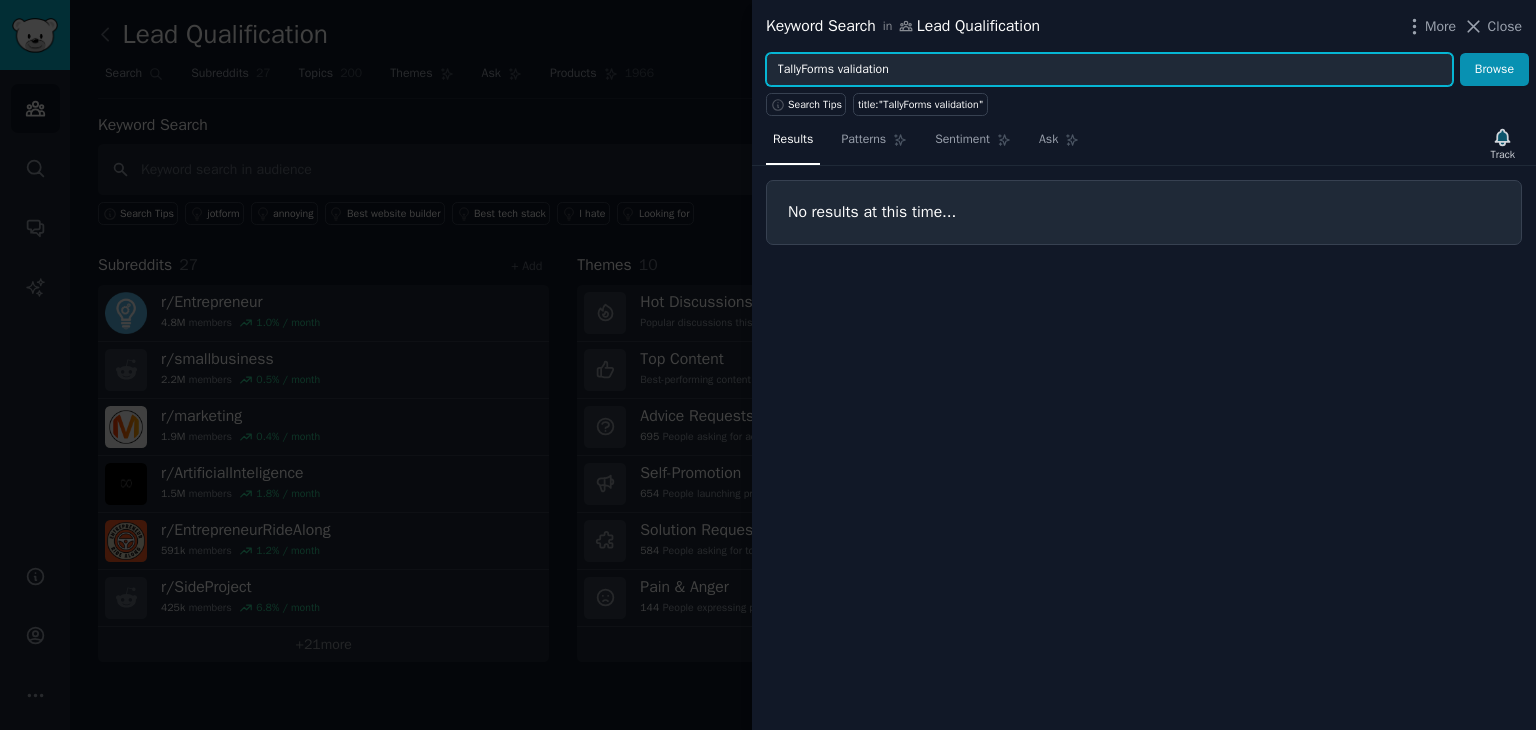 drag, startPoint x: 776, startPoint y: 61, endPoint x: 936, endPoint y: 78, distance: 160.90059 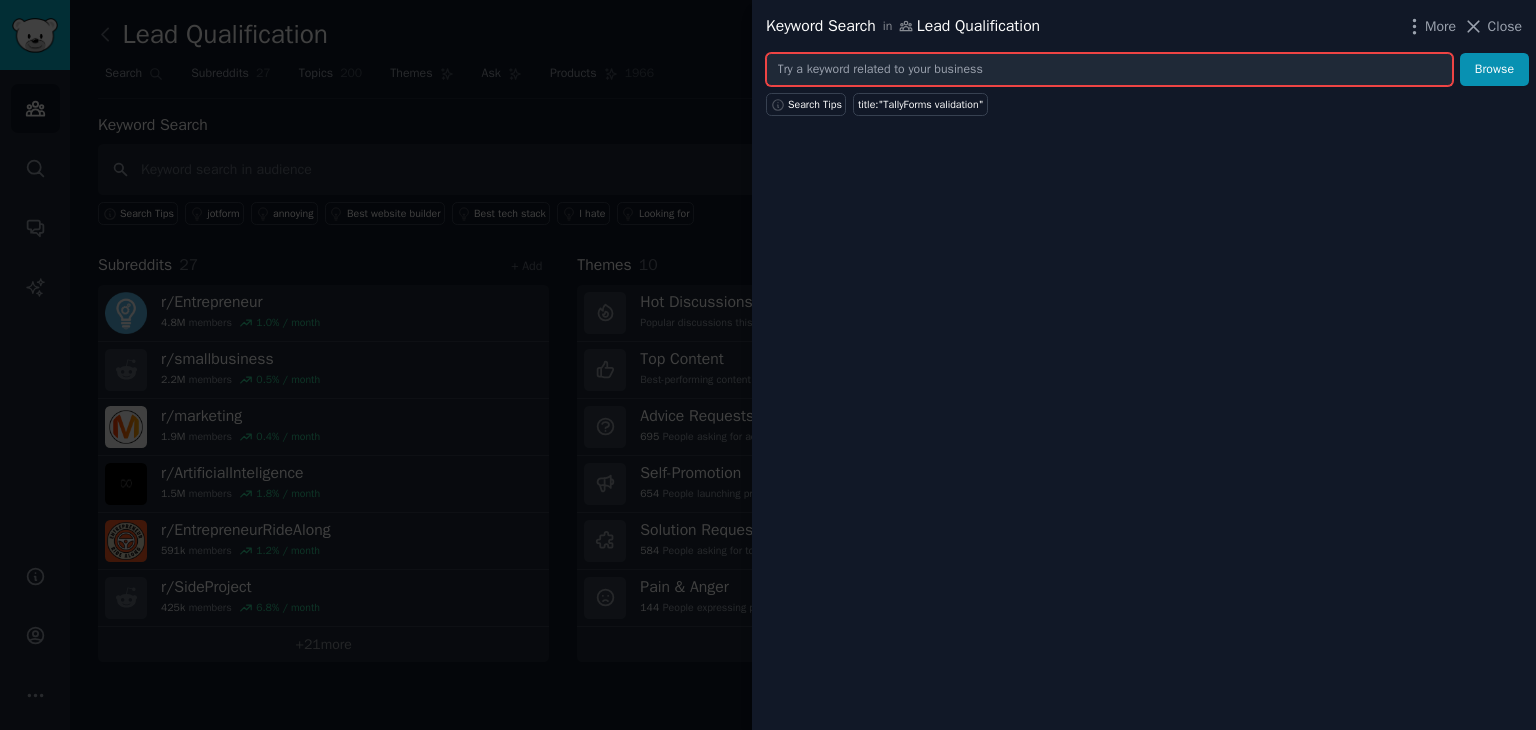 paste on "“first hires for lead gen”" 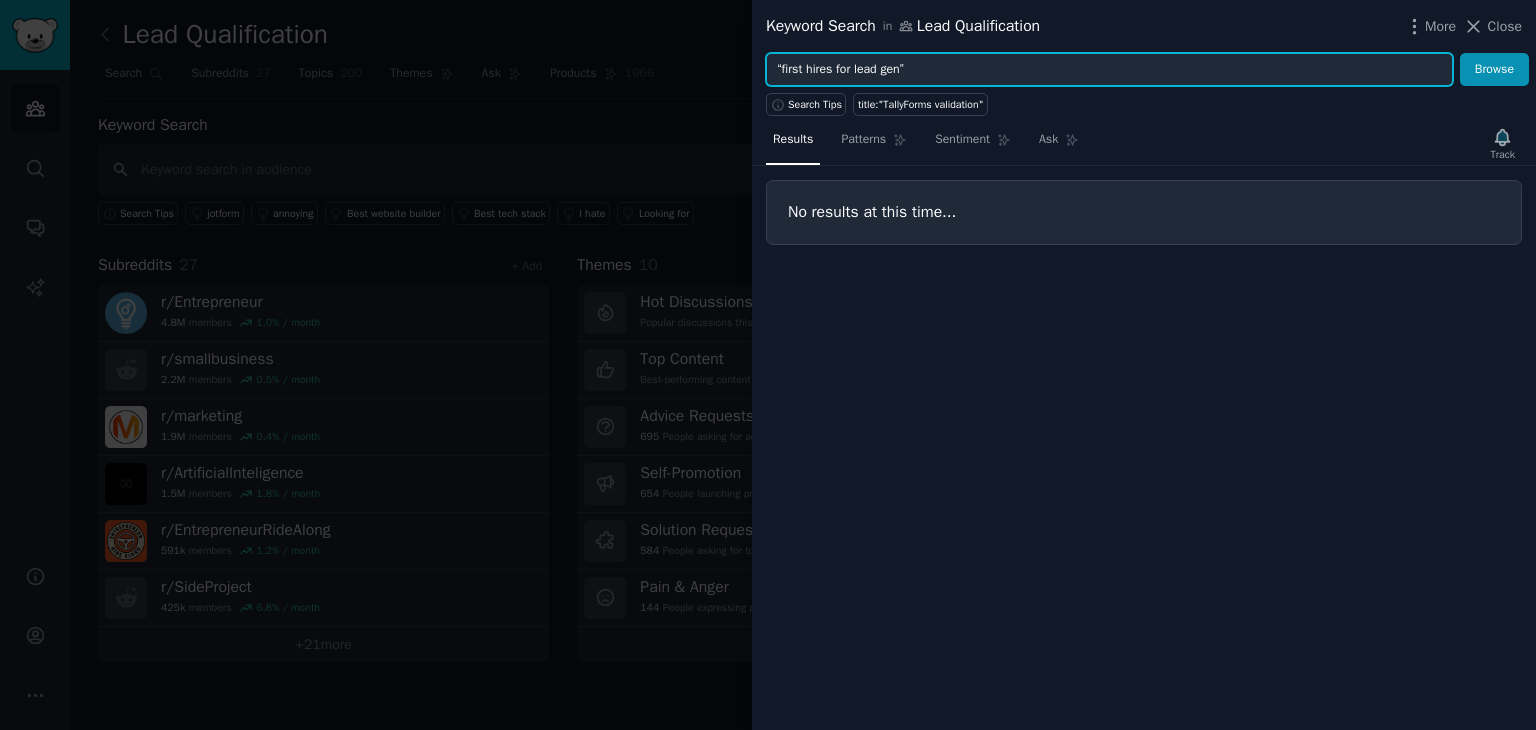 type on "“first hires for lead gen”" 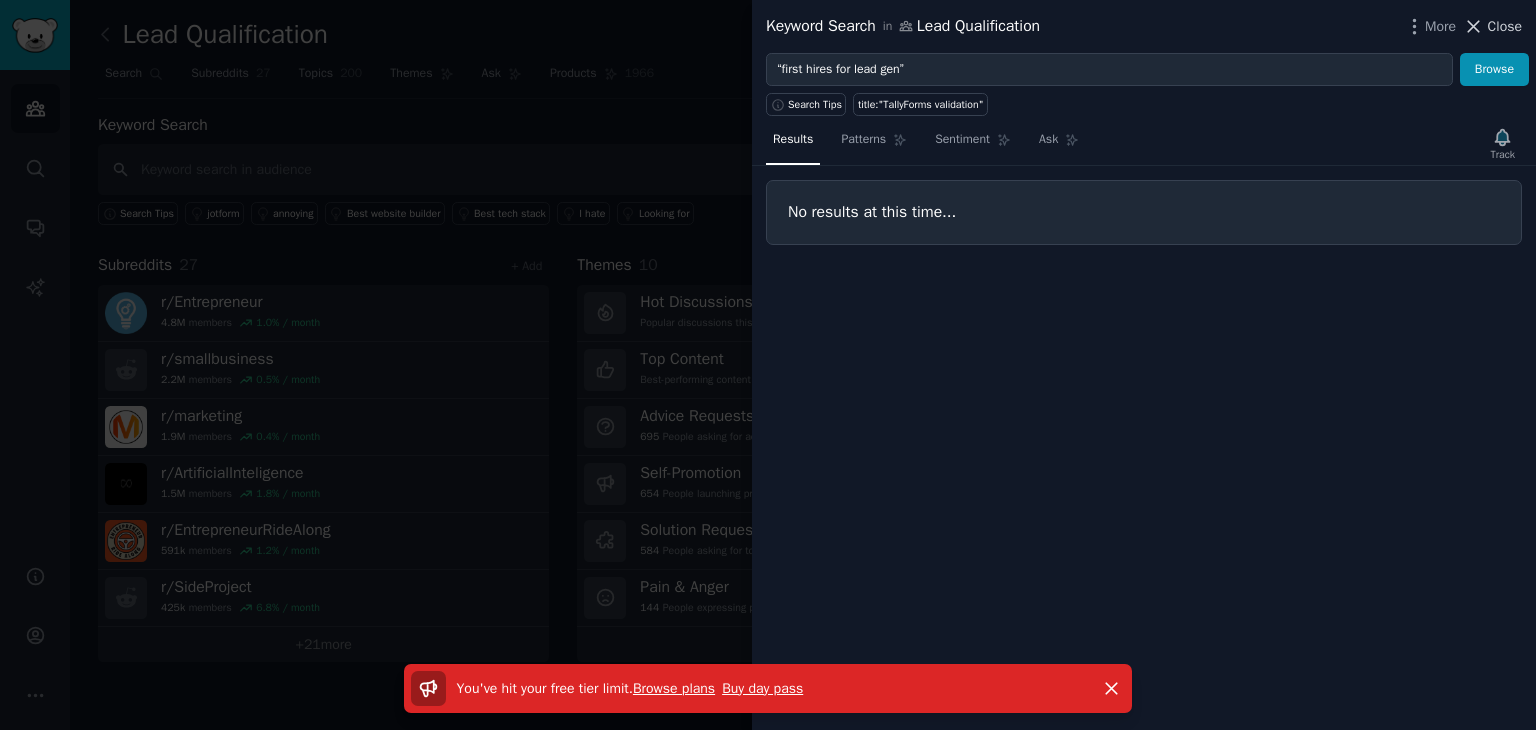 click on "Close" at bounding box center (1505, 26) 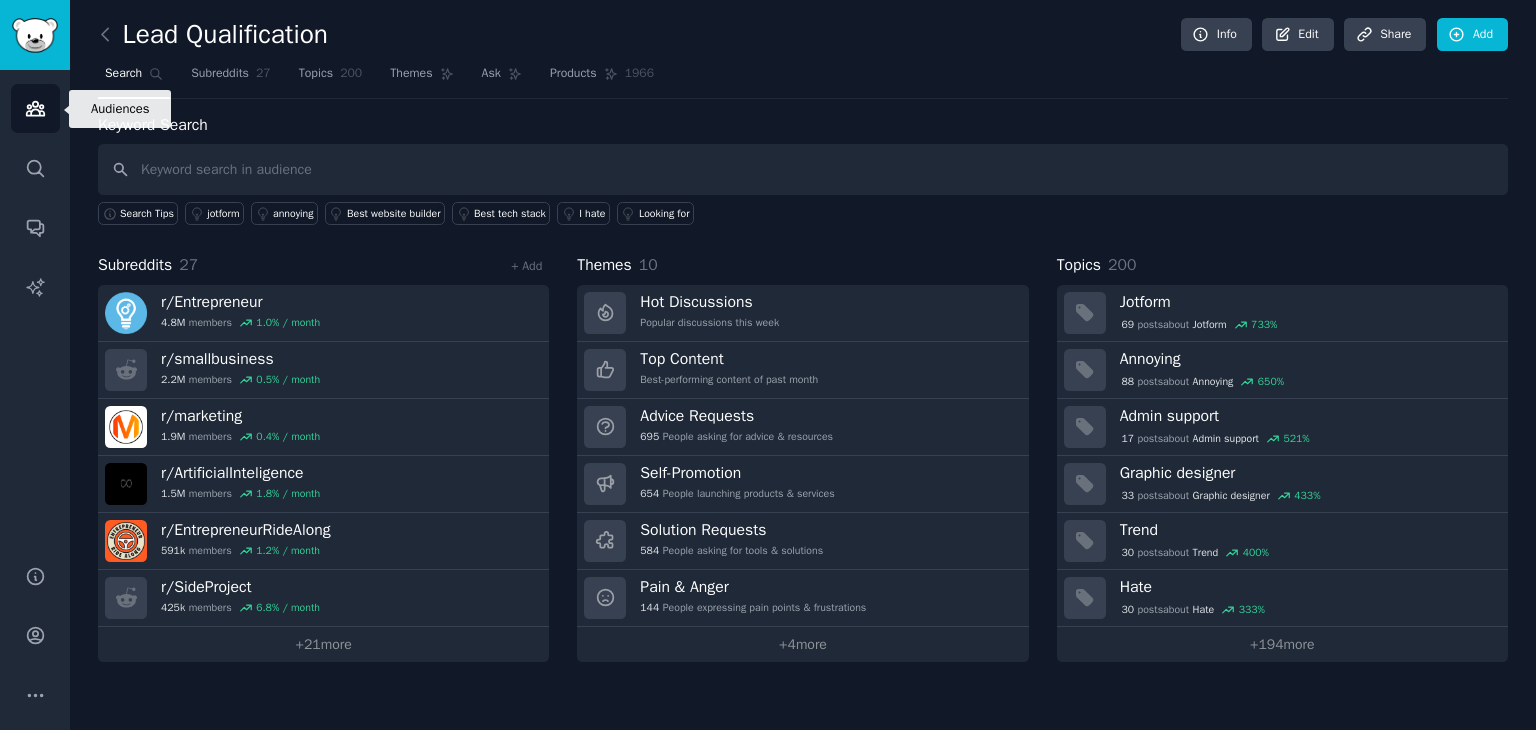 click on "Audiences" at bounding box center [35, 108] 